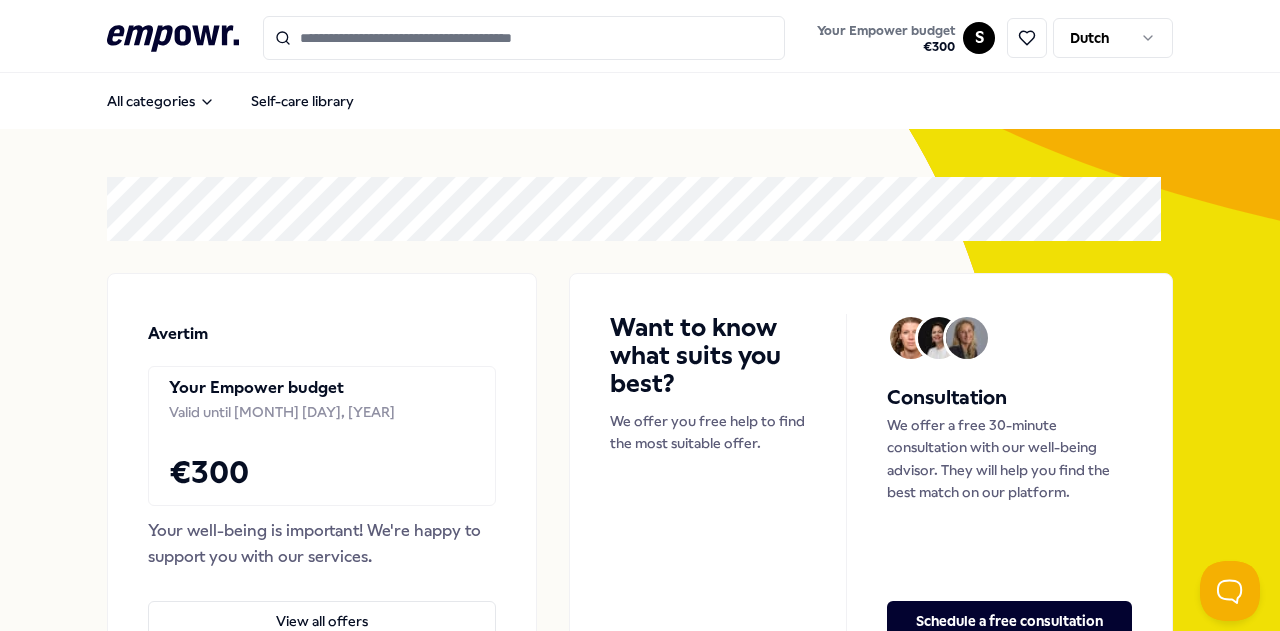scroll, scrollTop: 0, scrollLeft: 0, axis: both 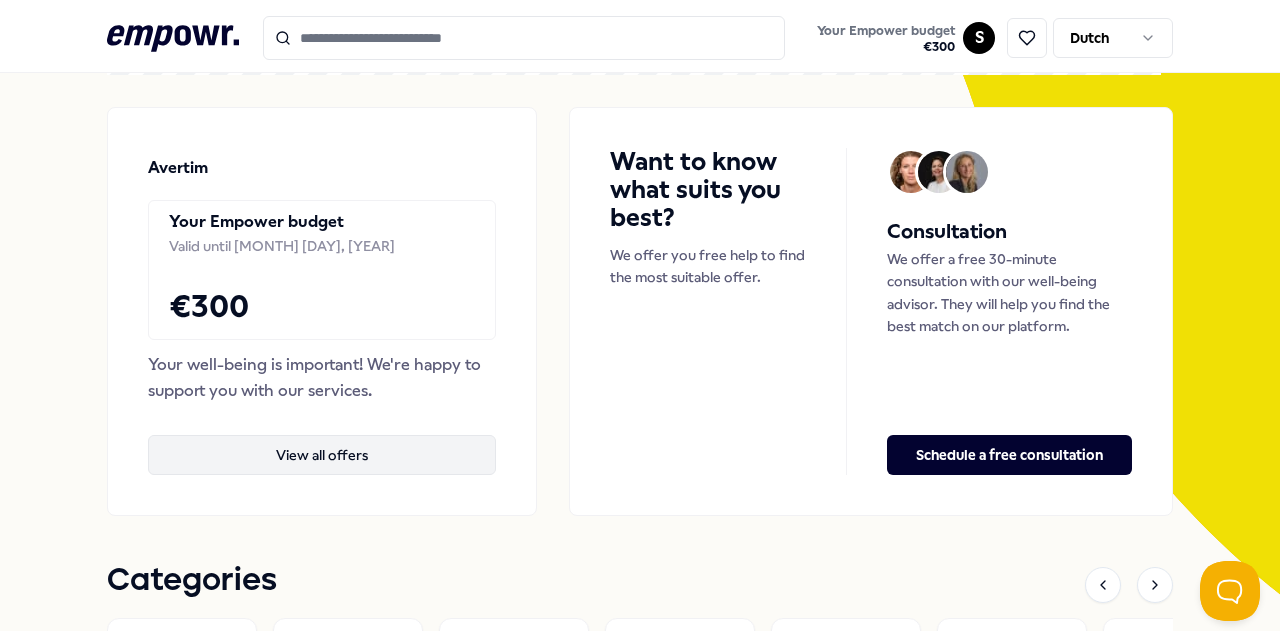 click on "View all offers" at bounding box center [322, 455] 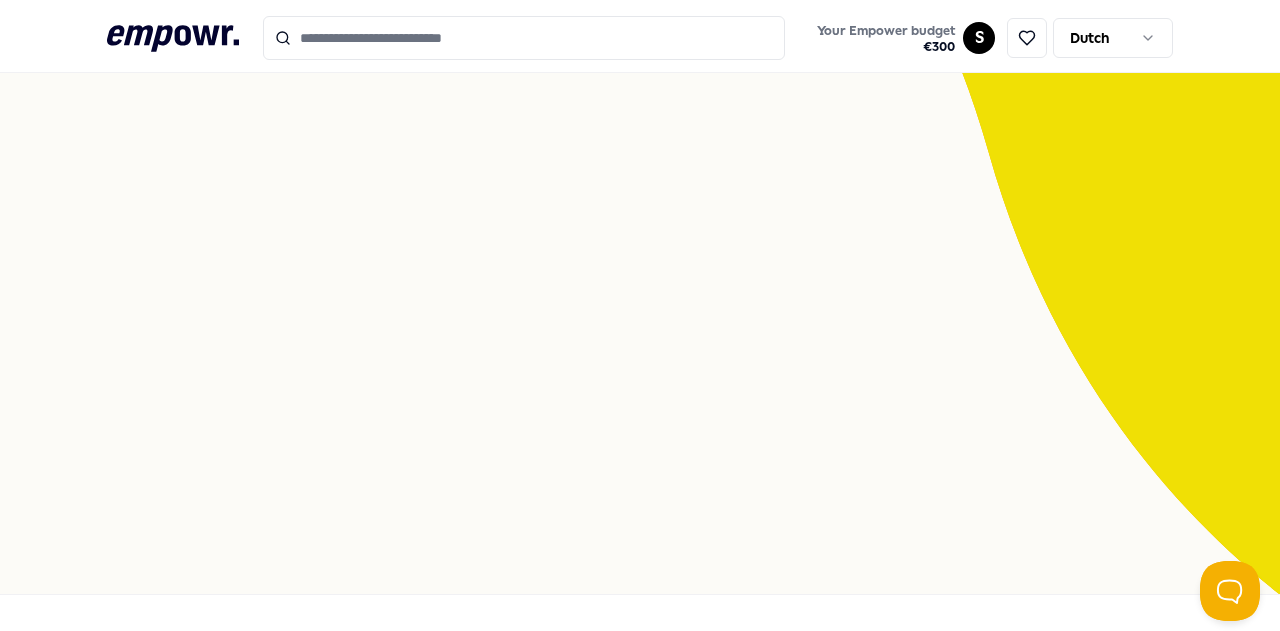 scroll, scrollTop: 129, scrollLeft: 0, axis: vertical 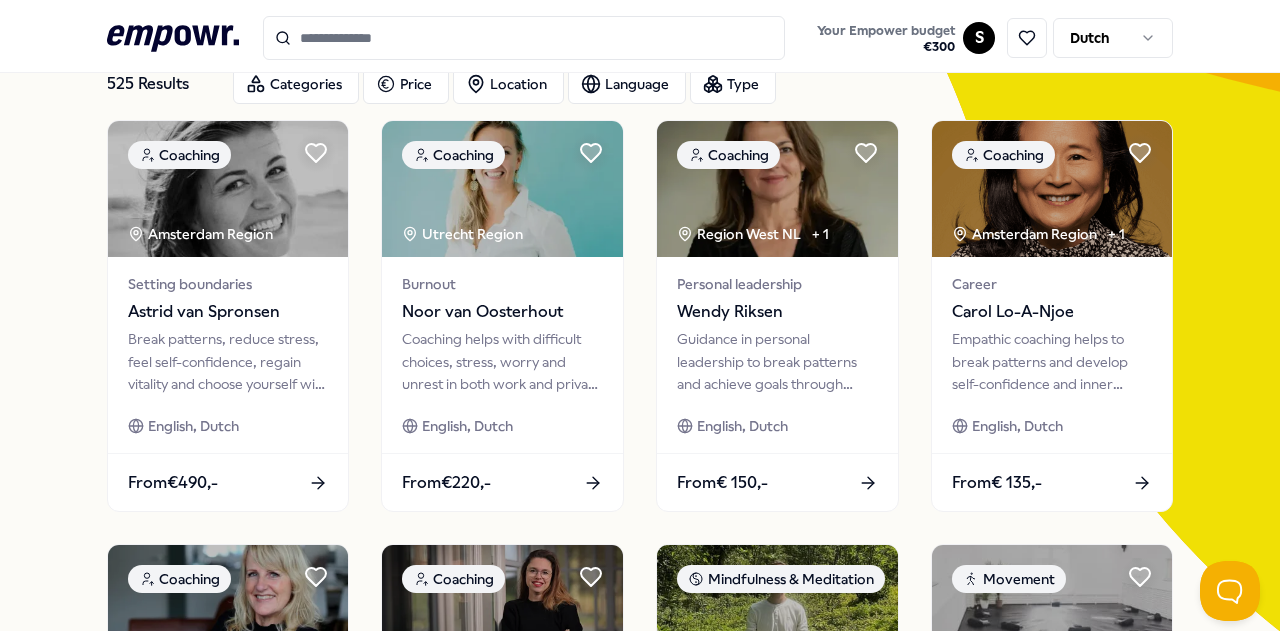 click on ".empowr-logo_svg__cls-1{fill:#03032f} Your Empower budget €  300 S Dutch All categories   Self-care library Our wellness experts are happy to help you choose Schedule a free consultation 525 Results Categories Price Location Language Type Coaching [CITY] Region   Setting boundaries [FIRST] [LAST] Break patterns, reduce stress, feel self-confidence, regain vitality and choose yourself with this coaching. English, Dutch From  €490,- Coaching [CITY] Region    + 1 Personal leadership [FIRST] [LAST] Guidance in personal leadership to break patterns and achieve goals through awareness and action. English, Dutch From  € 150,- Coaching [CITY] Region" at bounding box center [640, 315] 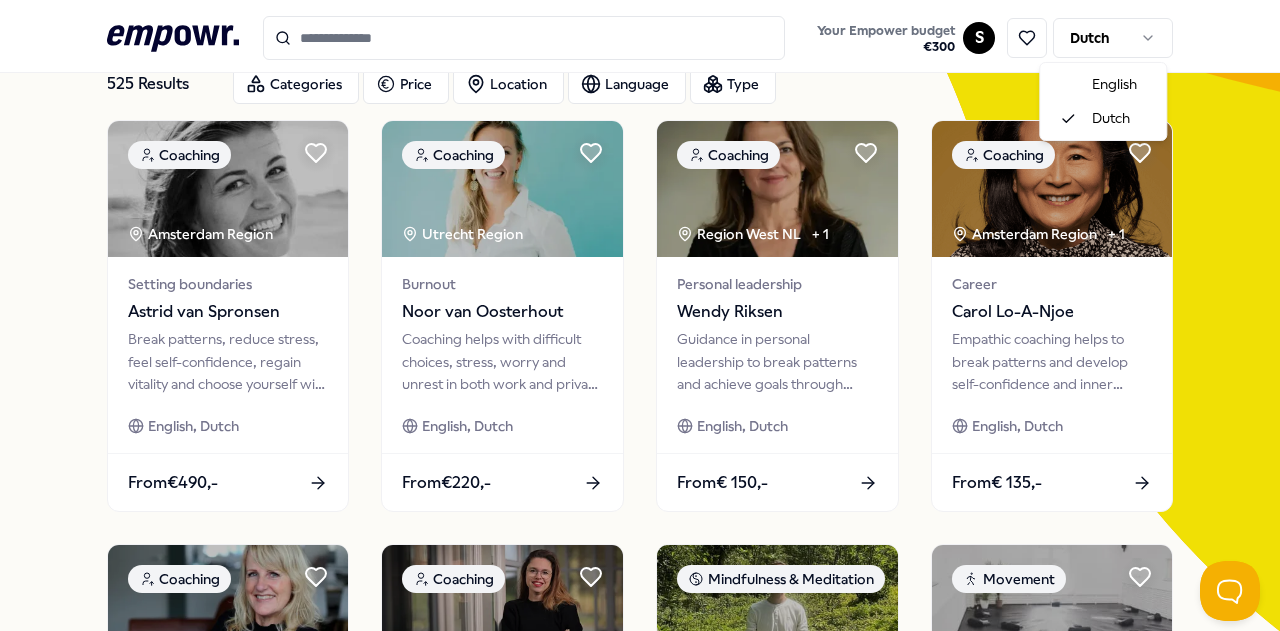 click on ".empowr-logo_svg__cls-1{fill:#03032f} Your Empower budget €  300 S Dutch All categories   Self-care library Our wellness experts are happy to help you choose Schedule a free consultation 525 Results Categories Price Location Language Type Coaching Amsterdam Region   Setting boundaries Astrid van Spronsen Break patterns, reduce stress, feel self-confidence, regain vitality and choose yourself with this coaching. English, Dutch From  €490,- Coaching Utrecht Region   Burnout Noor van Oosterhout Coaching helps with difficult choices, stress, worry and unrest in both work and private life. English, Dutch From  €220,- Coaching Region West NL    + 1 Personal leadership Wendy Riksen Guidance in personal leadership to break patterns and achieve goals through awareness and action. English, Dutch From  € 150,- Coaching Amsterdam Region    + 1 Career Carol Lo-A-Njoe Empathic coaching helps to break patterns and develop self-confidence and inner strength. English, Dutch From  € 135,- Coaching Region West NL" at bounding box center [640, 315] 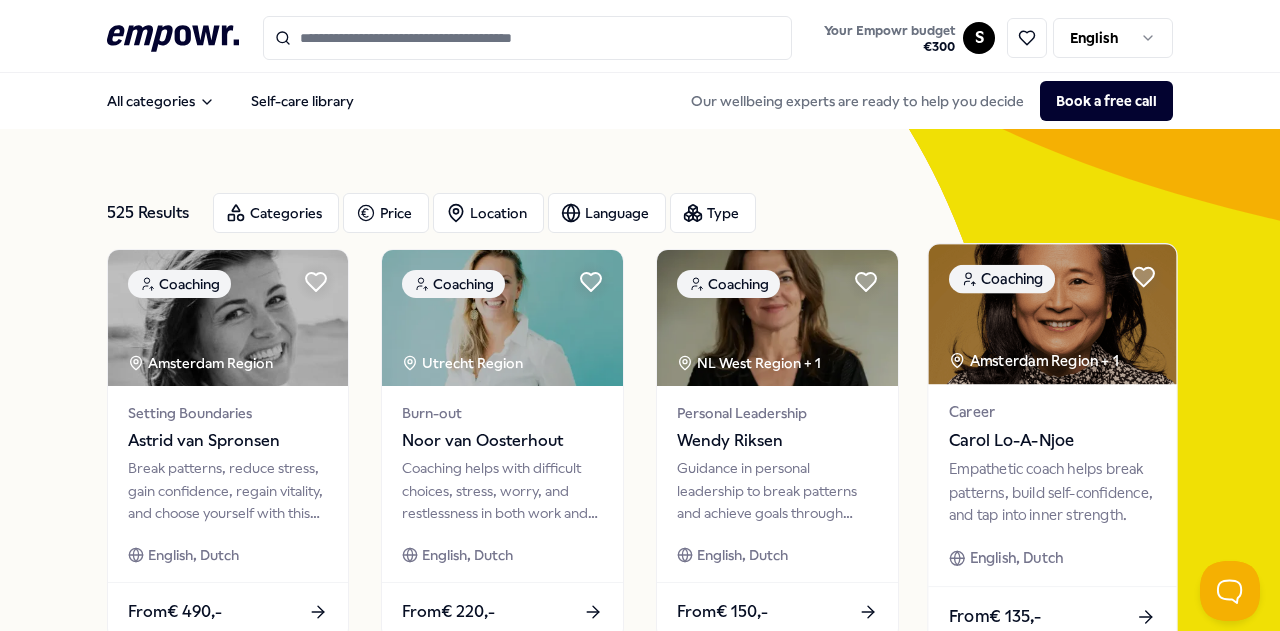 scroll, scrollTop: 0, scrollLeft: 0, axis: both 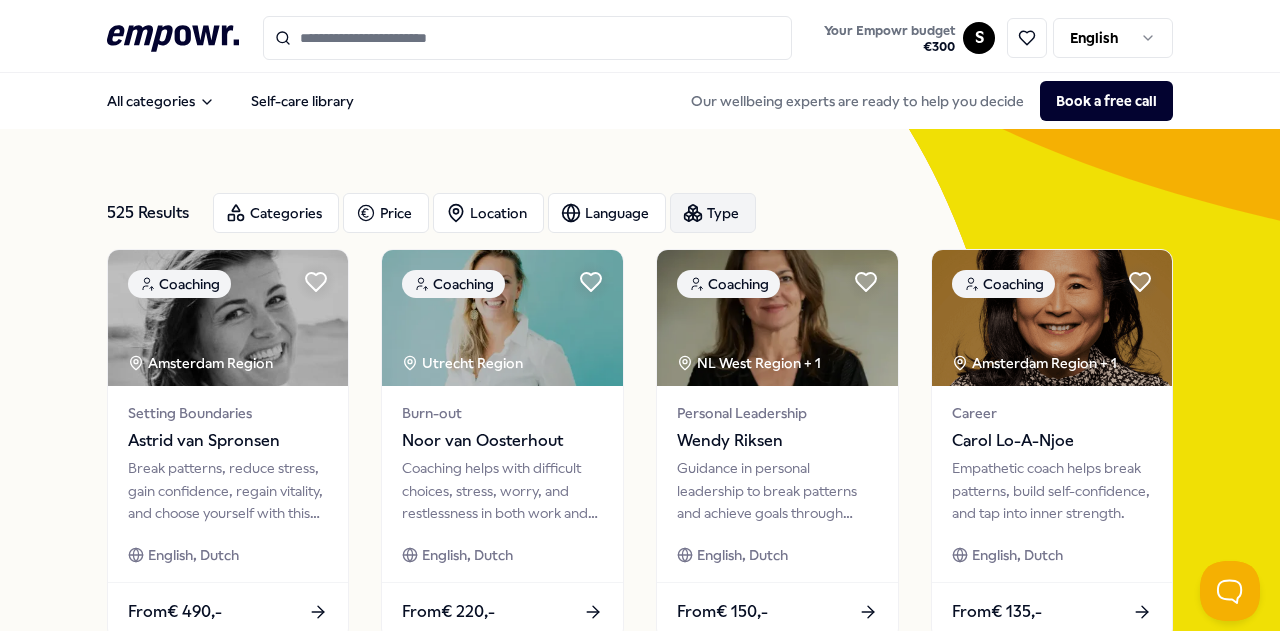 click on "Type" at bounding box center [713, 213] 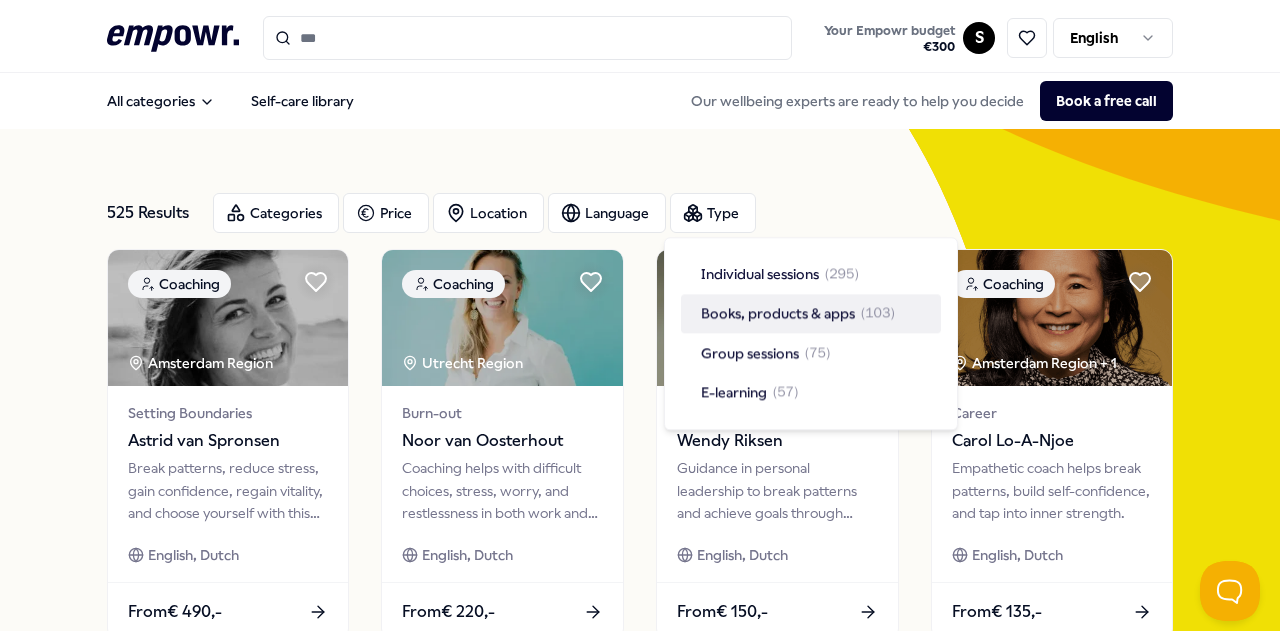 click on "Books, products & apps" at bounding box center (778, 314) 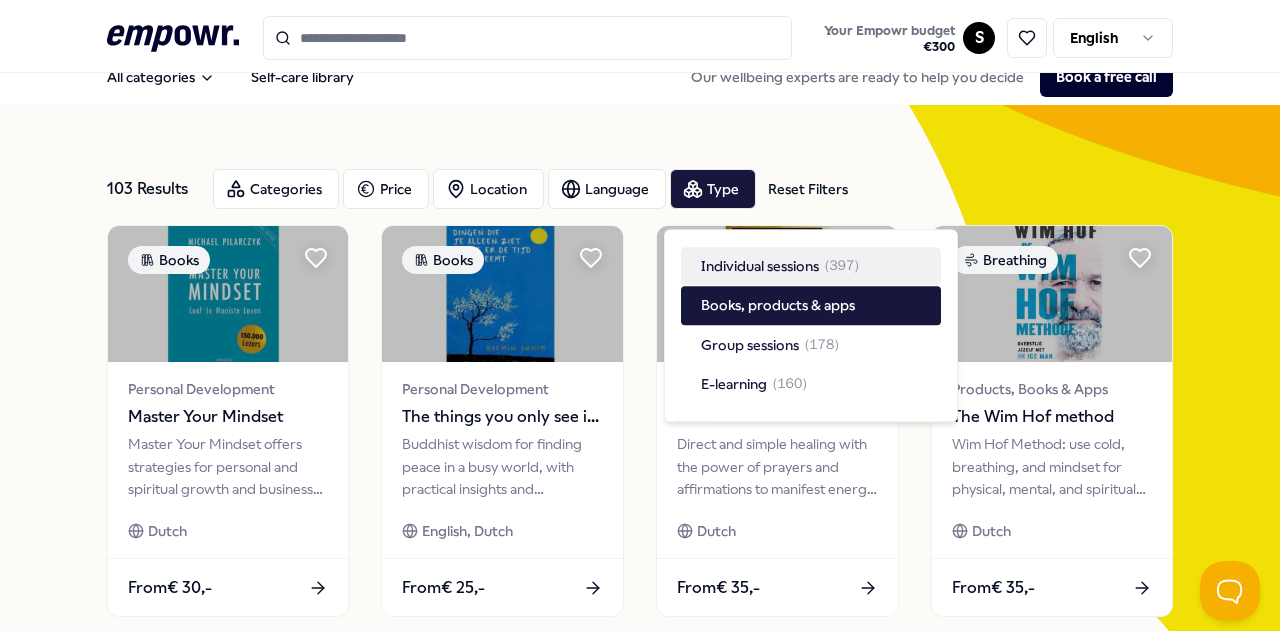 scroll, scrollTop: 0, scrollLeft: 0, axis: both 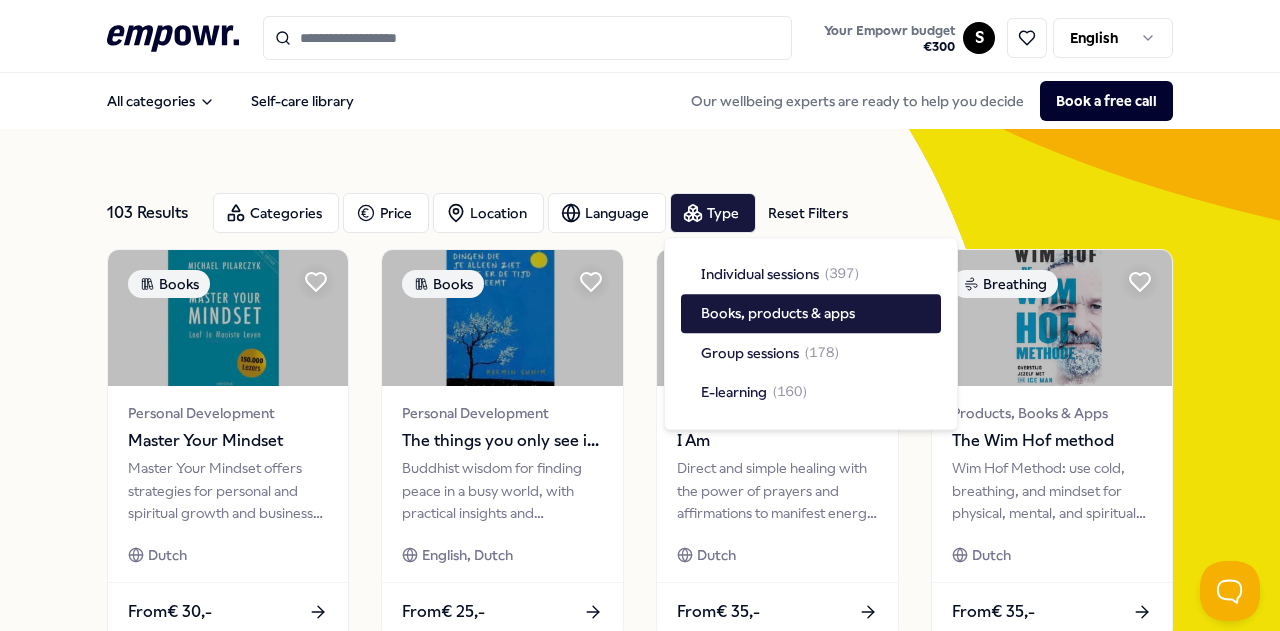 click on "103 Results Reset Filters Categories Price Location Language Type Reset Filters Books Personal Development Master Your Mindset Master Your Mindset offers strategies for personal and spiritual growth and
business success. Dutch From  € 30,- Books Personal Development The things you only see if you take your time Buddhist wisdom for finding peace in a busy world, with practical insights and
mindfulness. English, Dutch From  € 25,- Mindfulness & Meditation Products, Books & Apps I Am Direct and simple healing with the power of prayers and affirmations to manifest
energy and life dreams. Dutch From  € 35,- Breathing Products, Books & Apps The Wim Hof method Wim Hof Method: use cold, breathing, and mindset for physical, mental, and
spiritual growth and balance. Dutch From  € 35,- Mindfulness & Meditation Products, Books & Apps The Noble Art of Not Giving a F*ck Learn to deal with life's setbacks and imperfections for courage, confidence,
and a liberating outlook. English, Dutch From  € 30,- Dutch" at bounding box center (640, 873) 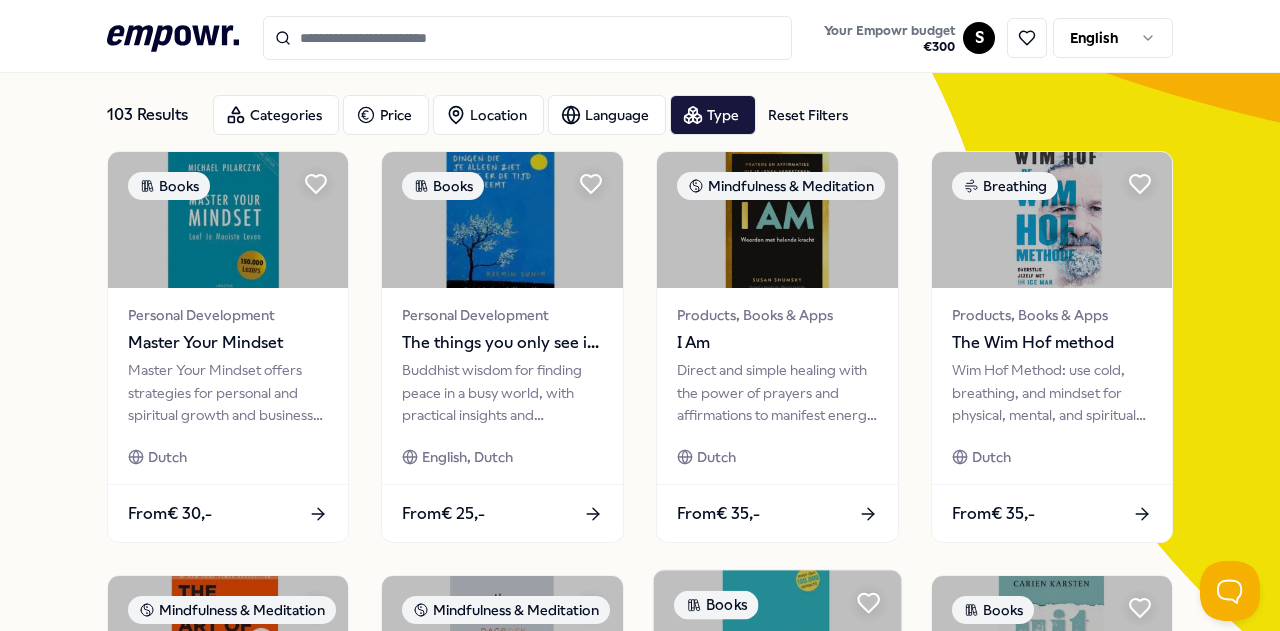 scroll, scrollTop: 0, scrollLeft: 0, axis: both 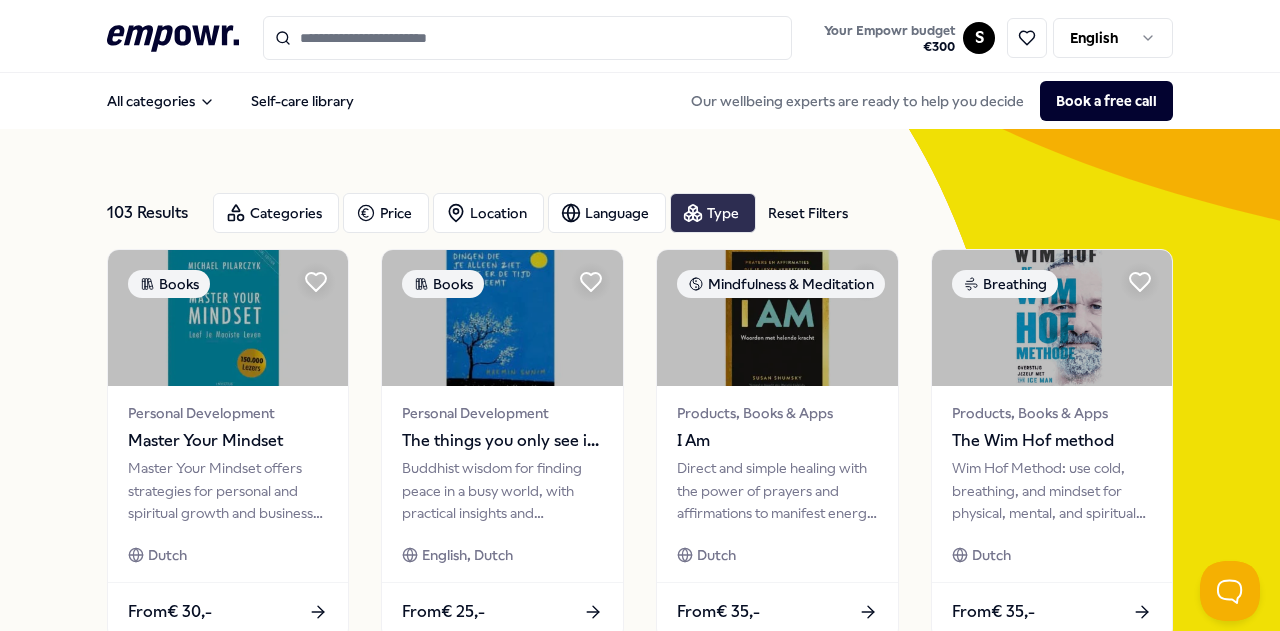 click on "Type" at bounding box center (713, 213) 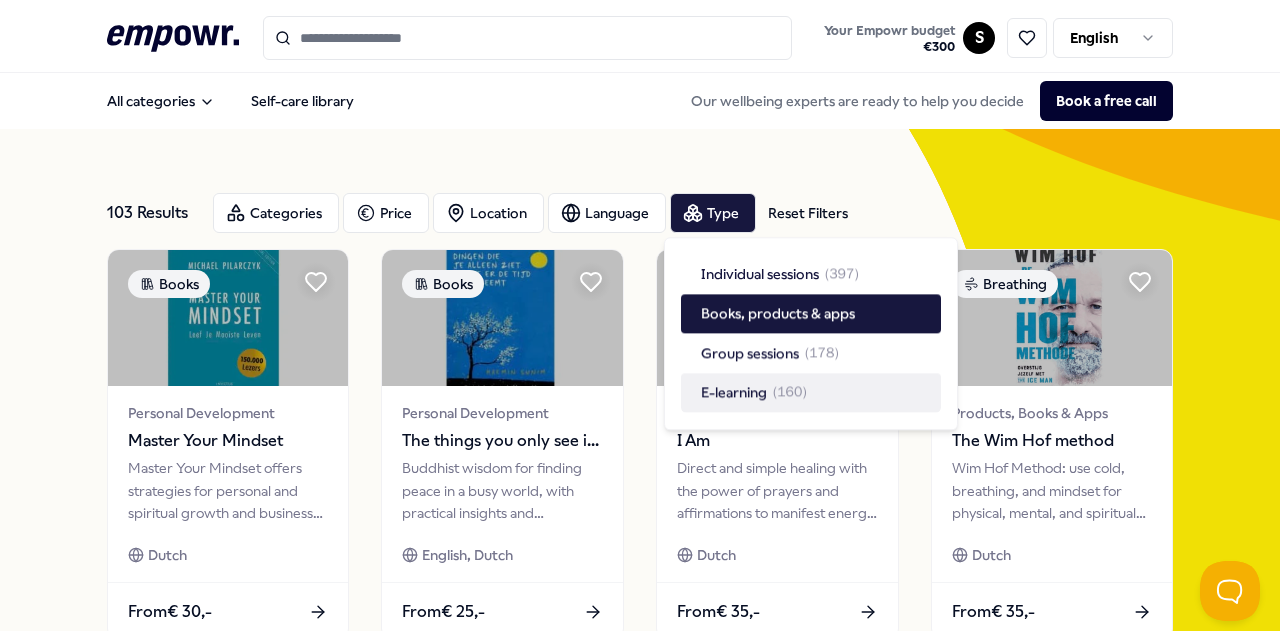 click on "E-learning ( 160 )" at bounding box center (754, 393) 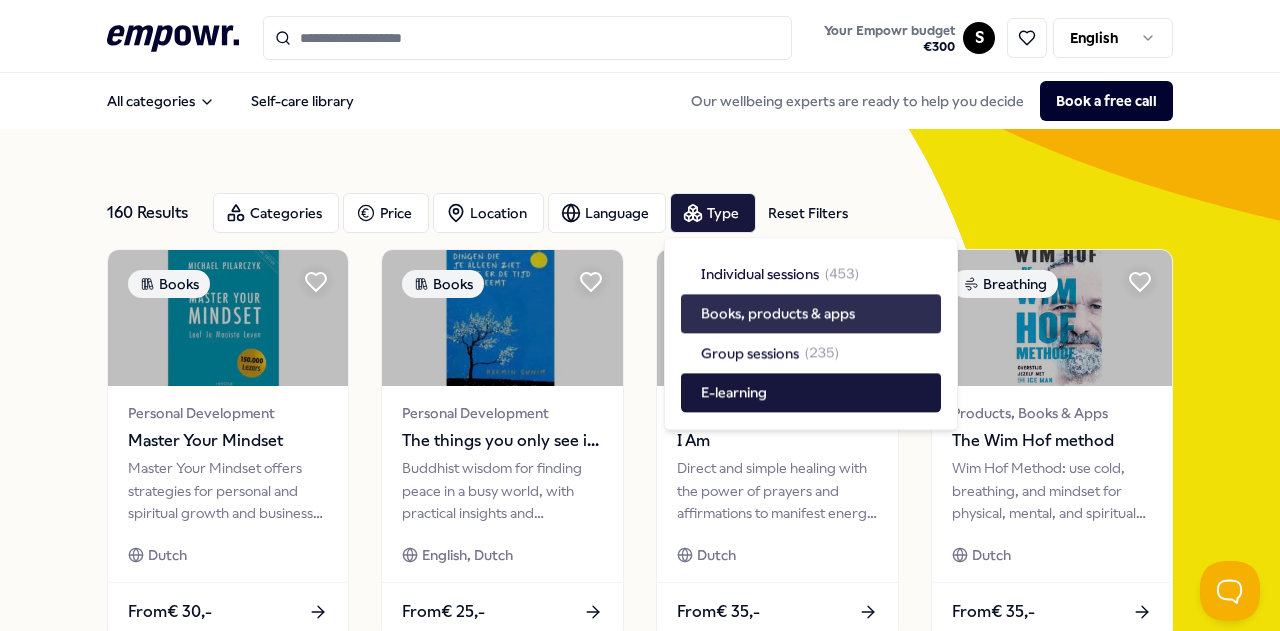 click on "Books, products & apps" at bounding box center (778, 314) 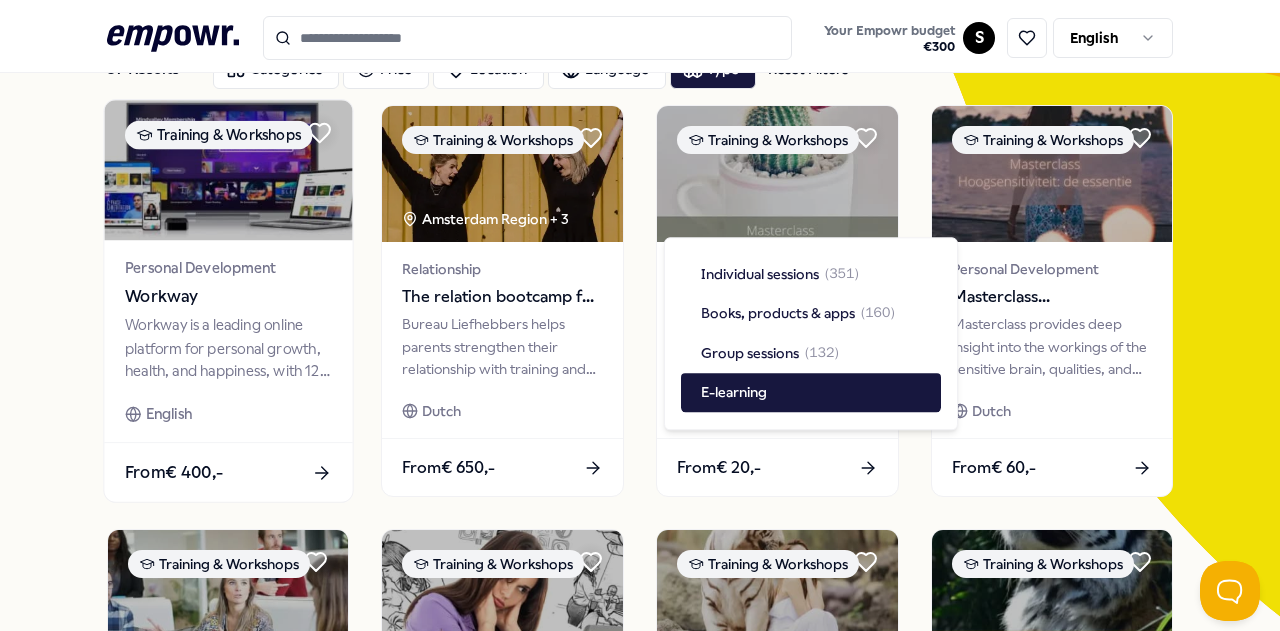 scroll, scrollTop: 166, scrollLeft: 0, axis: vertical 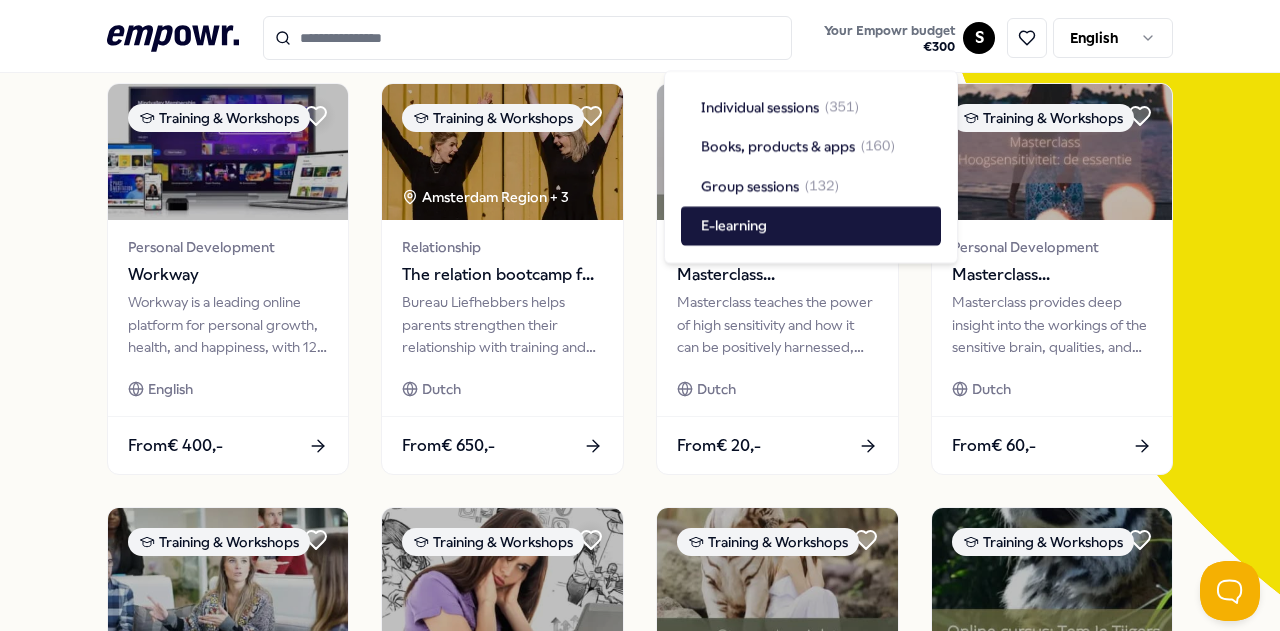 click on "Training & Workshops Personal Development Workway Workway is a leading online platform for personal growth, health, and happiness,
with 12 million students. English From  € 400,- Training & Workshops Amsterdam Region   + 3 Relationship The relation bootcamp for parents Bureau Liefhebbers helps parents strengthen their relationship with training and
tools for loving relationships. Dutch From  € 650,- Training & Workshops Personal Development Masterclass Hoogsensitiviteit een inleiding Masterclass teaches the power of high sensitivity and how it can be positively
harnessed, based on science. Dutch From  € 20,- Training & Workshops Personal Development Masterclass Hoogsensitiviteit de essentie Masterclass provides deep insight into the workings of the sensitive brain,
qualities, and pitfalls. Dutch From  € 60,- Training & Workshops Personal Development Masterclass Omgaan met hoogsensitiviteit op werk Dutch From  € 50,-" at bounding box center (640, 707) 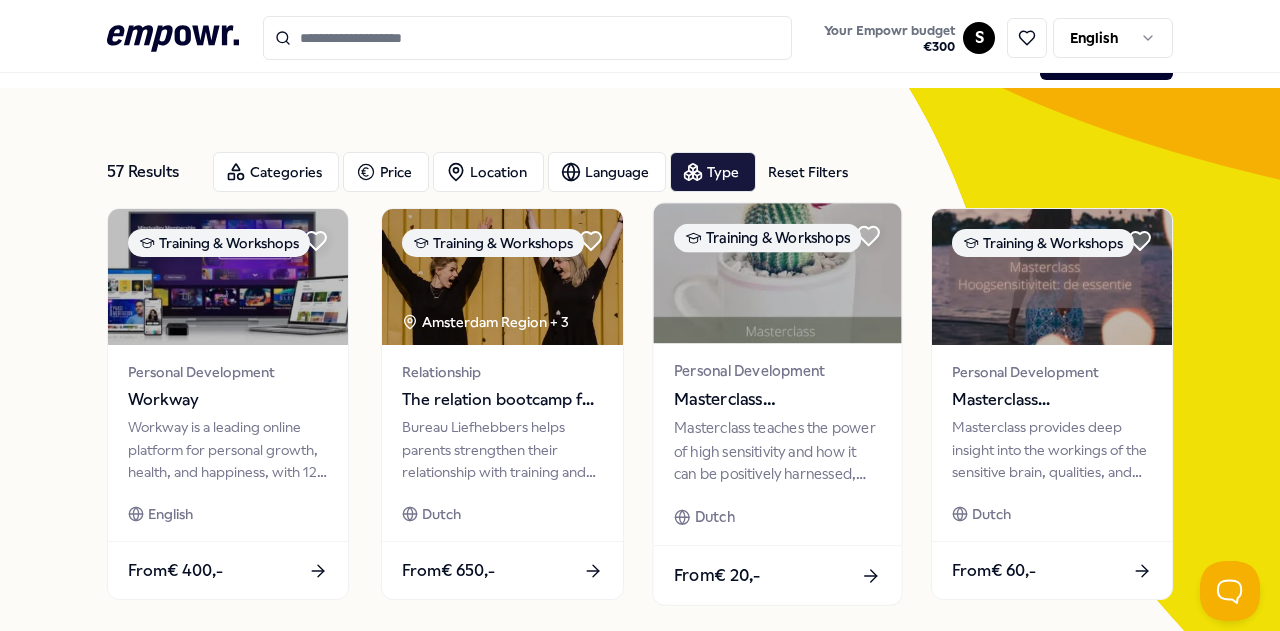 scroll, scrollTop: 0, scrollLeft: 0, axis: both 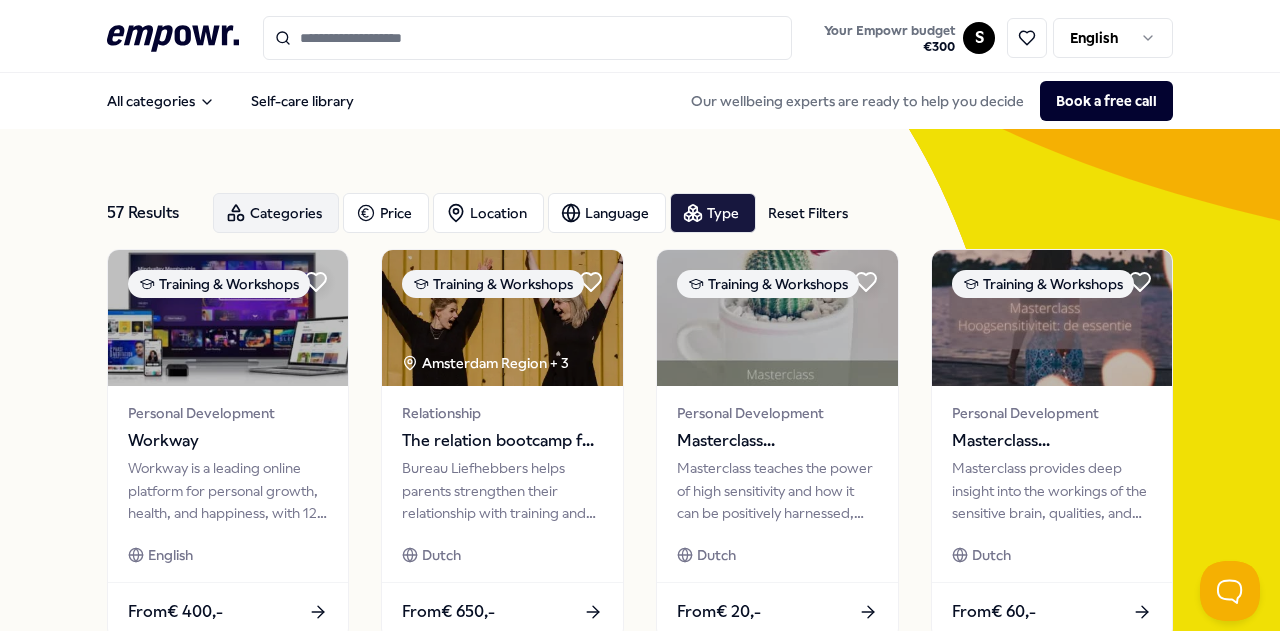 click on "Categories" at bounding box center (276, 213) 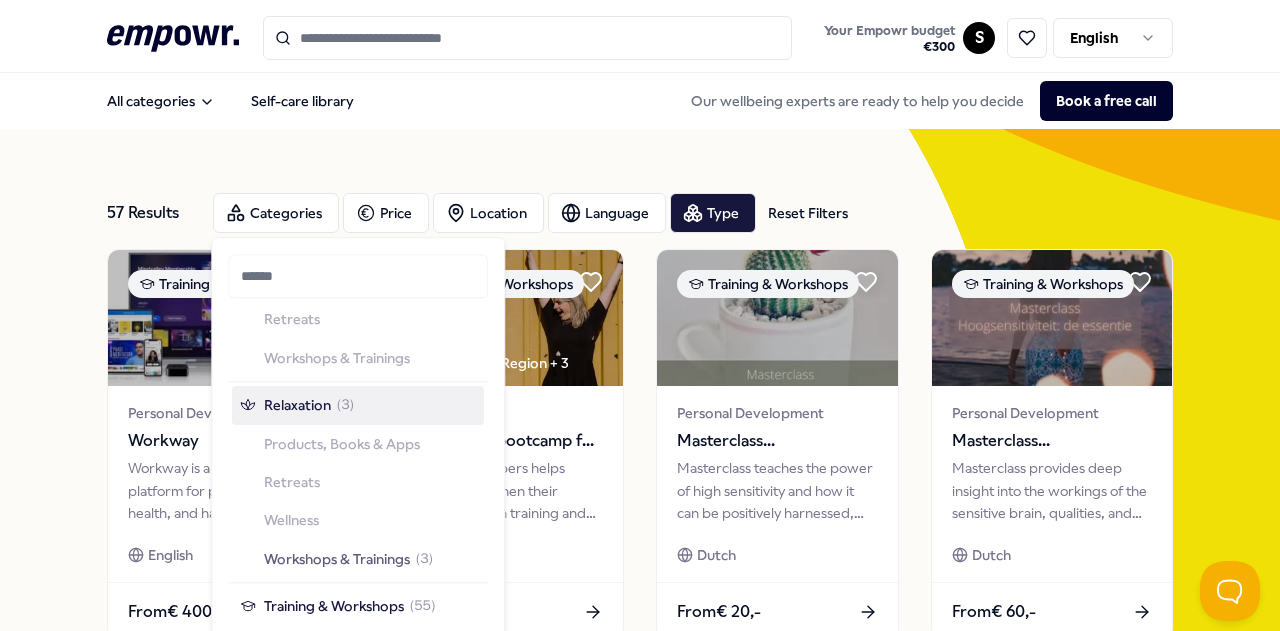 scroll, scrollTop: 2021, scrollLeft: 0, axis: vertical 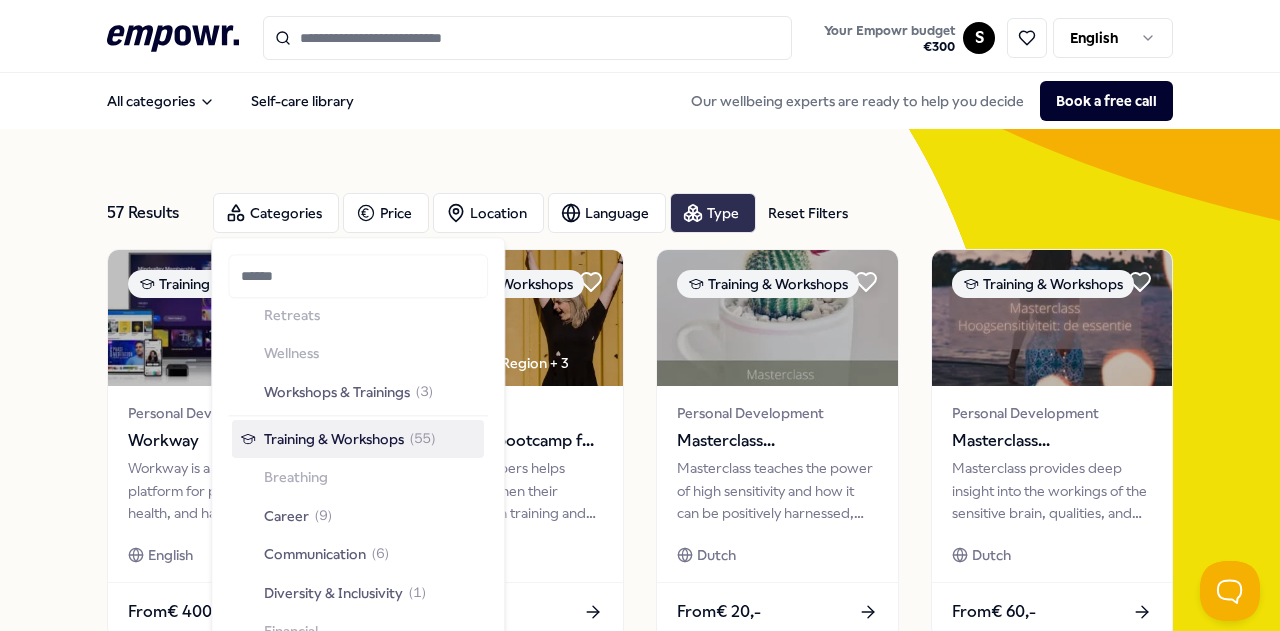 click on "Type" at bounding box center [713, 213] 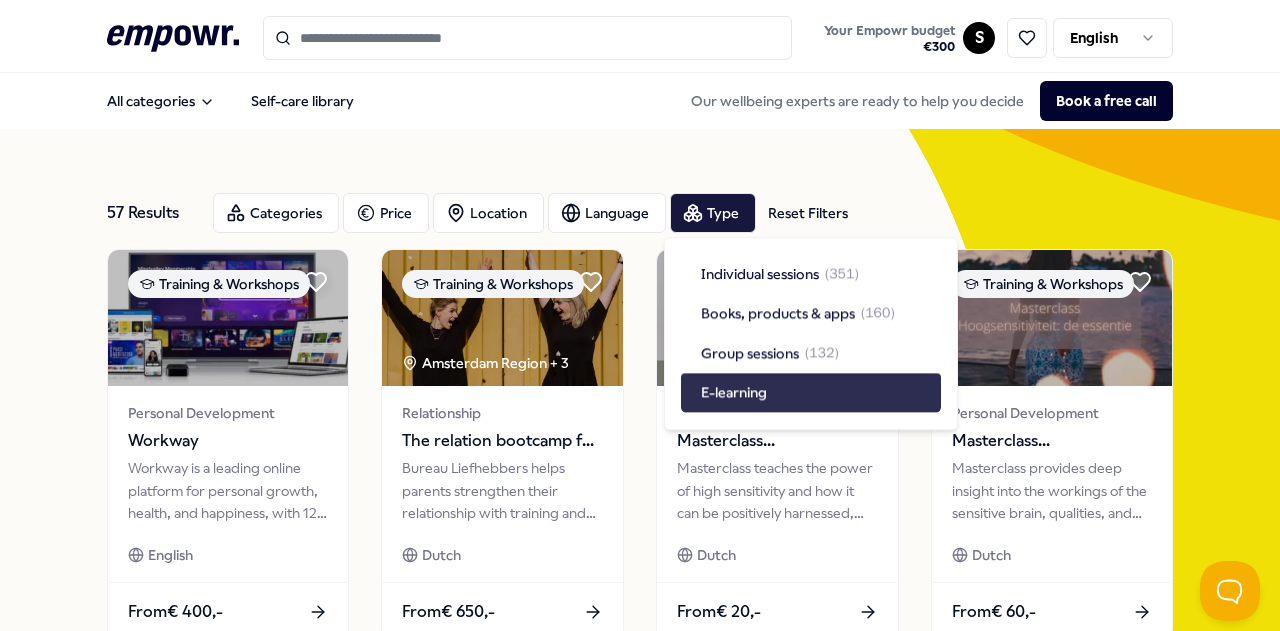 click on "E-learning" at bounding box center [811, 393] 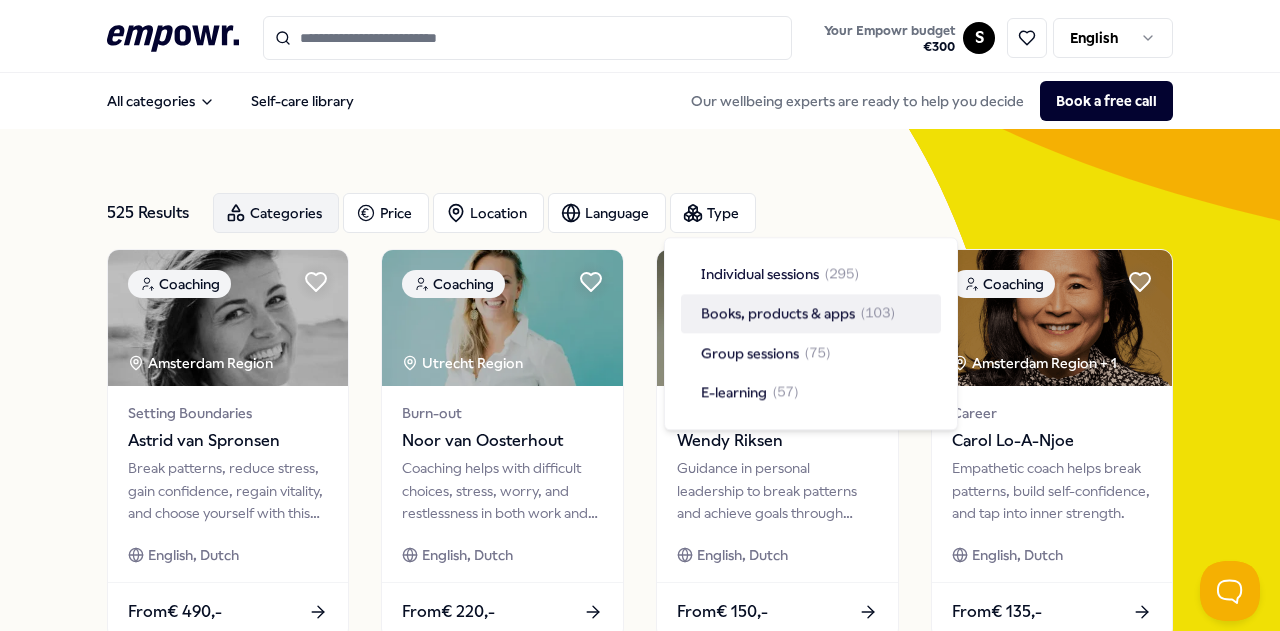 click on "Categories" at bounding box center [276, 213] 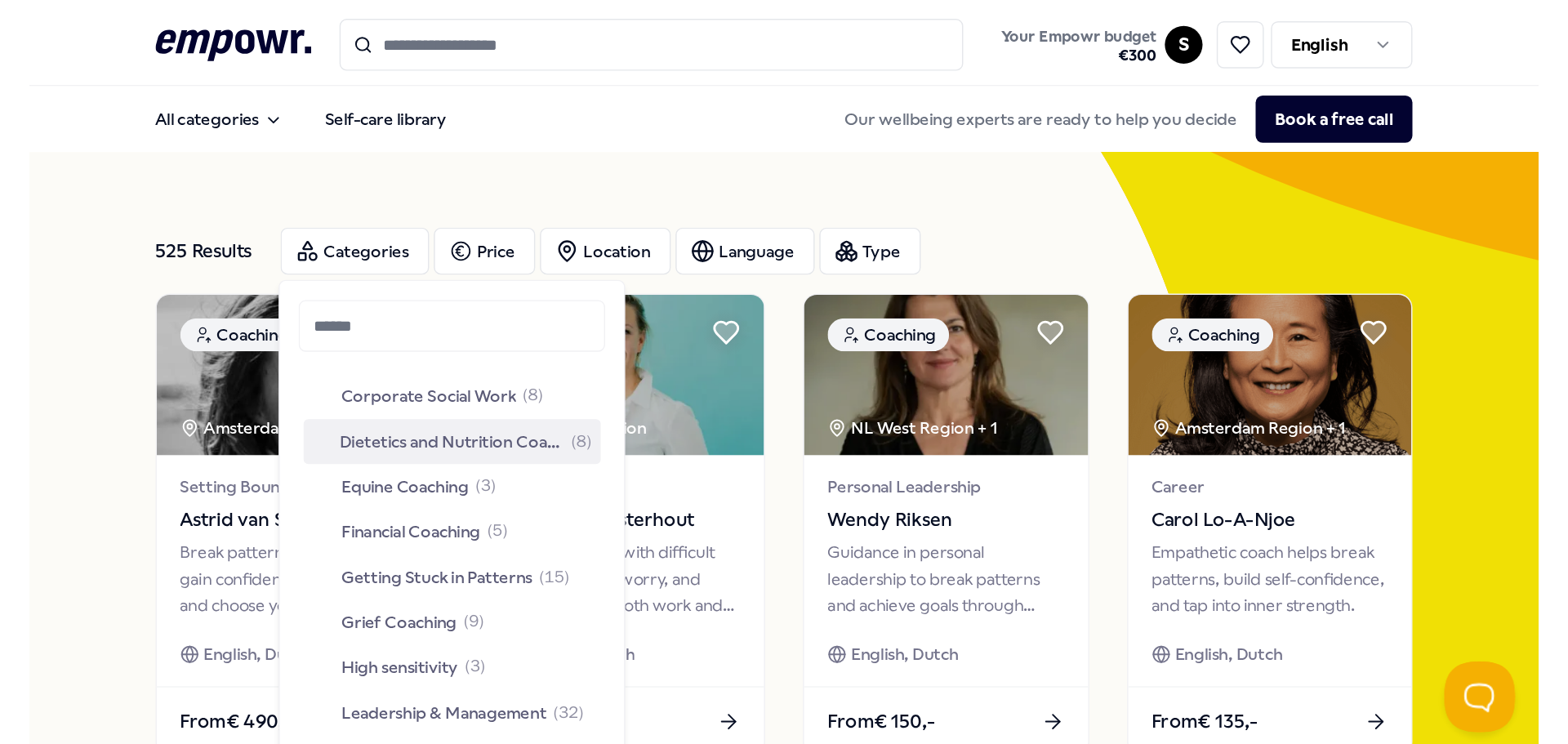 scroll, scrollTop: 272, scrollLeft: 0, axis: vertical 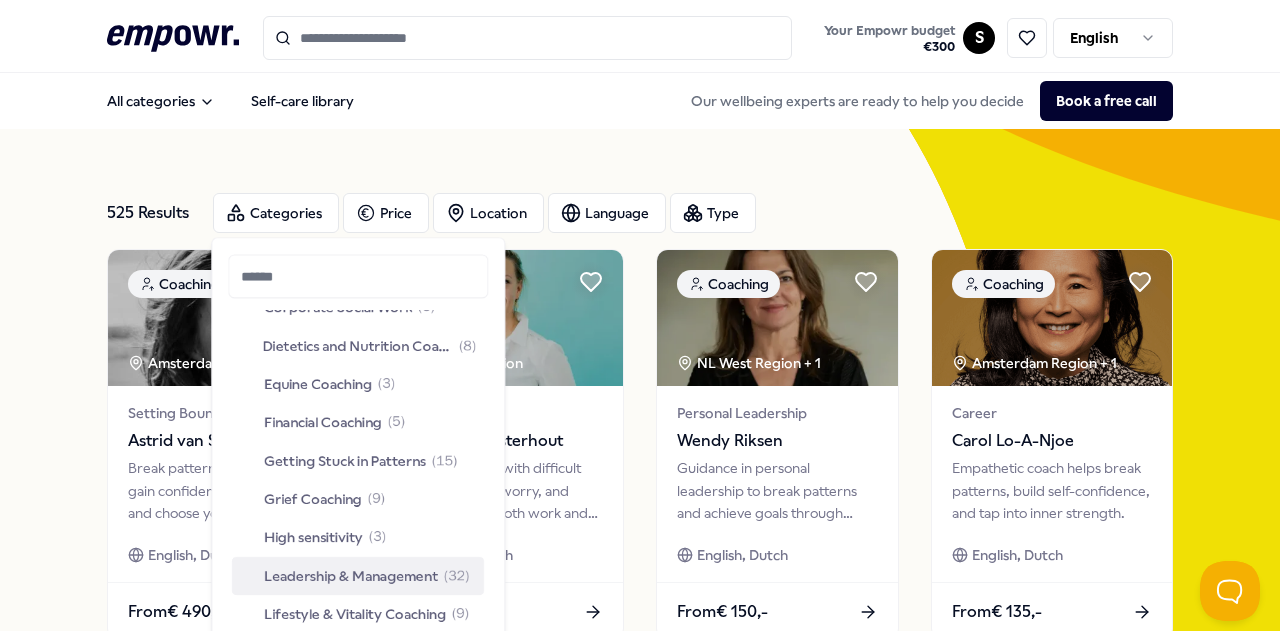 click on "Leadership & Management ( 32 )" at bounding box center (354, 576) 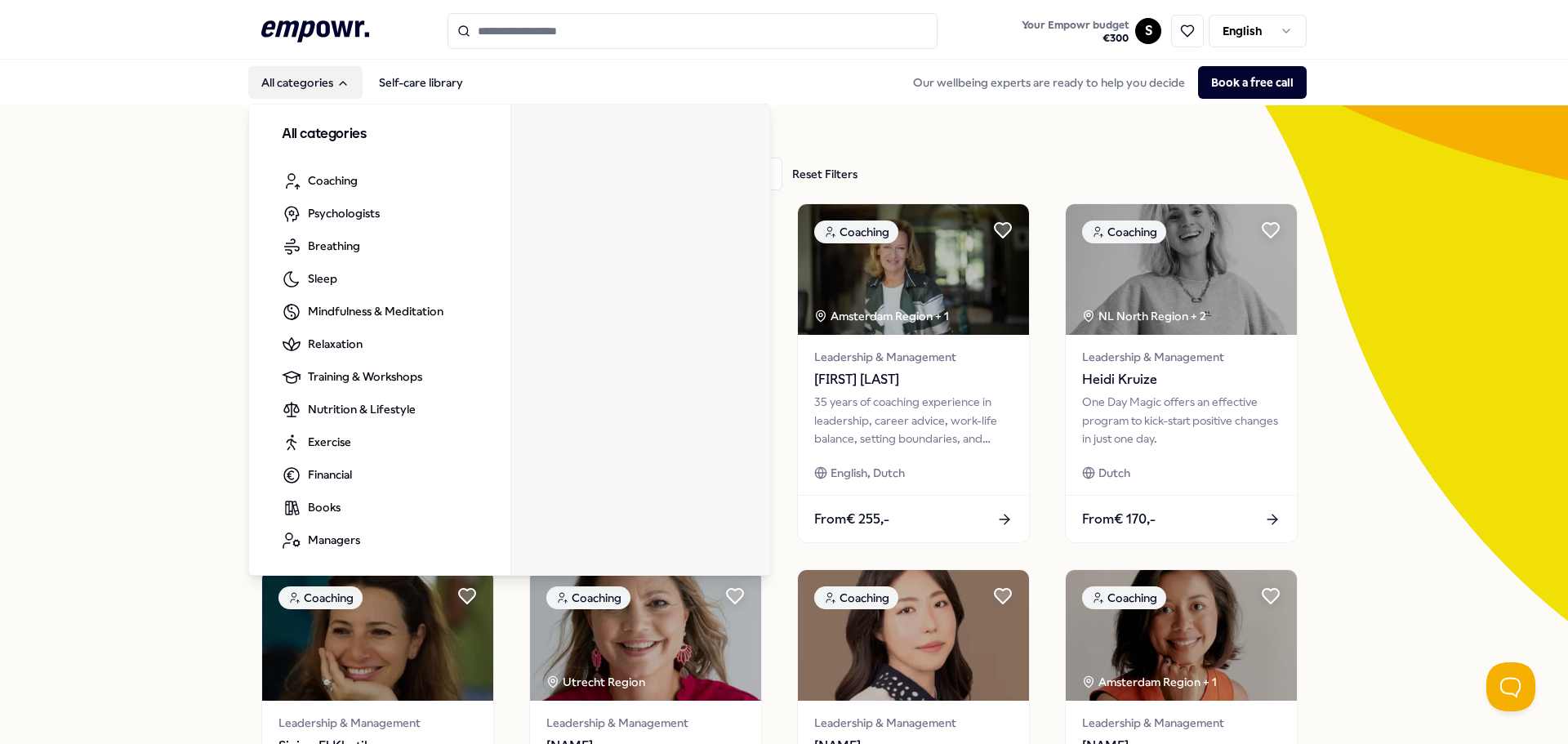 click 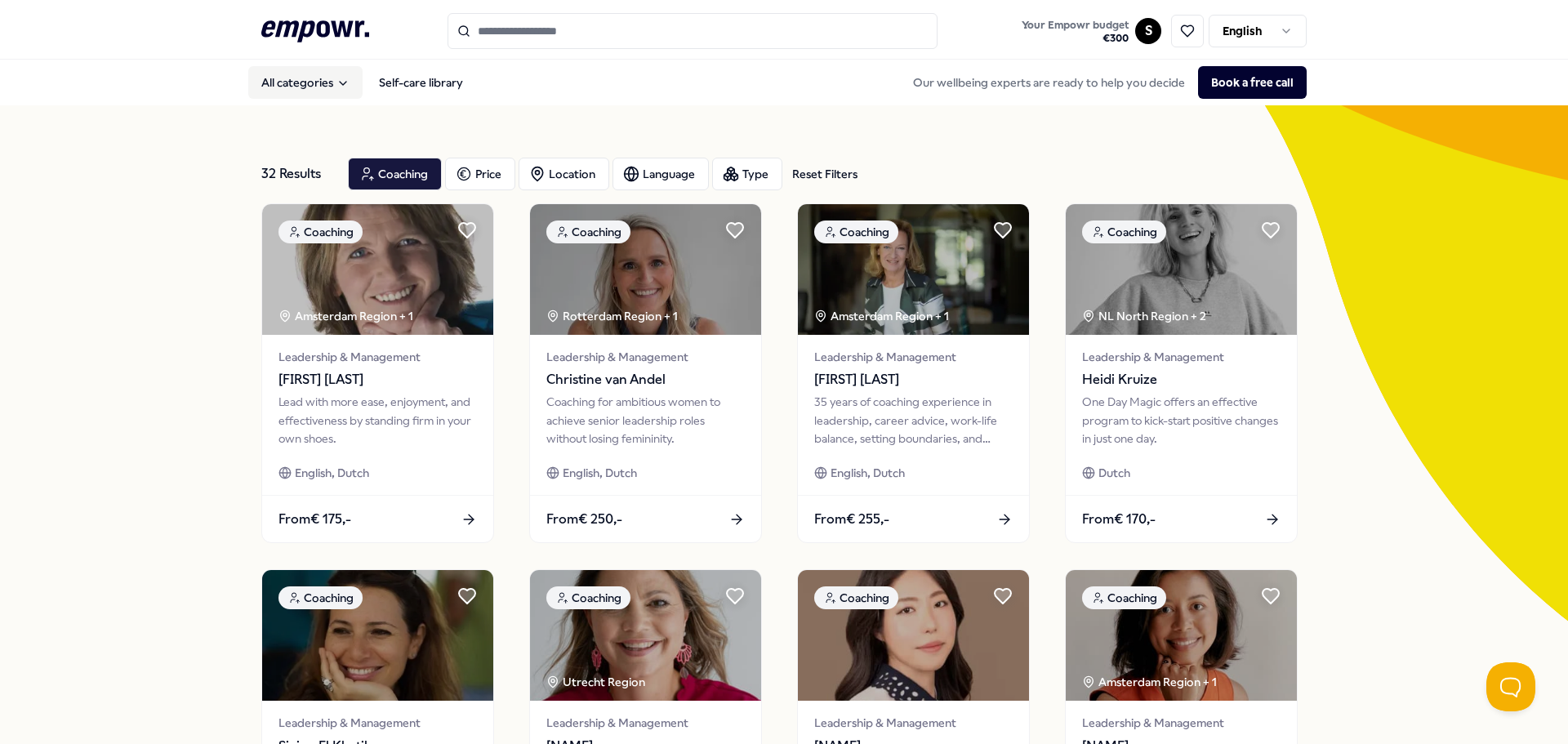 click 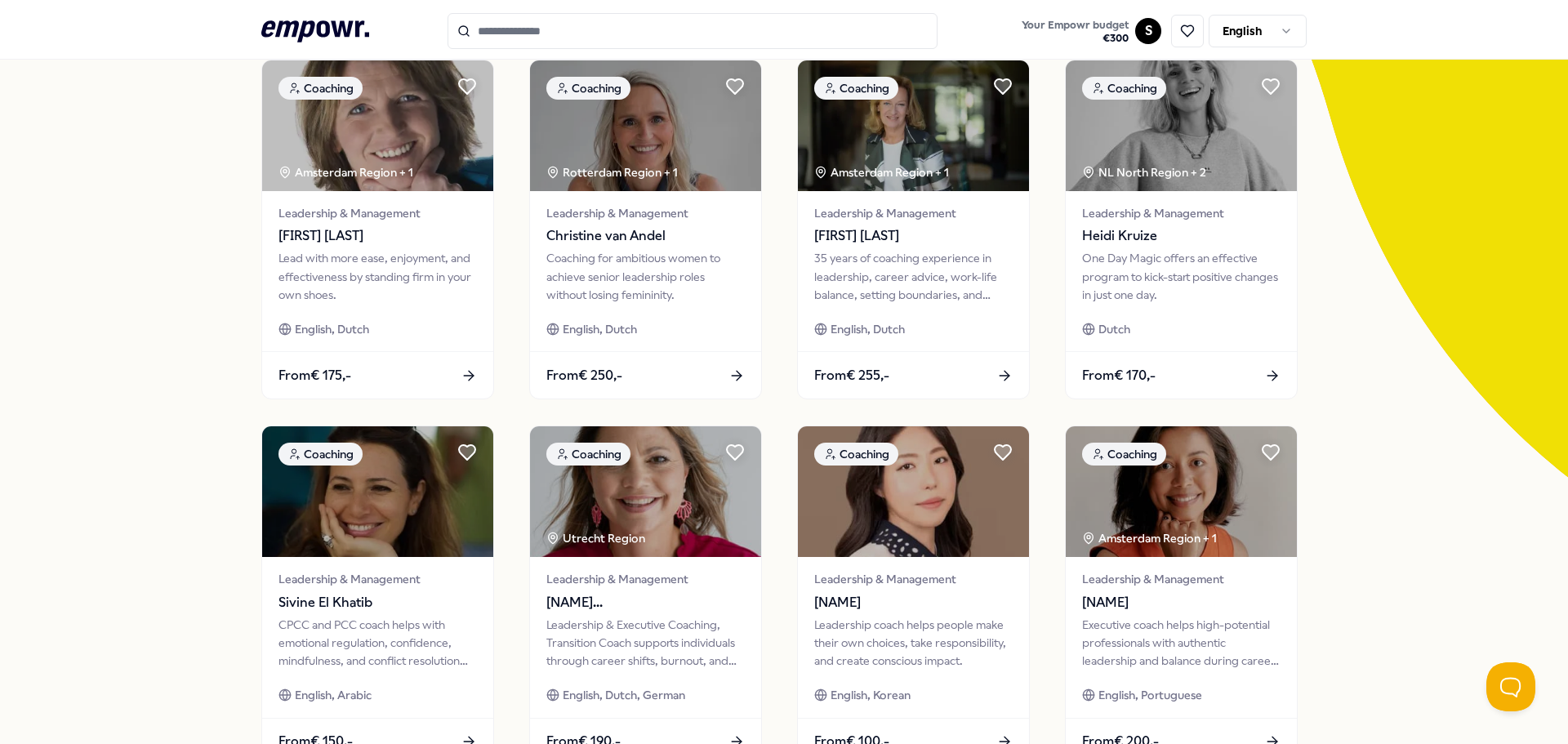 scroll, scrollTop: 0, scrollLeft: 0, axis: both 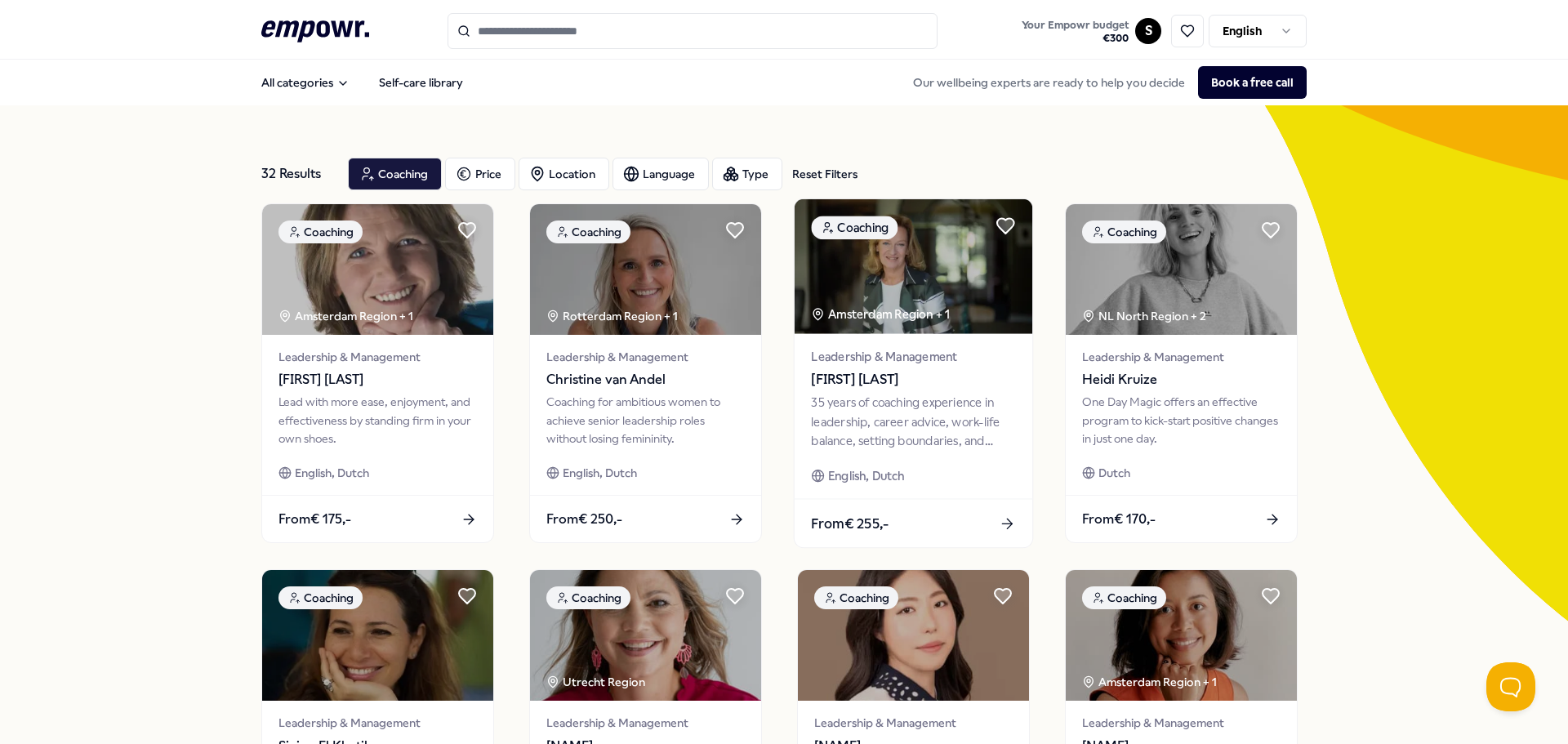 click on "From  € 255,-" at bounding box center [913, 523] 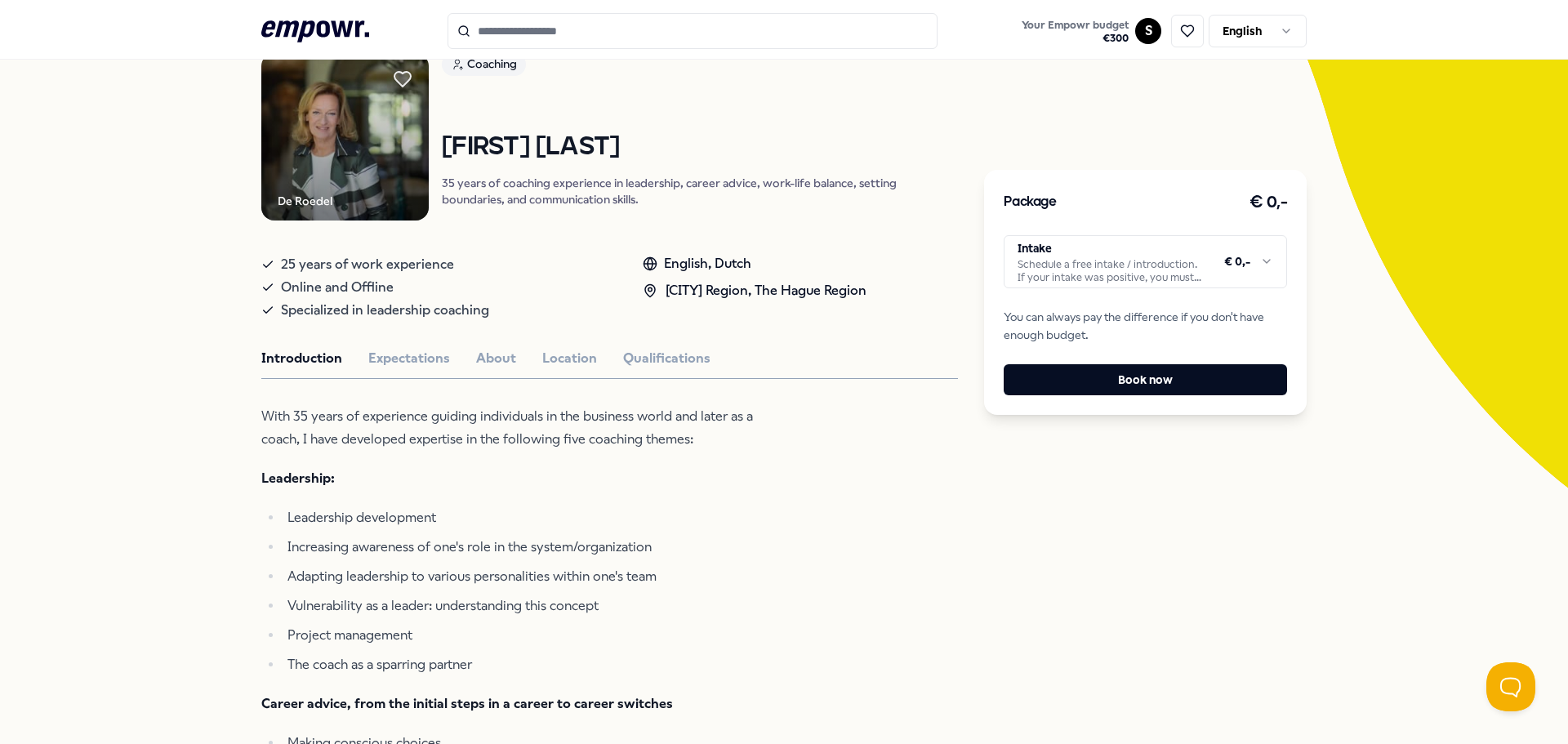 scroll, scrollTop: 0, scrollLeft: 0, axis: both 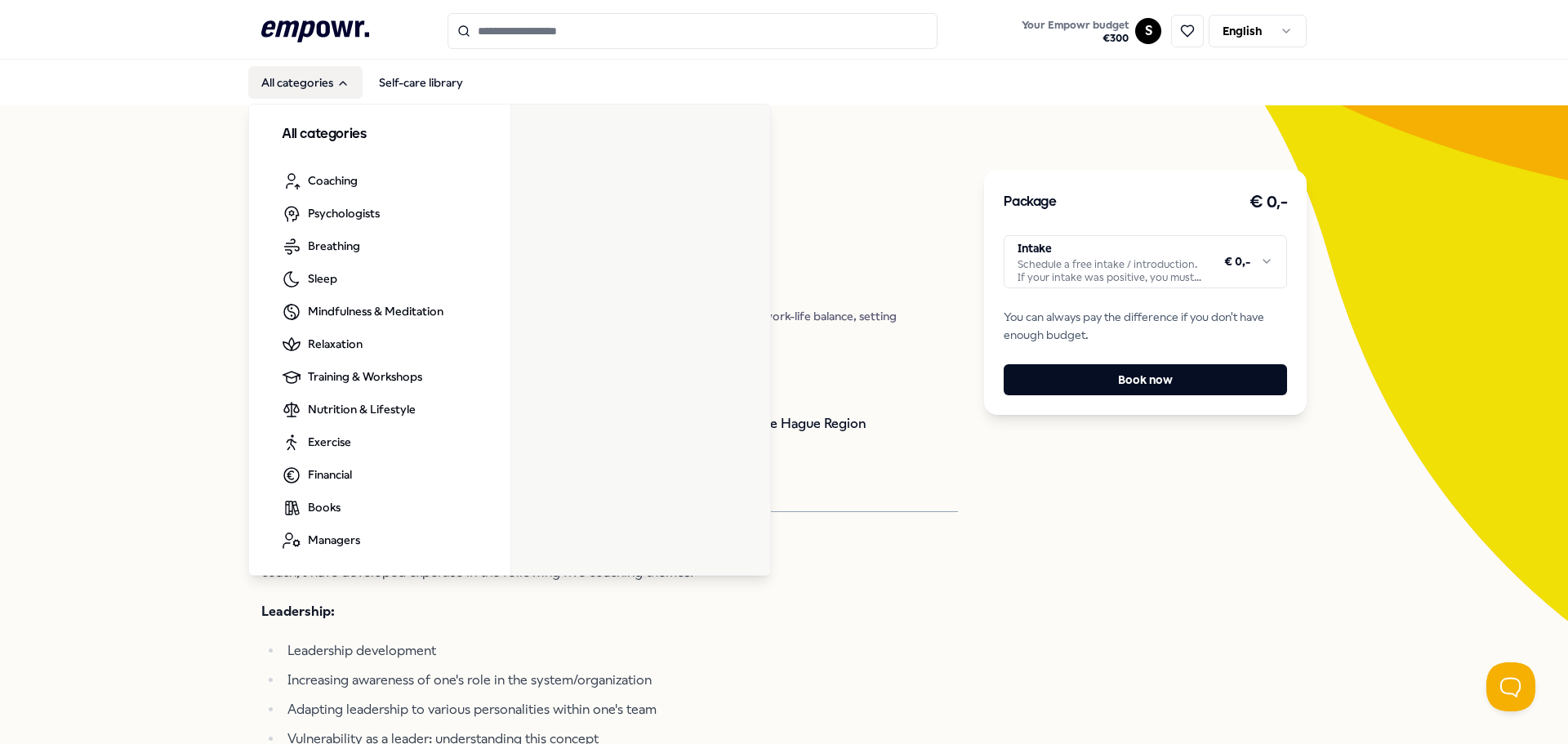 click 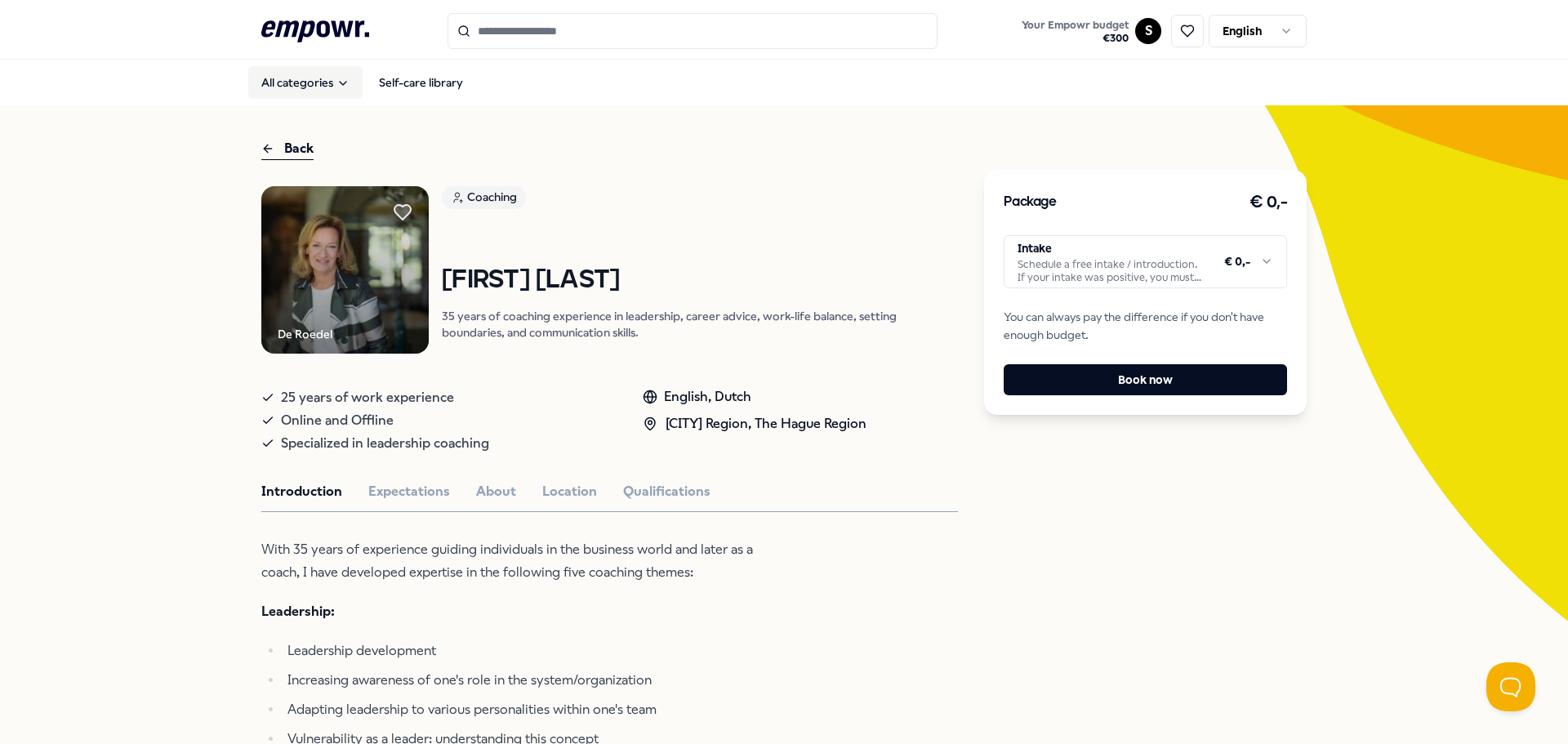 click 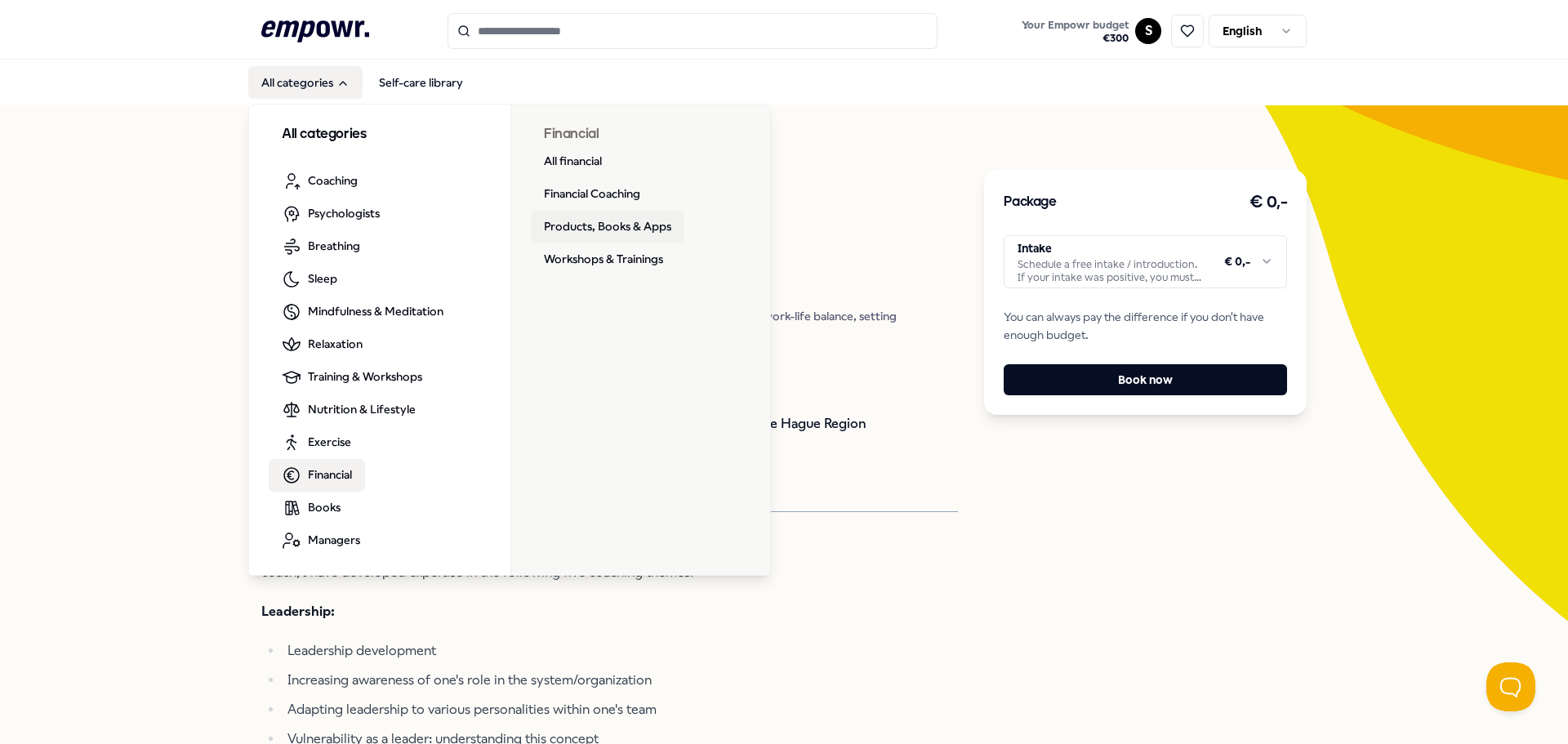 click on "Products, Books & Apps" at bounding box center [608, 227] 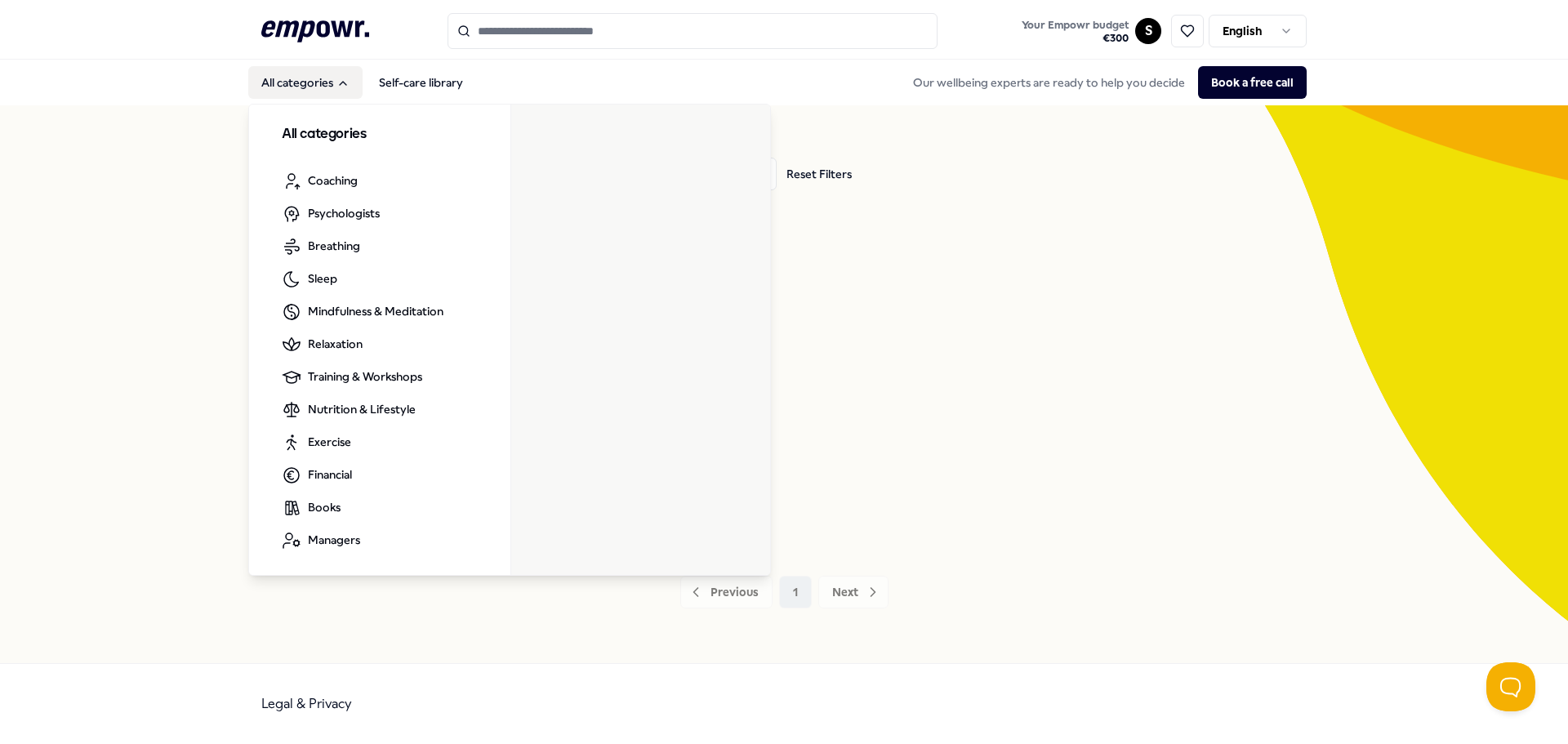 click on "All categories" at bounding box center [305, 82] 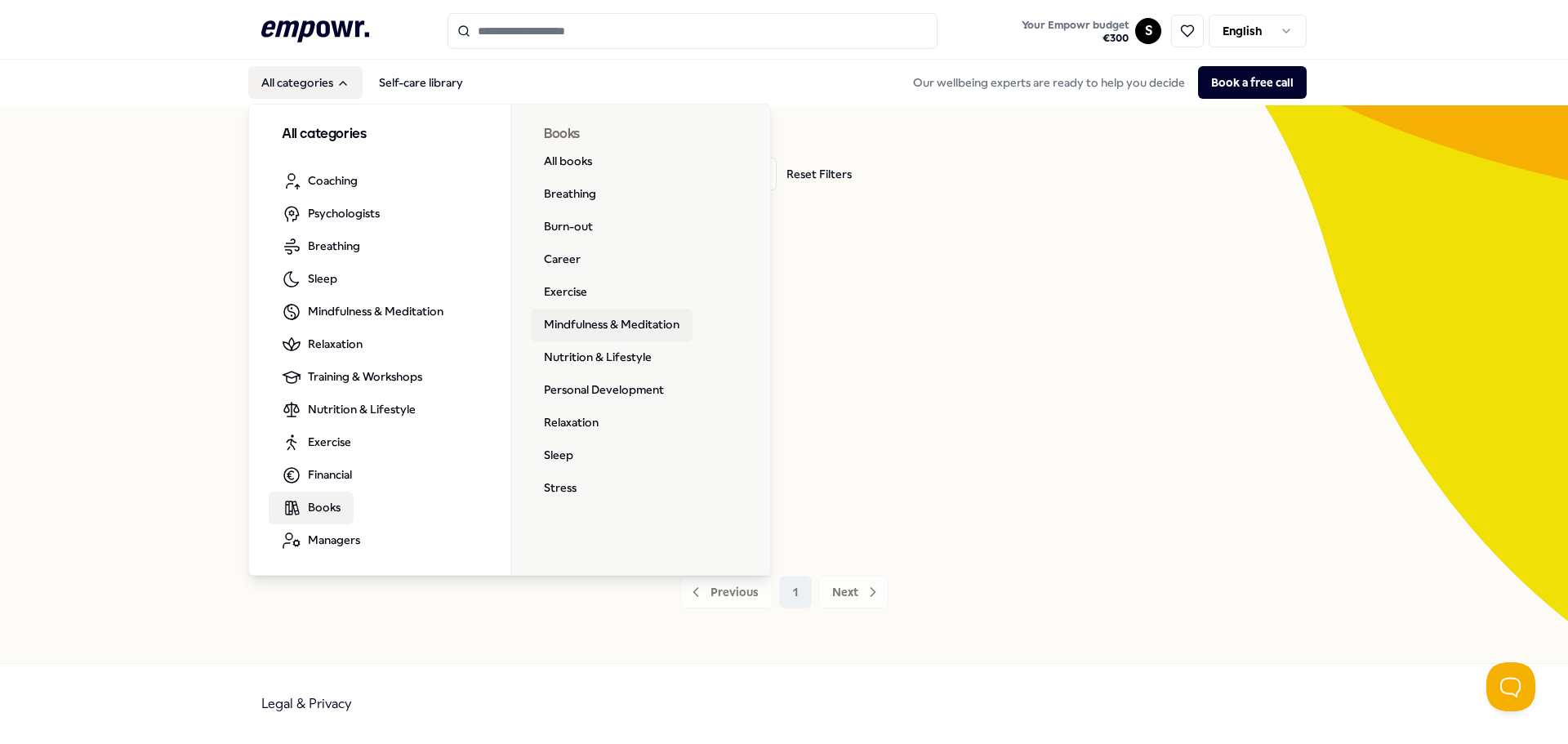 click on "Mindfulness & Meditation" at bounding box center [612, 325] 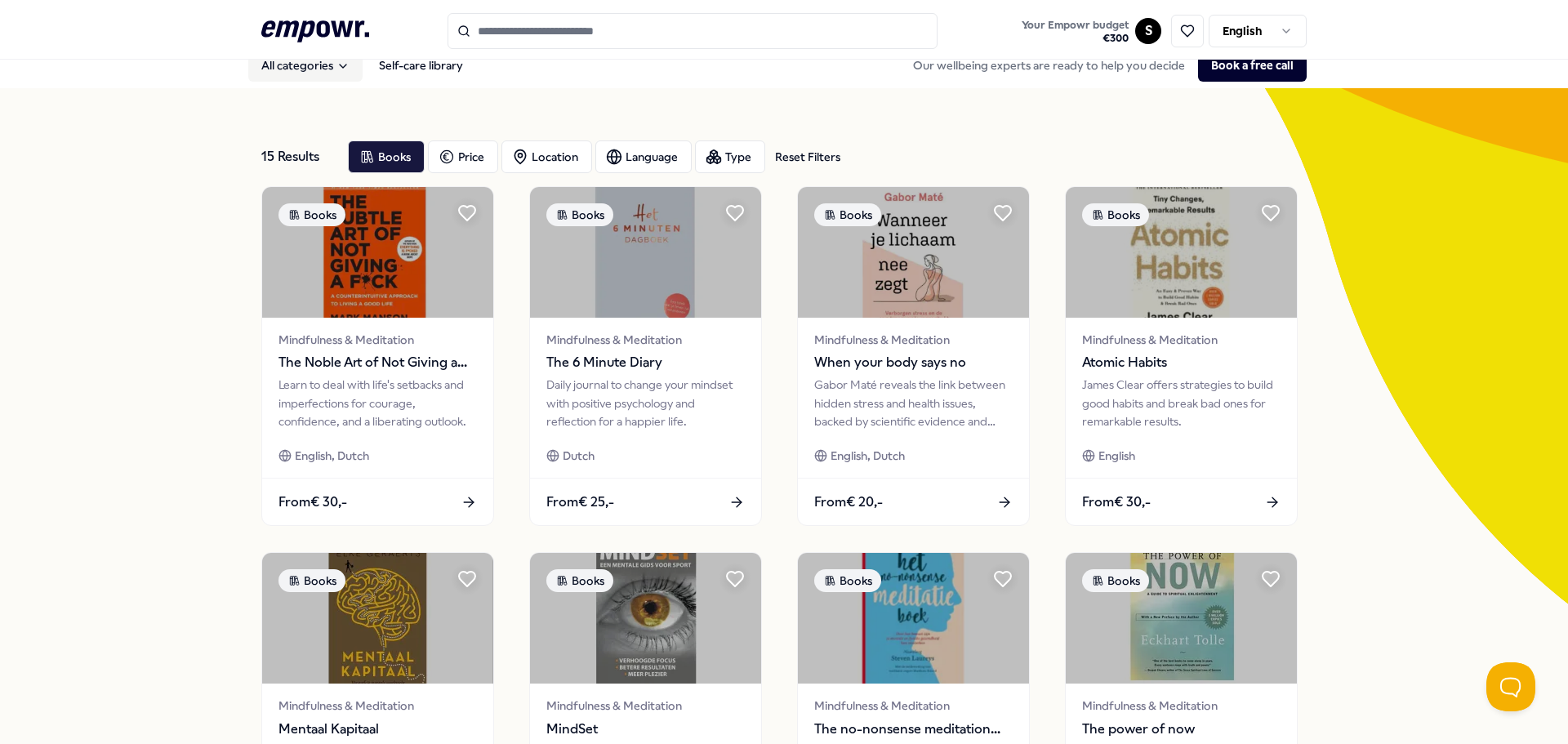 scroll, scrollTop: 0, scrollLeft: 0, axis: both 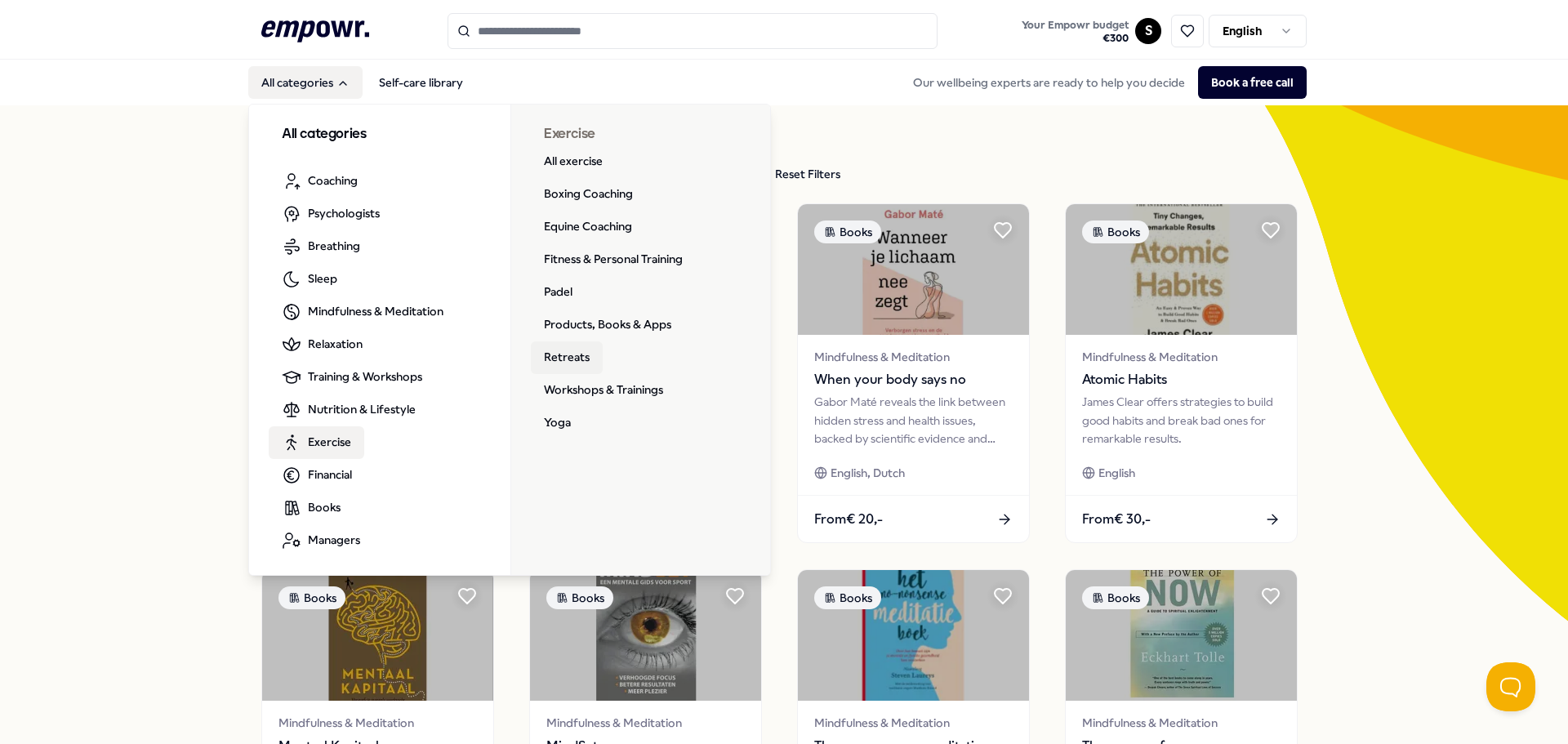 click on "Retreats" at bounding box center [567, 358] 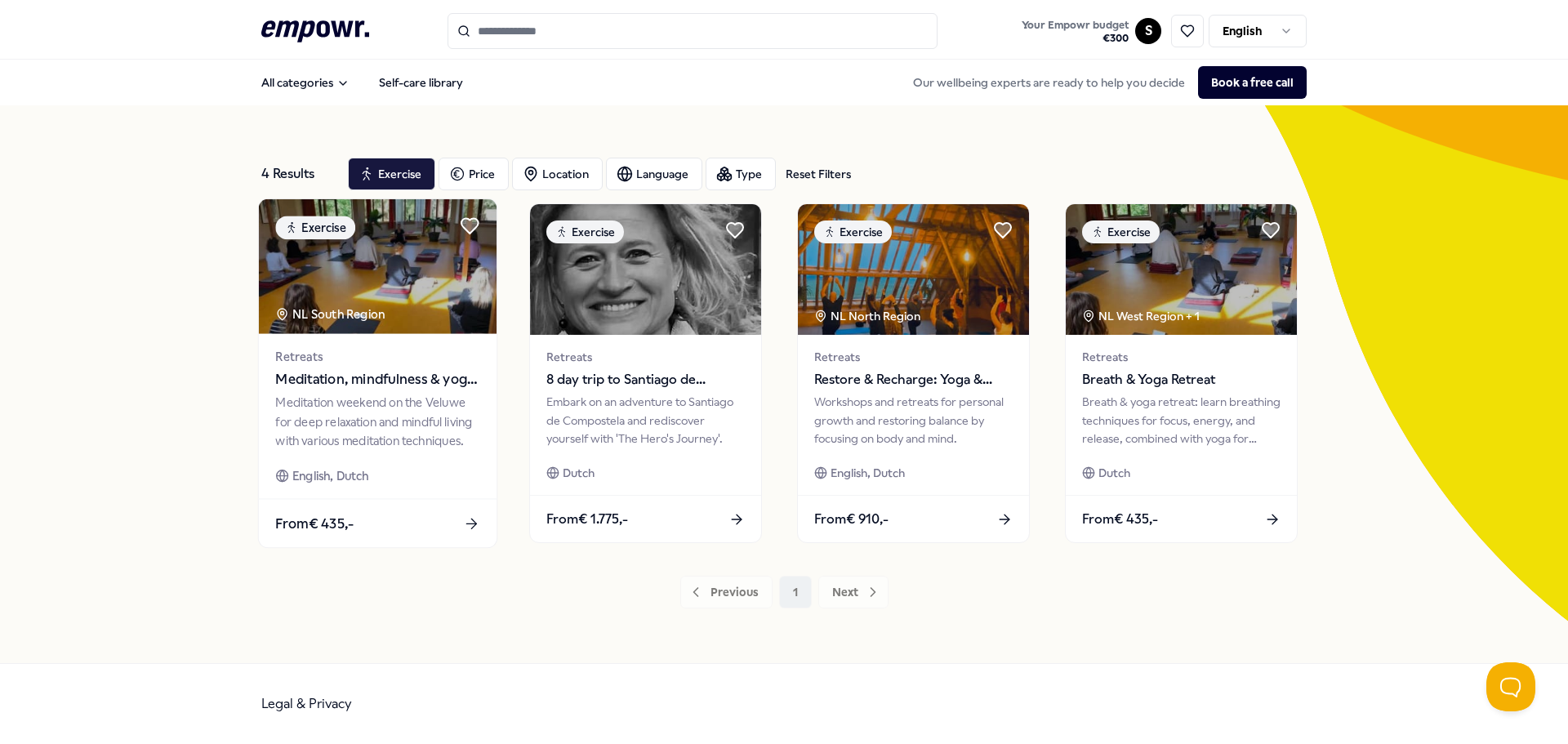 click on "Meditation, mindfulness & yoga retreat" at bounding box center (377, 380) 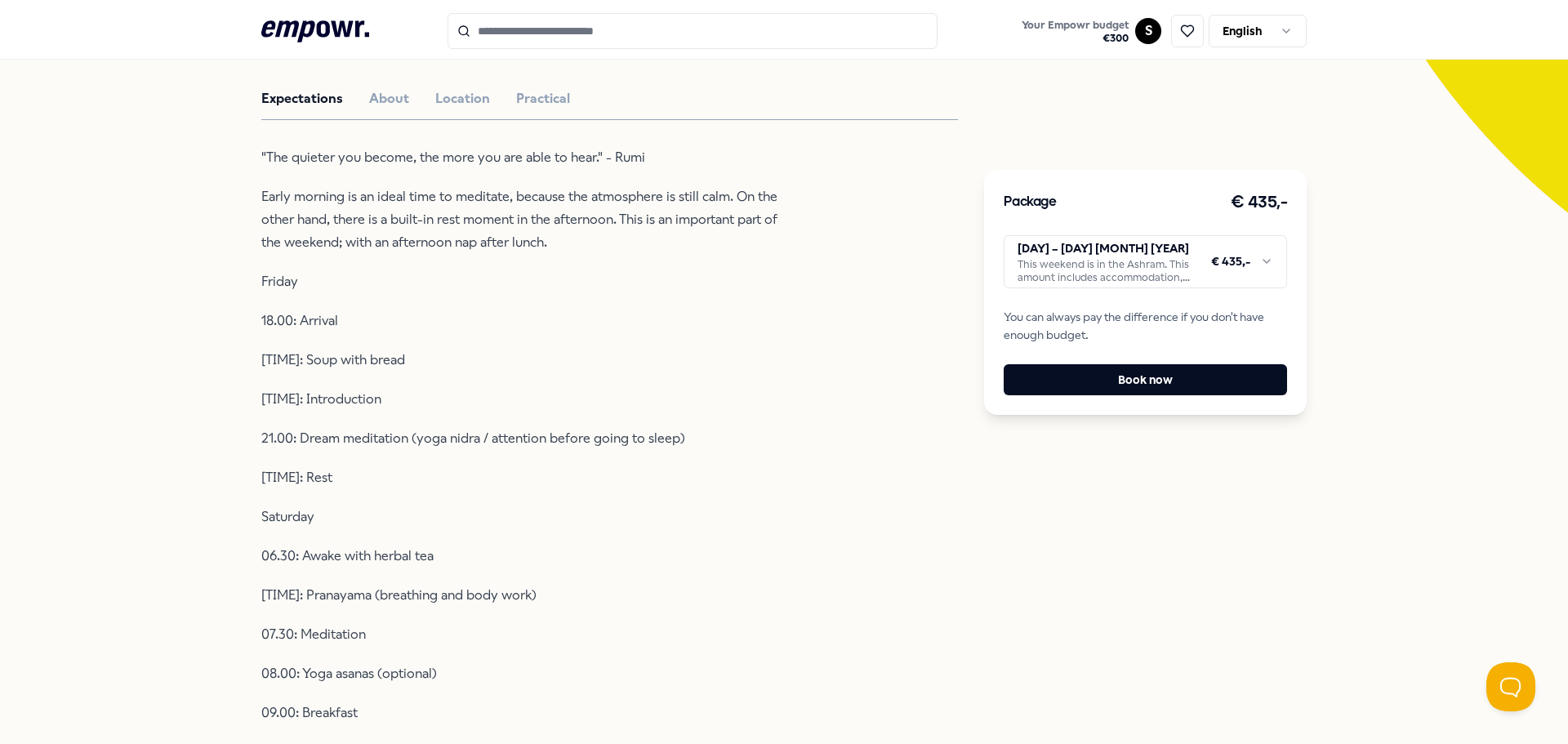 scroll, scrollTop: 0, scrollLeft: 0, axis: both 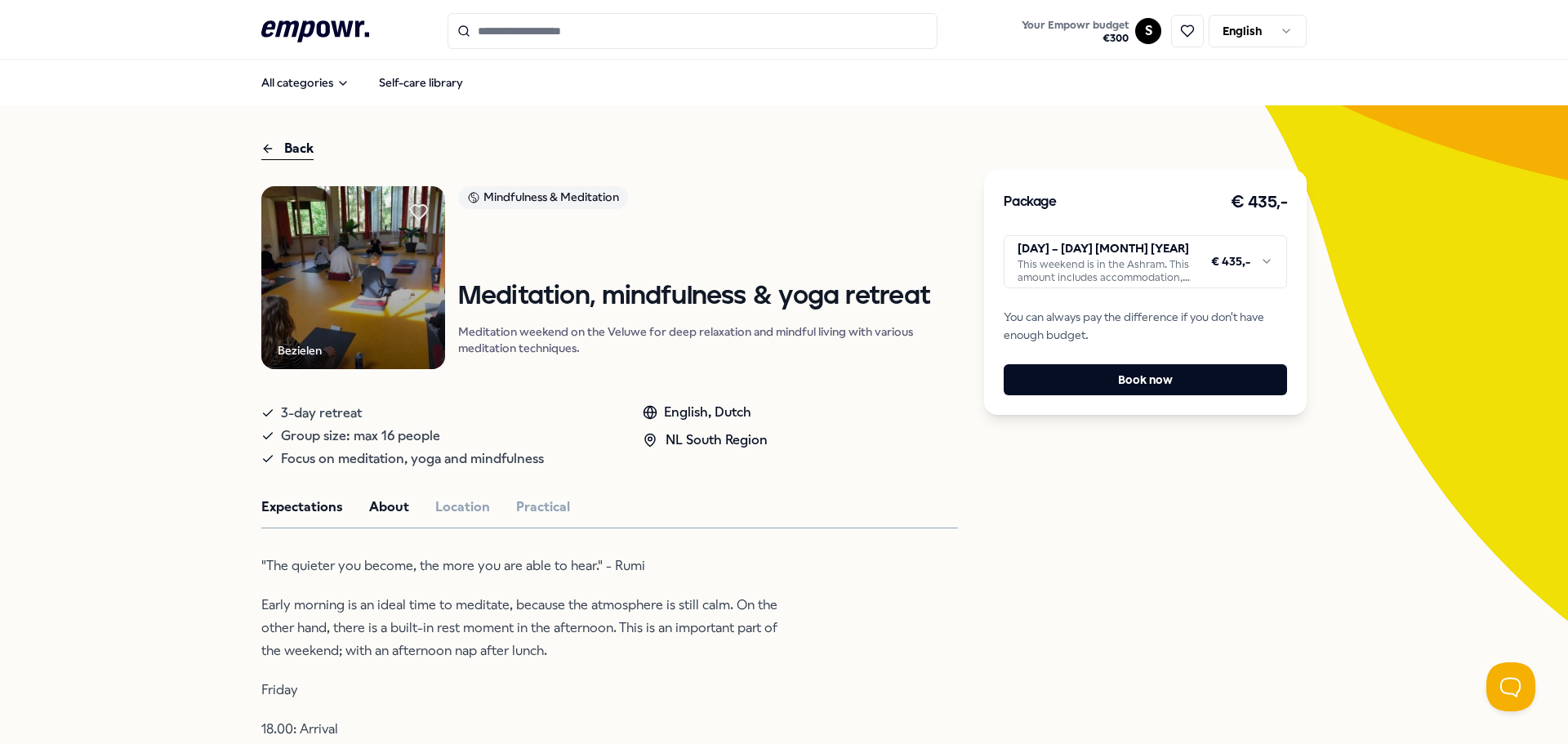 click on "About" at bounding box center [389, 507] 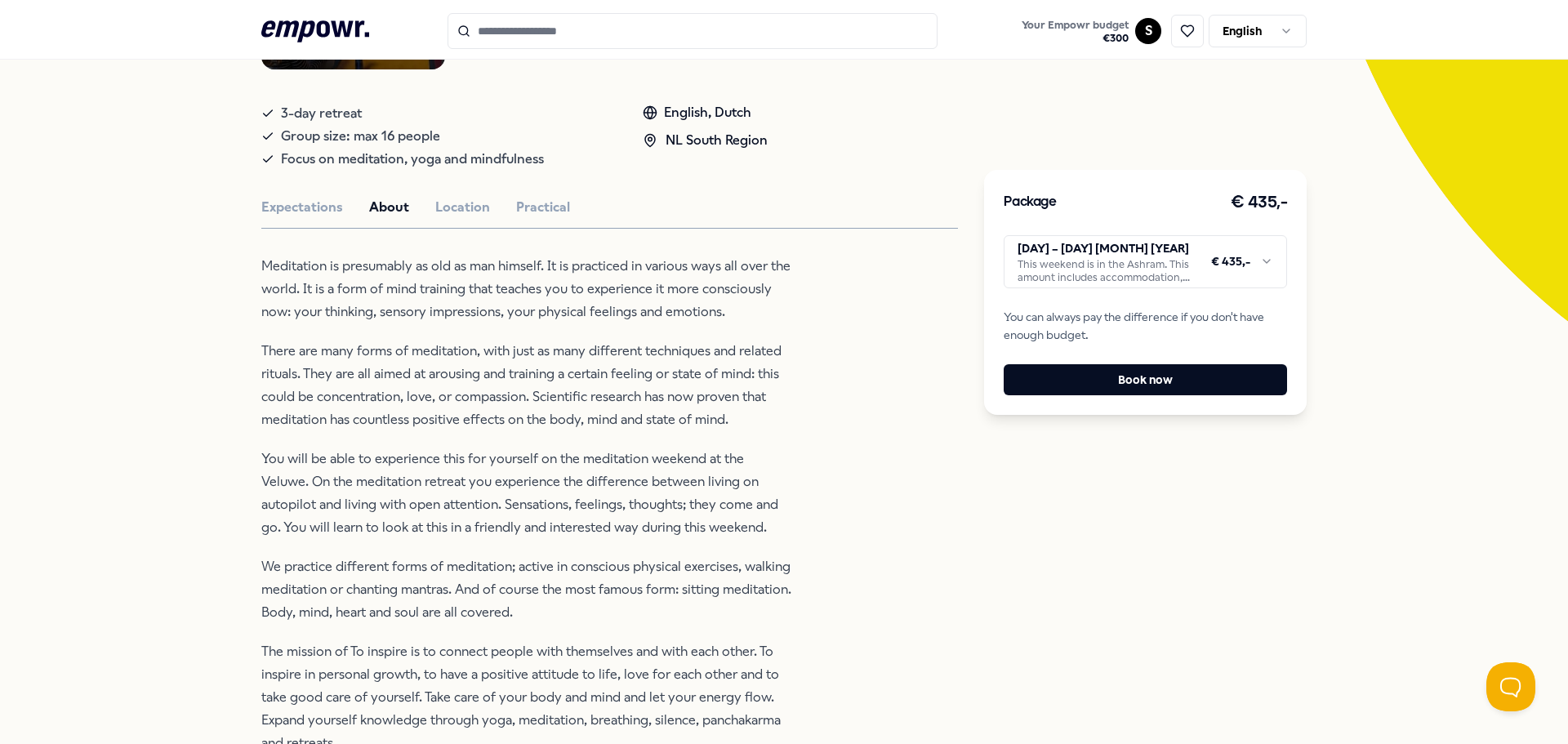 scroll, scrollTop: 136, scrollLeft: 0, axis: vertical 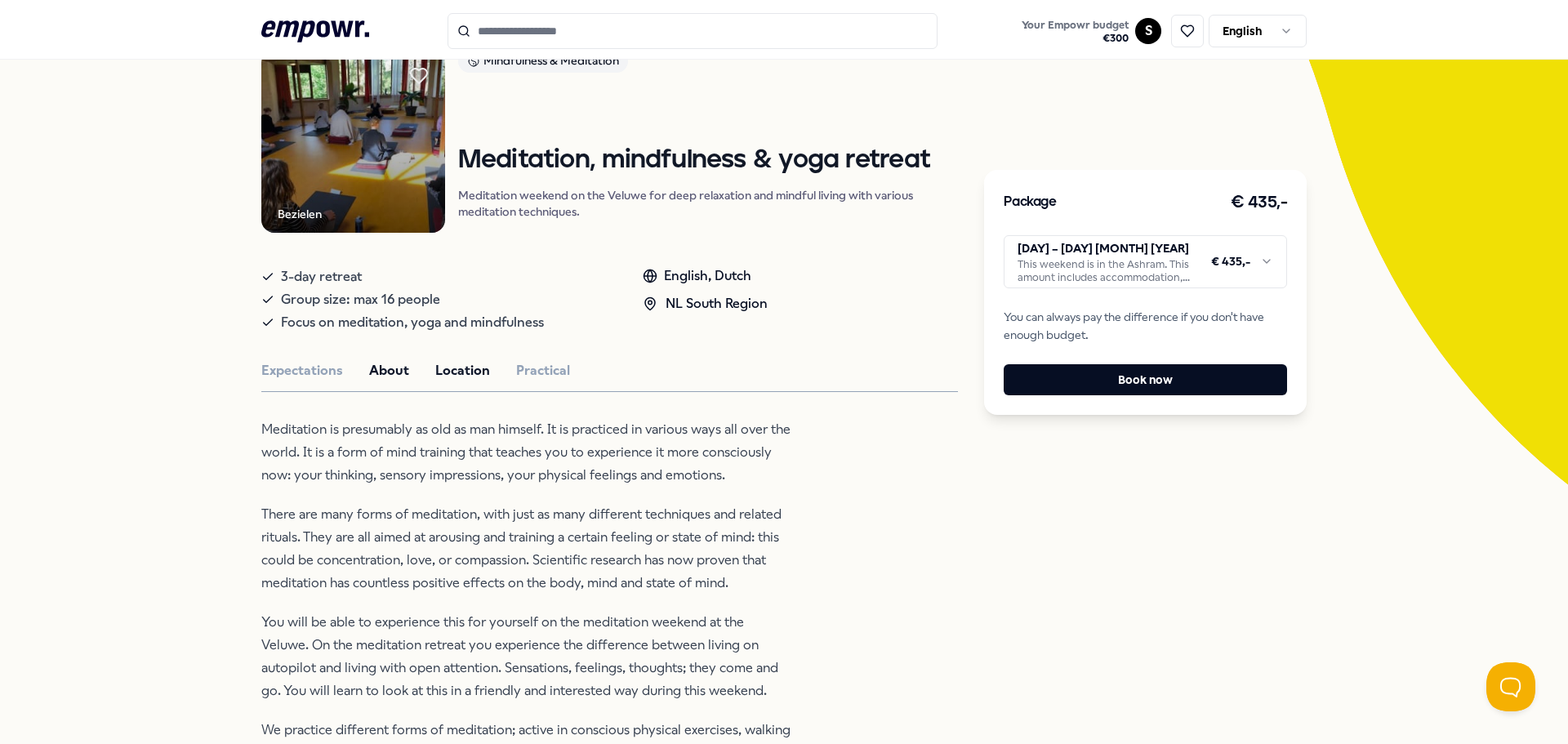 drag, startPoint x: 470, startPoint y: 368, endPoint x: 461, endPoint y: 368, distance: 9 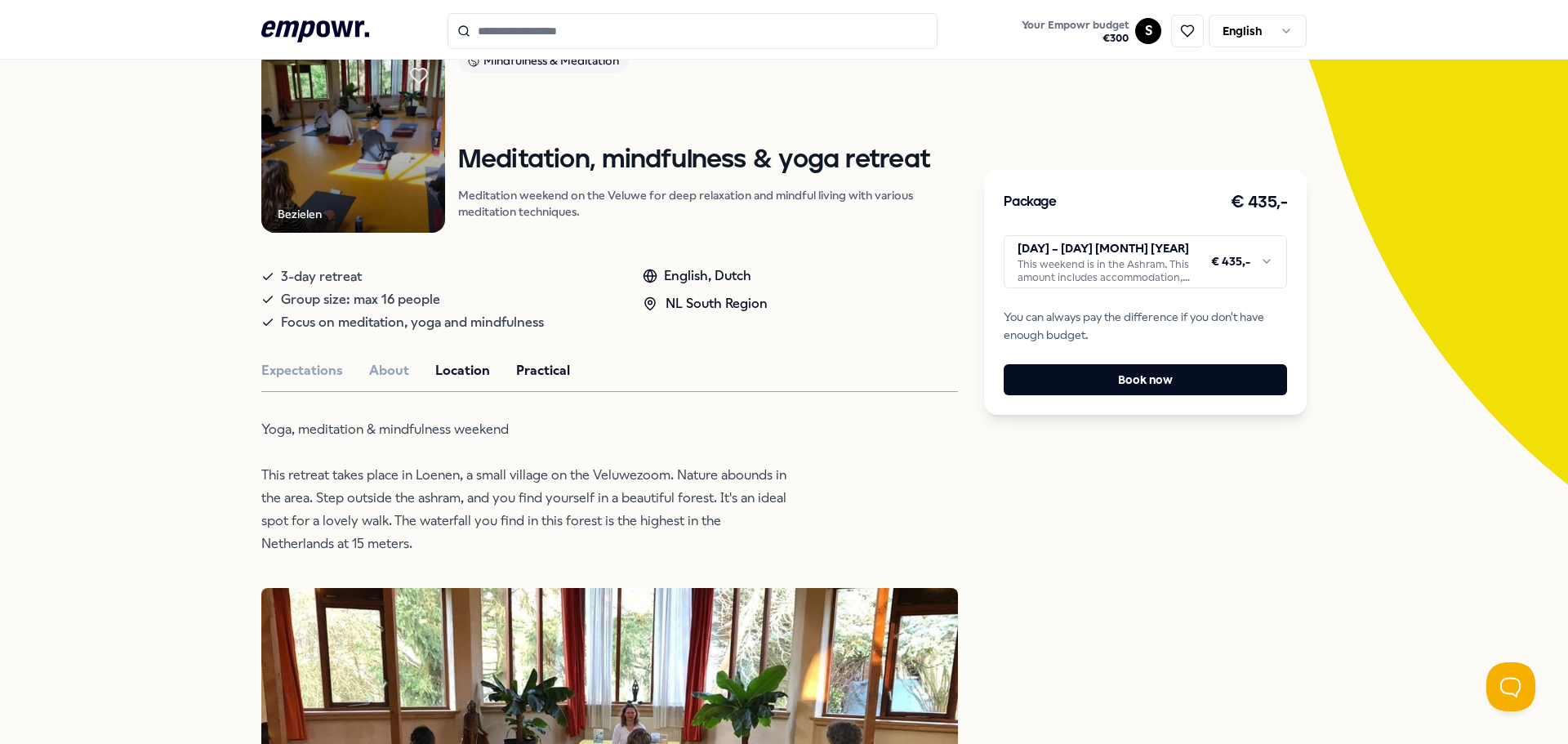 click on "Practical" at bounding box center (543, 371) 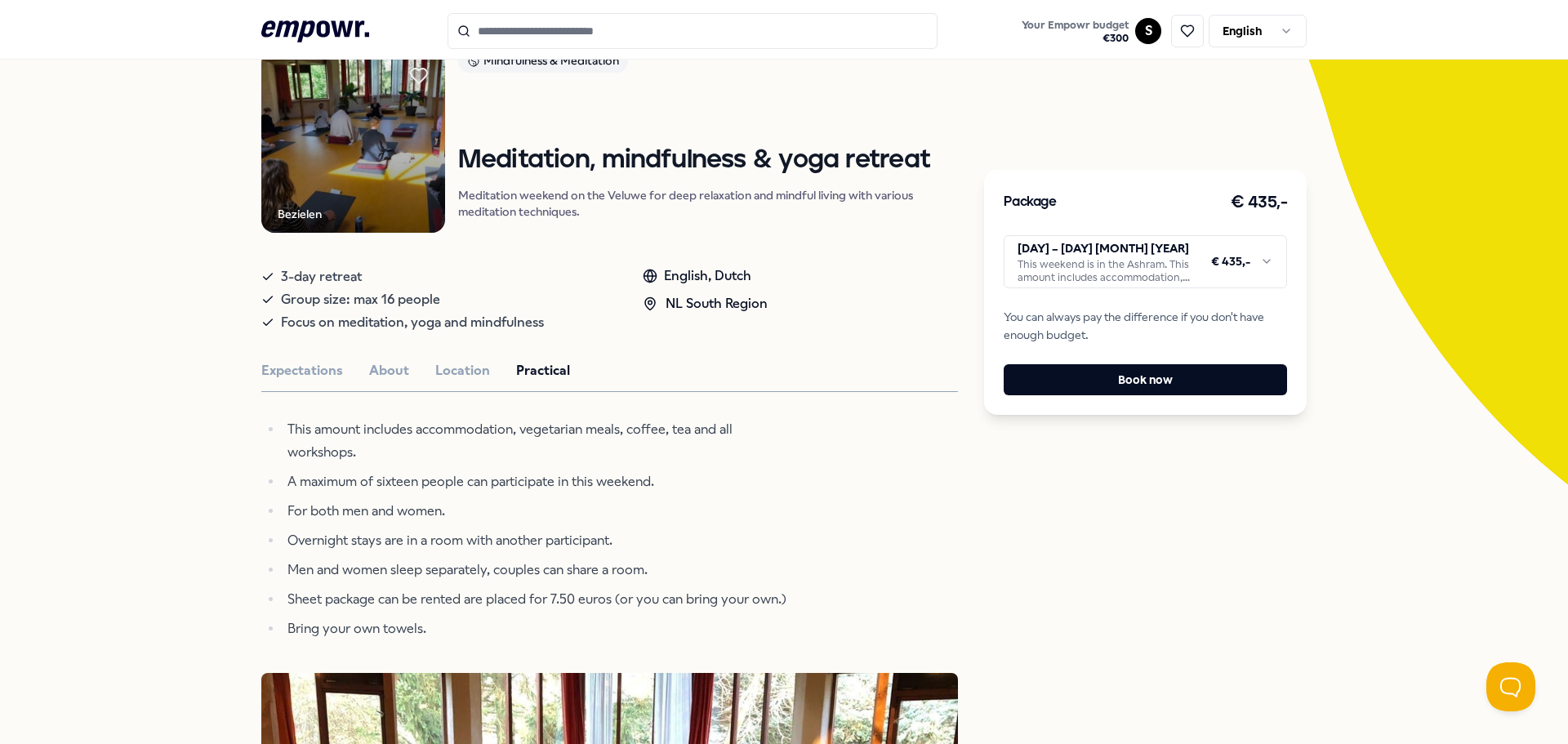 click on ".empowr-logo_svg__cls-1{fill:#03032f} Your Empowr budget € 300 S English All categories   Self-care library Back Bezielen Mindfulness & Meditation Meditation, mindfulness & yoga retreat Meditation weekend on the Veluwe for deep relaxation and mindful living with various meditation techniques. 3-day retreat Group size: max 16 people Focus on meditation, yoga and mindfulness English, Dutch NL South Region Expectations About Location Practical This amount includes accommodation, vegetarian meals, coffee, tea and all workshops. A maximum of sixteen people can participate in this weekend. For both men and women. Overnight stays are in a room with another participant. Men and women sleep separately, couples can share a room. Sheet package can be rented are placed for 7.50 euros (or you can bring your own.) Bring your own towels. Recommended Coaching NL West Region   + 1 Setting Boundaries [NAME] van Soest Pregnancy and parenting coaching, birth processing, trauma, (needle) anxiety &
stress coaching. English, Dutch" at bounding box center (784, 372) 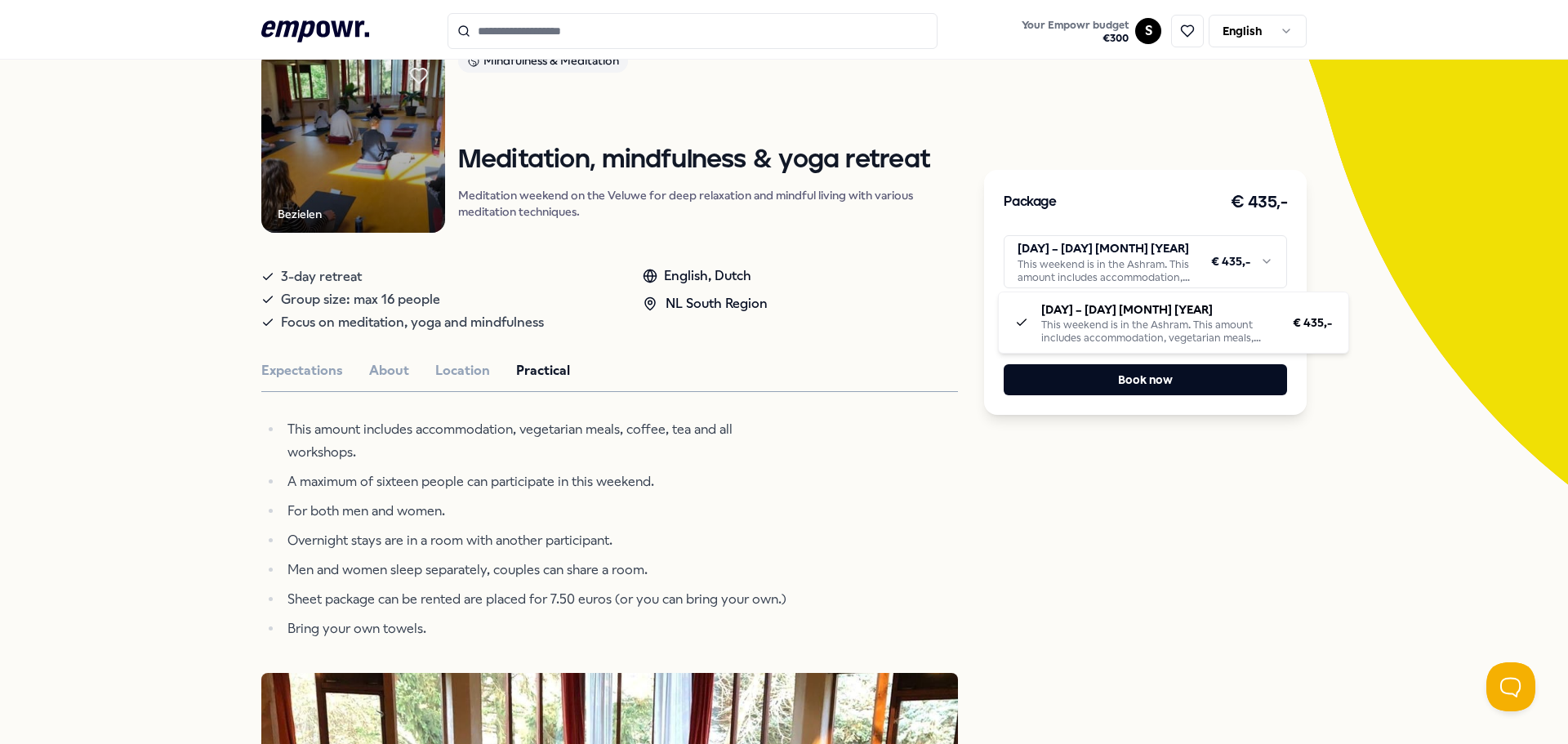 click on ".empowr-logo_svg__cls-1{fill:#03032f} Your Empowr budget € 300 S English All categories   Self-care library Back Bezielen Mindfulness & Meditation Meditation, mindfulness & yoga retreat Meditation weekend on the Veluwe for deep relaxation and mindful living with various meditation techniques. 3-day retreat Group size: max 16 people Focus on meditation, yoga and mindfulness English, Dutch NL South Region Expectations About Location Practical This amount includes accommodation, vegetarian meals, coffee, tea and all workshops. A maximum of sixteen people can participate in this weekend. For both men and women. Overnight stays are in a room with another participant. Men and women sleep separately, couples can share a room. Sheet package can be rented are placed for 7.50 euros (or you can bring your own.) Bring your own towels. Recommended Coaching NL West Region   + 1 Setting Boundaries [NAME] van Soest Pregnancy and parenting coaching, birth processing, trauma, (needle) anxiety &
stress coaching. English, Dutch" at bounding box center (784, 372) 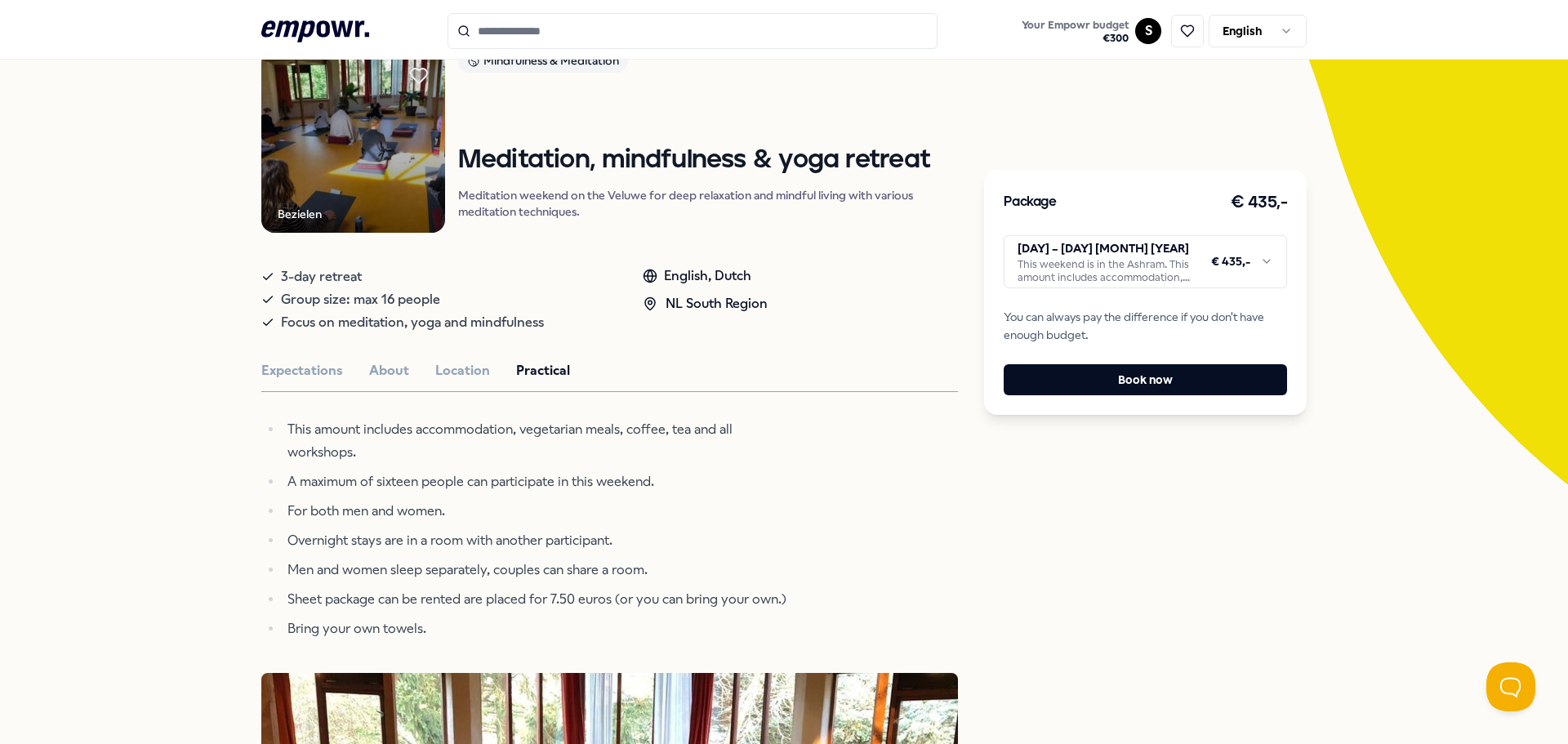scroll, scrollTop: 0, scrollLeft: 0, axis: both 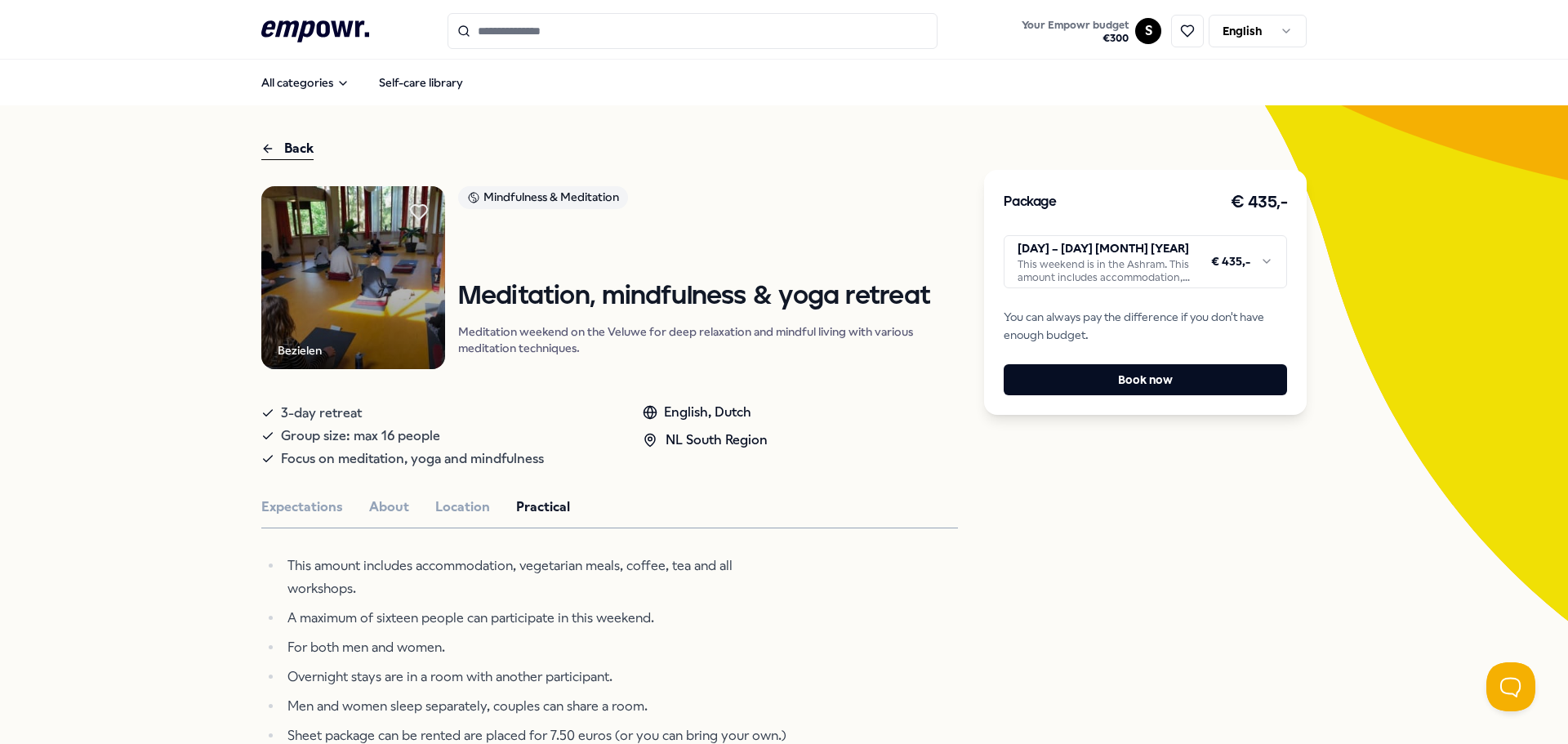click at bounding box center [353, 278] 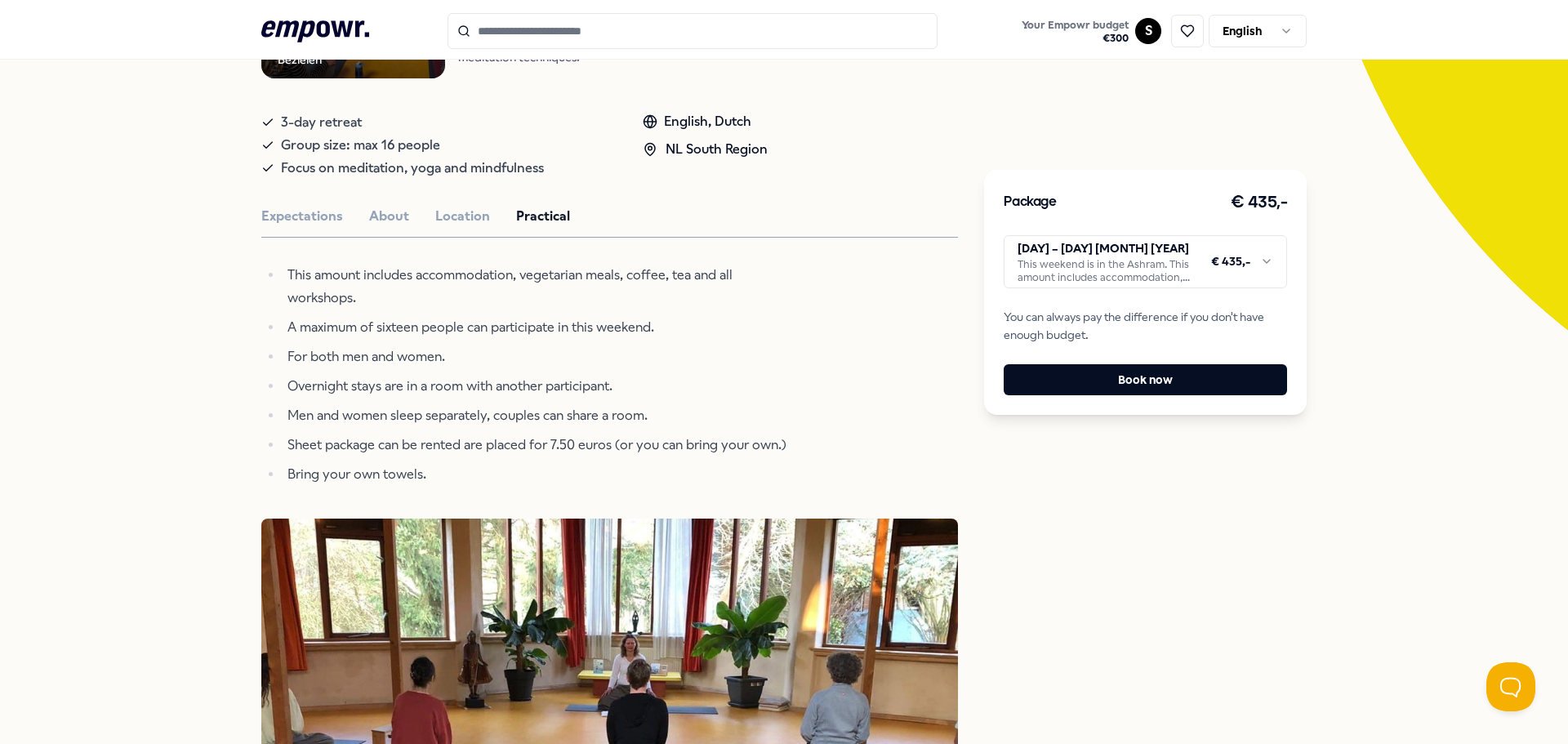 scroll, scrollTop: 0, scrollLeft: 0, axis: both 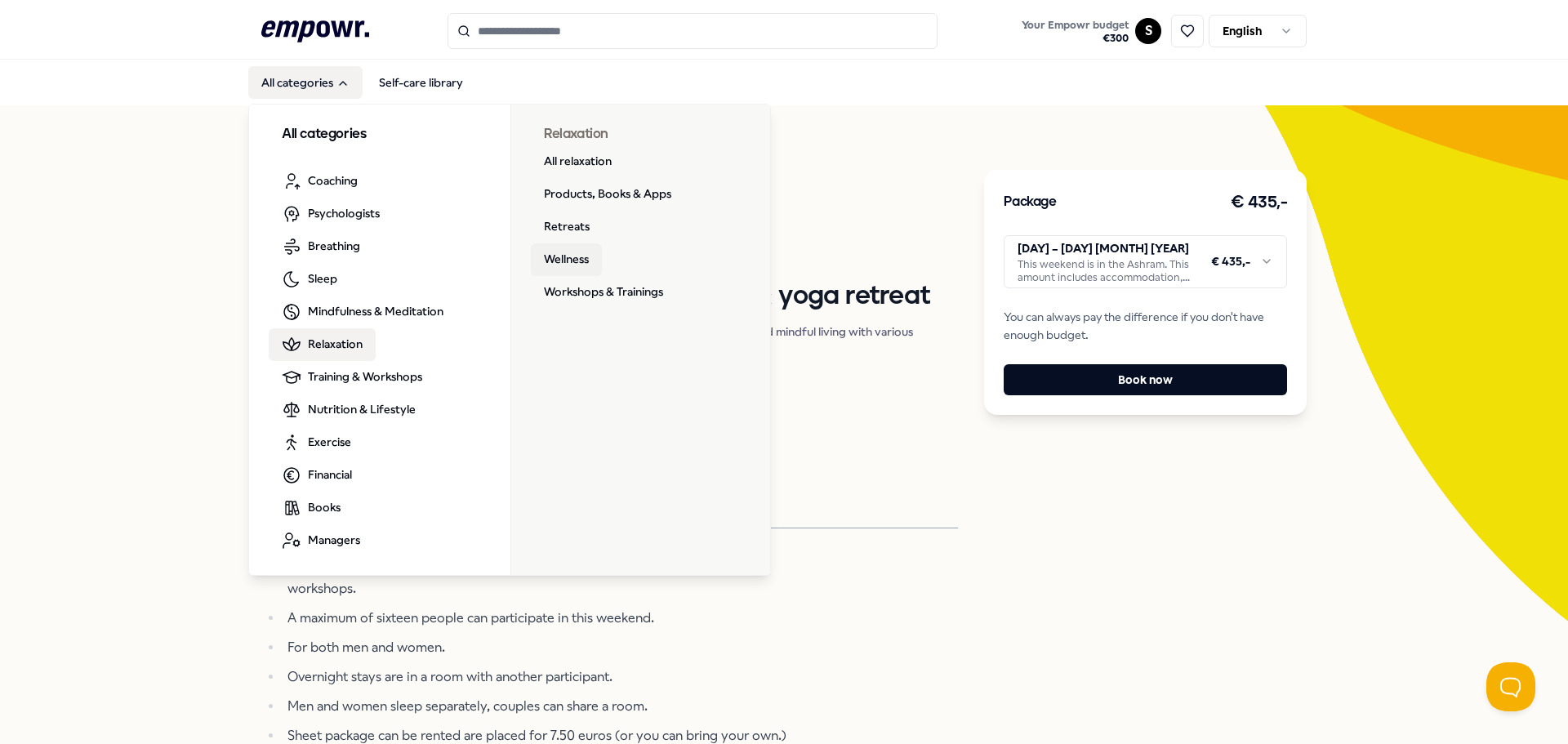 click on "Wellness" at bounding box center [566, 260] 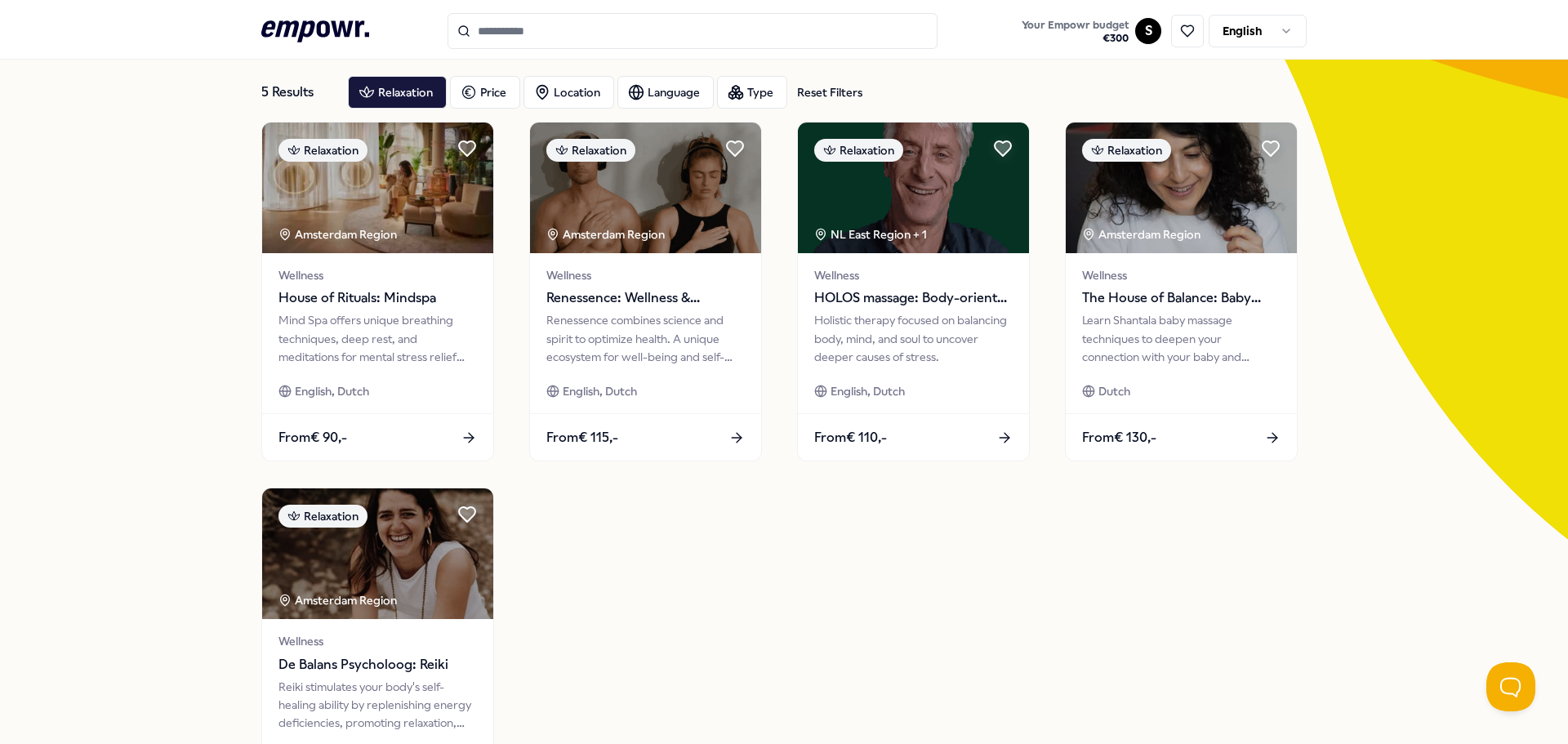 scroll, scrollTop: 136, scrollLeft: 0, axis: vertical 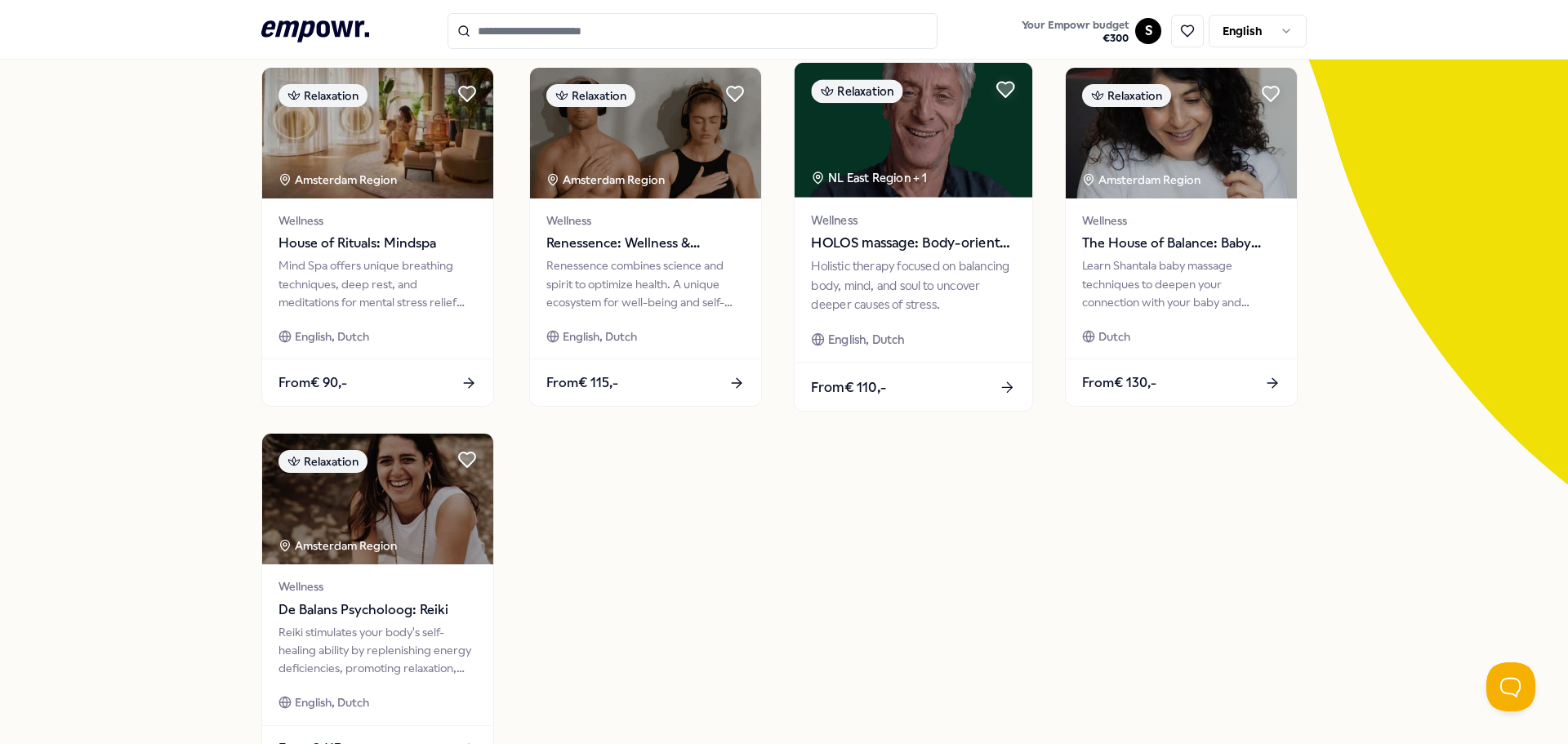 click on "HOLOS massage: Body-oriented therapy" at bounding box center [913, 243] 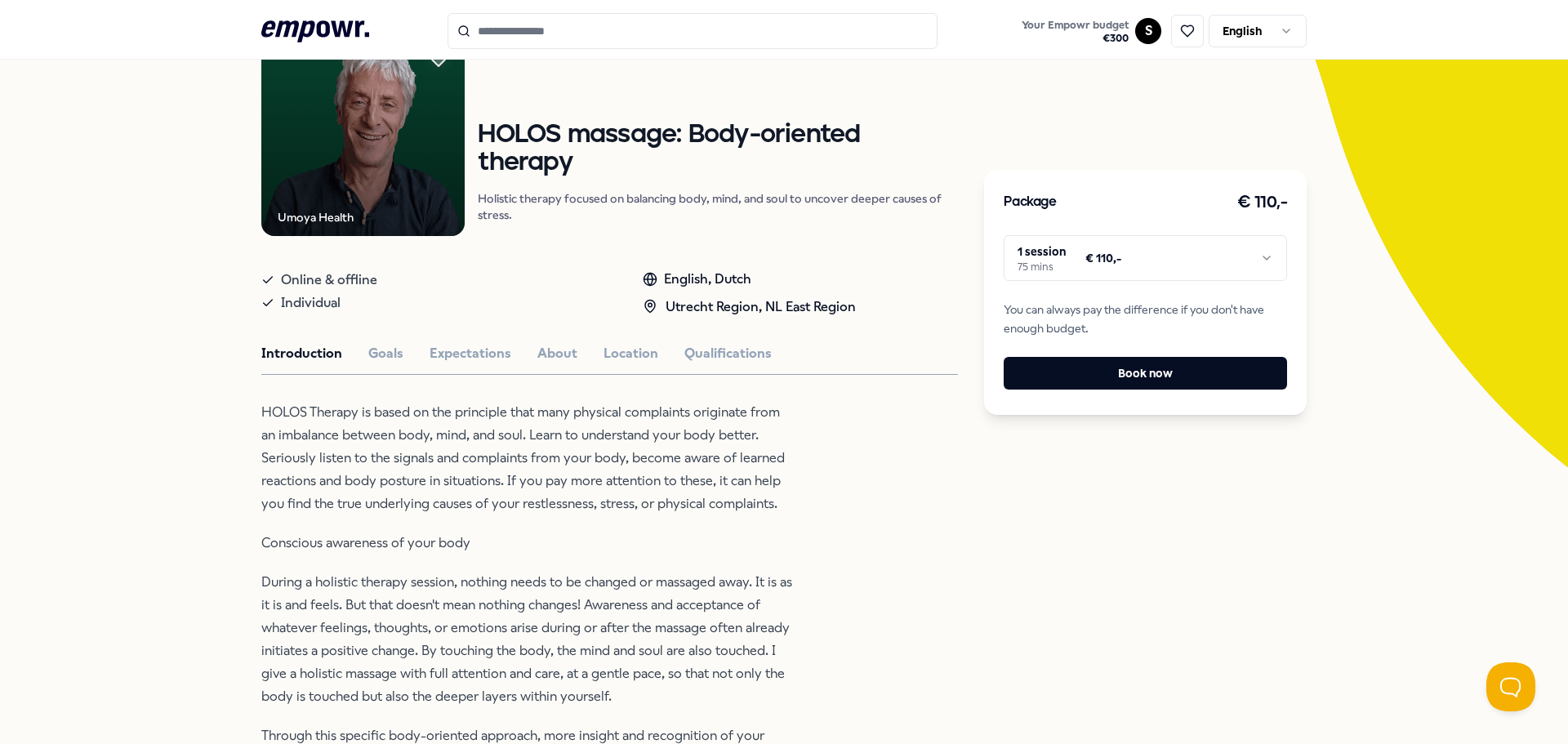 scroll, scrollTop: 0, scrollLeft: 0, axis: both 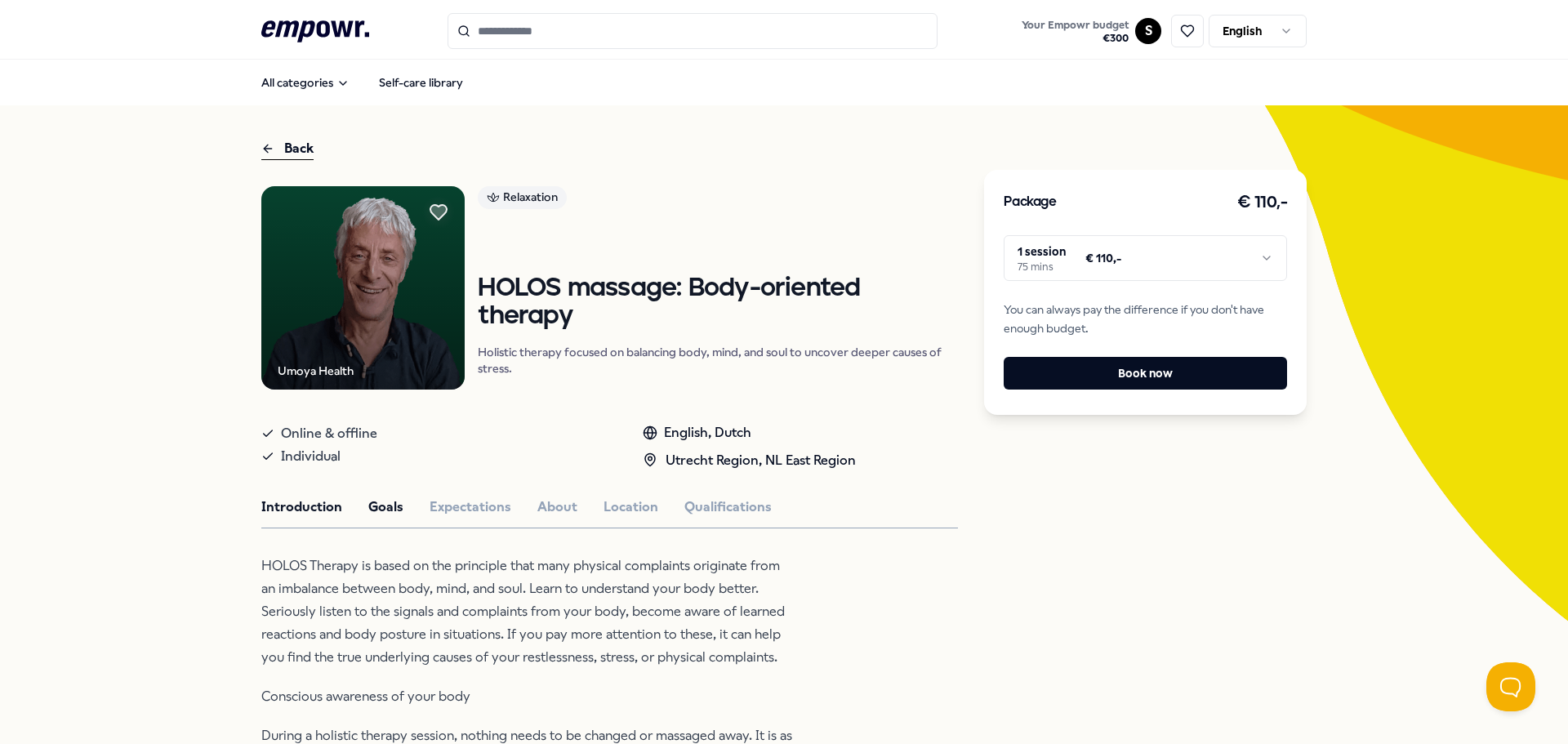 click on "Goals" at bounding box center (385, 507) 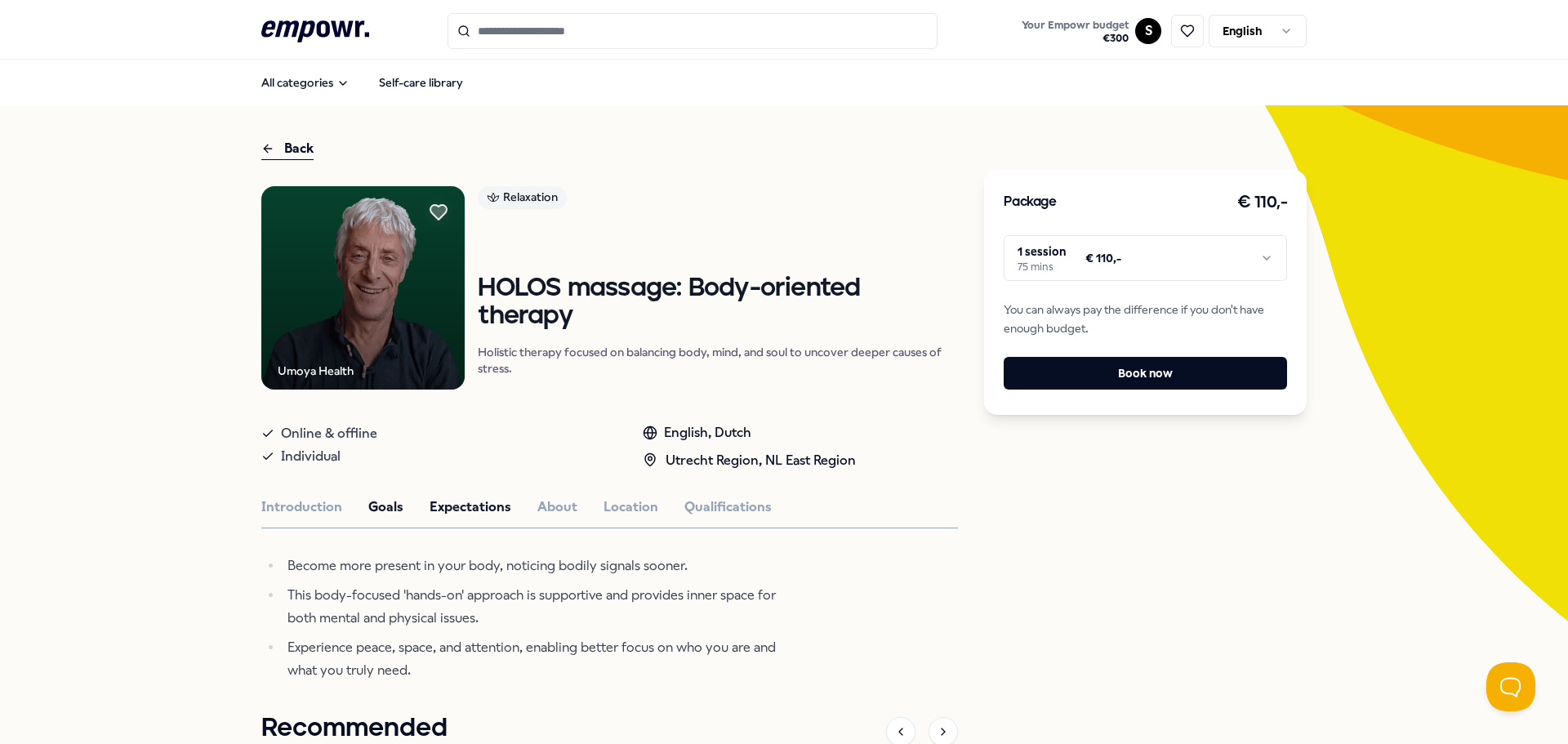 click on "Expectations" at bounding box center [470, 507] 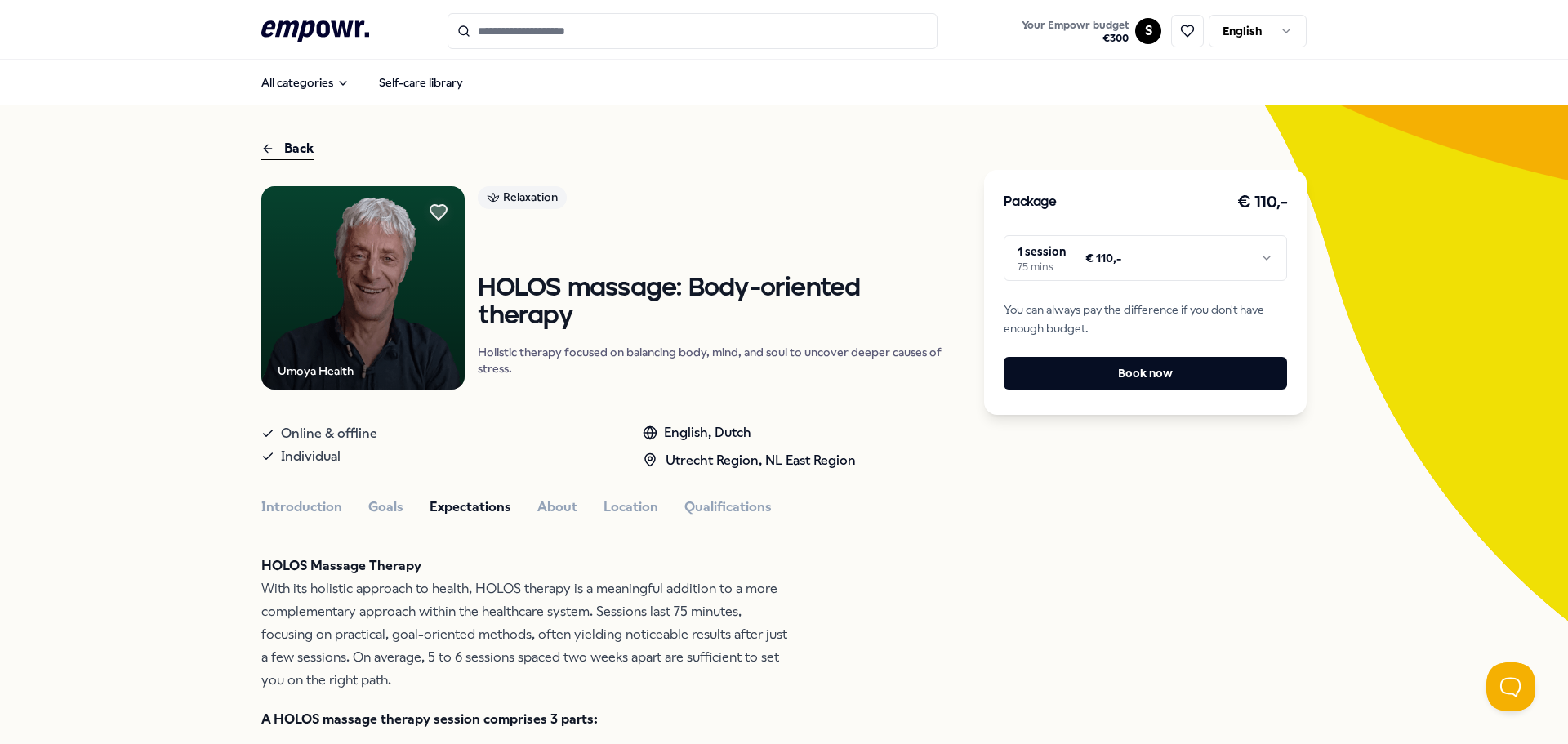 click on "Umoya Health Relaxation HOLOS massage: Body-oriented therapy Holistic therapy focused on balancing body, mind, and soul to uncover deeper causes of stress. Online & offline Individual English, Dutch Utrecht Region, NL East Region Introduction Goals Expectations About Location Qualifications HOLOS Massage Therapy
With its holistic approach to health, HOLOS therapy is a meaningful addition to a more complementary approach within the healthcare system. Sessions last 75 minutes, focusing on practical, goal-oriented methods, often yielding noticeable results after just a few sessions. On average, 5 to 6 sessions spaced two weeks apart are sufficient to set you on the right path.
A HOLOS massage therapy session comprises 3 parts:
I. Initial Consultation (20-30 min)
II. Massage Session or Treatment
III. Conclusion
Following the session, we briefly evaluate your experience and may schedule a follow-up appointment if needed.
Ayurvedic Massage
Relaxation Massage
Recommended" at bounding box center (609, 1046) 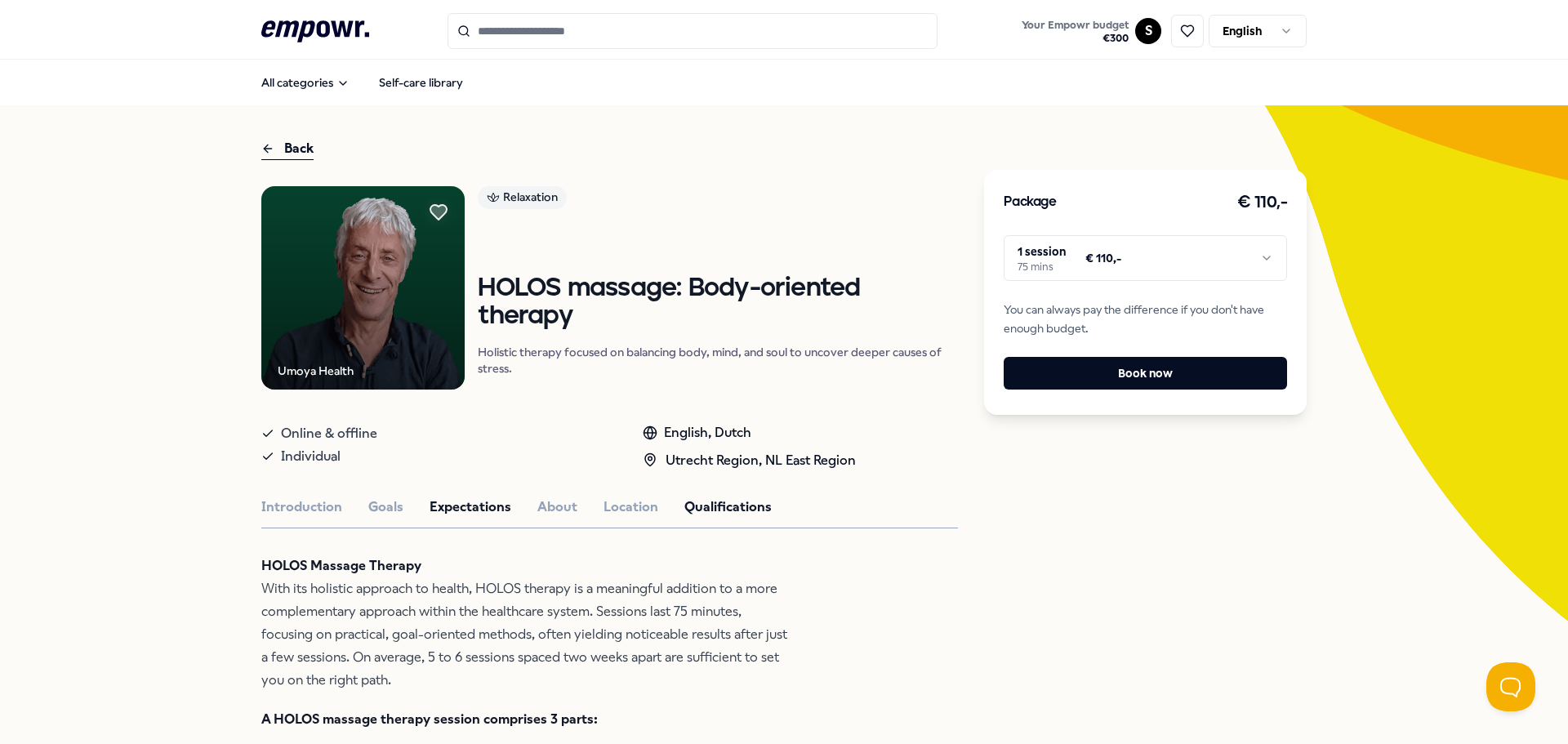 click on "Qualifications" at bounding box center [728, 507] 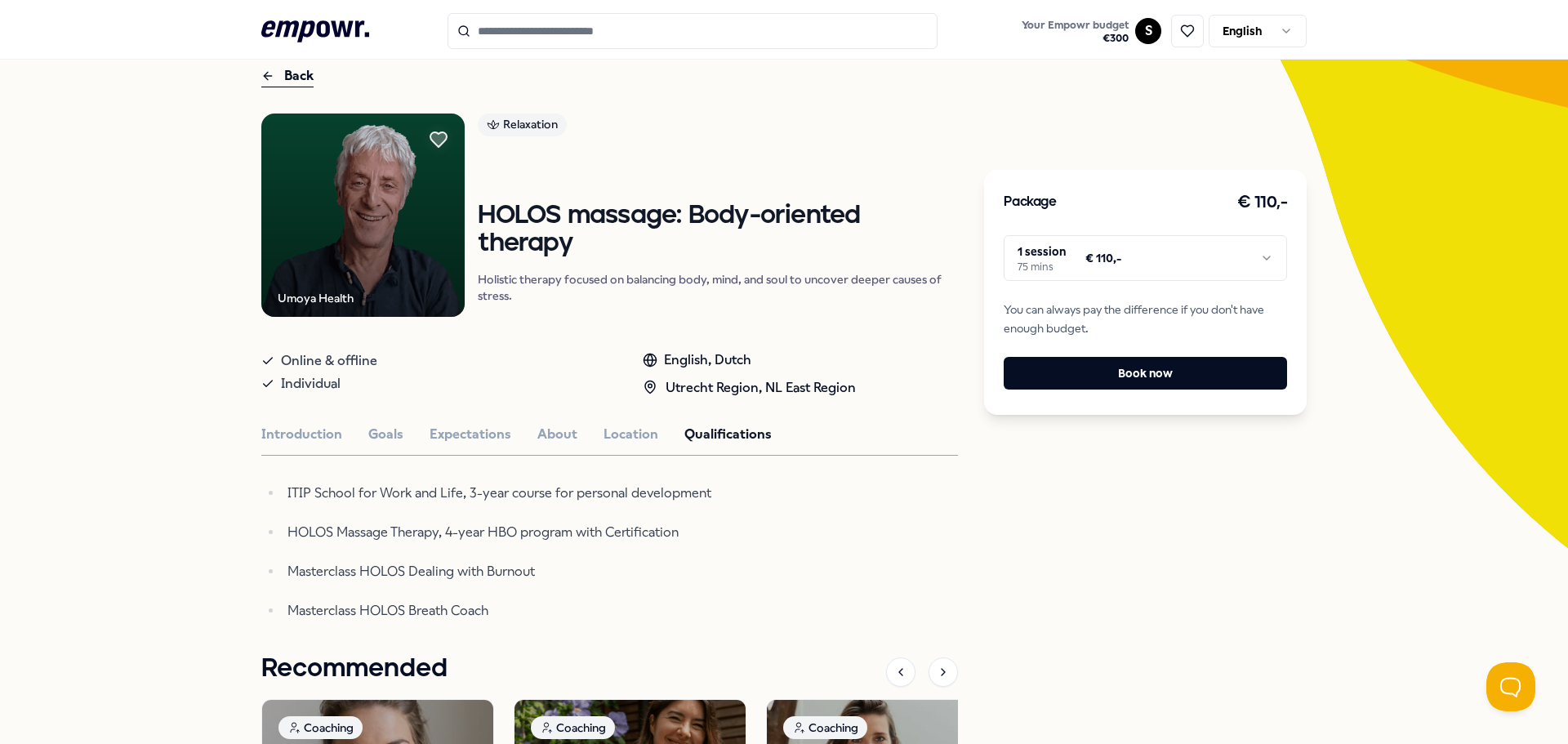 scroll, scrollTop: 0, scrollLeft: 0, axis: both 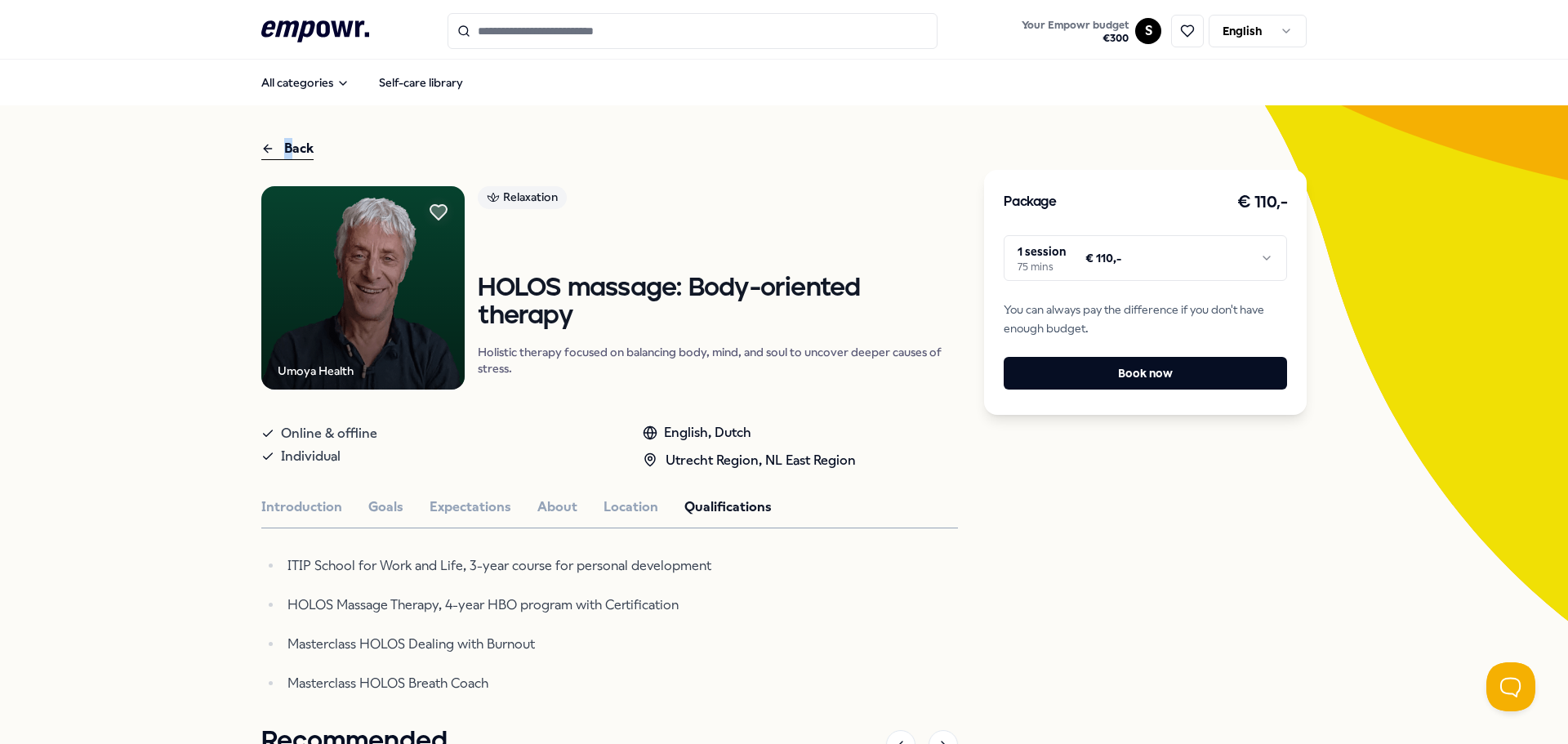 click on "Back" at bounding box center [287, 149] 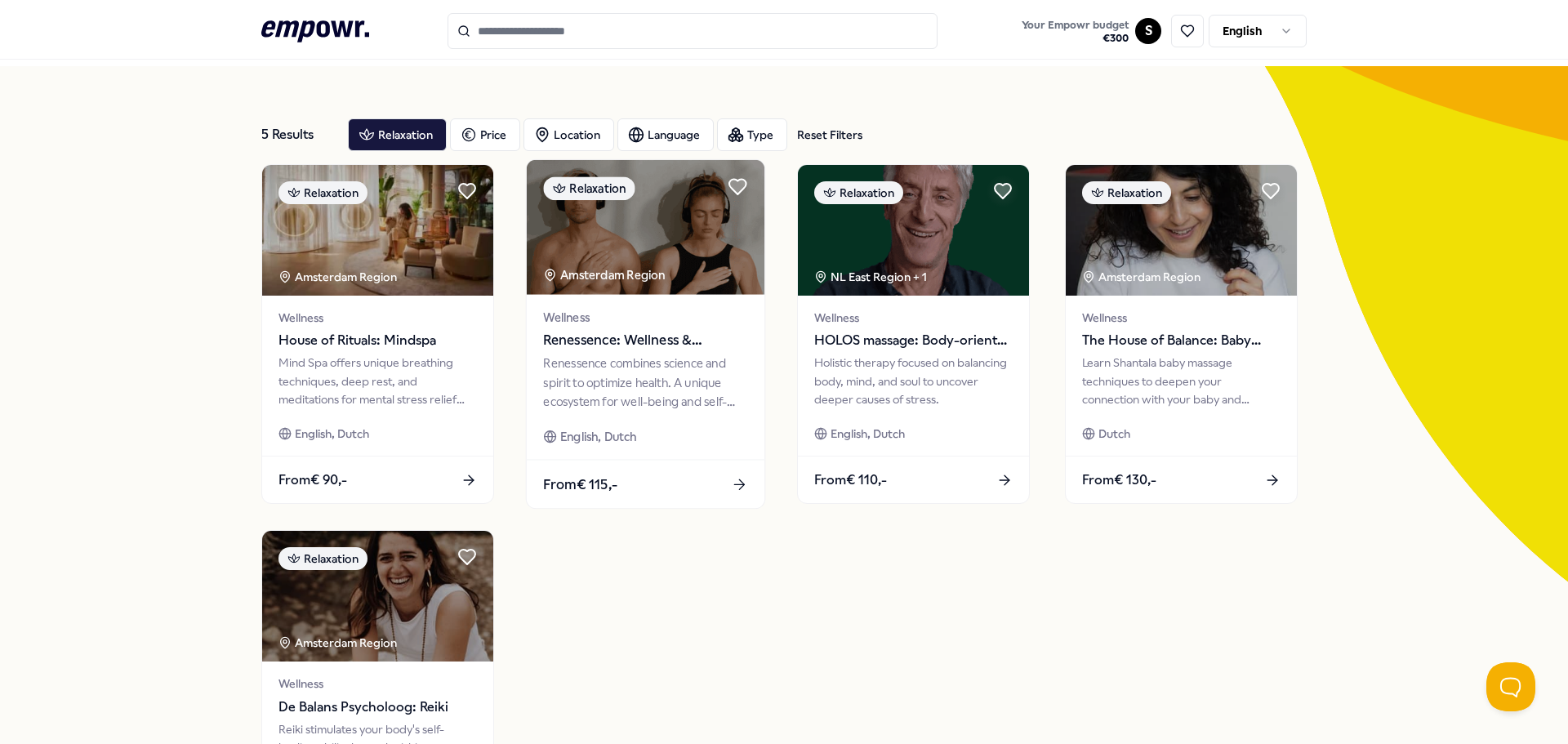scroll, scrollTop: 0, scrollLeft: 0, axis: both 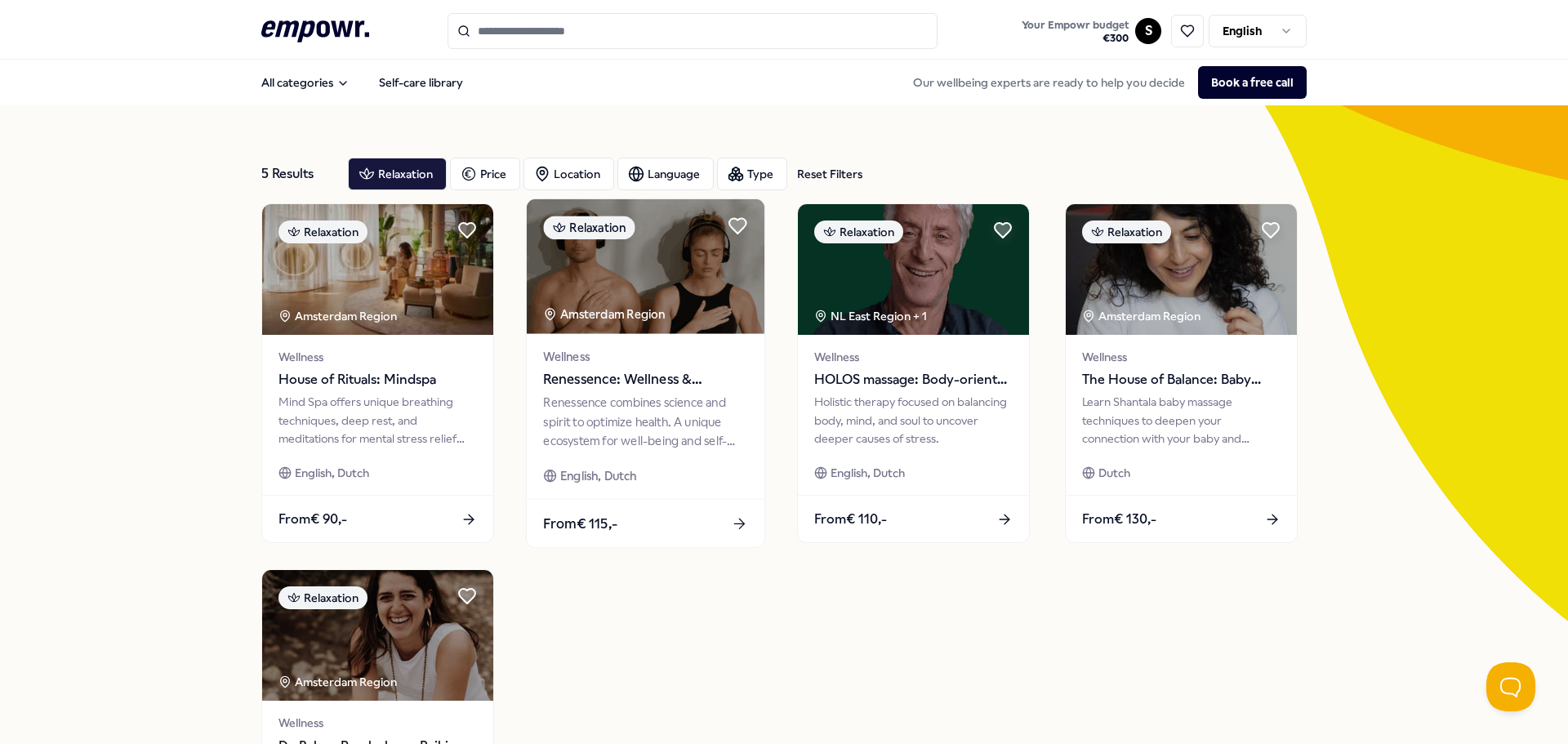 click on "Renessence: Wellness & Mindfulness" at bounding box center (645, 380) 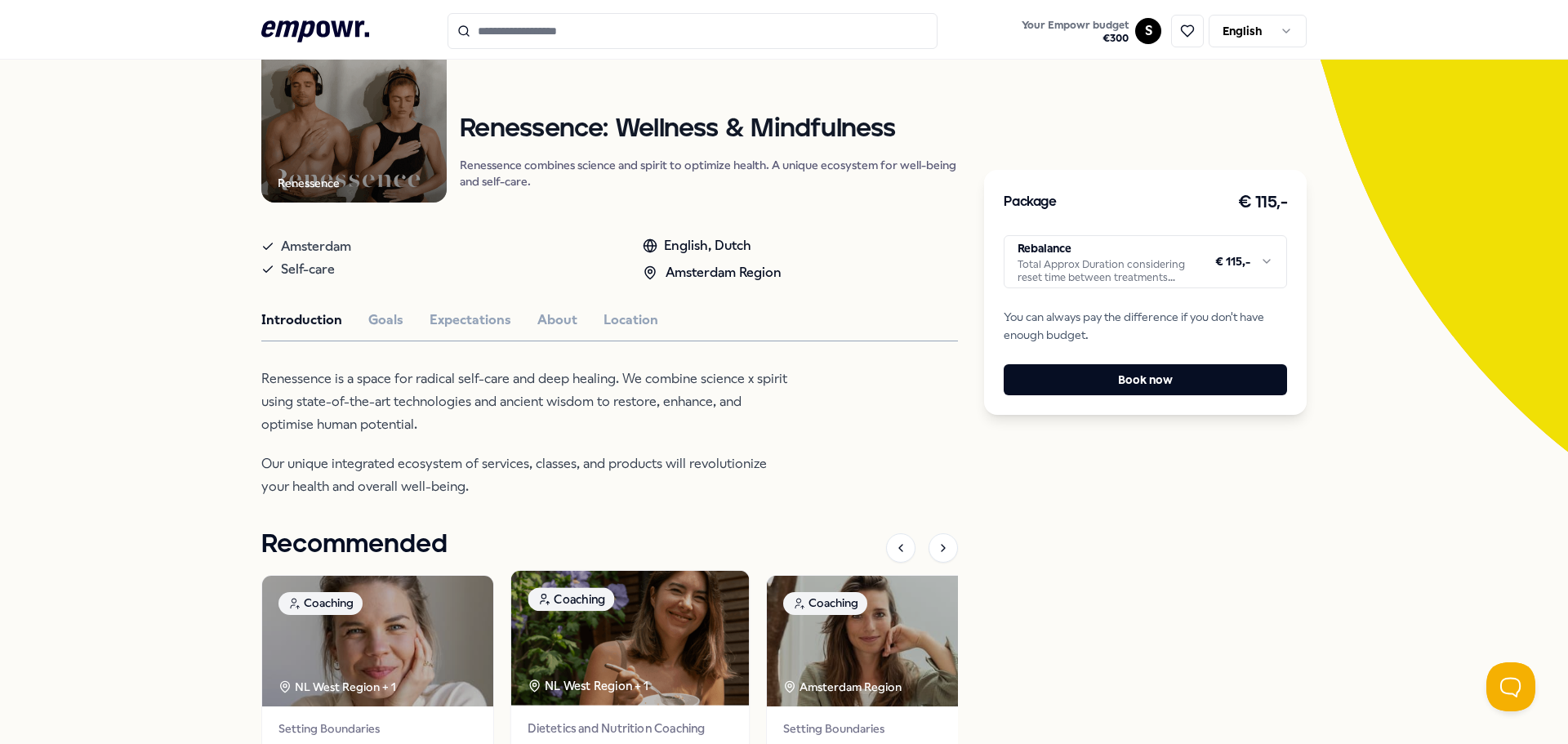 scroll, scrollTop: 136, scrollLeft: 0, axis: vertical 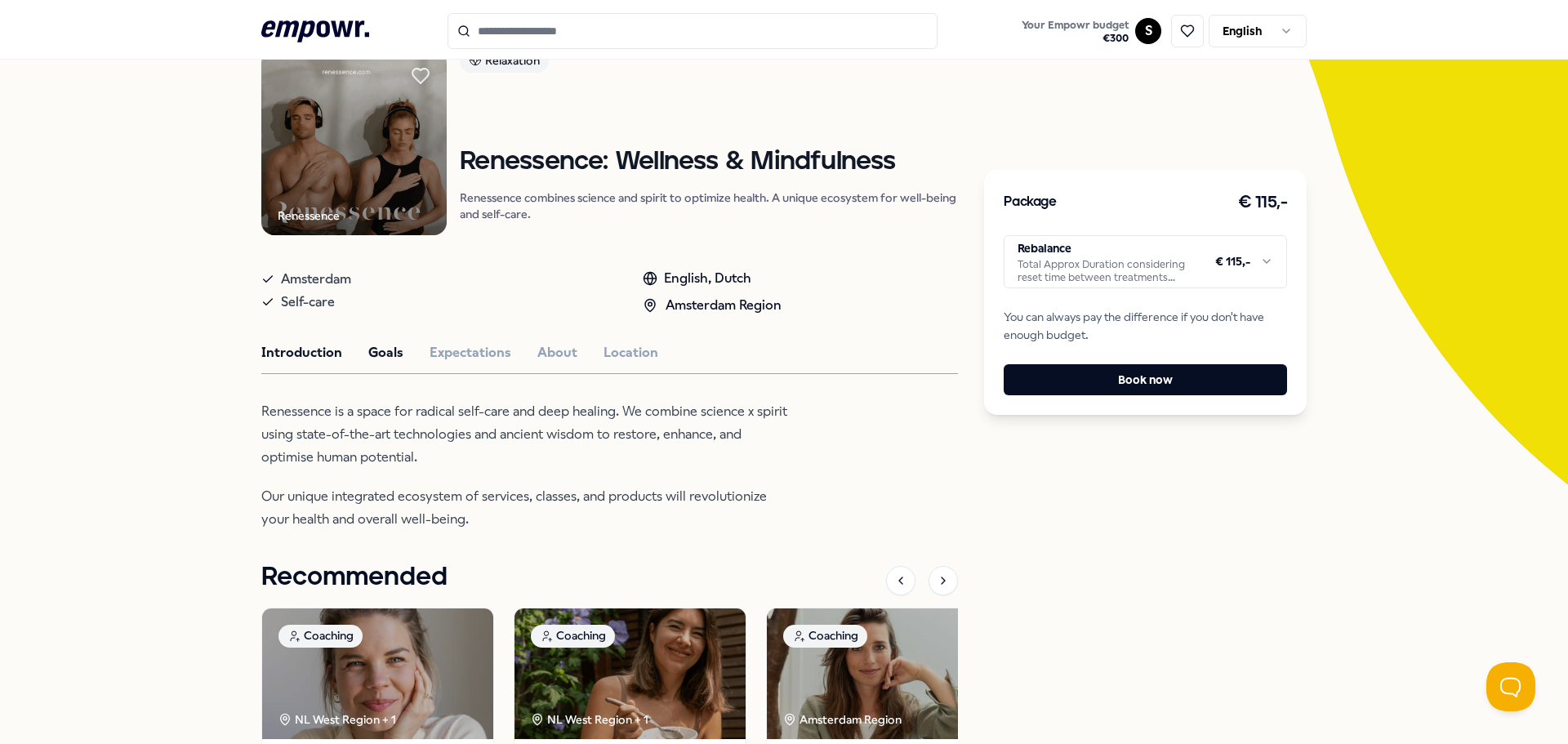 click on "Goals" at bounding box center (385, 353) 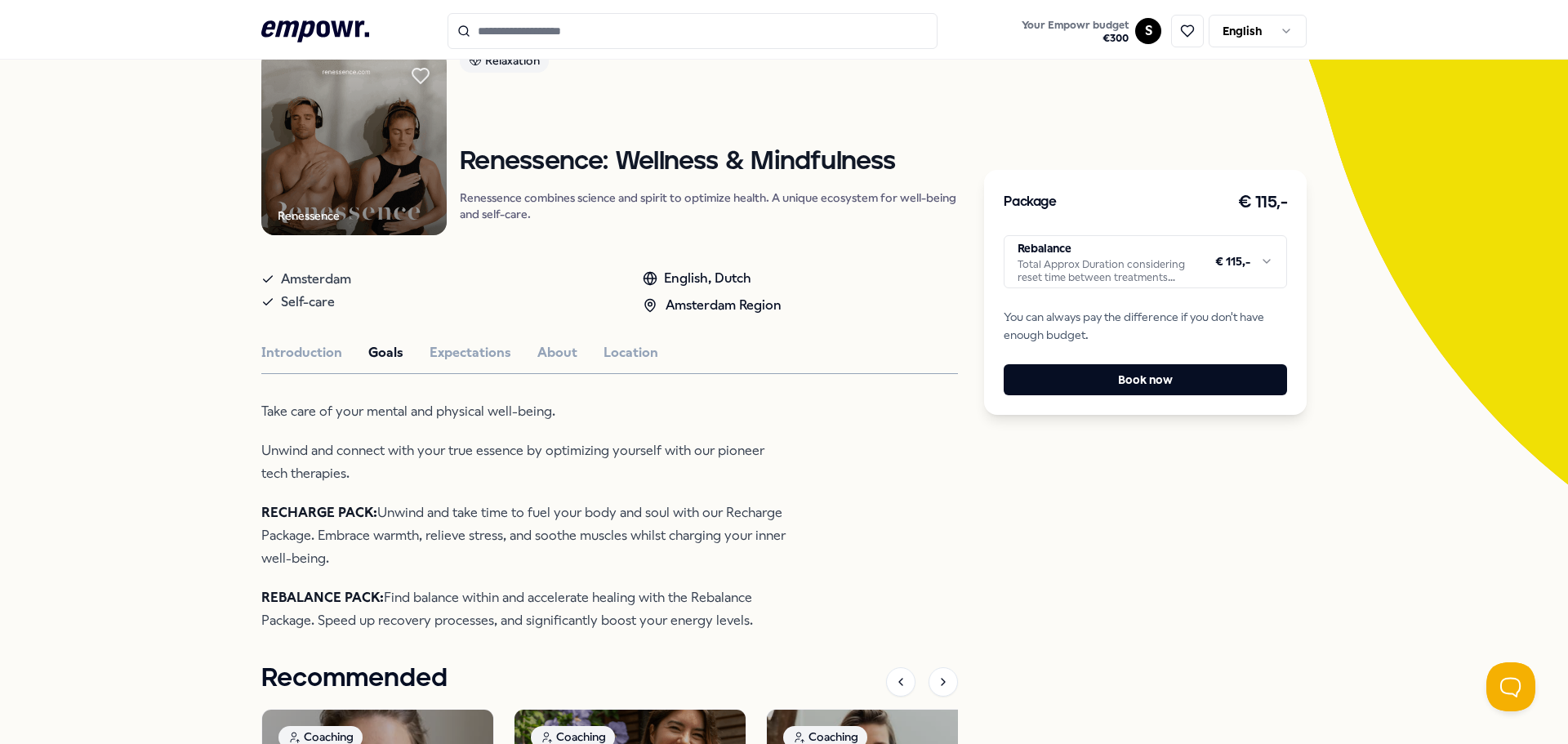 click on "Renessence Relaxation Renessence: Wellness & Mindfulness Renessence combines science and spirit to optimize health. A unique ecosystem for well-being and self-care. [CITY] Self-care English, Dutch [CITY] Region Introduction Goals Expectations About Location Take care of your mental and physical well-being. Unwind and connect with your true essence by optimizing yourself with our pioneer tech therapies. RECHARGE PACK: Unwind and take time to fuel your body and soul with our Recharge Package. Embrace warmth, relieve stress, and soothe muscles whilst charging your inner well-being. REBALANCE PACK: Find balance within and accelerate healing with the Rebalance Package. Speed up recovery processes, and significantly boost your energy levels. Recommended Coaching NL [CITY] Region + 1 Setting Boundaries [FIRST] [LAST] Pregnancy and parenting coaching, birth processing, trauma, (needle) anxiety & stress coaching. English, Dutch From € 135,- Coaching NL [CITY] Region + 1 Dietetics and Nutrition Coaching" at bounding box center [609, 557] 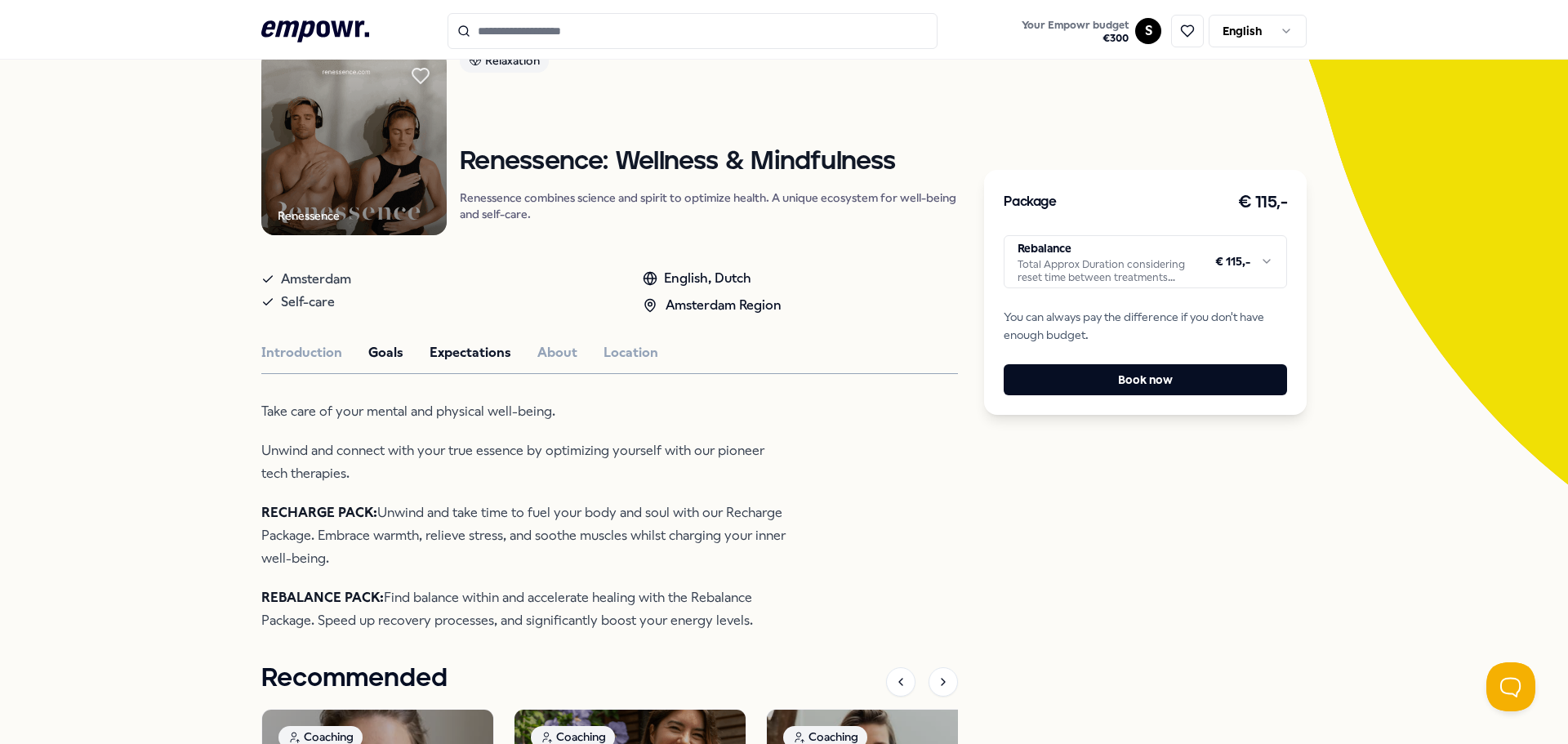 click on "Expectations" at bounding box center [470, 353] 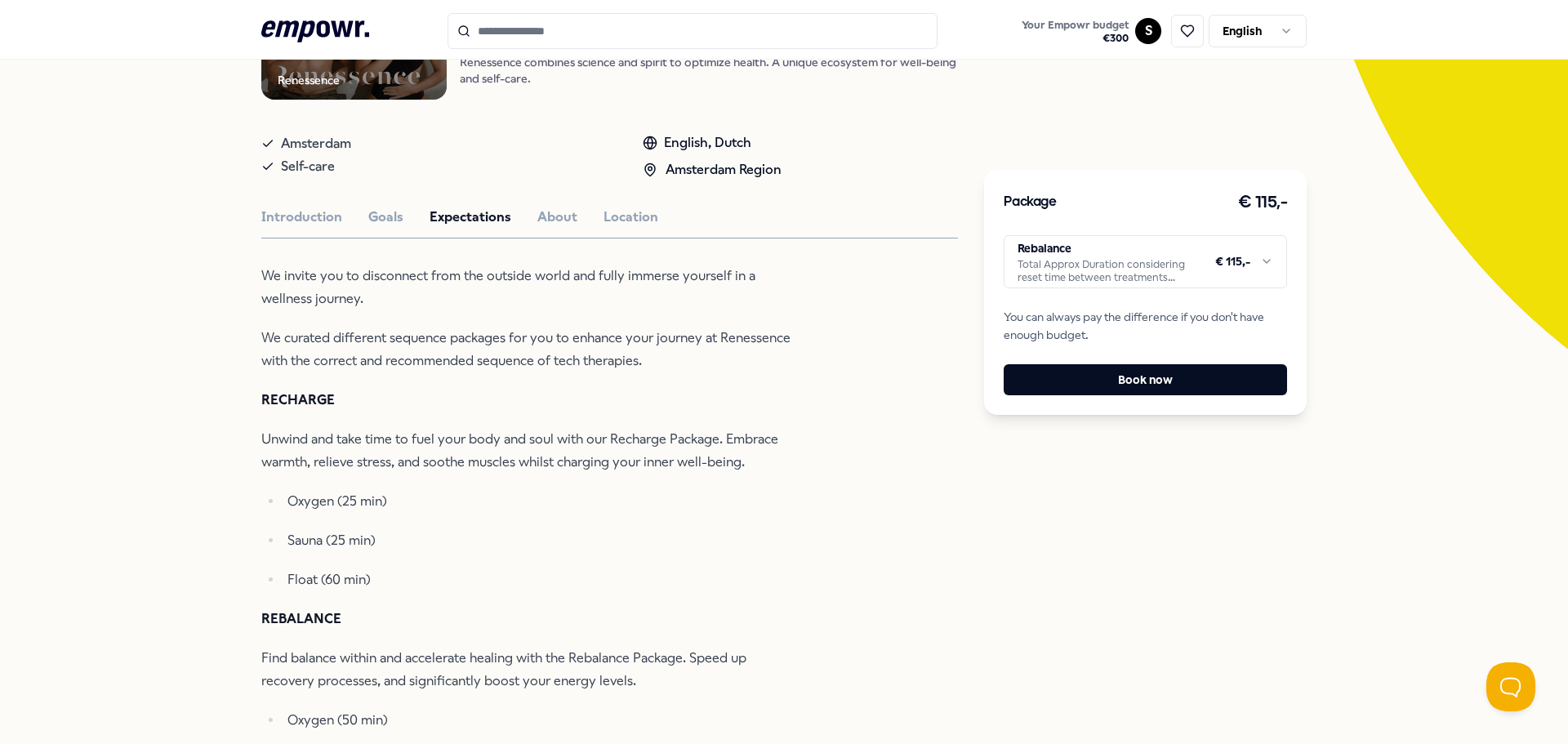 scroll, scrollTop: 0, scrollLeft: 0, axis: both 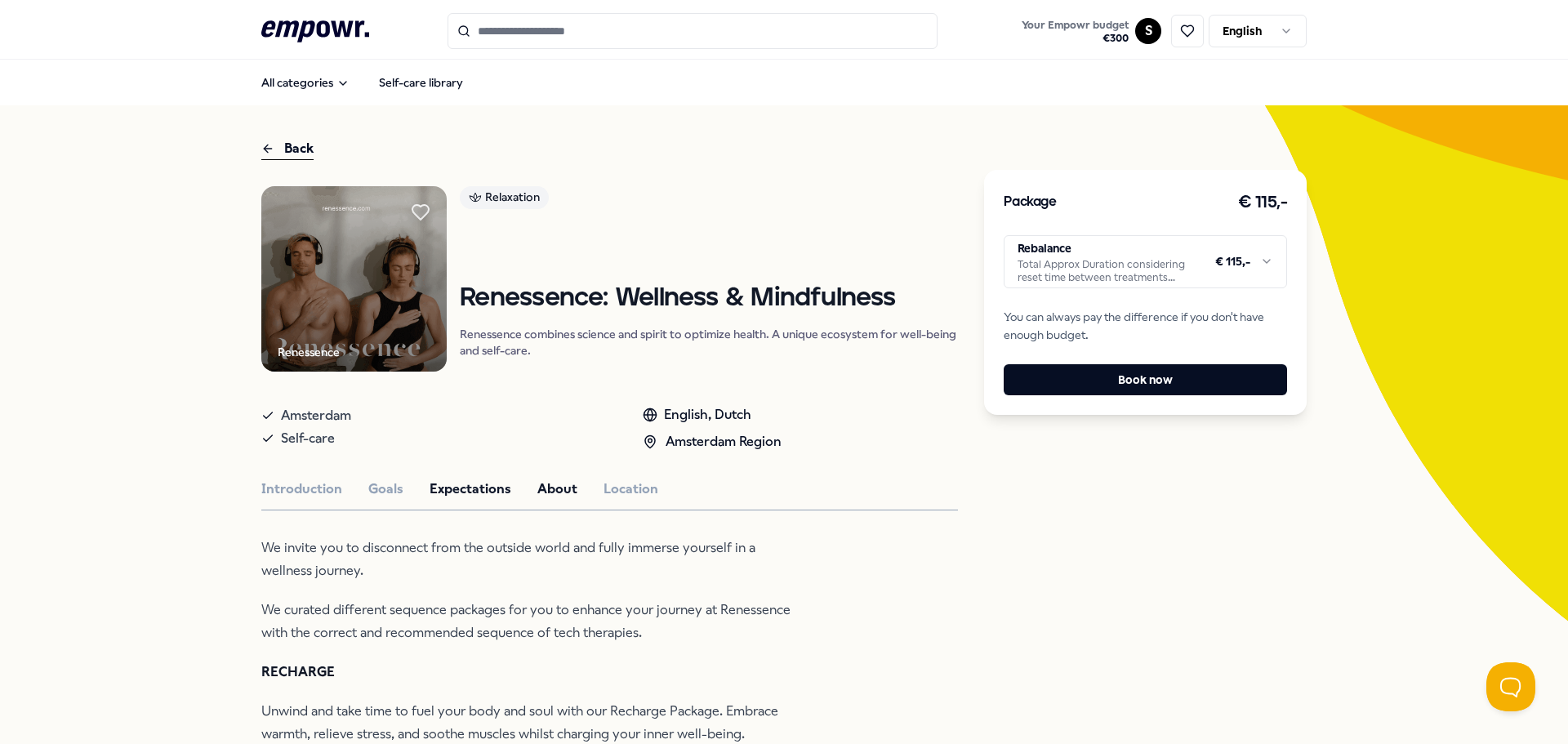 click on "About" at bounding box center (557, 489) 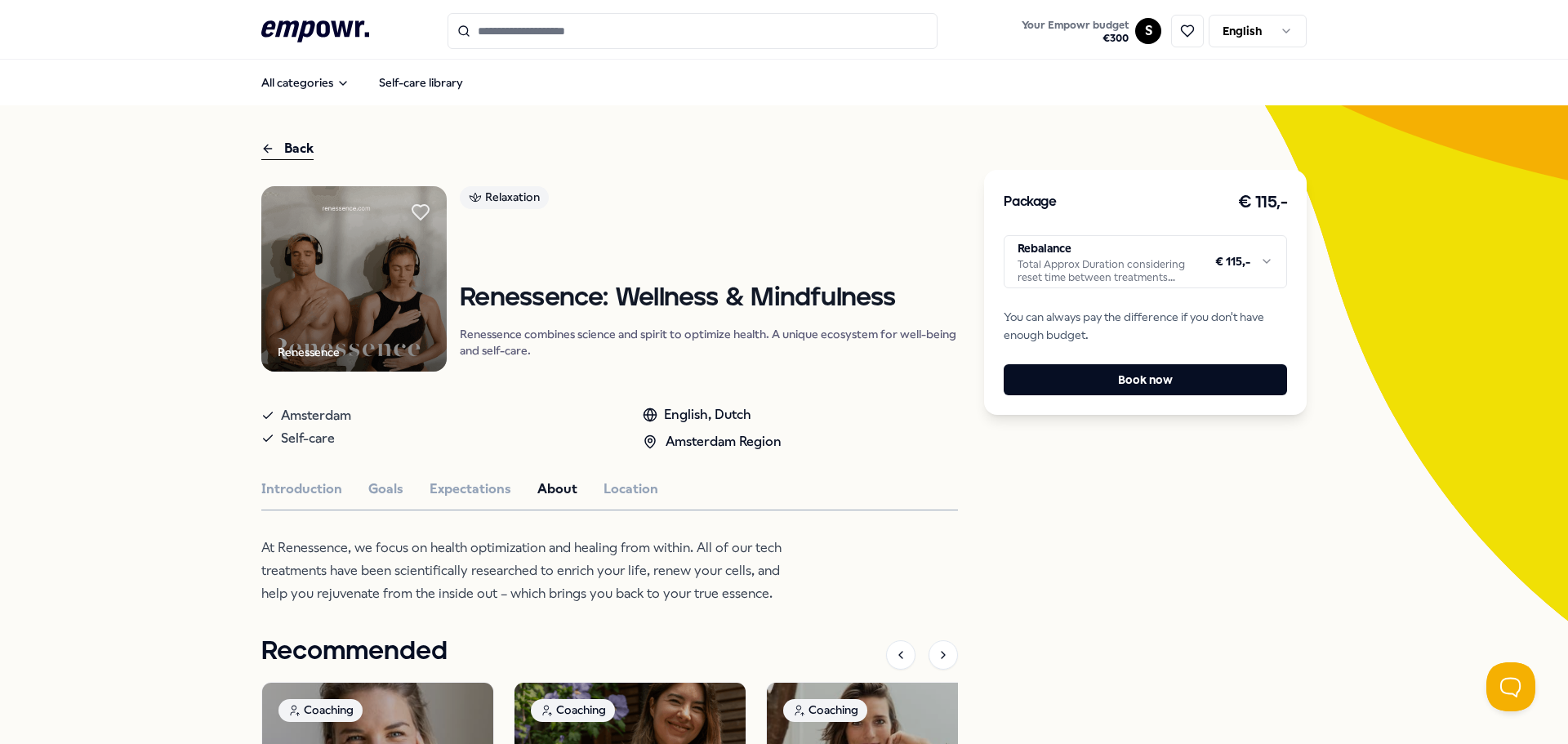 click on "Renessence Relaxation Renessence: Wellness & Mindfulness Renessence combines science and spirit to optimize health. A unique ecosystem for well-being and self-care. [CITY] Self-care English, Dutch [CITY] Region Introduction Goals Expectations About Location At Renessence, we focus on health optimization and healing from within. All of our tech treatments have been scientifically researched to enrich your life, renew your cells, and help you rejuvenate from the inside out – which brings you back to your true essence. Recommended Coaching NL [CITY] Region + 1 Setting Boundaries [FIRST] [LAST] Pregnancy and parenting coaching, birth processing, trauma, (needle) anxiety & stress coaching. English, Dutch From € 135,- Coaching NL [CITY] Region + 1 Dietetics and Nutrition Coaching [FIRST] [LAST] As a Registered Nutritional Therapist, I'll guide you to optimal health with personalised nutrition and lifestyle solutions. English From € 80,- Coaching [CITY] Region Setting Boundaries English, Dutch" at bounding box center [609, 612] 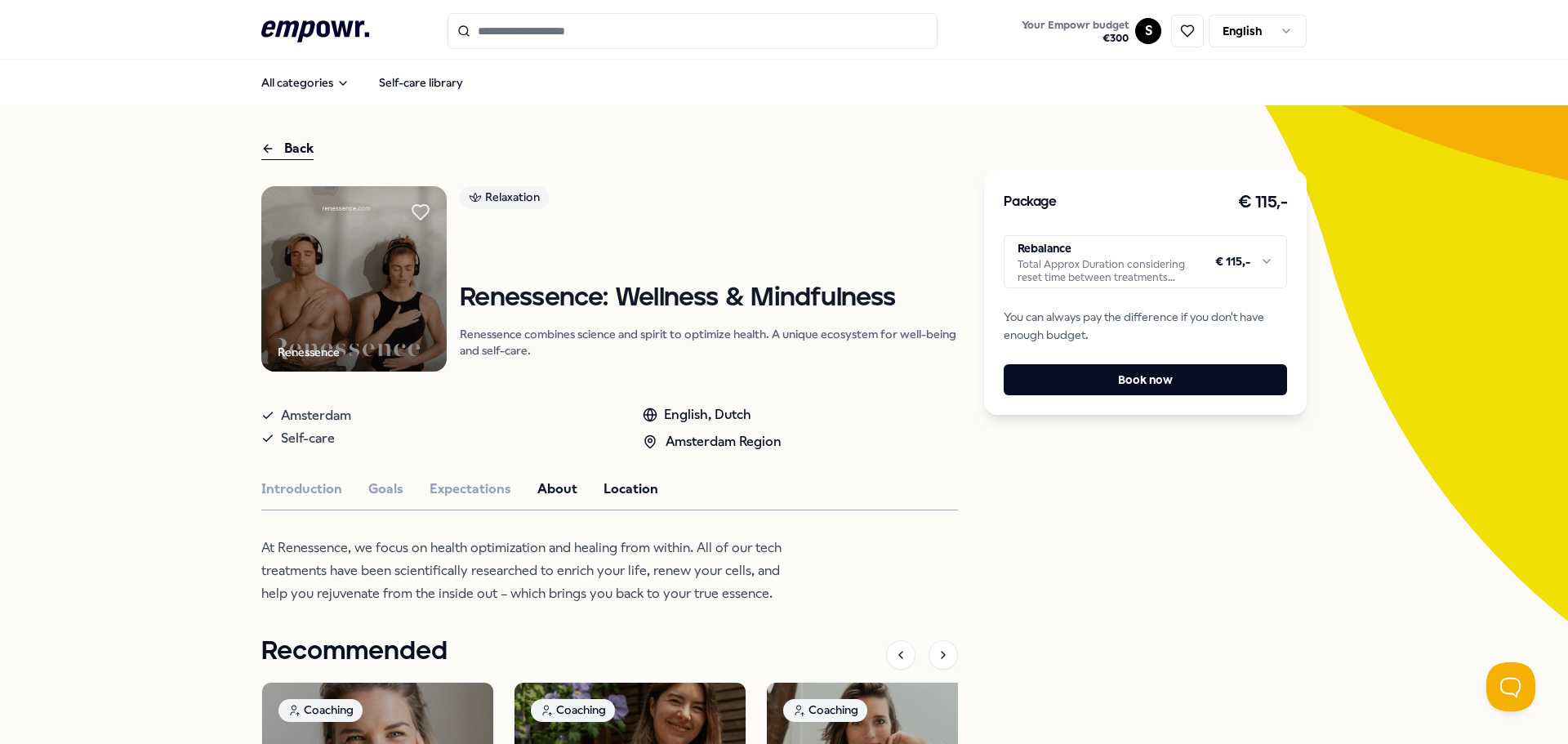 click on "Location" at bounding box center [630, 489] 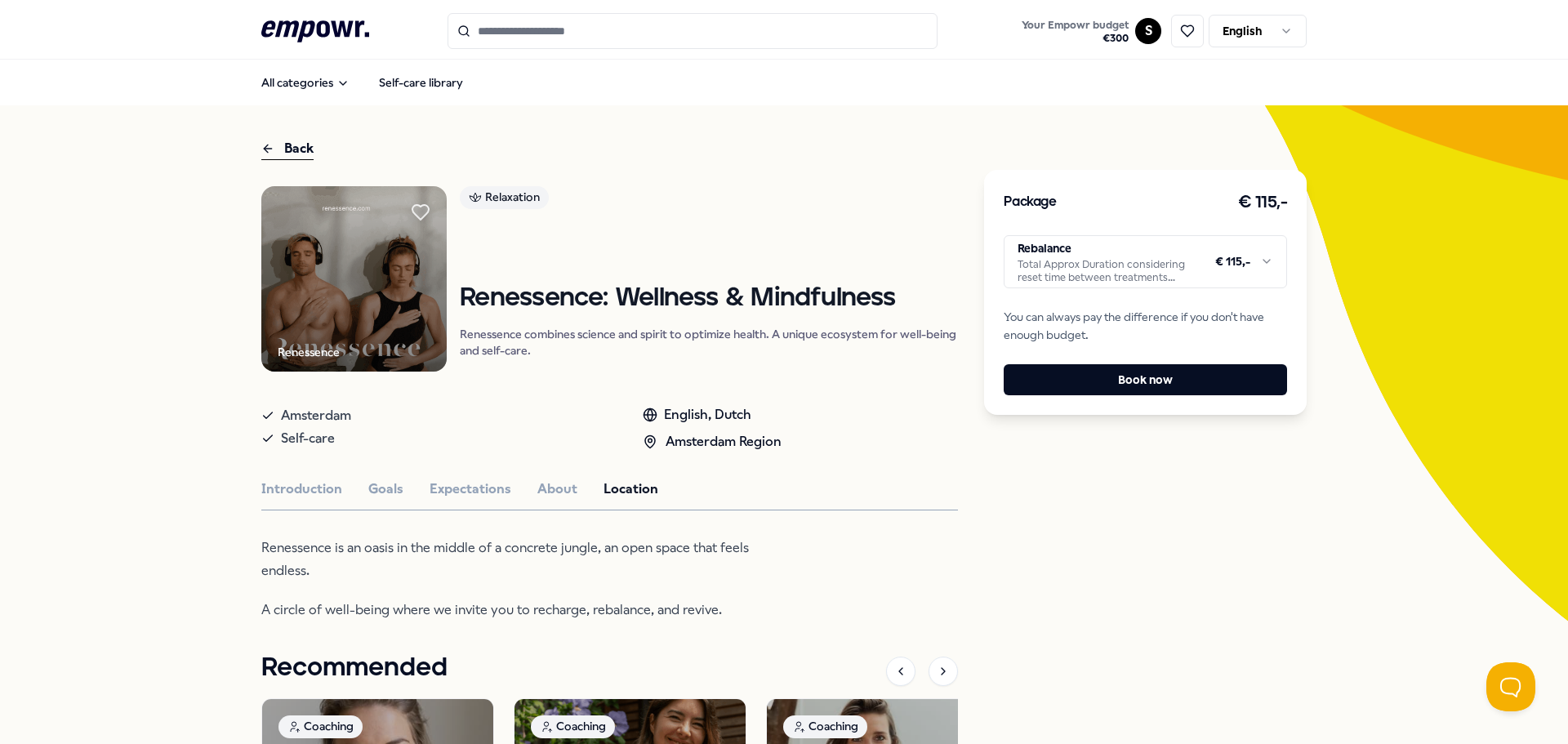 click on "Back" at bounding box center (287, 149) 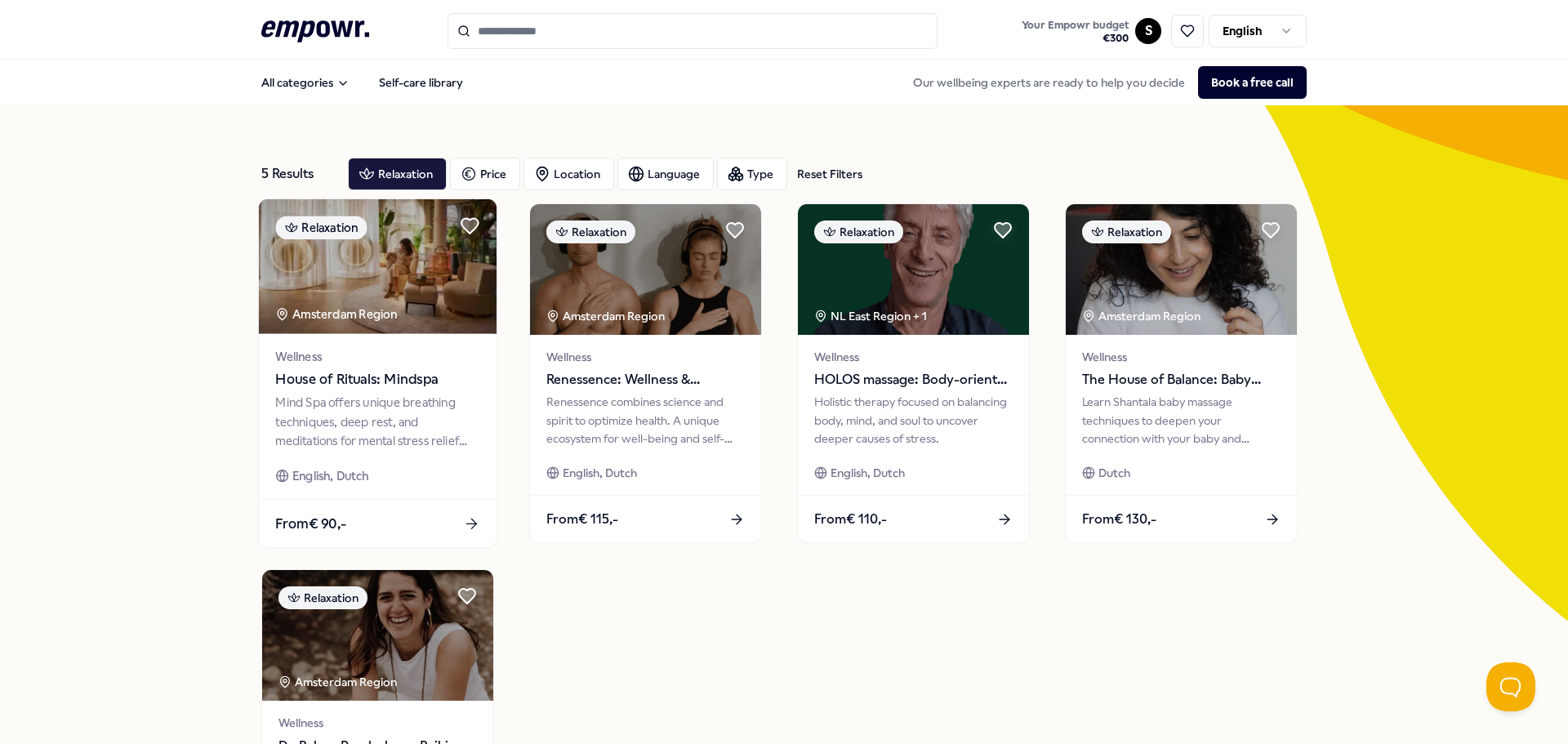 click on "From  € 90,-" at bounding box center (377, 523) 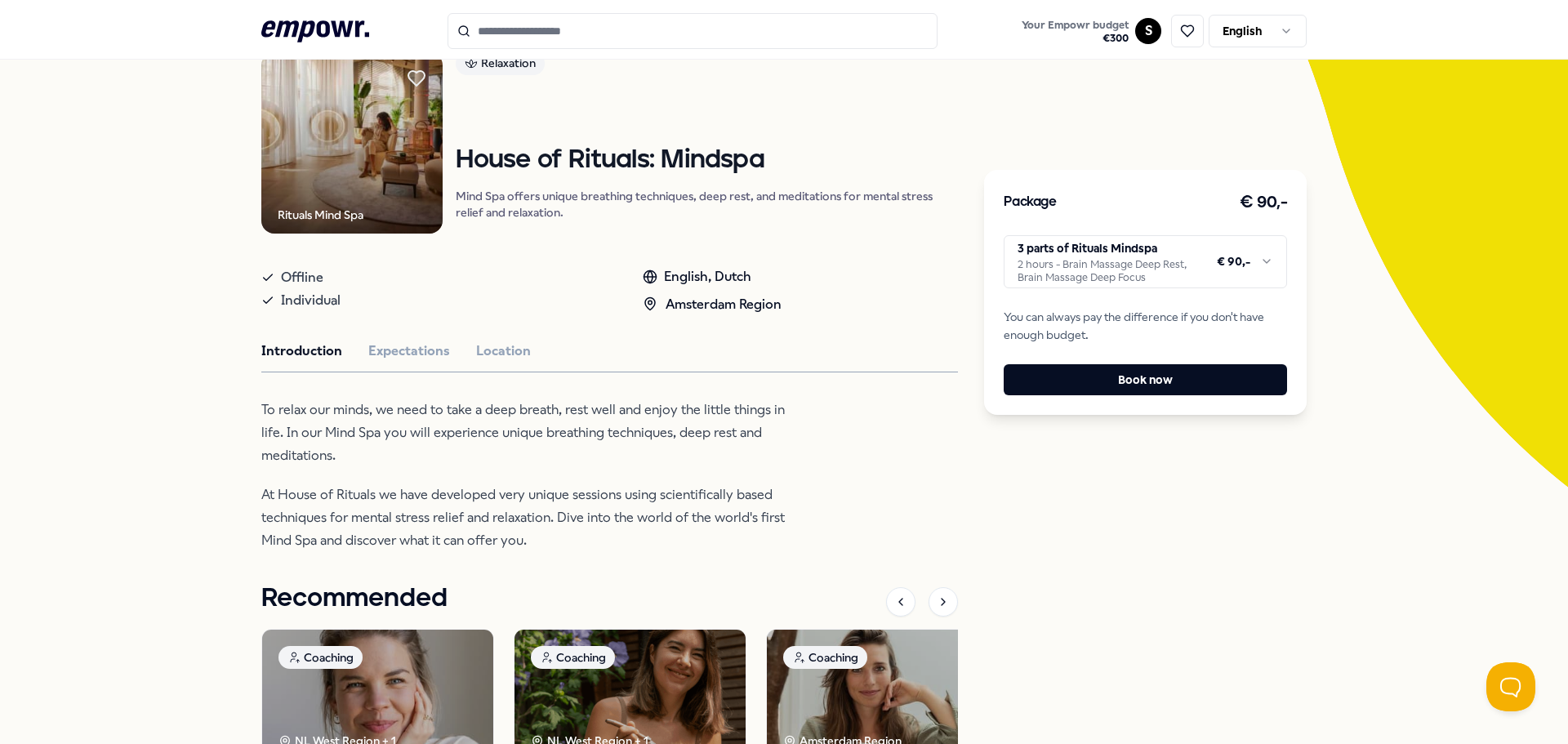 scroll, scrollTop: 0, scrollLeft: 0, axis: both 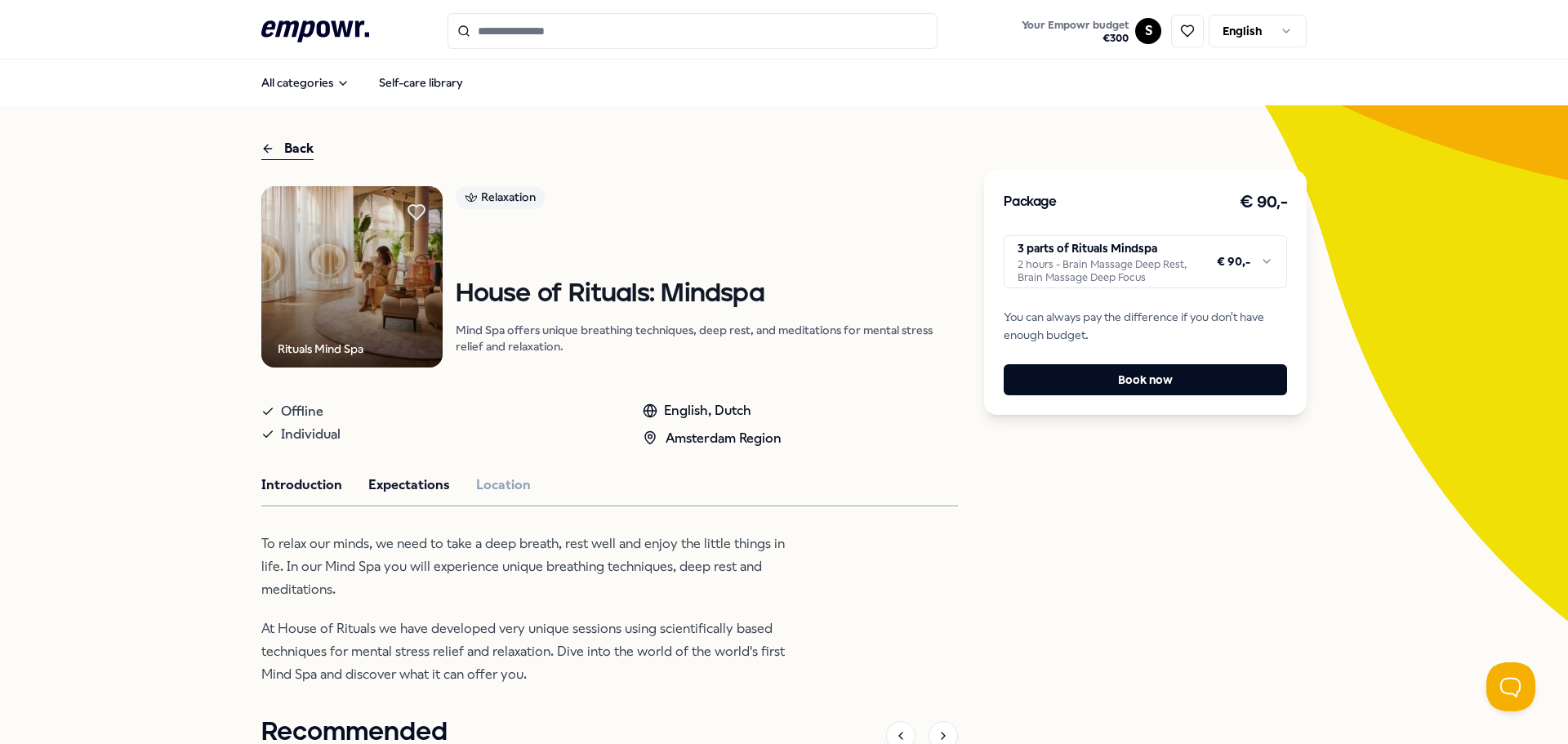 click on "Expectations" at bounding box center [409, 485] 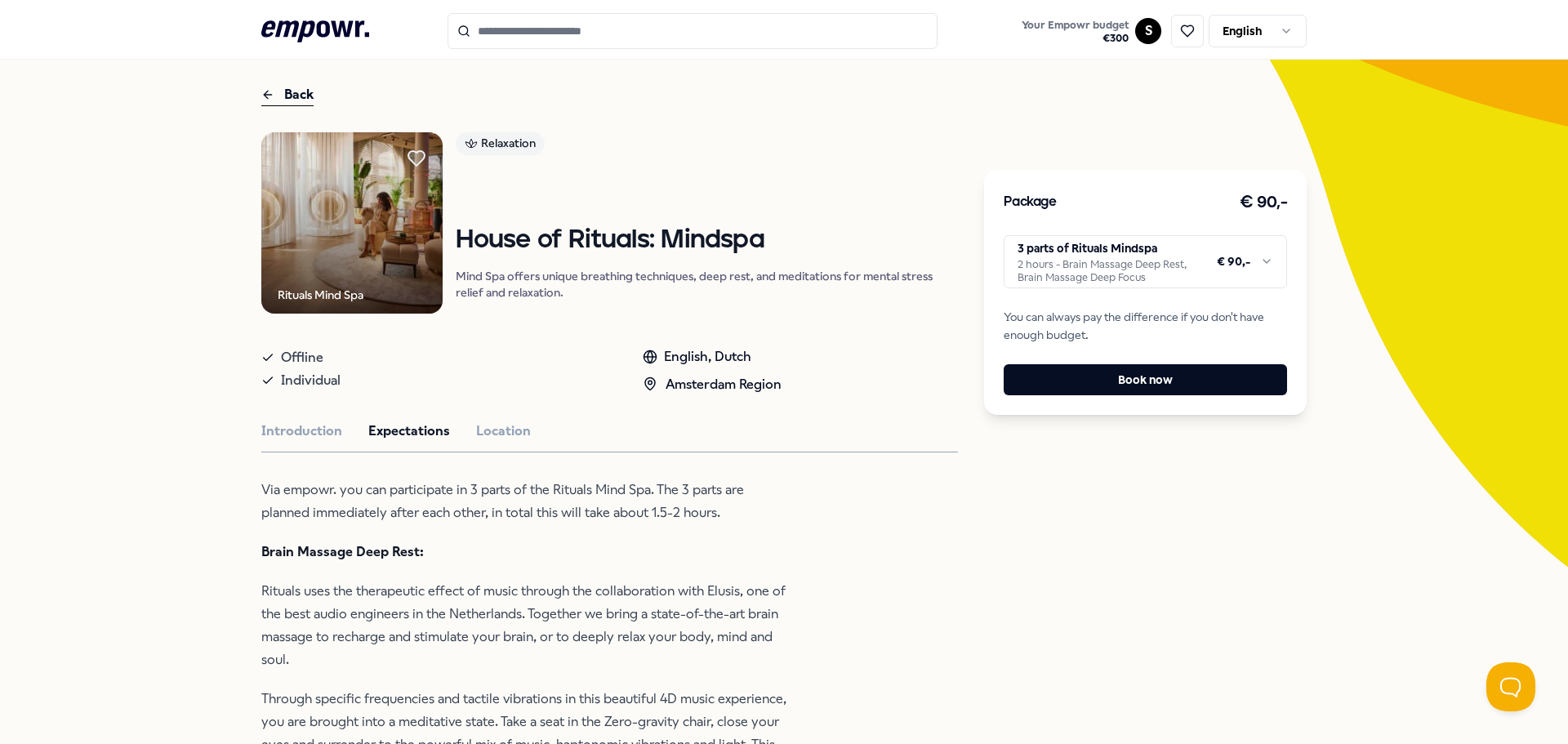 scroll, scrollTop: 0, scrollLeft: 0, axis: both 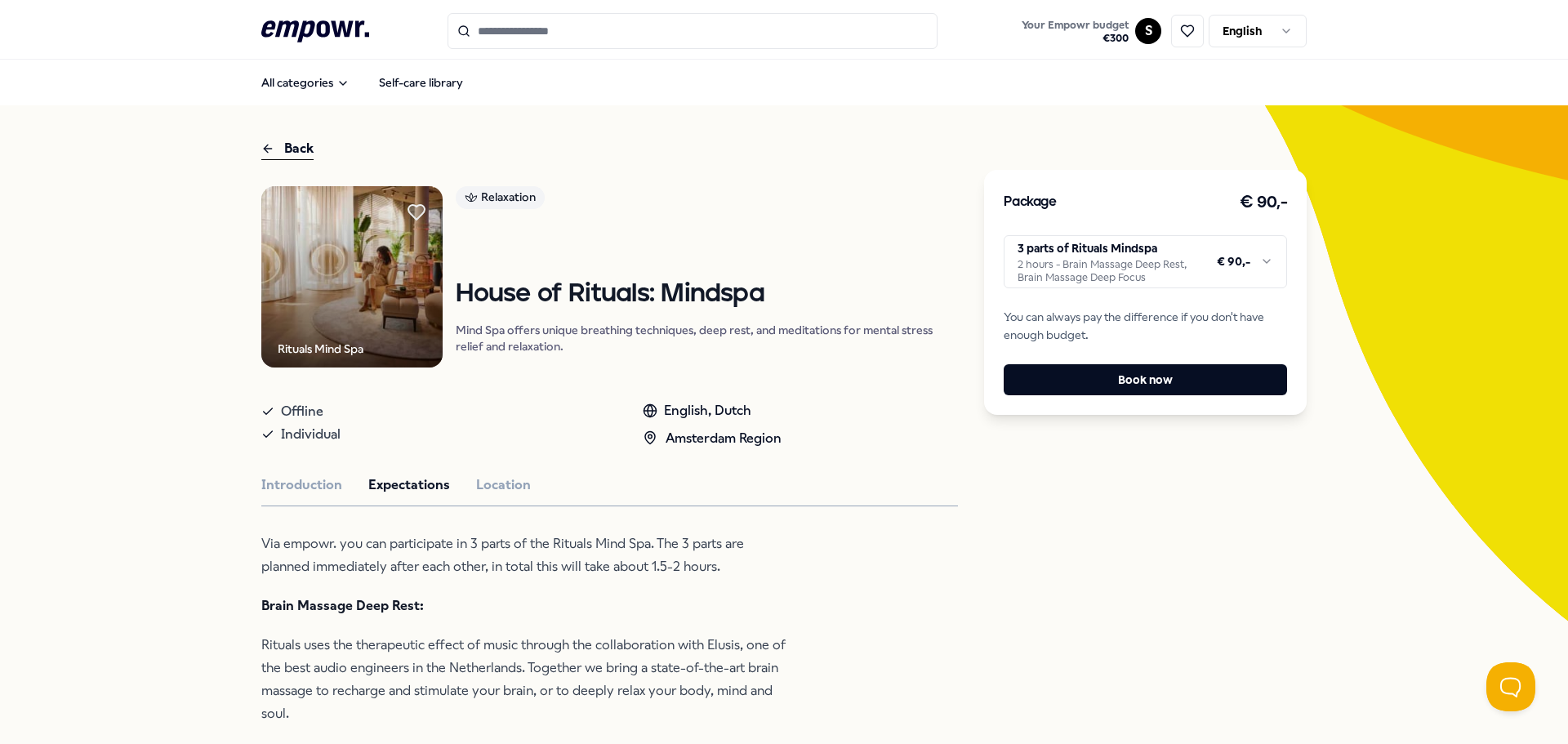 click on "Back" at bounding box center (287, 149) 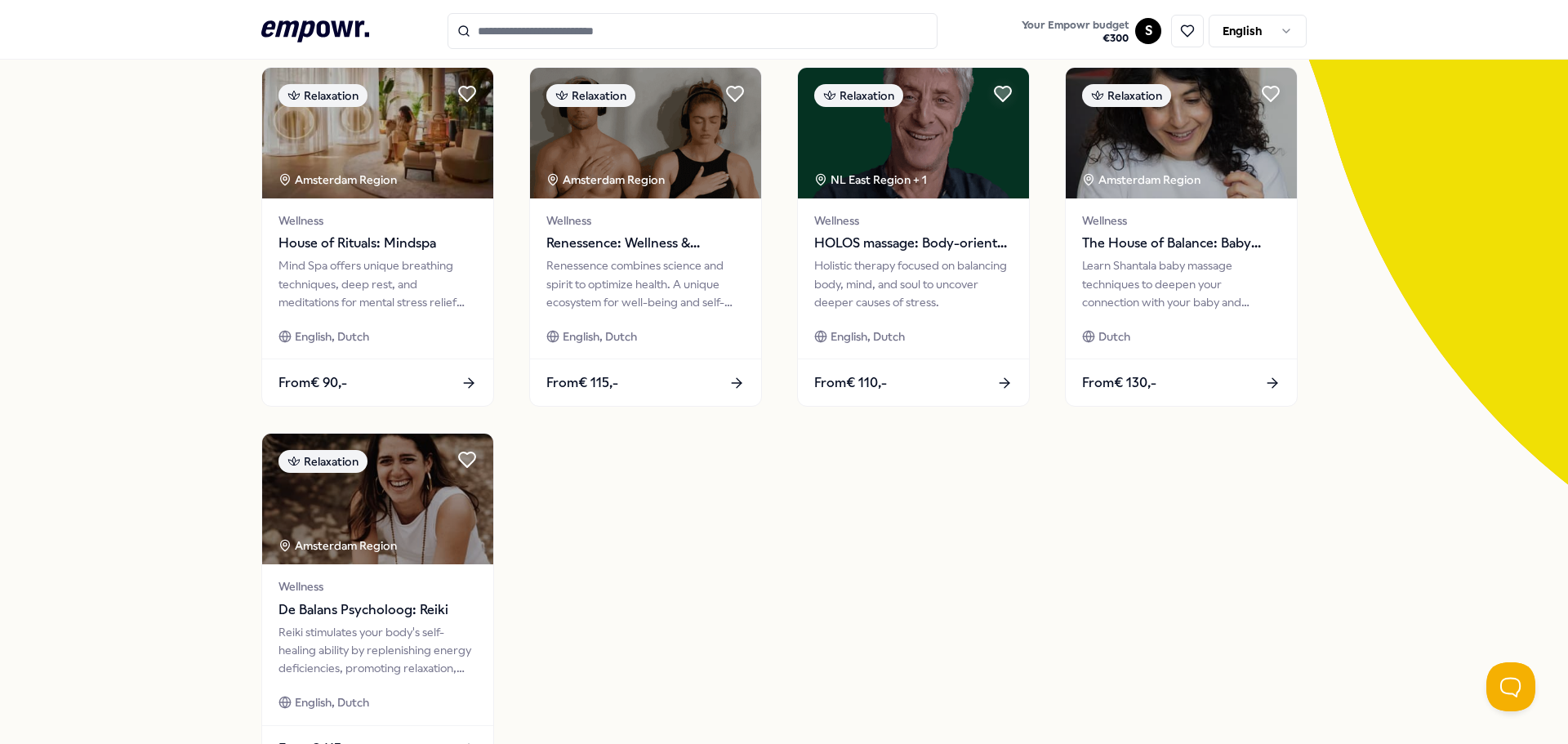 scroll, scrollTop: 0, scrollLeft: 0, axis: both 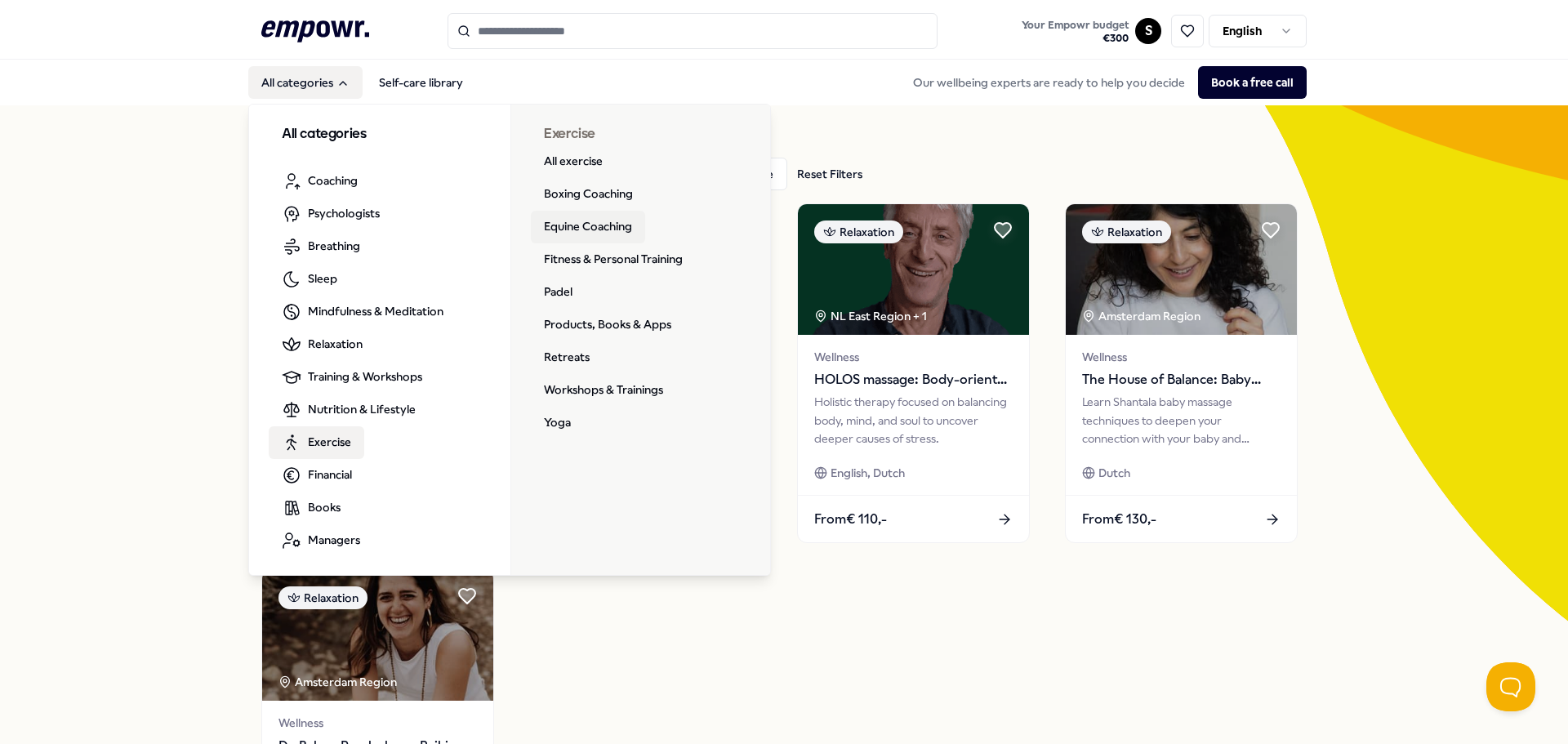 click on "Equine Coaching" at bounding box center [588, 227] 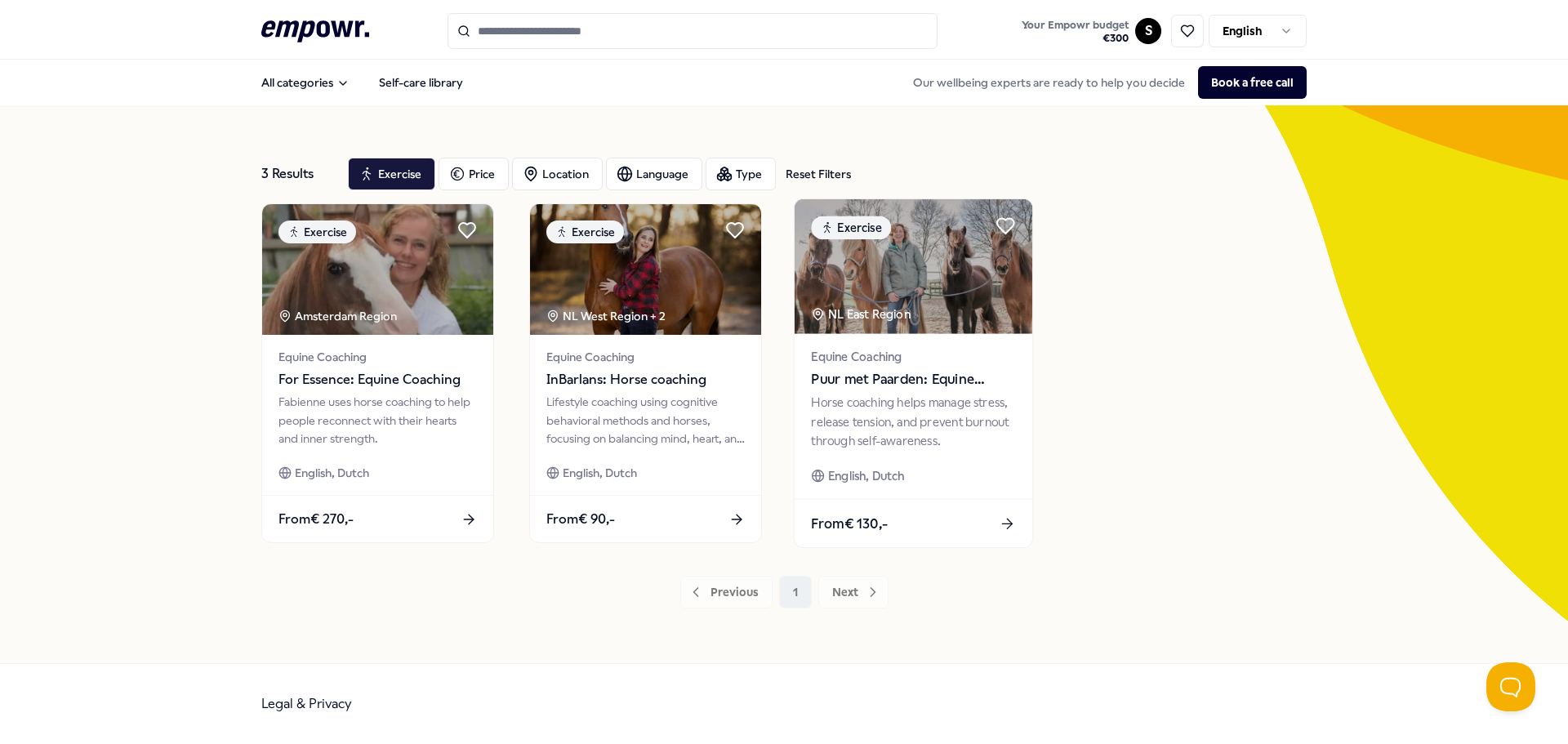 click on "Equine Coaching Puur met Paarden: Equine coaching Horse coaching helps manage stress, release tension, and prevent burnout through
self-awareness. English, Dutch" at bounding box center (913, 417) 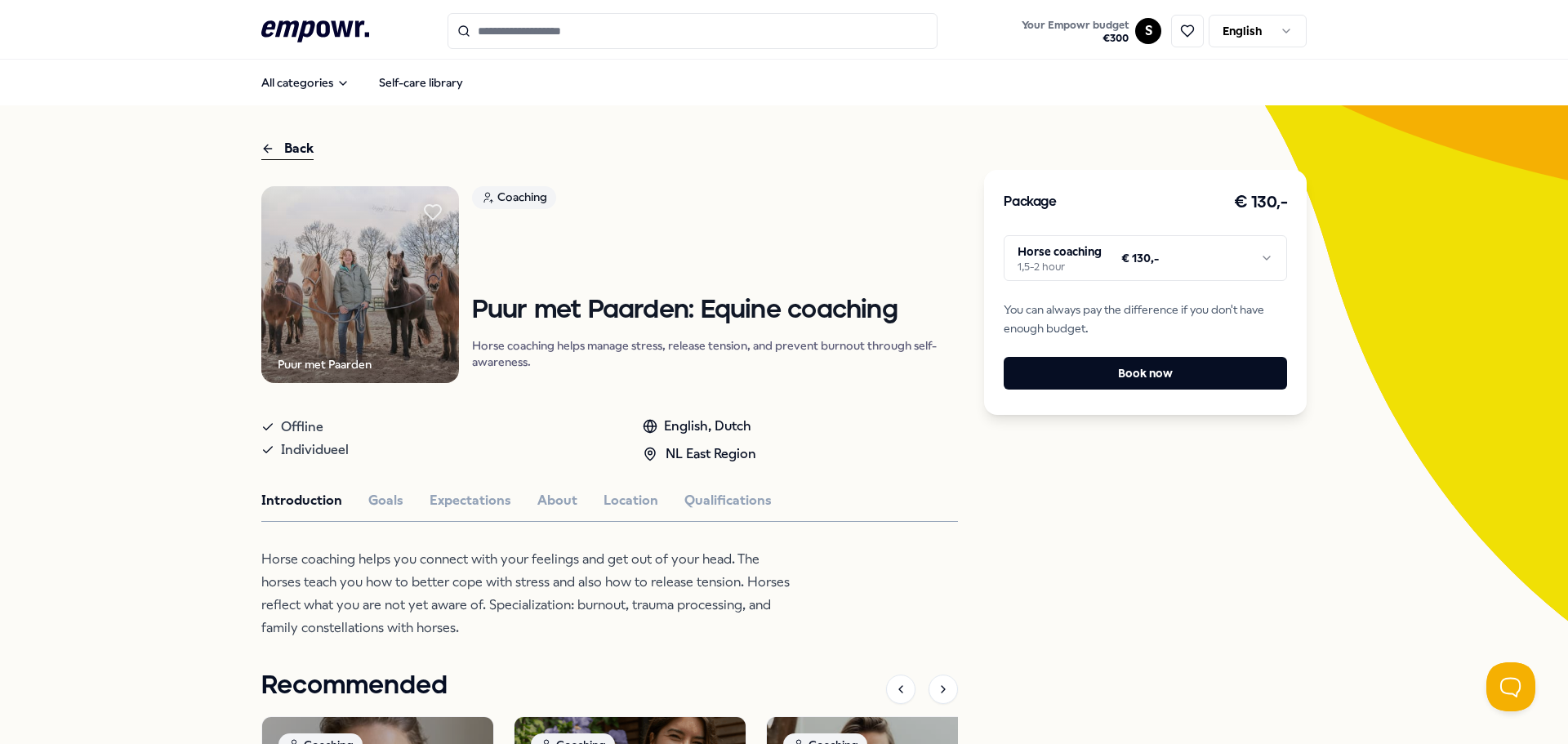 scroll, scrollTop: 136, scrollLeft: 0, axis: vertical 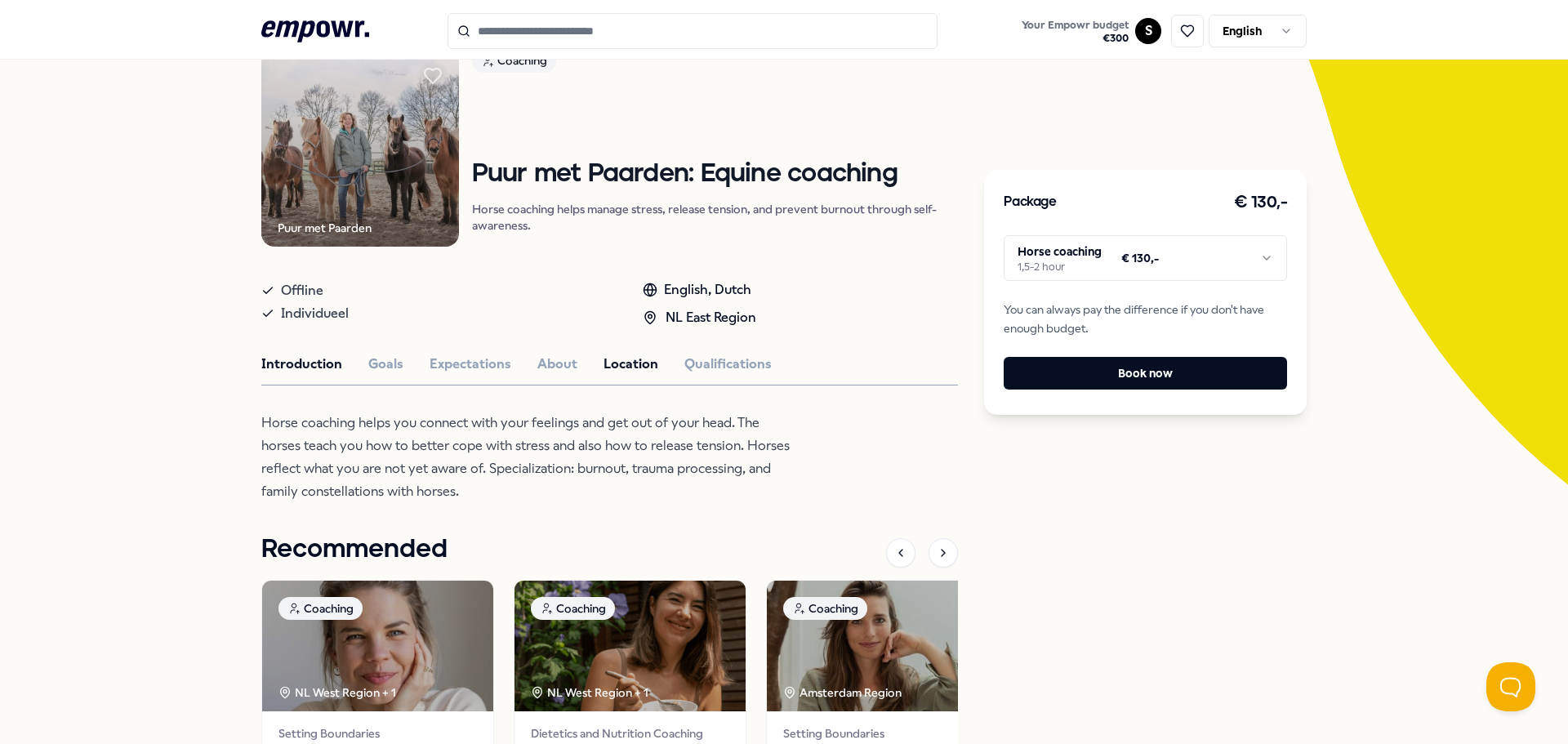 click on "Location" at bounding box center [630, 364] 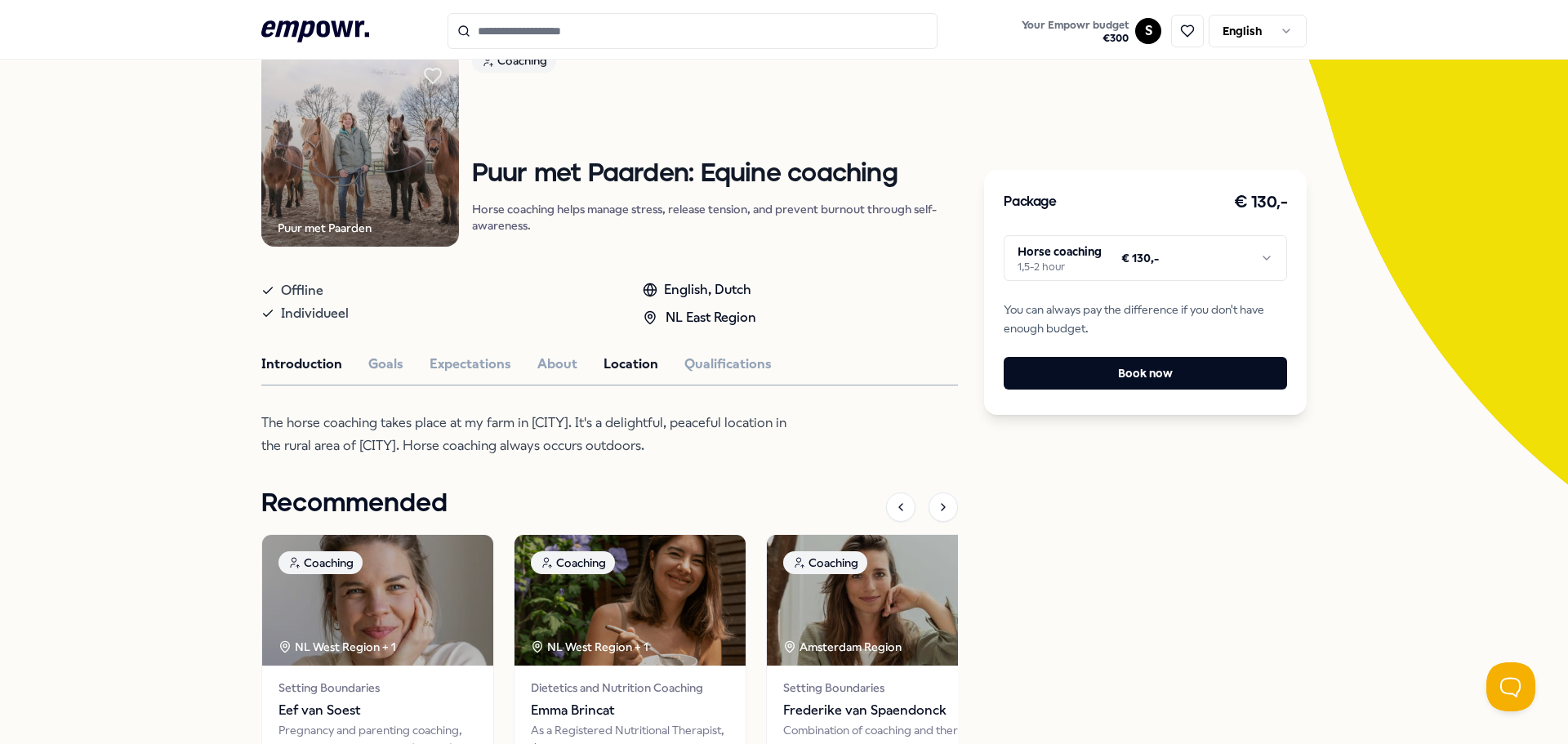click on "Introduction" at bounding box center [301, 364] 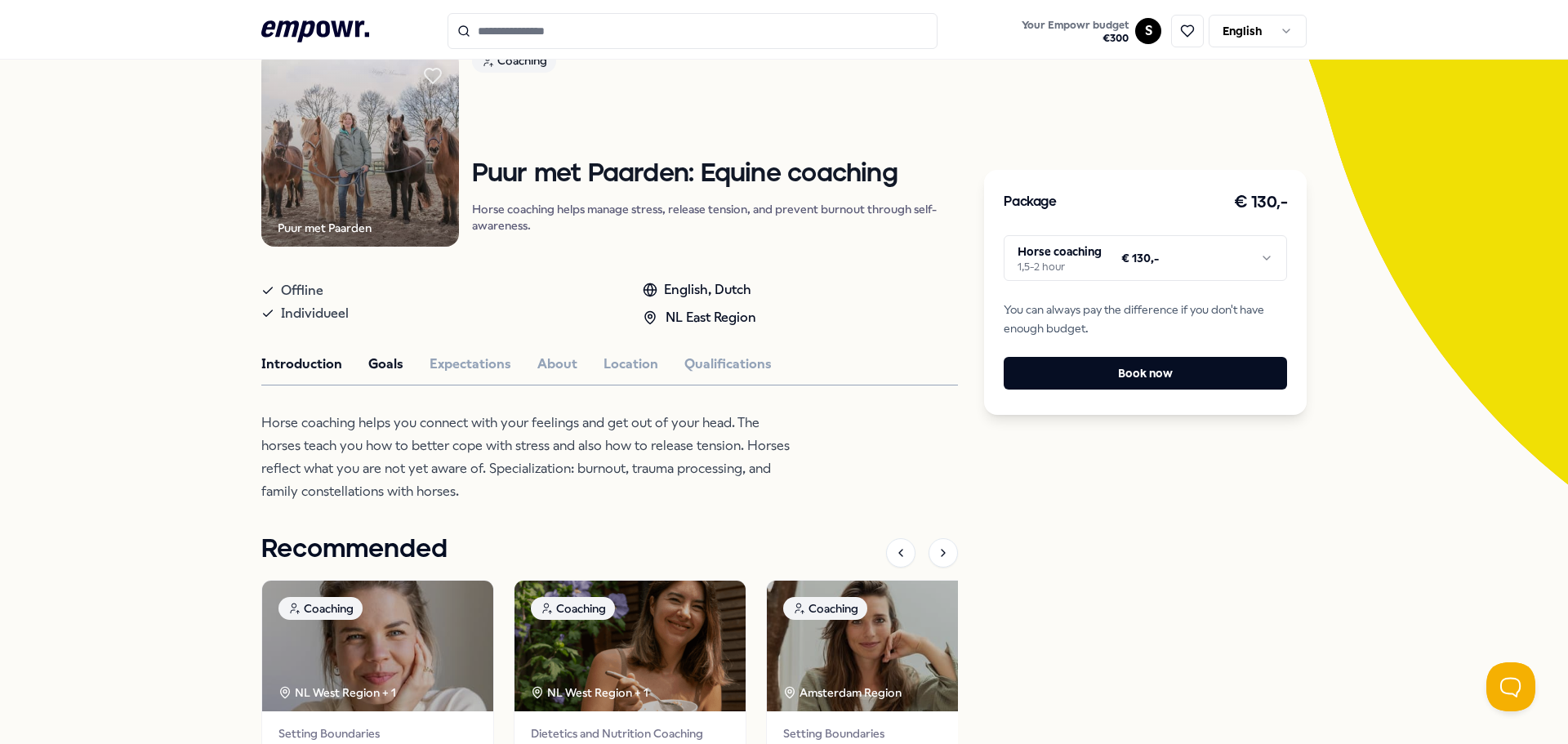 click on "Goals" at bounding box center [385, 364] 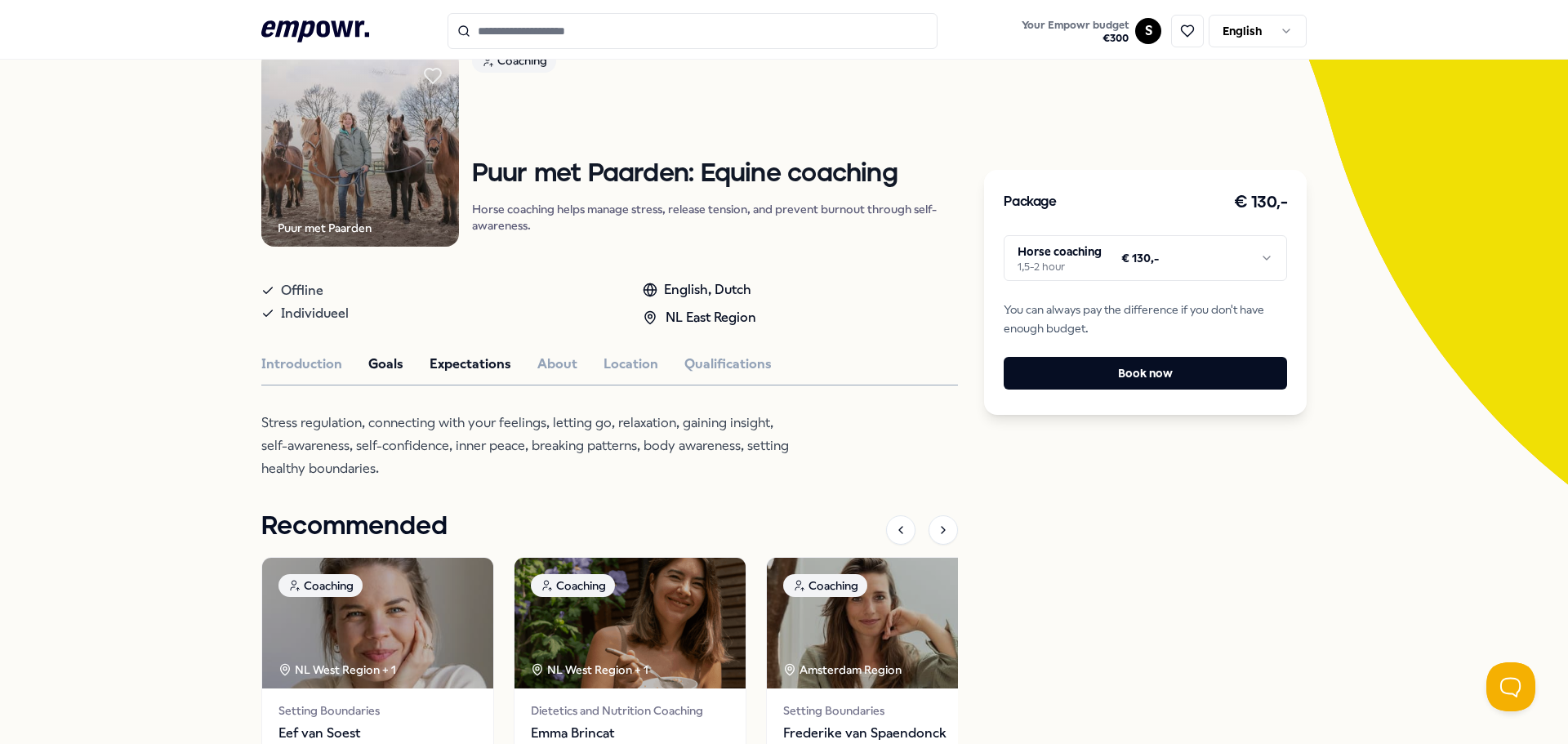 click on "Expectations" at bounding box center [470, 364] 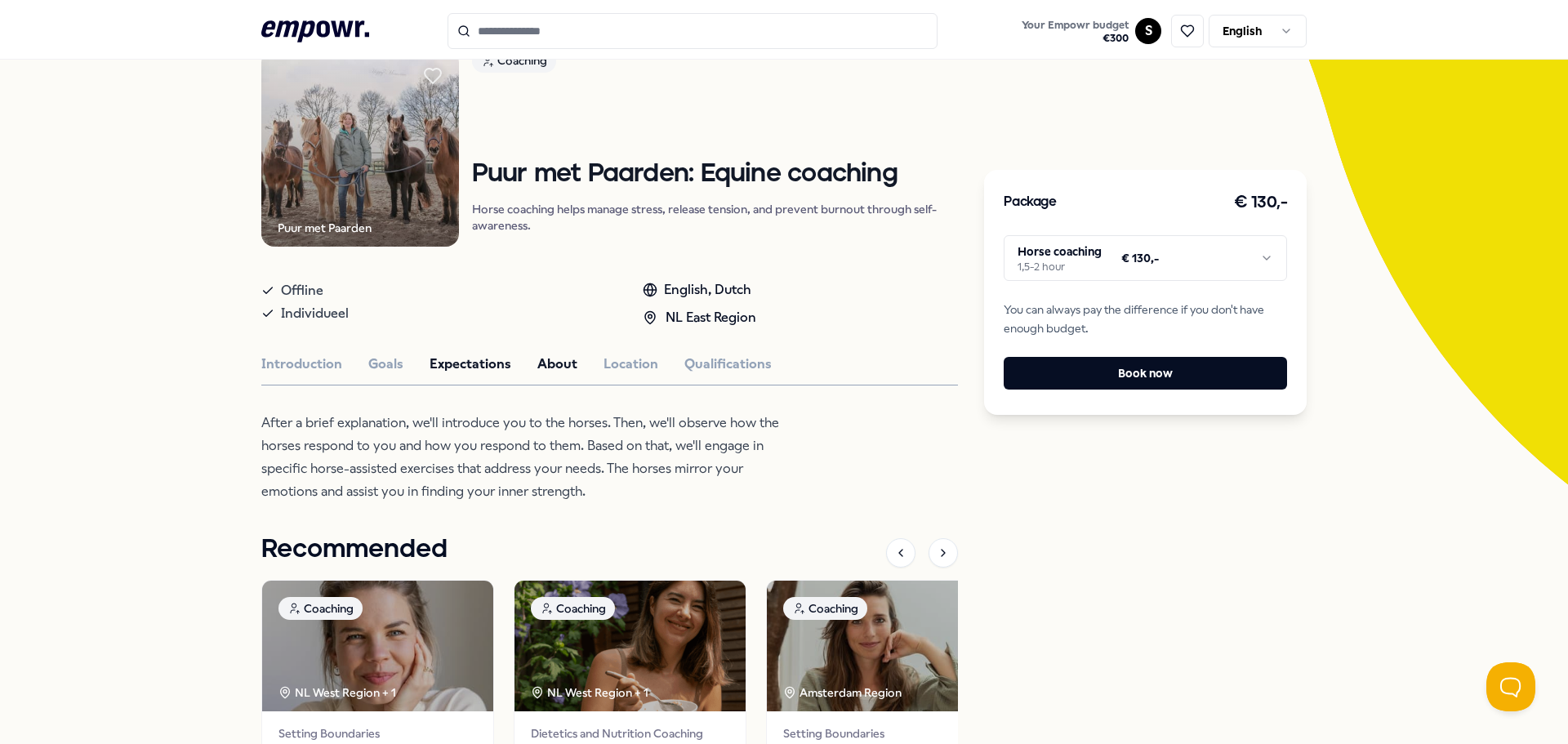 click on "About" at bounding box center [557, 364] 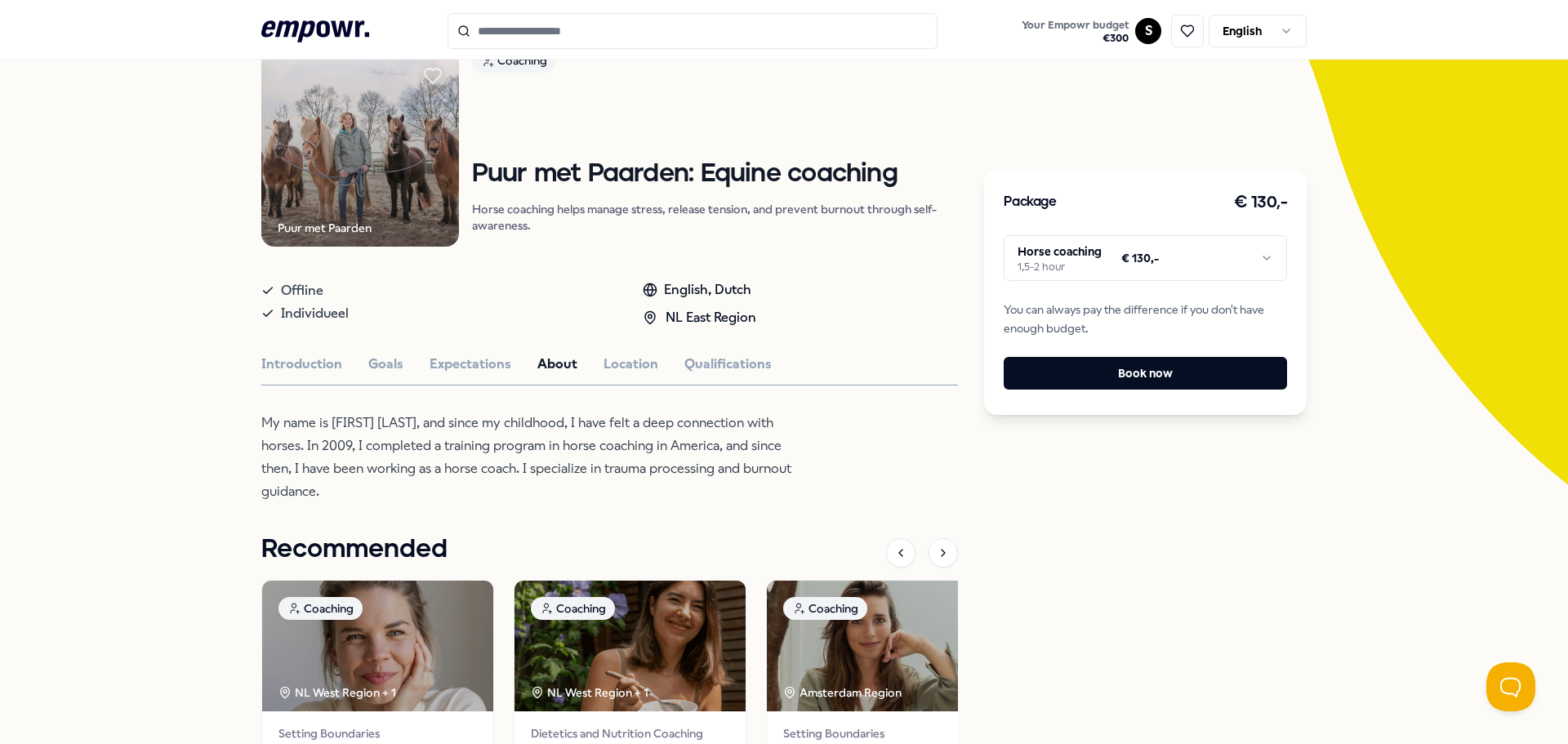 scroll, scrollTop: 0, scrollLeft: 0, axis: both 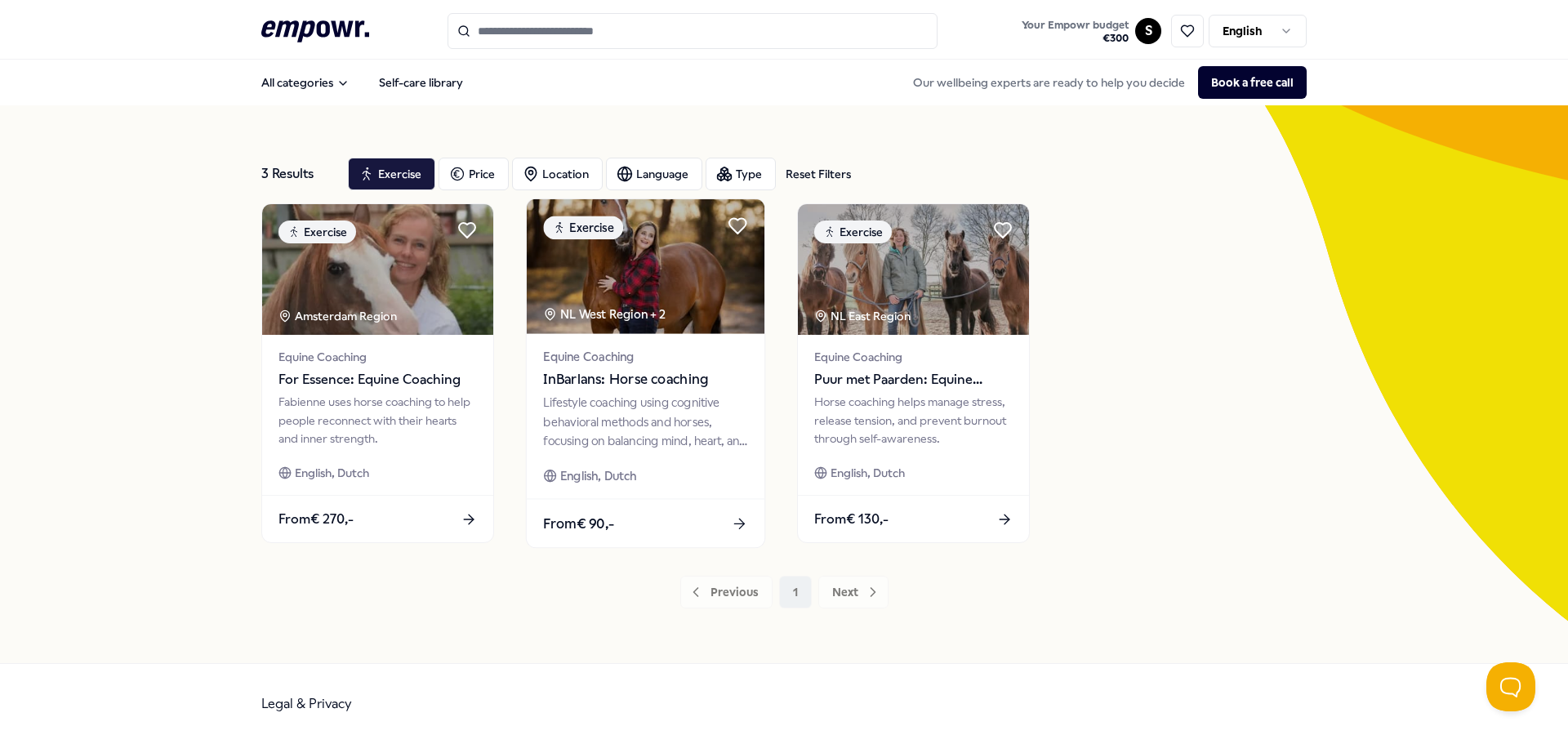 click on "InBarlans: Horse coaching" at bounding box center [645, 380] 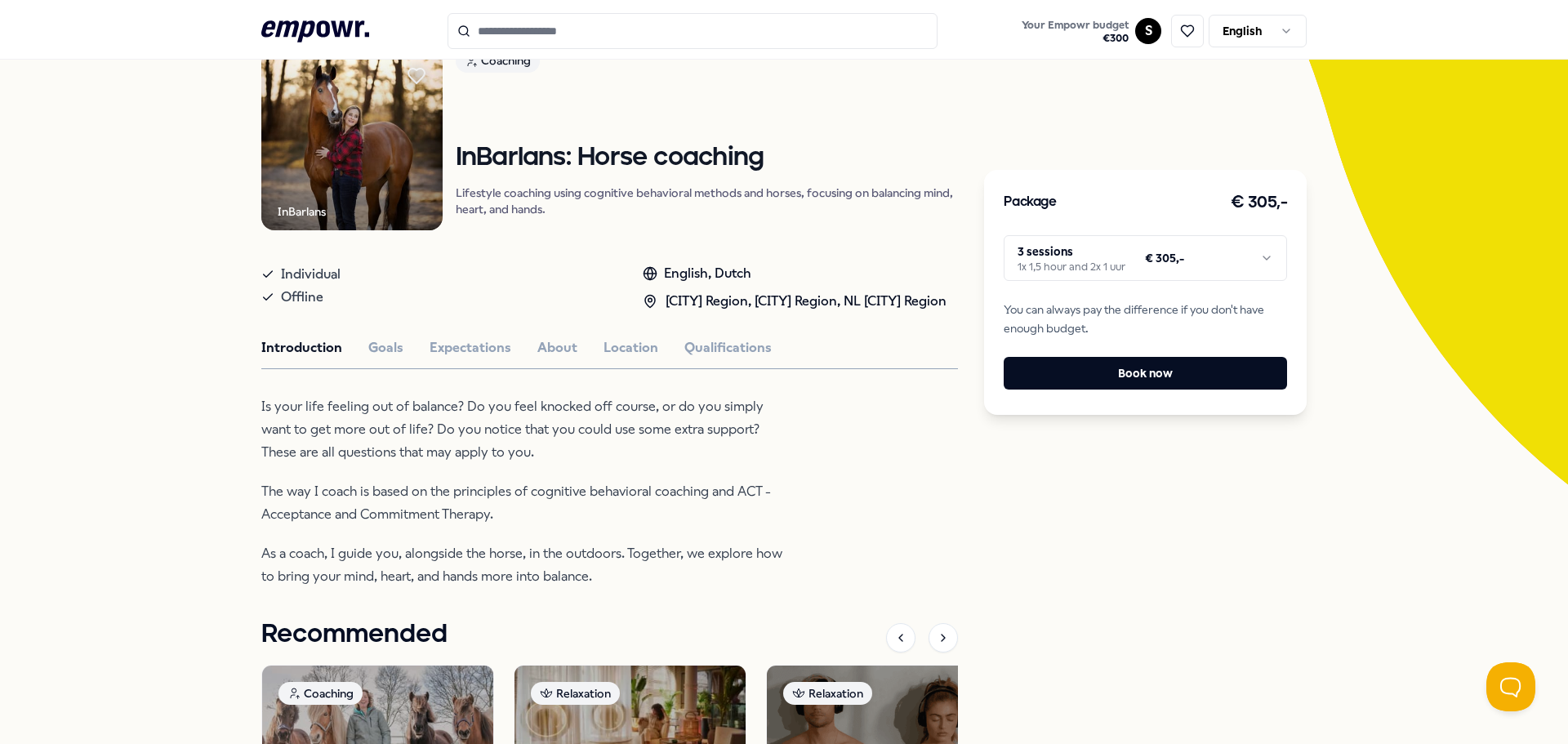 scroll, scrollTop: 272, scrollLeft: 0, axis: vertical 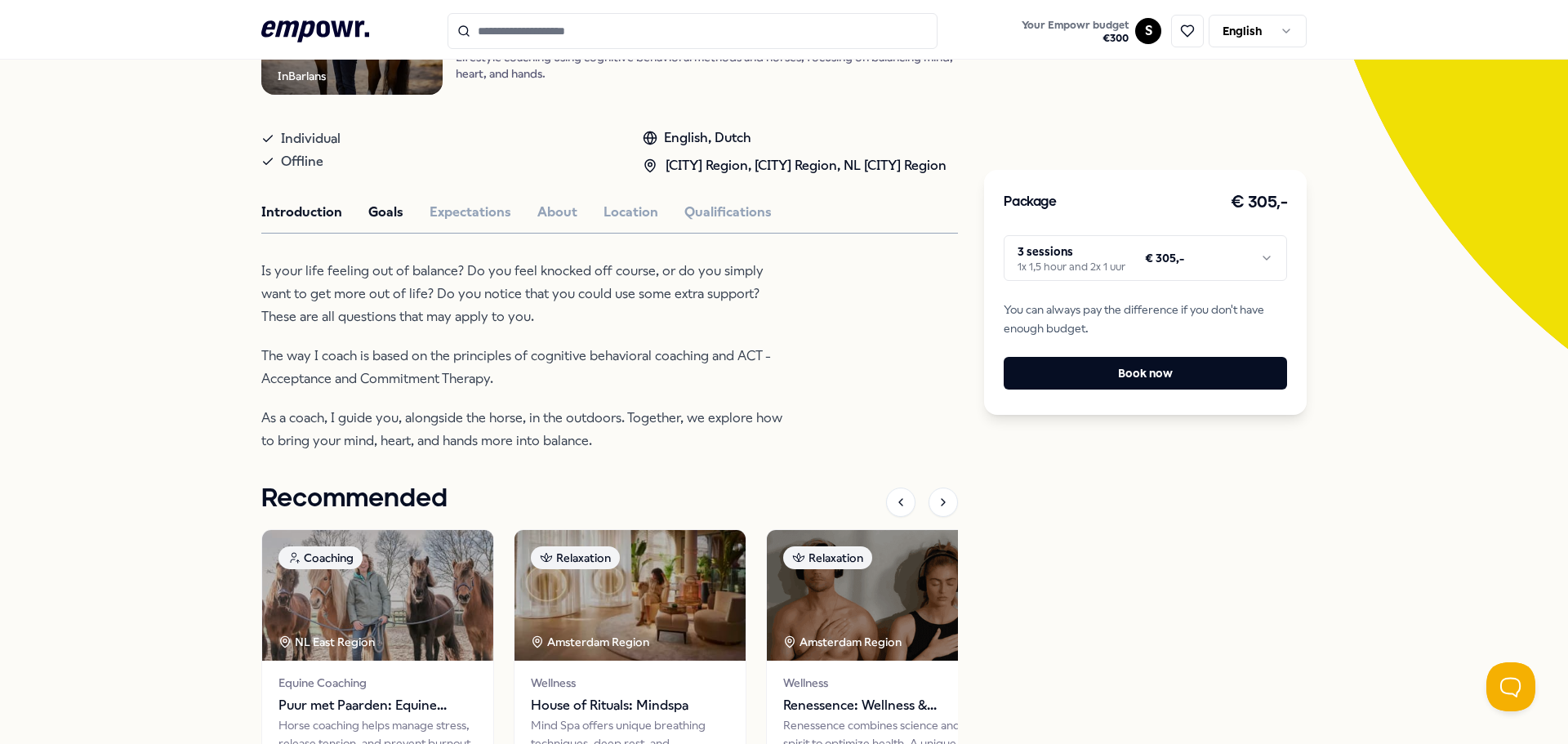 click on "Goals" at bounding box center (385, 212) 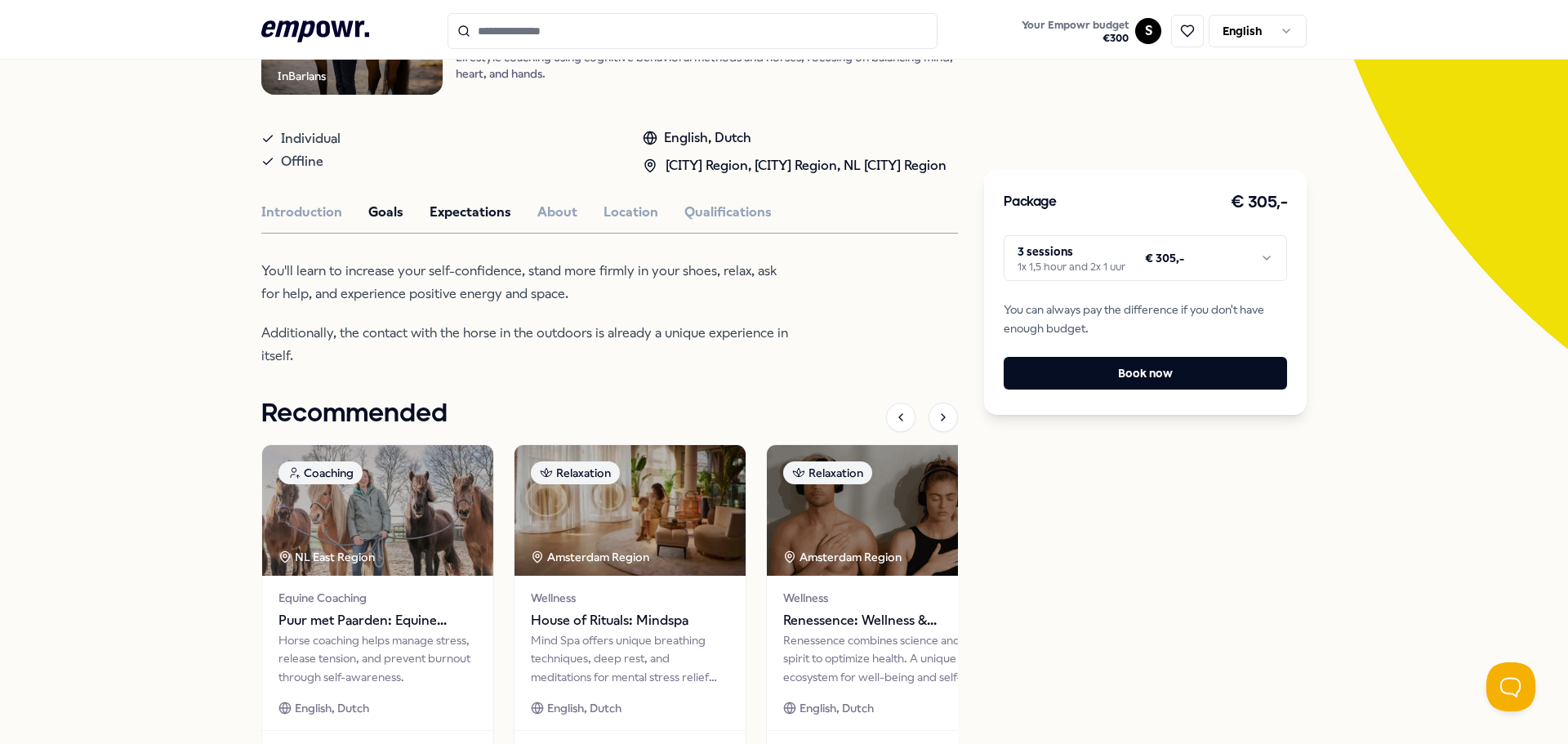 click on "Expectations" at bounding box center [470, 212] 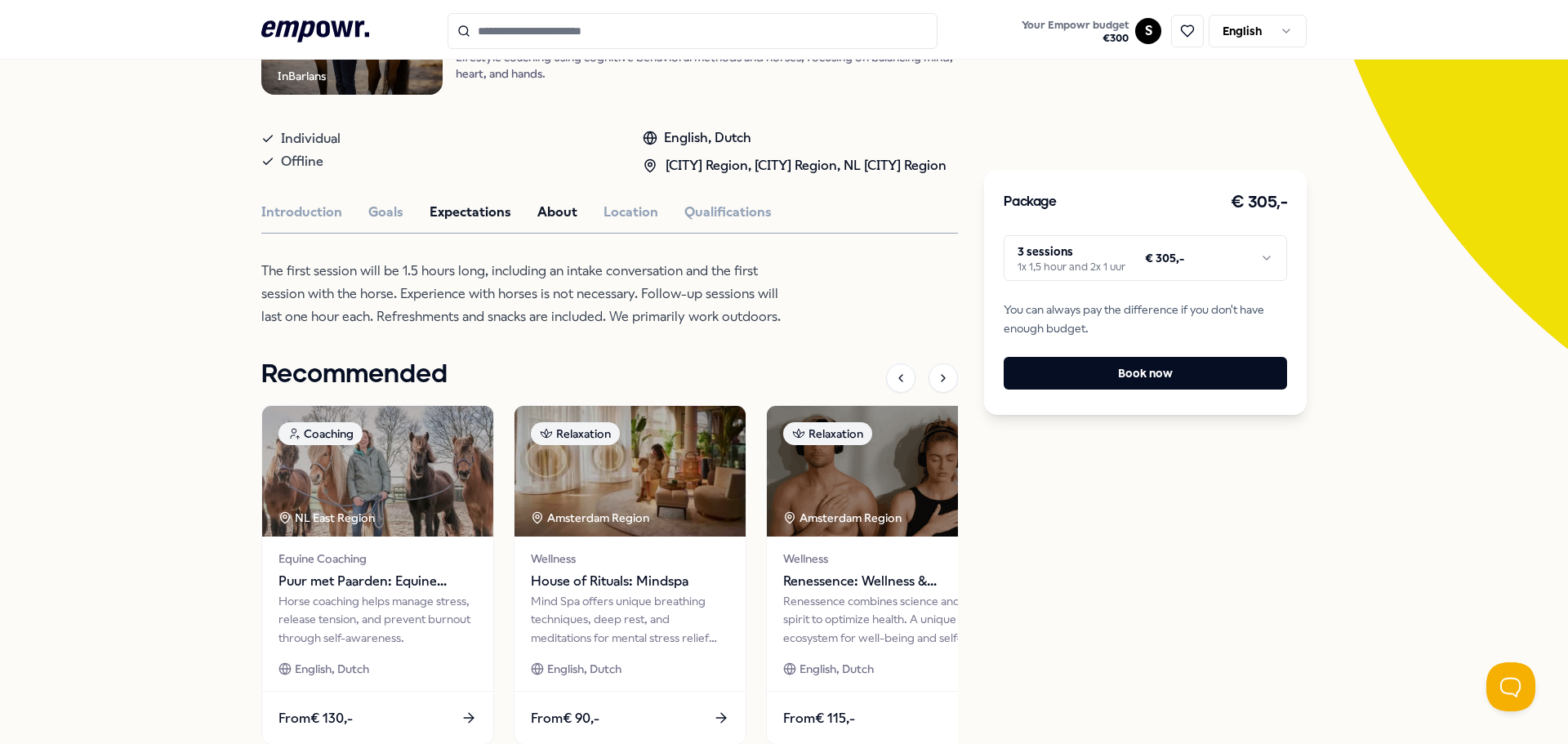 click on "About" at bounding box center (557, 212) 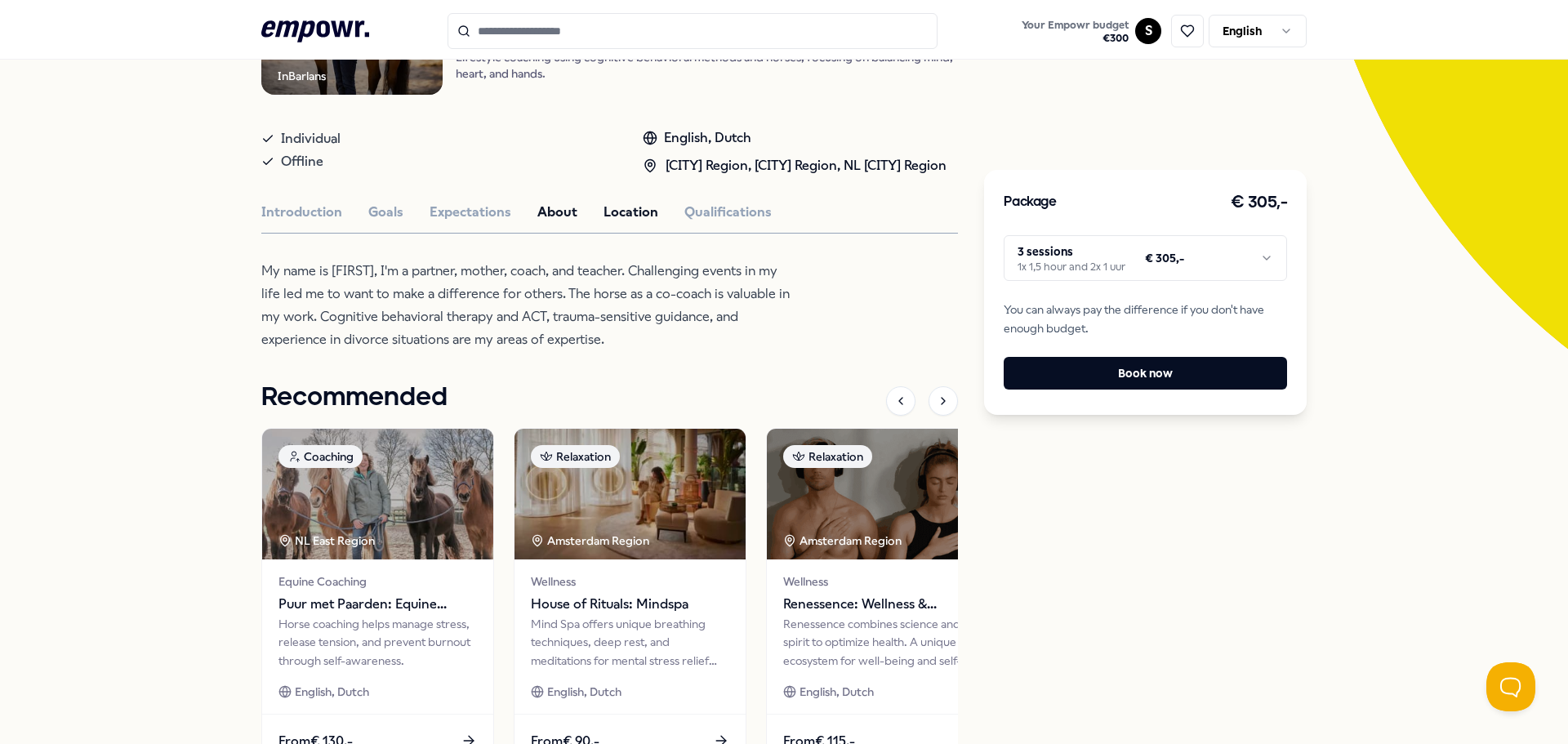 click on "Location" at bounding box center [630, 212] 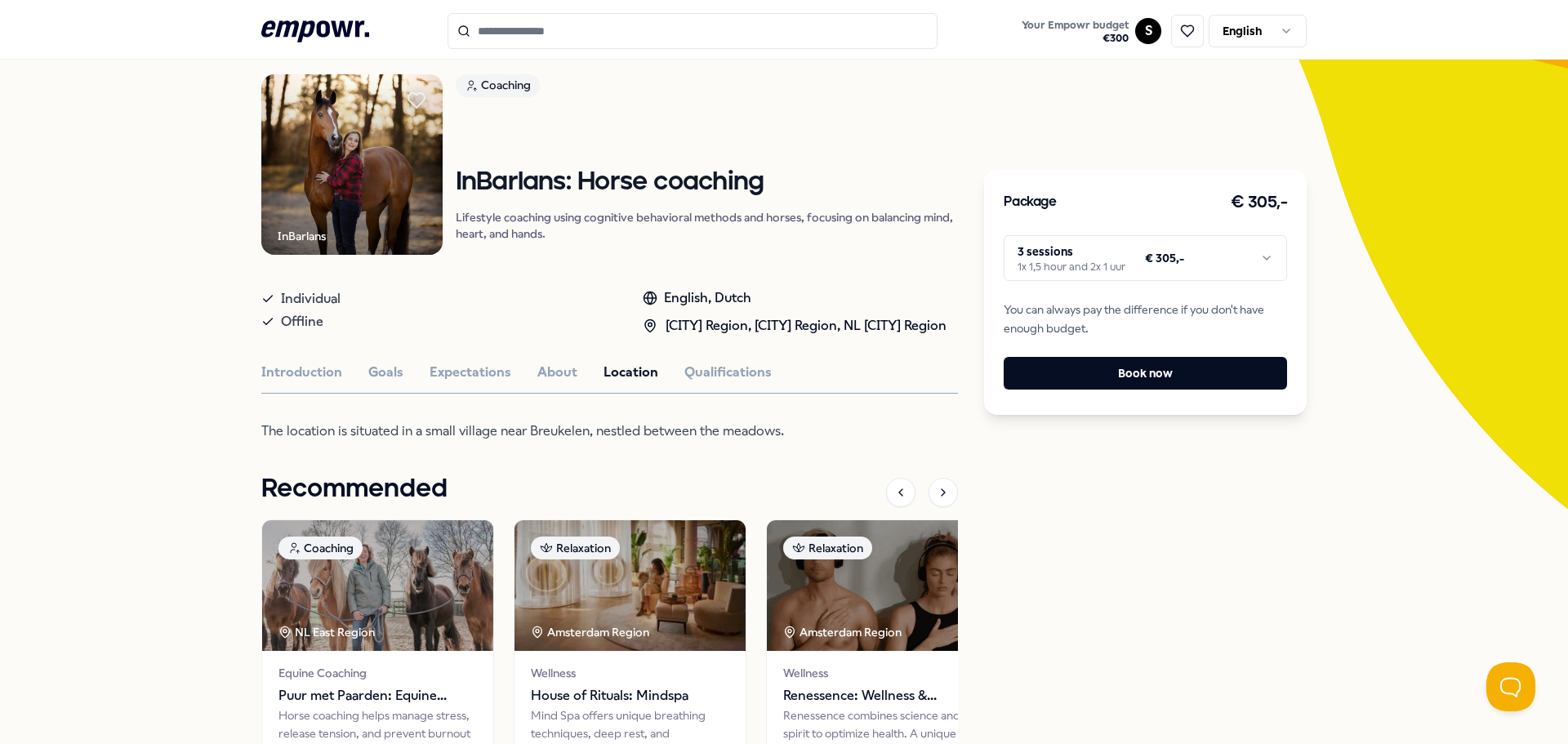 scroll, scrollTop: 0, scrollLeft: 0, axis: both 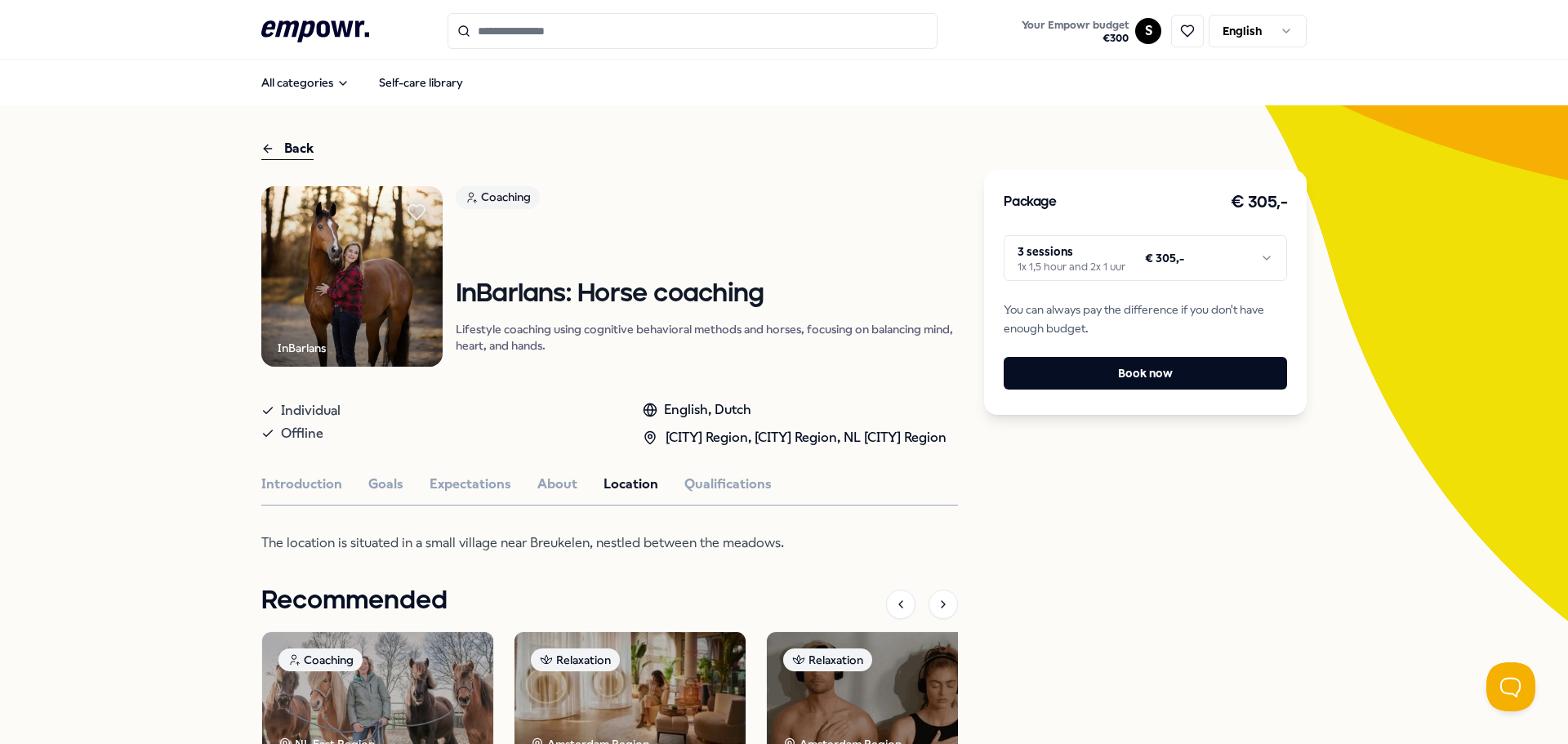 click on "Back" at bounding box center [287, 149] 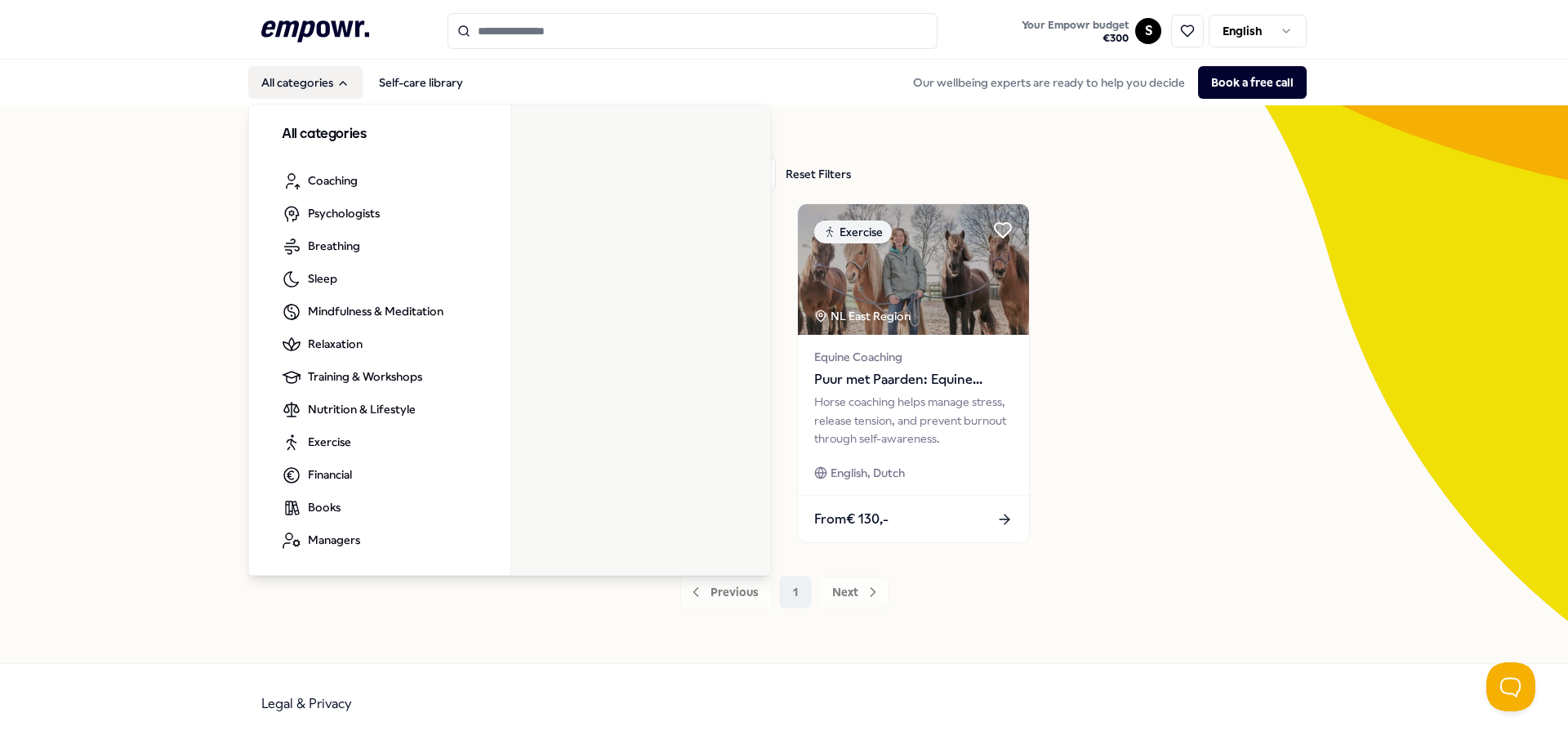 click on "All categories" at bounding box center (305, 82) 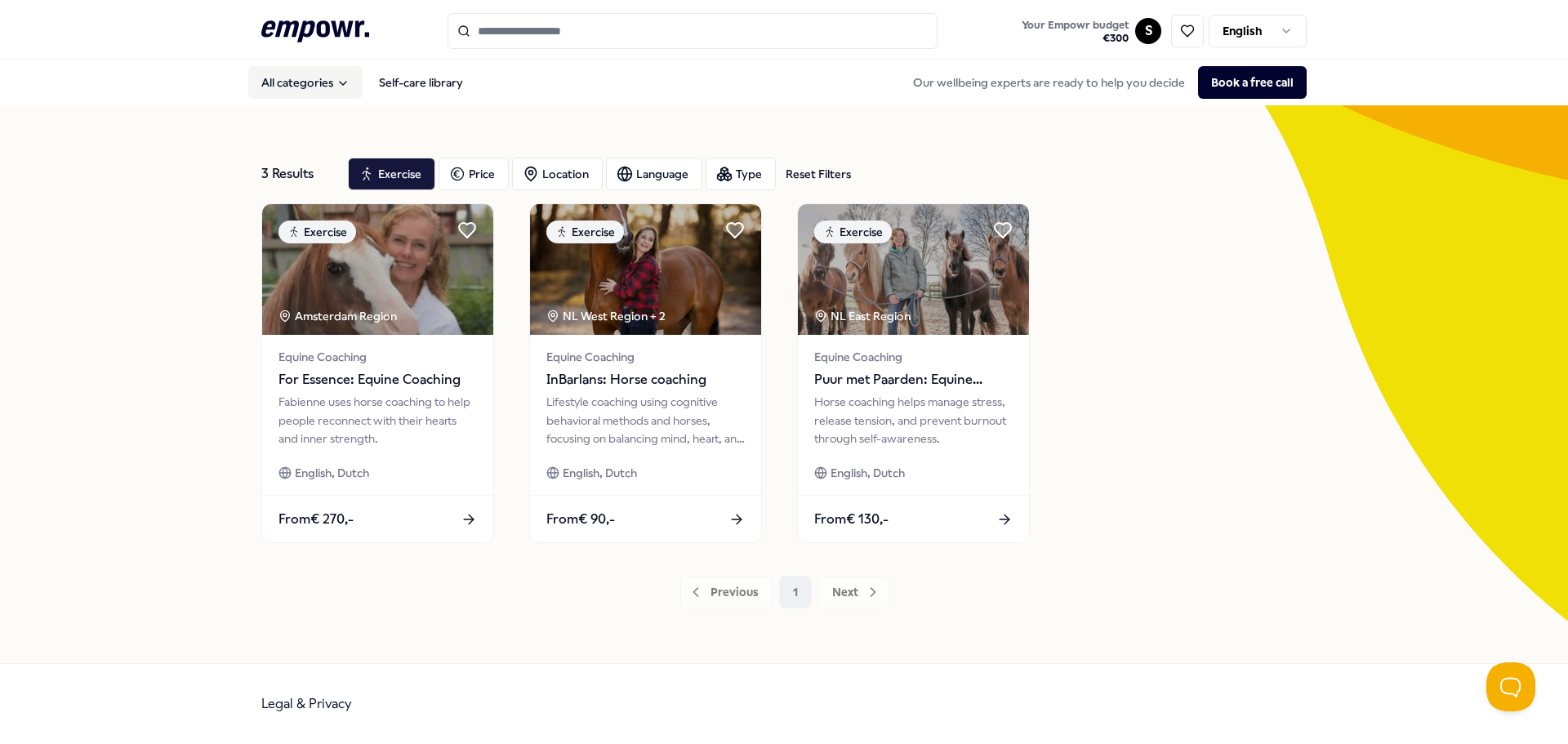 click 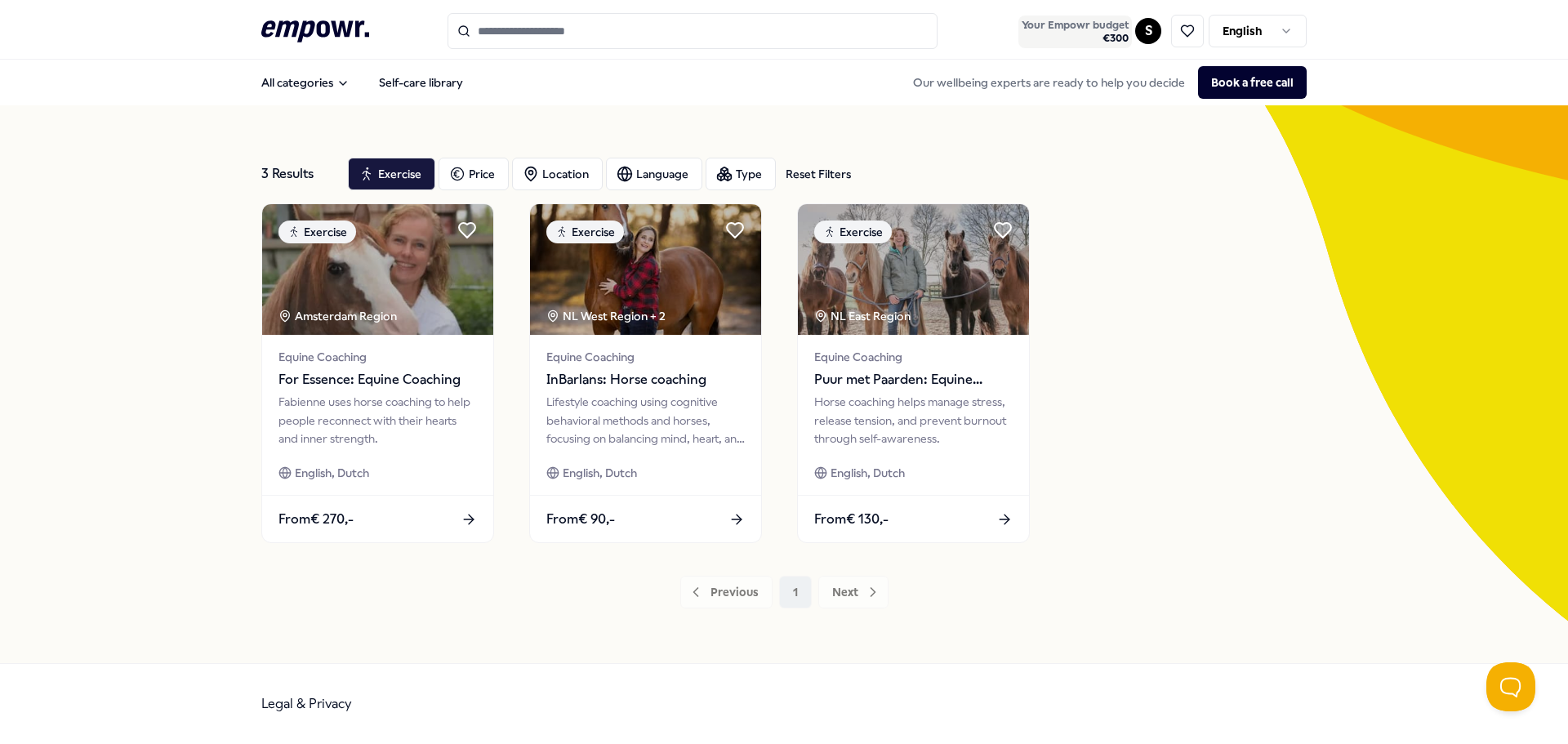 click on "€ 300" at bounding box center [1075, 38] 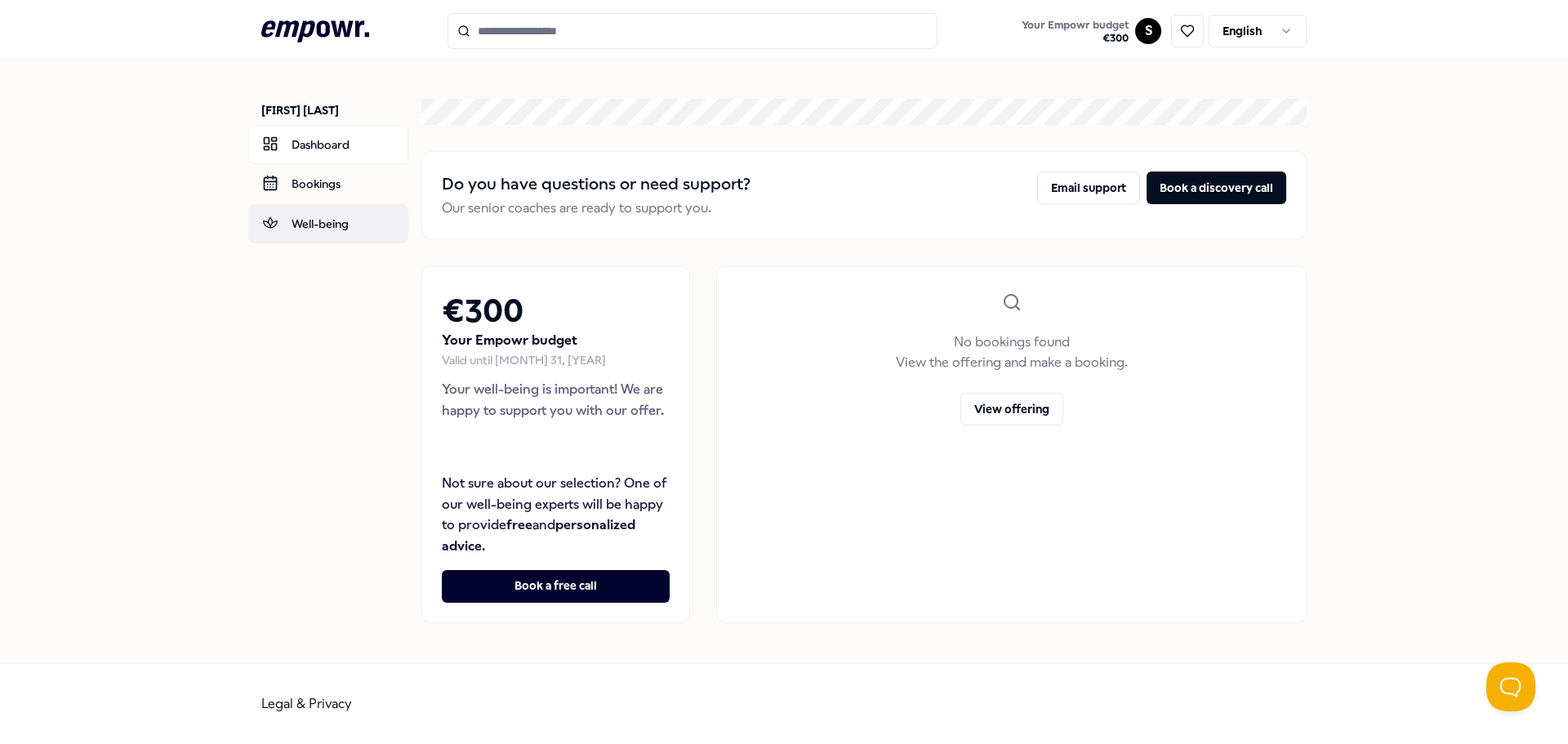 click on "Well-being" at bounding box center (328, 224) 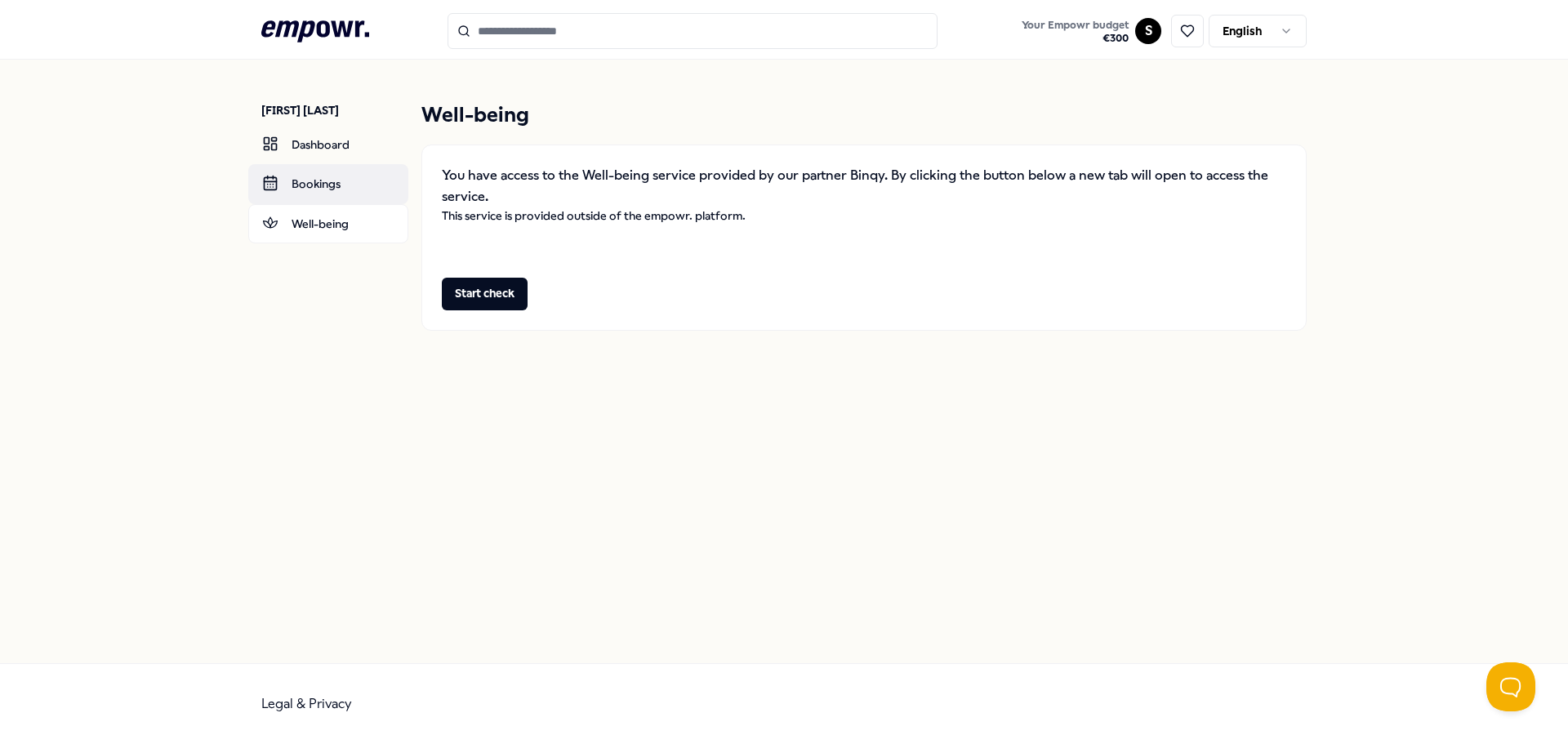 click on "Bookings" at bounding box center (328, 184) 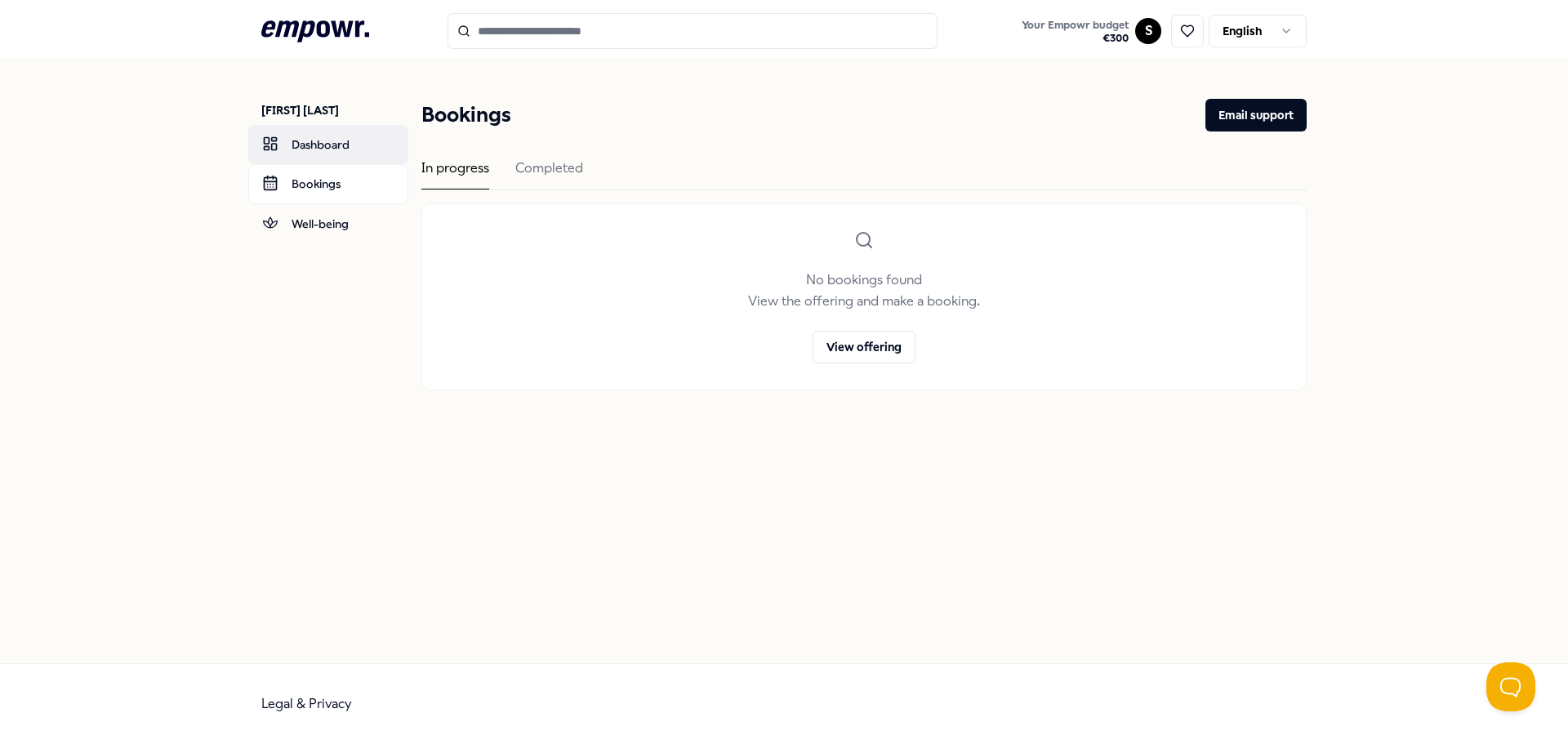 click on "Dashboard" at bounding box center (328, 145) 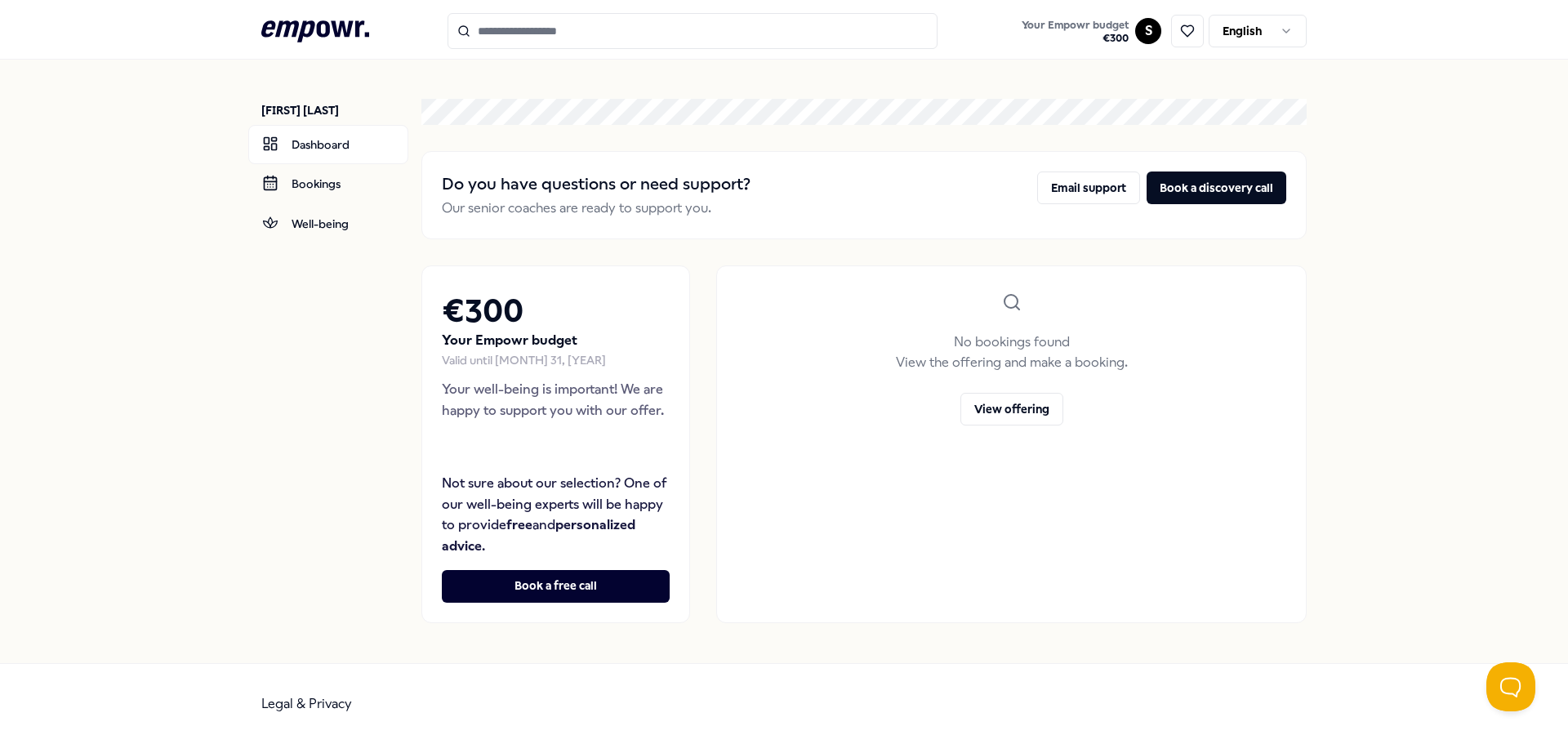 click on ".empowr-logo_svg__cls-1{fill:#03032f}" 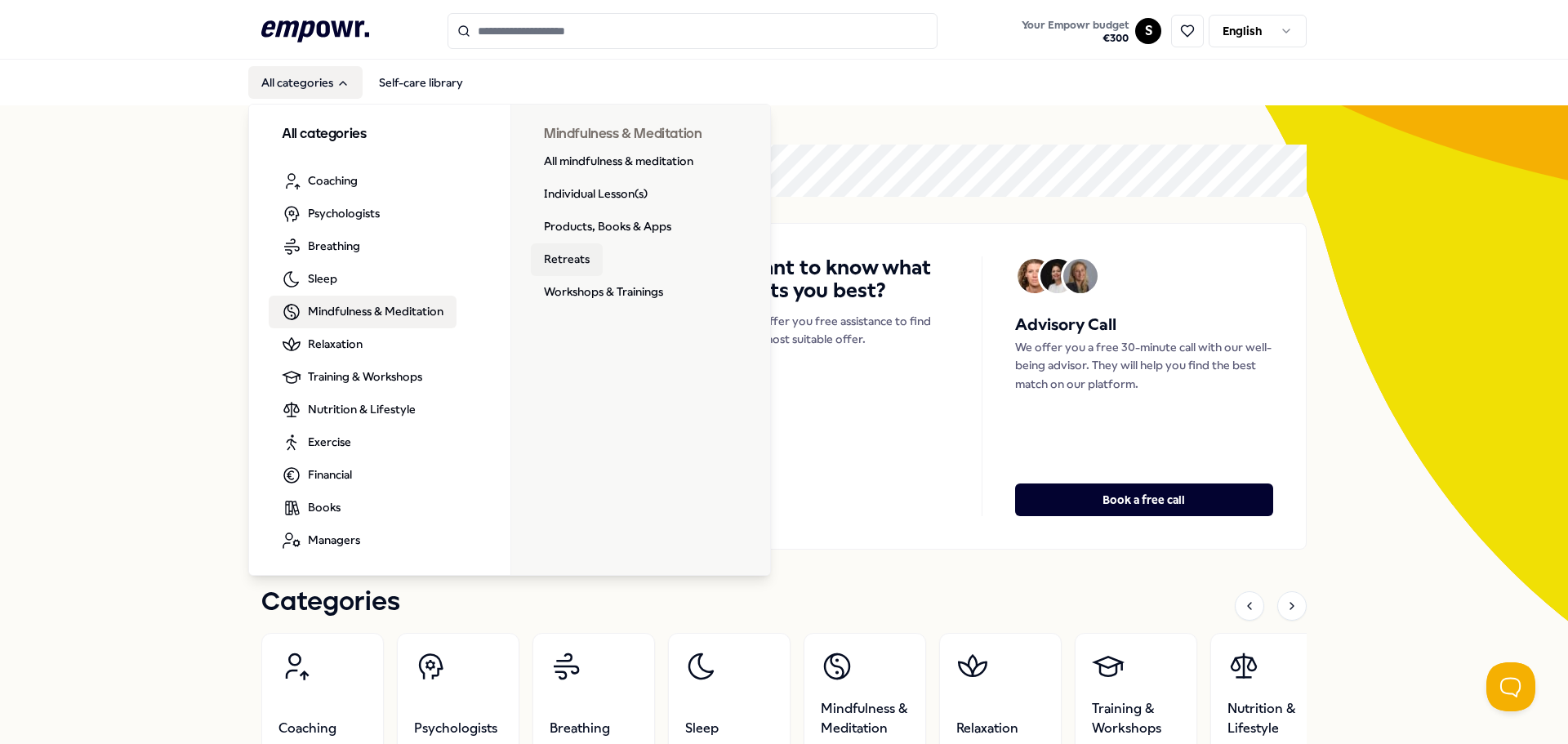 click on "Retreats" at bounding box center (567, 260) 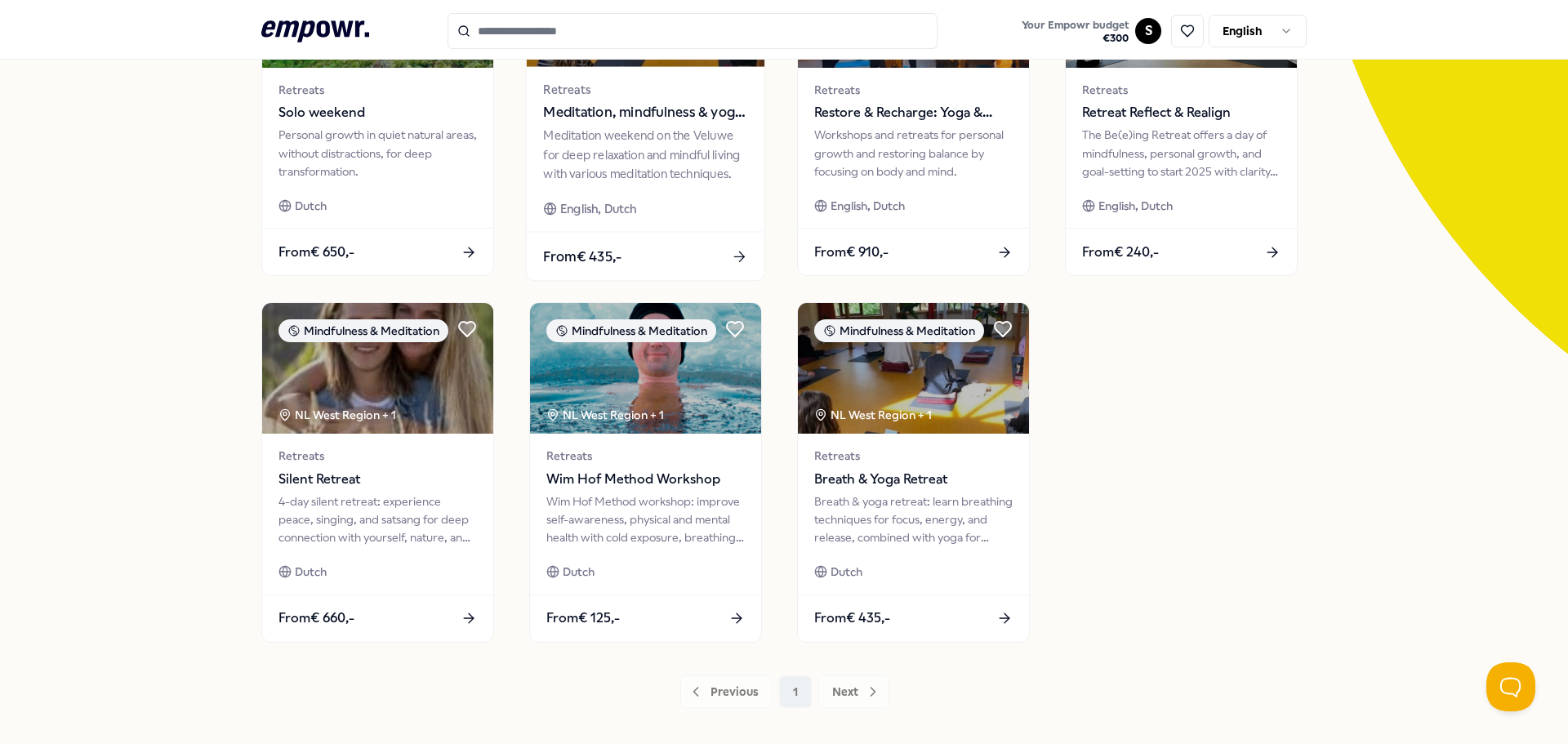 scroll, scrollTop: 272, scrollLeft: 0, axis: vertical 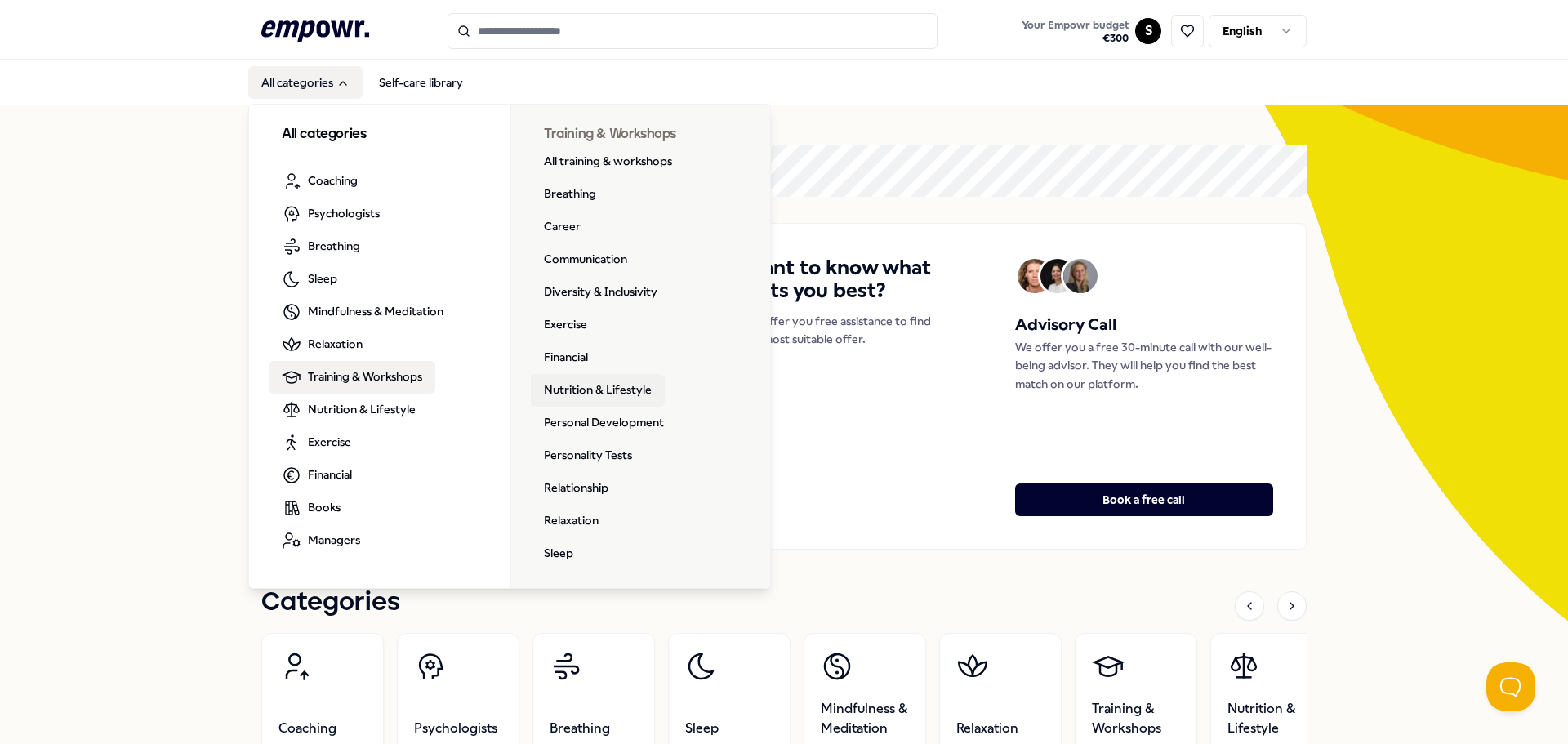 click on "Nutrition & Lifestyle" at bounding box center (598, 390) 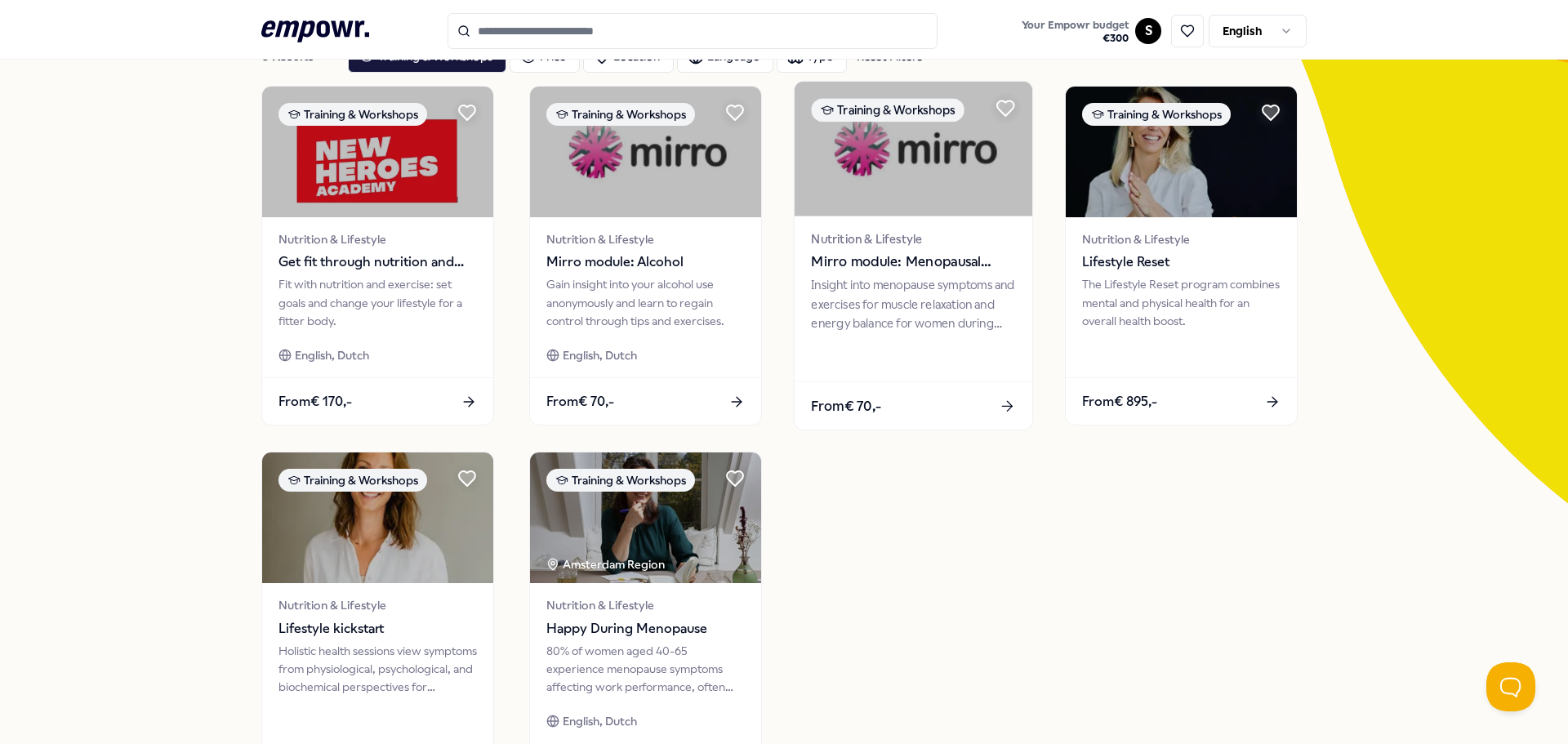 scroll, scrollTop: 0, scrollLeft: 0, axis: both 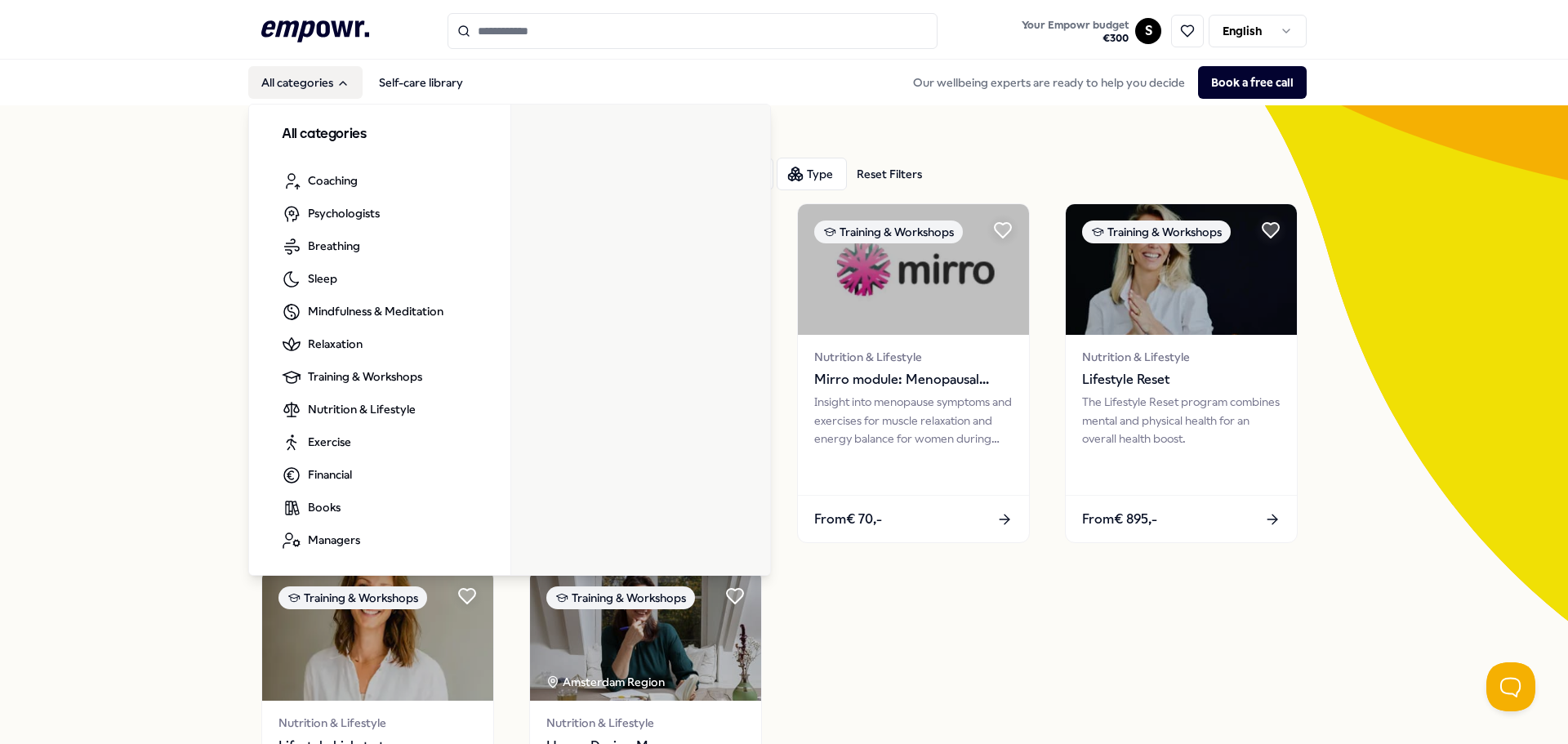 click on "All categories" at bounding box center [305, 82] 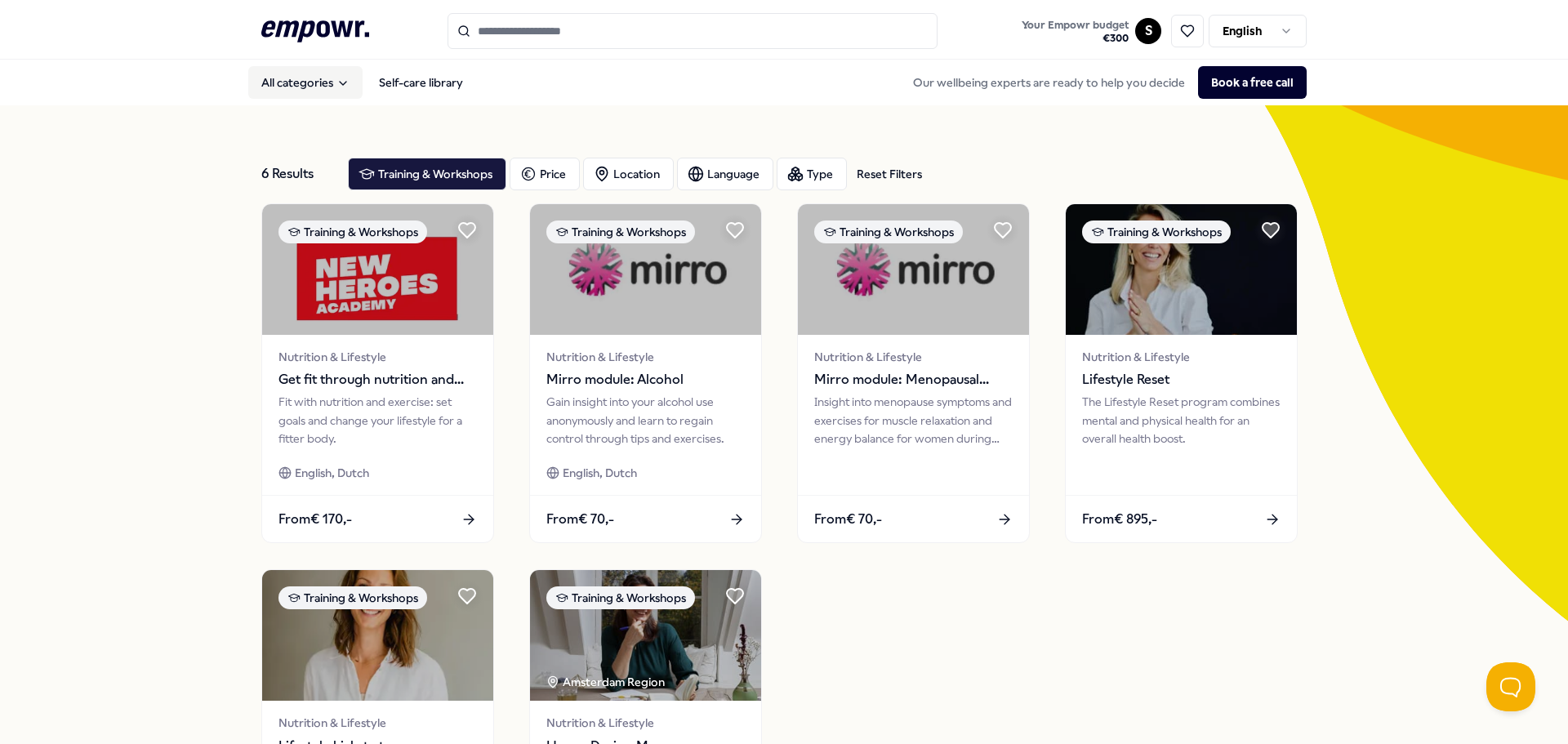 click on "All categories" at bounding box center [305, 82] 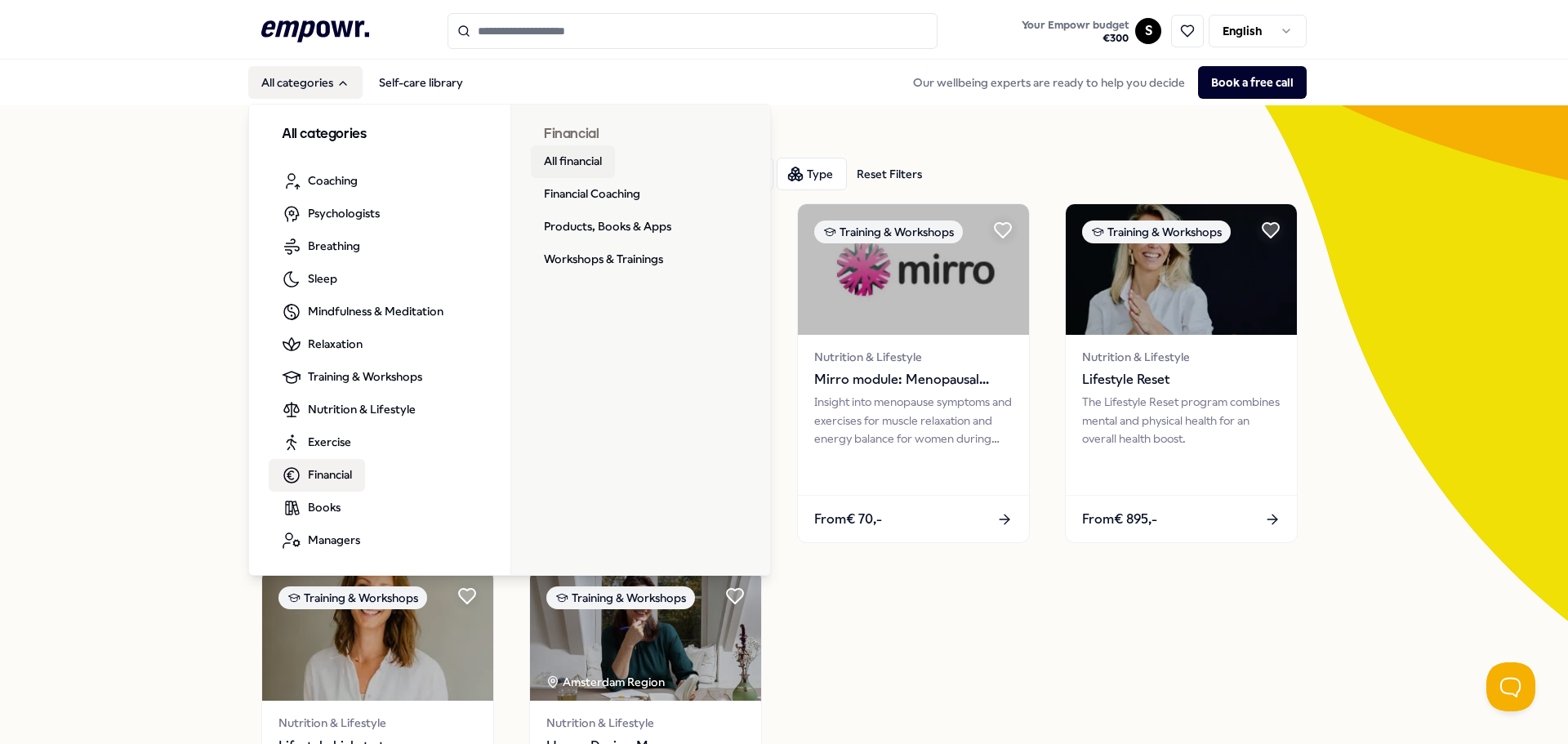 click on "All financial" at bounding box center [572, 162] 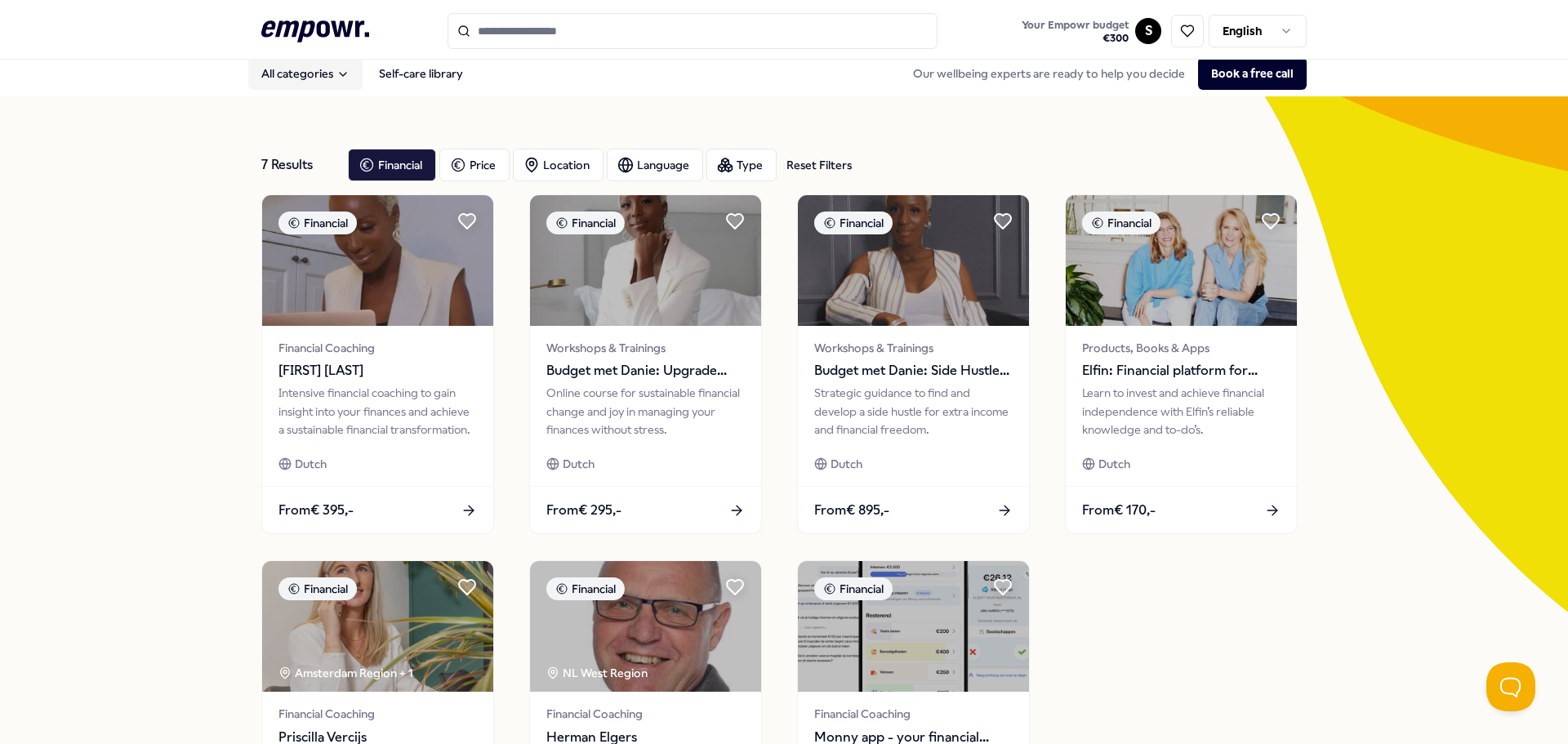 scroll, scrollTop: 0, scrollLeft: 0, axis: both 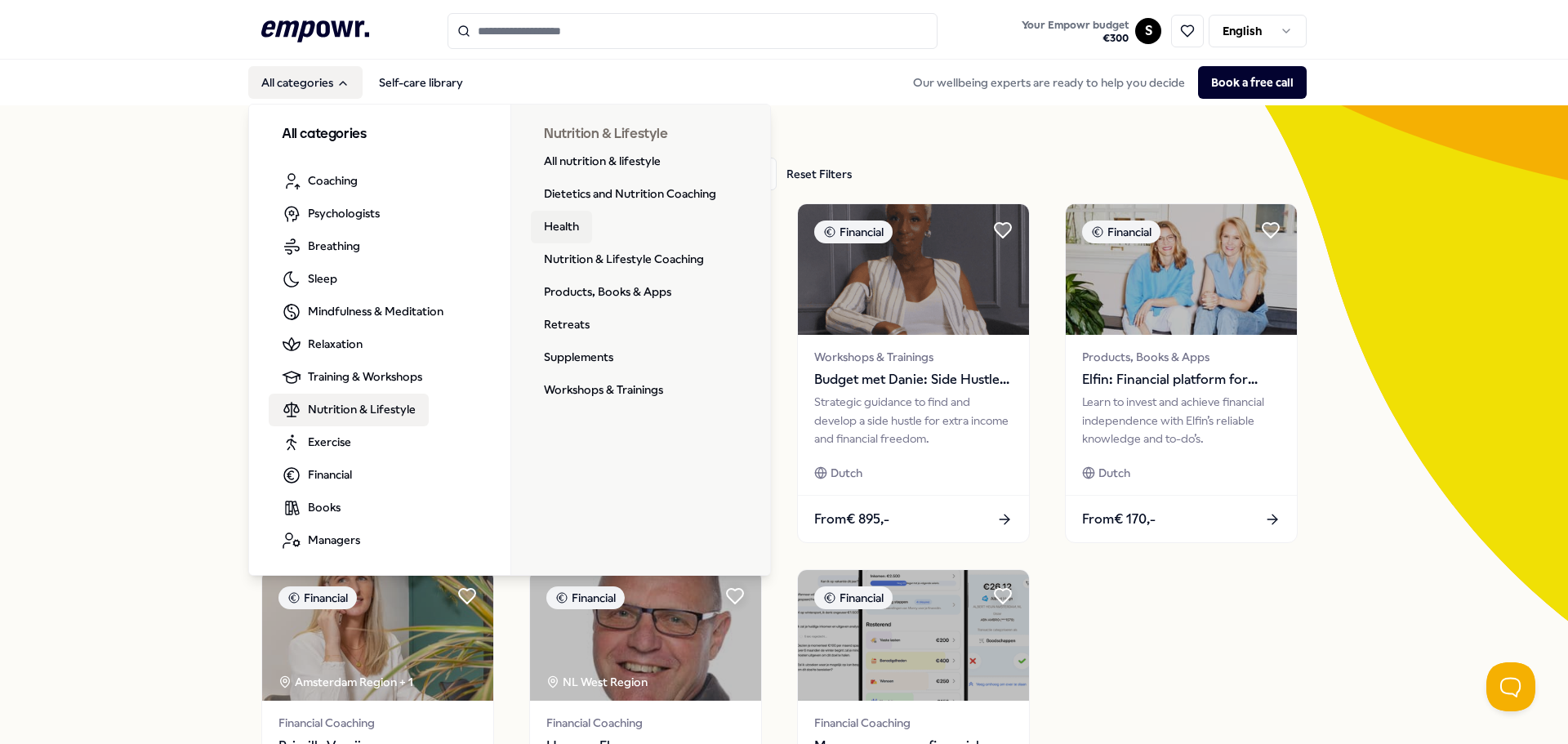 click on "Health" at bounding box center (561, 227) 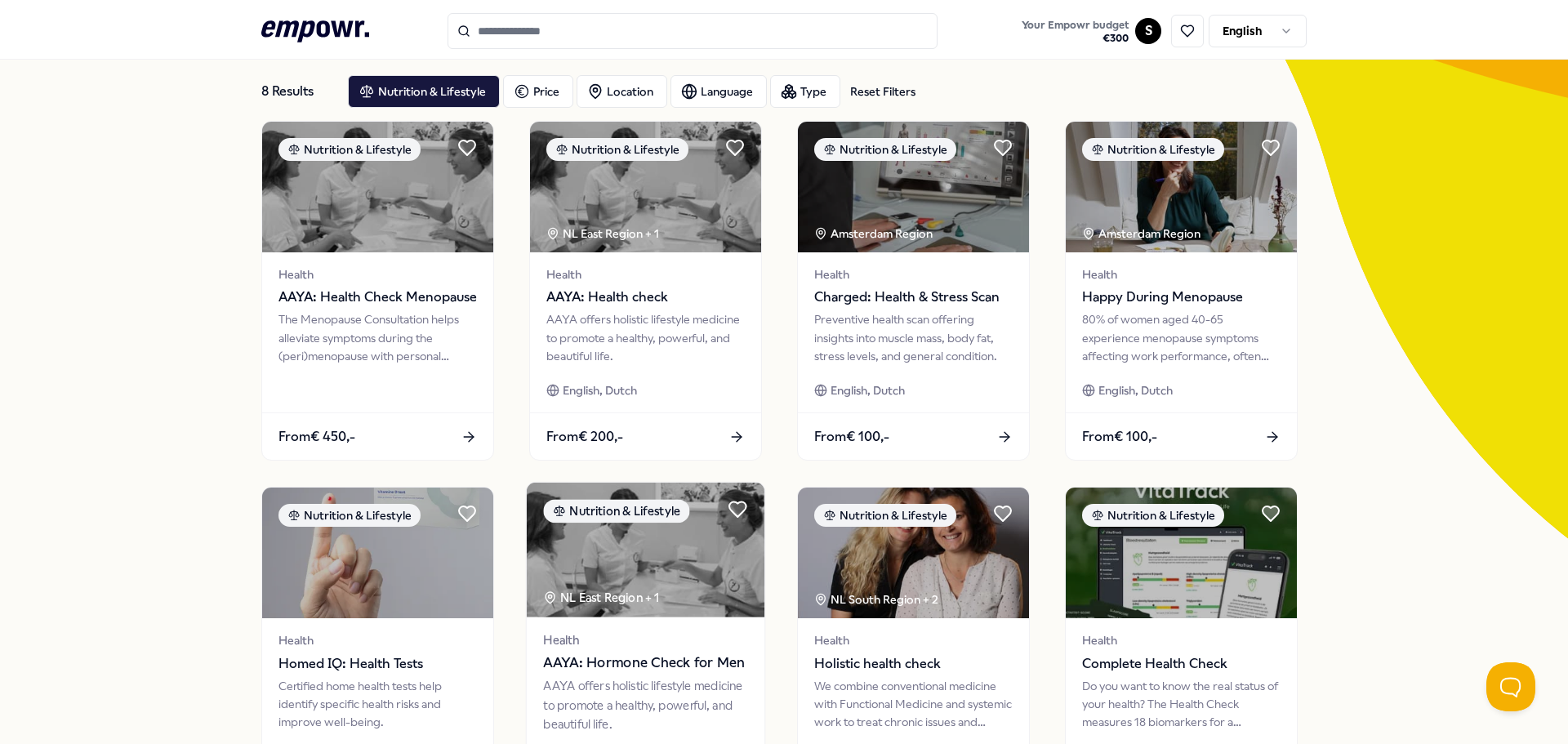 scroll, scrollTop: 0, scrollLeft: 0, axis: both 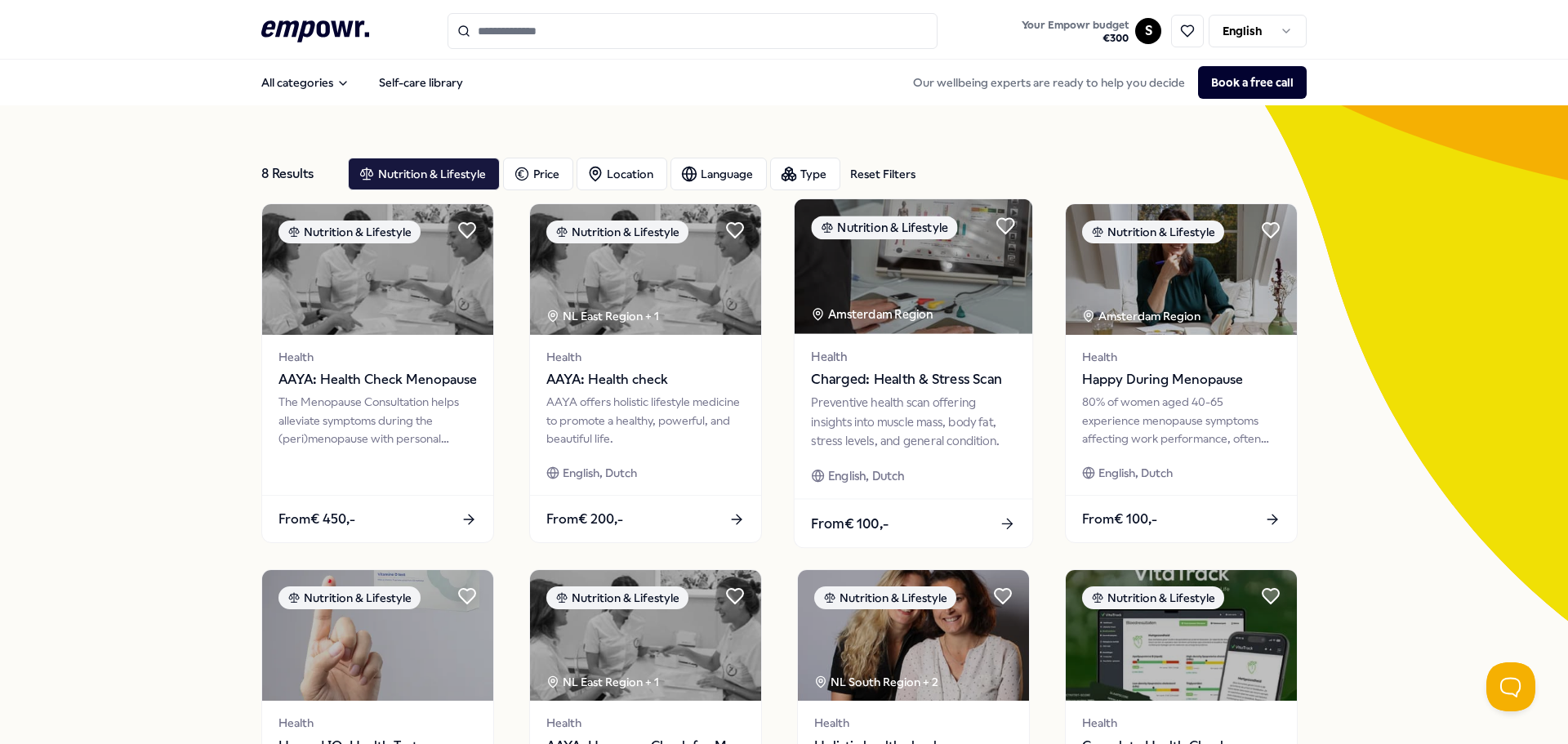 click 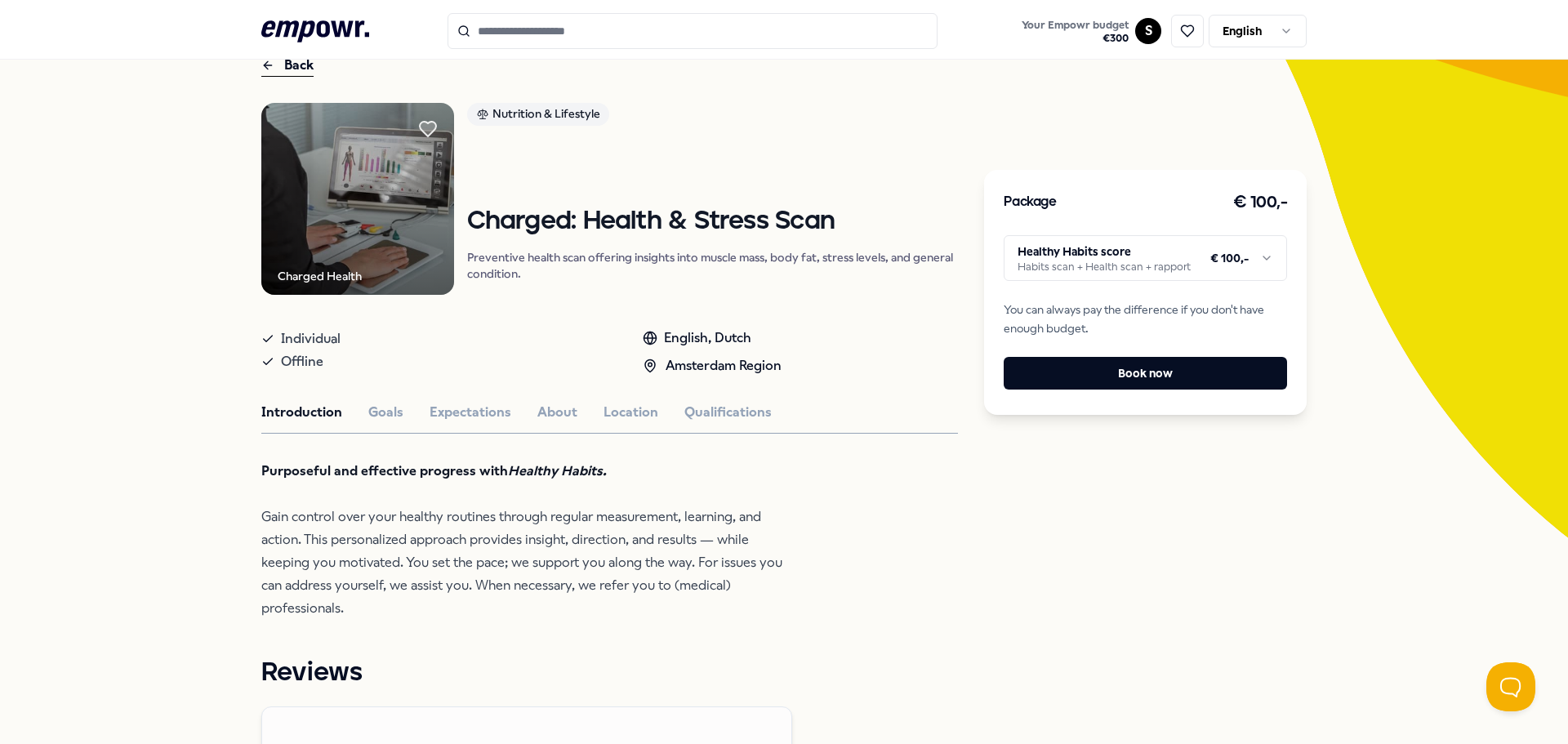 scroll, scrollTop: 272, scrollLeft: 0, axis: vertical 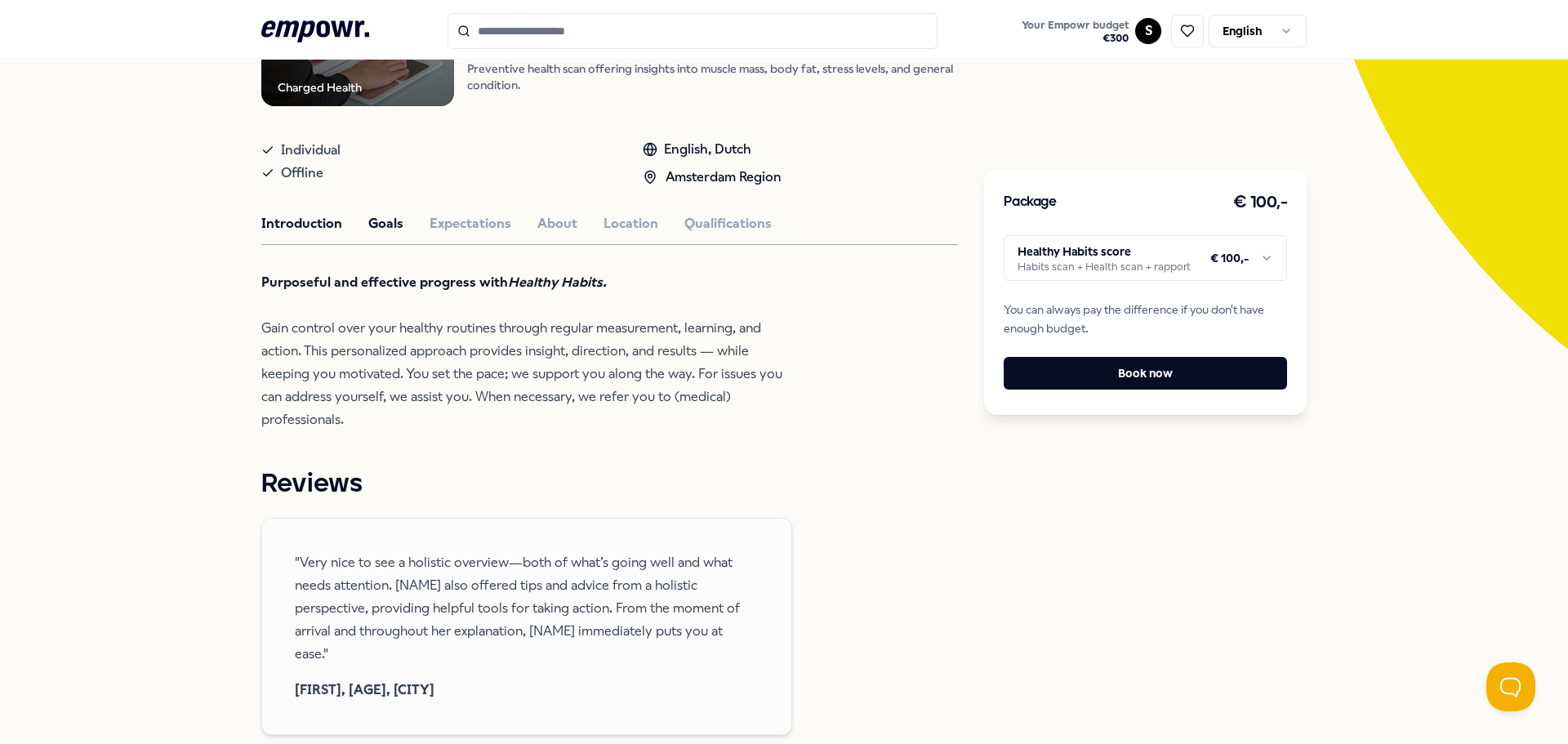 click on "Goals" at bounding box center [385, 224] 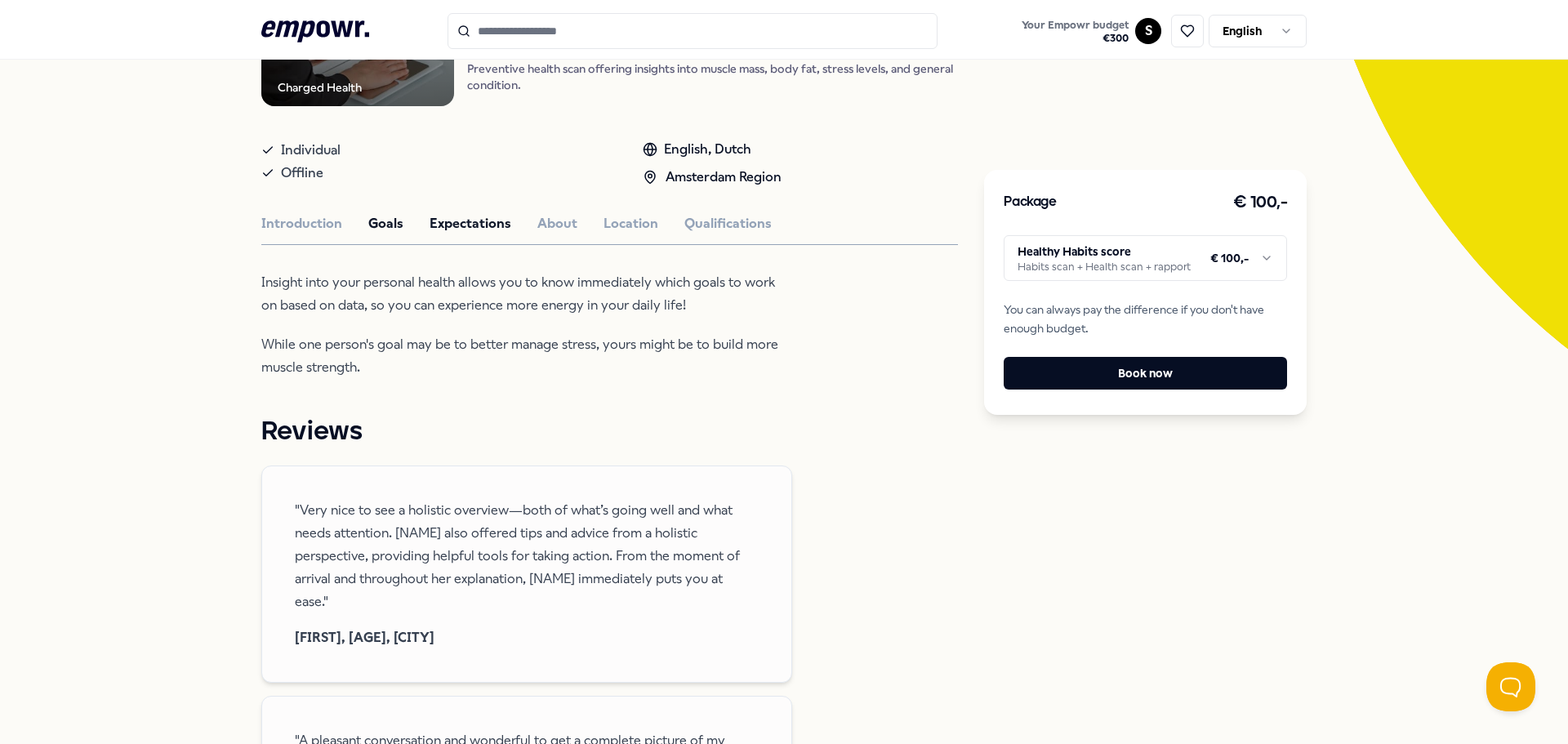 click on "Expectations" at bounding box center (470, 224) 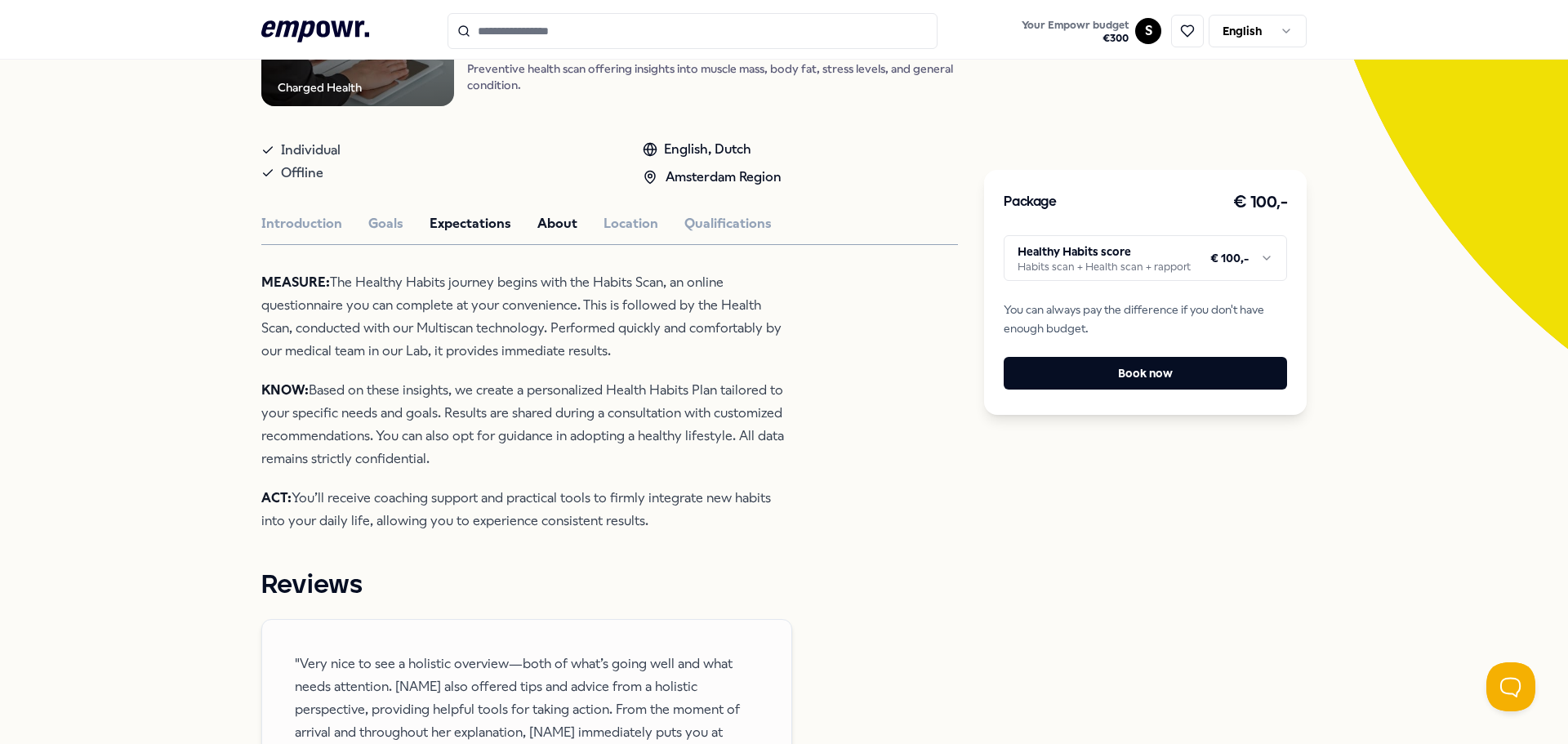click on "About" at bounding box center (557, 224) 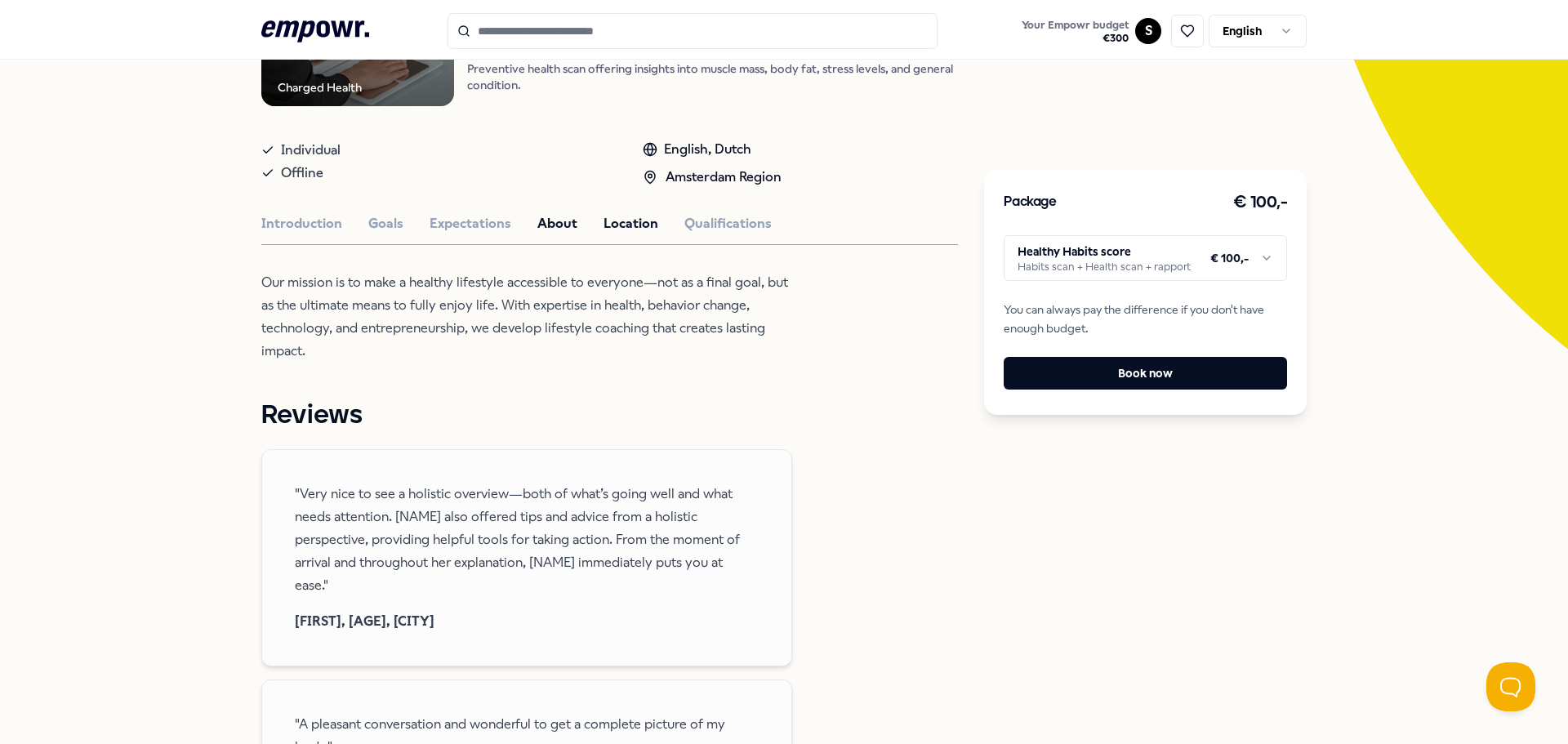 click on "Location" at bounding box center [630, 224] 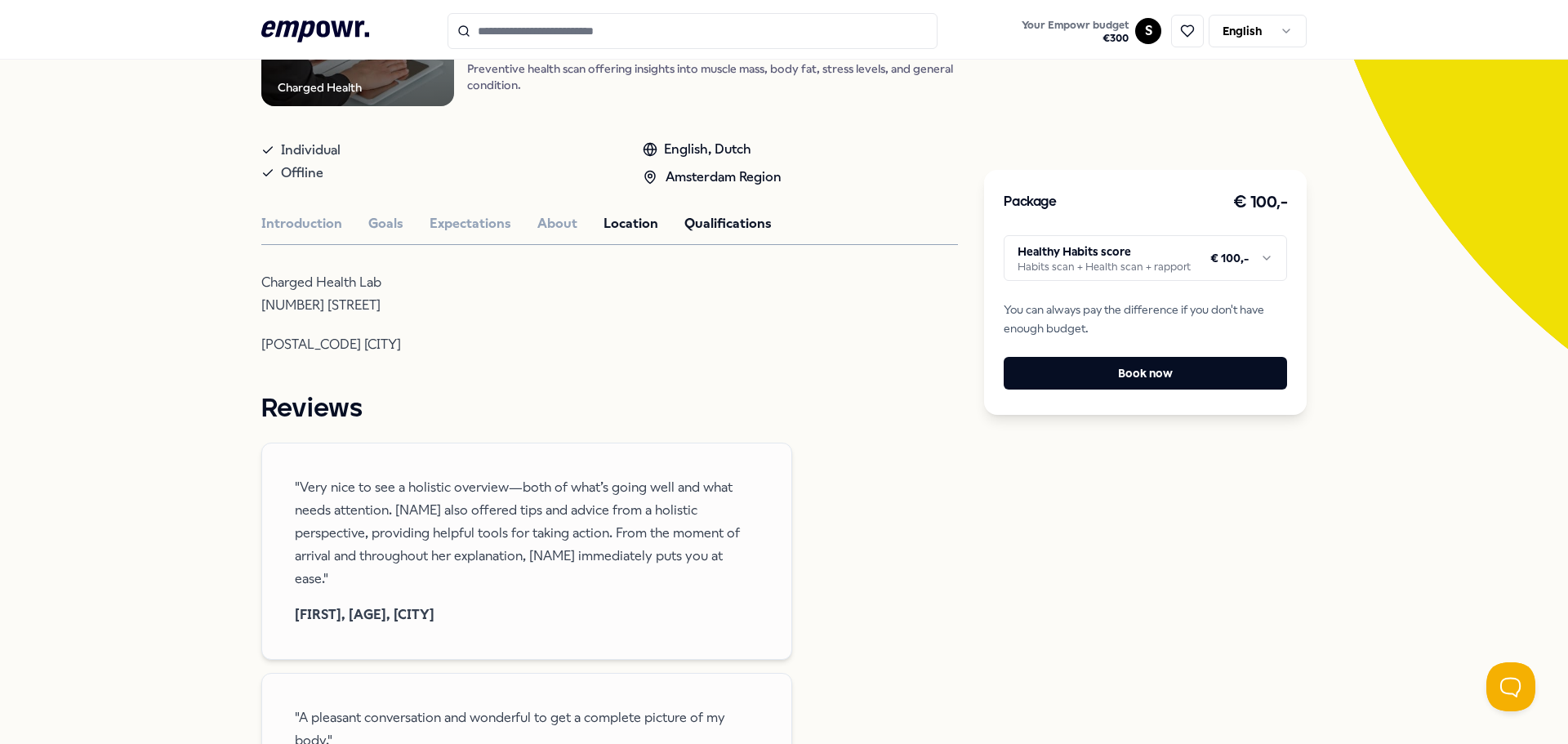 click on "Qualifications" at bounding box center (728, 224) 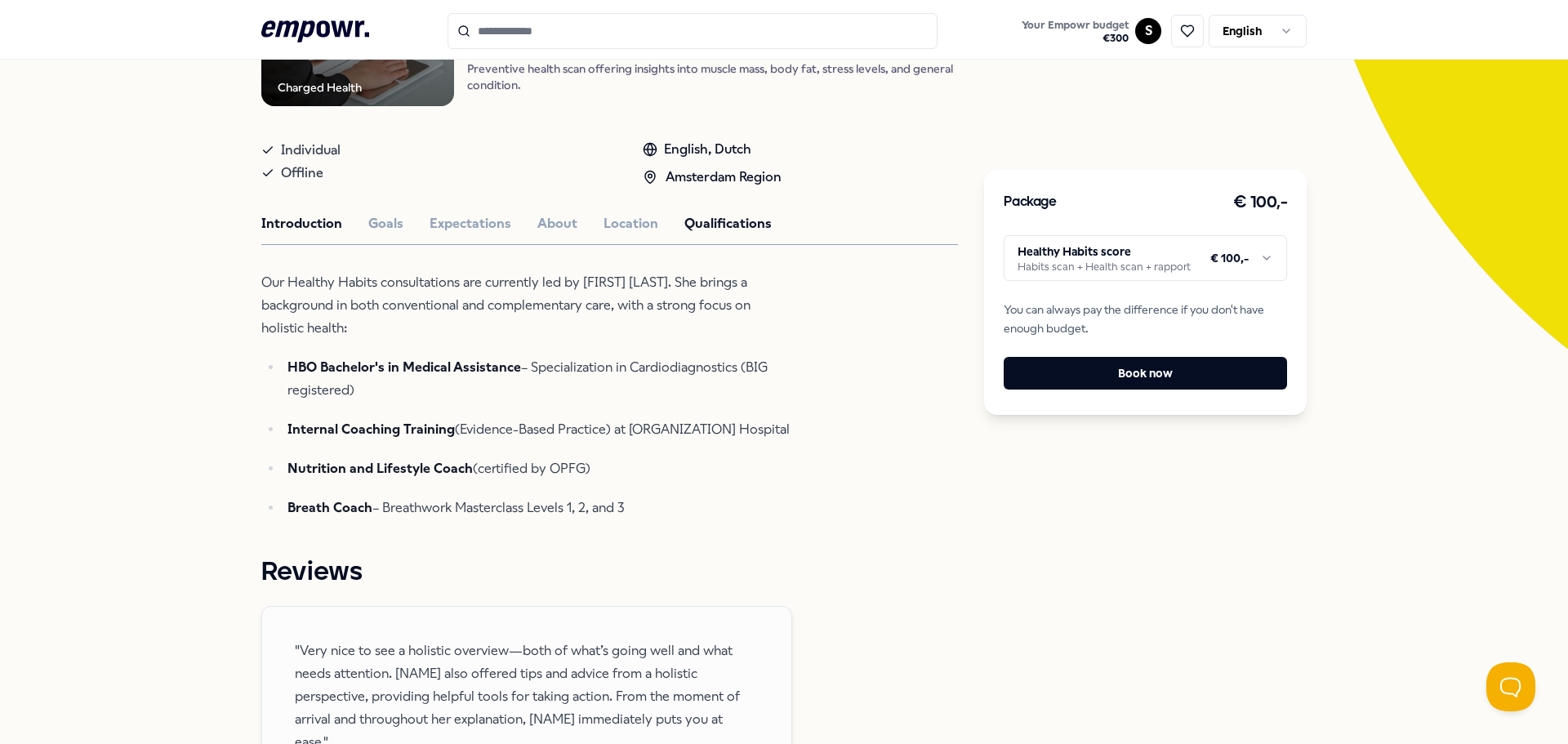 click on "Introduction" at bounding box center [301, 224] 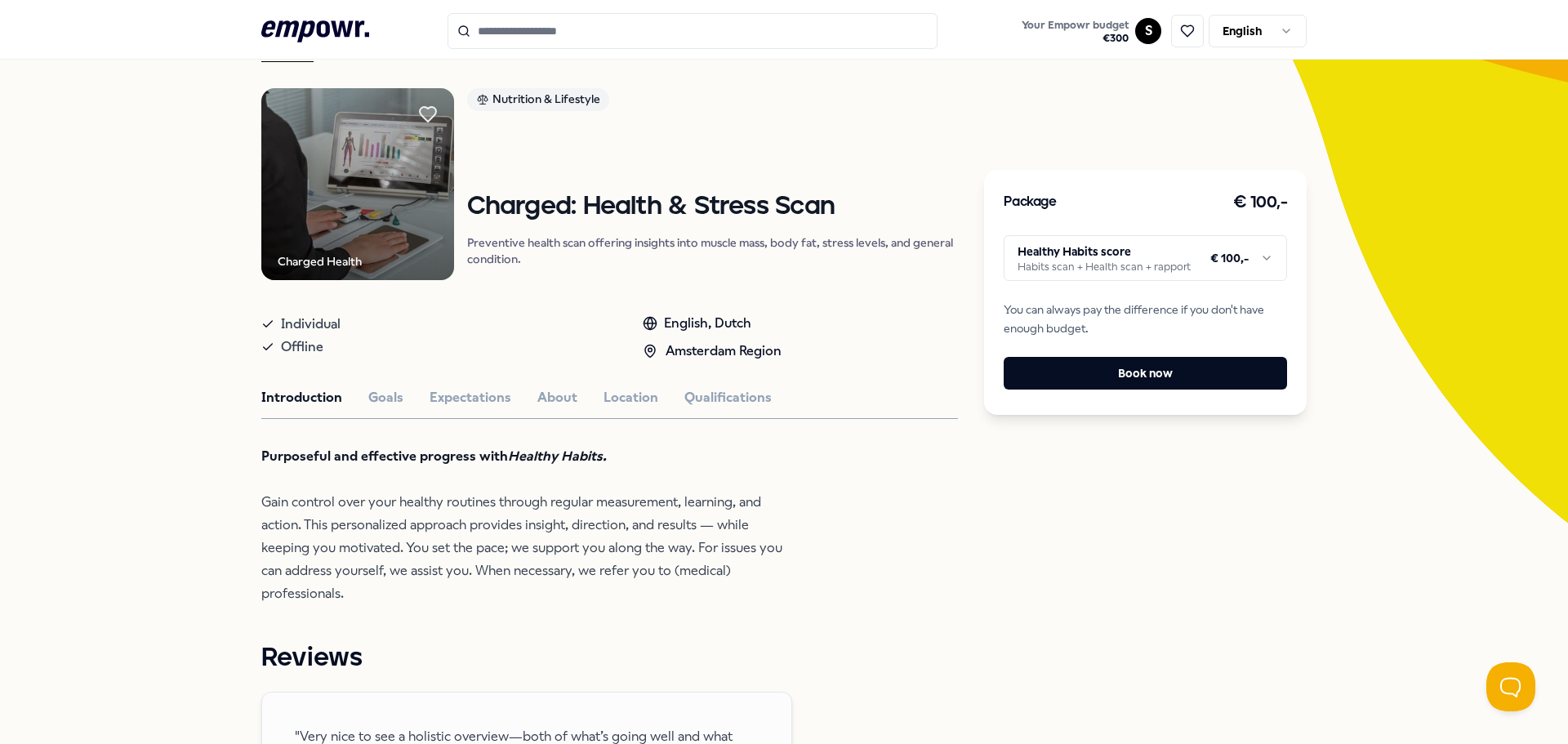scroll, scrollTop: 0, scrollLeft: 0, axis: both 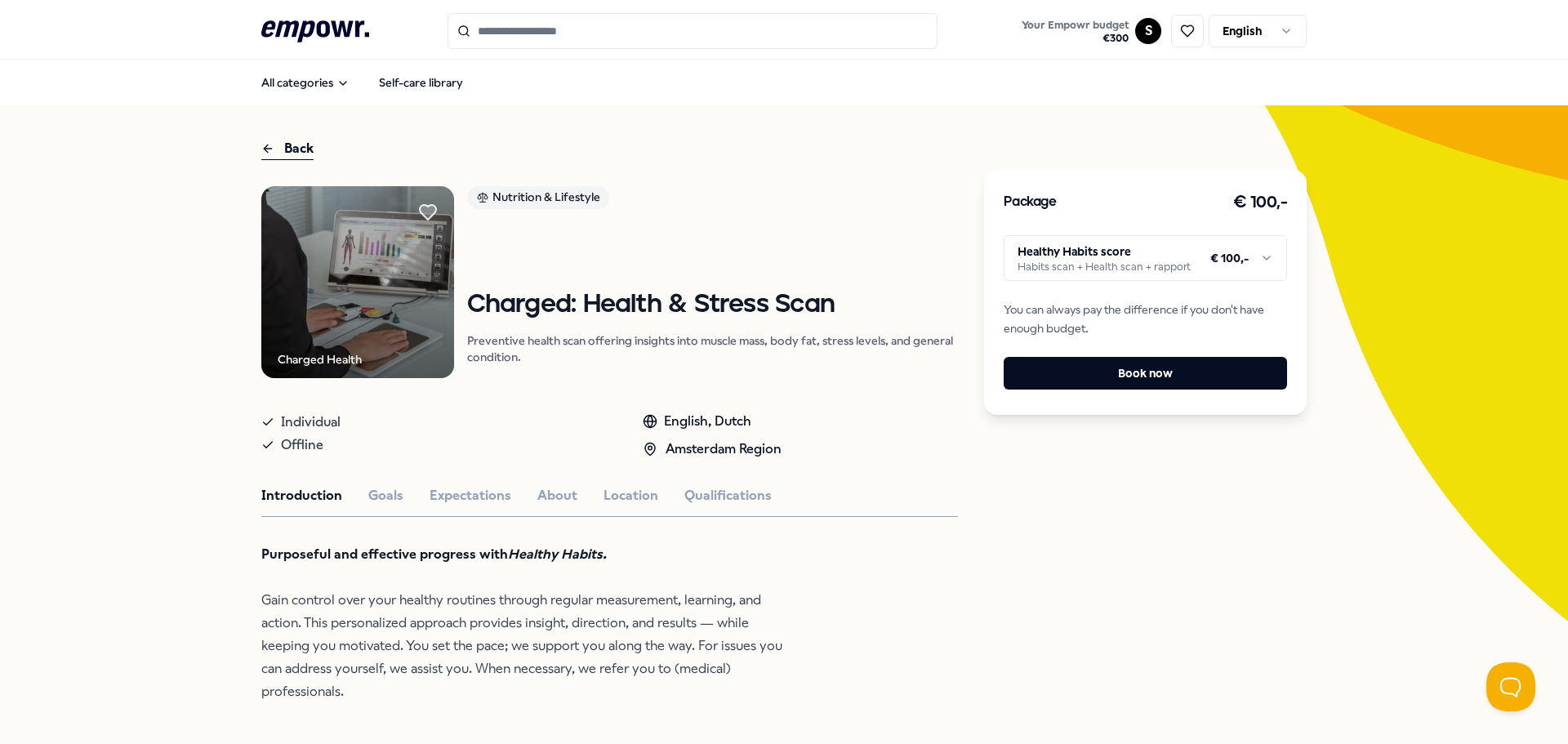 click on "Back" at bounding box center (287, 149) 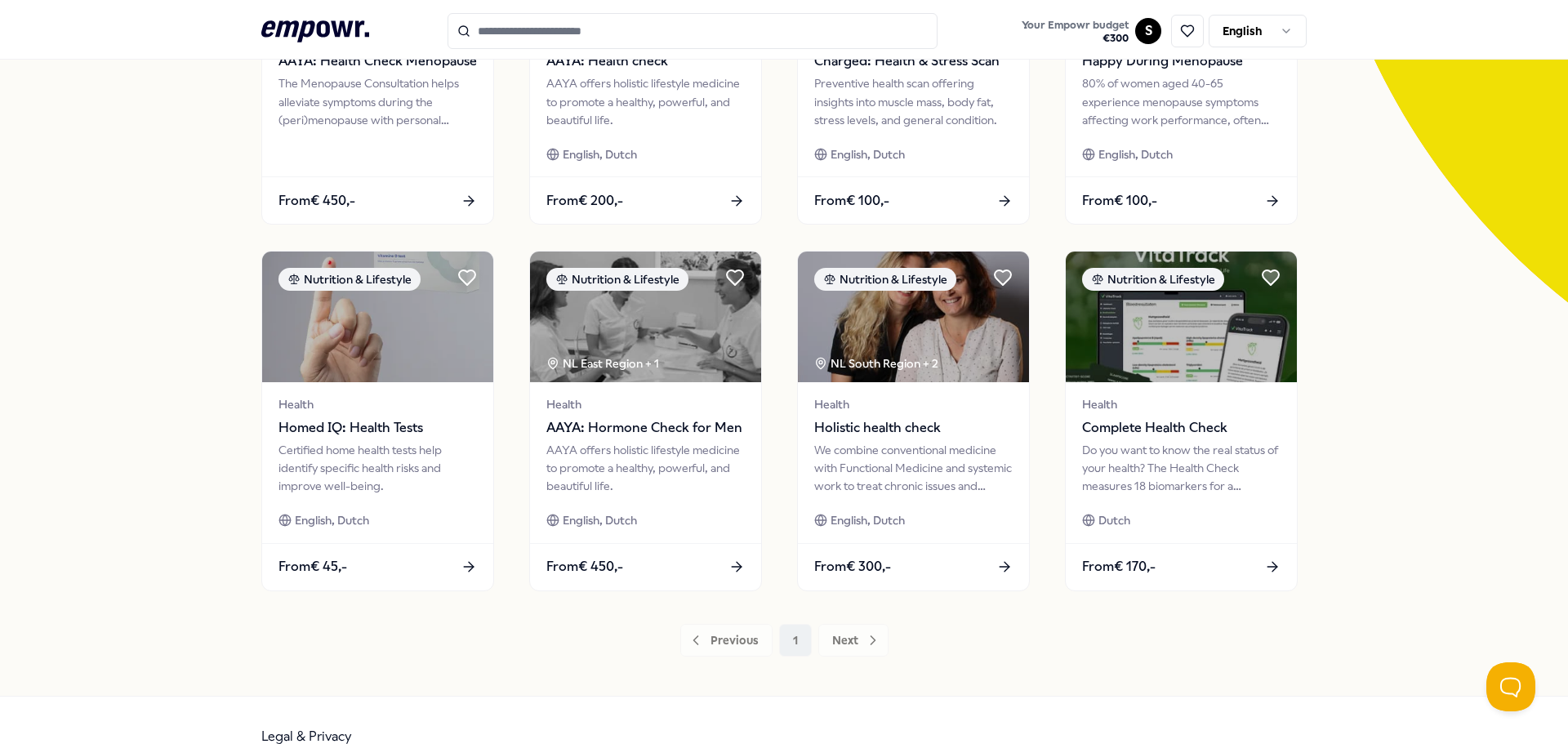 scroll, scrollTop: 350, scrollLeft: 0, axis: vertical 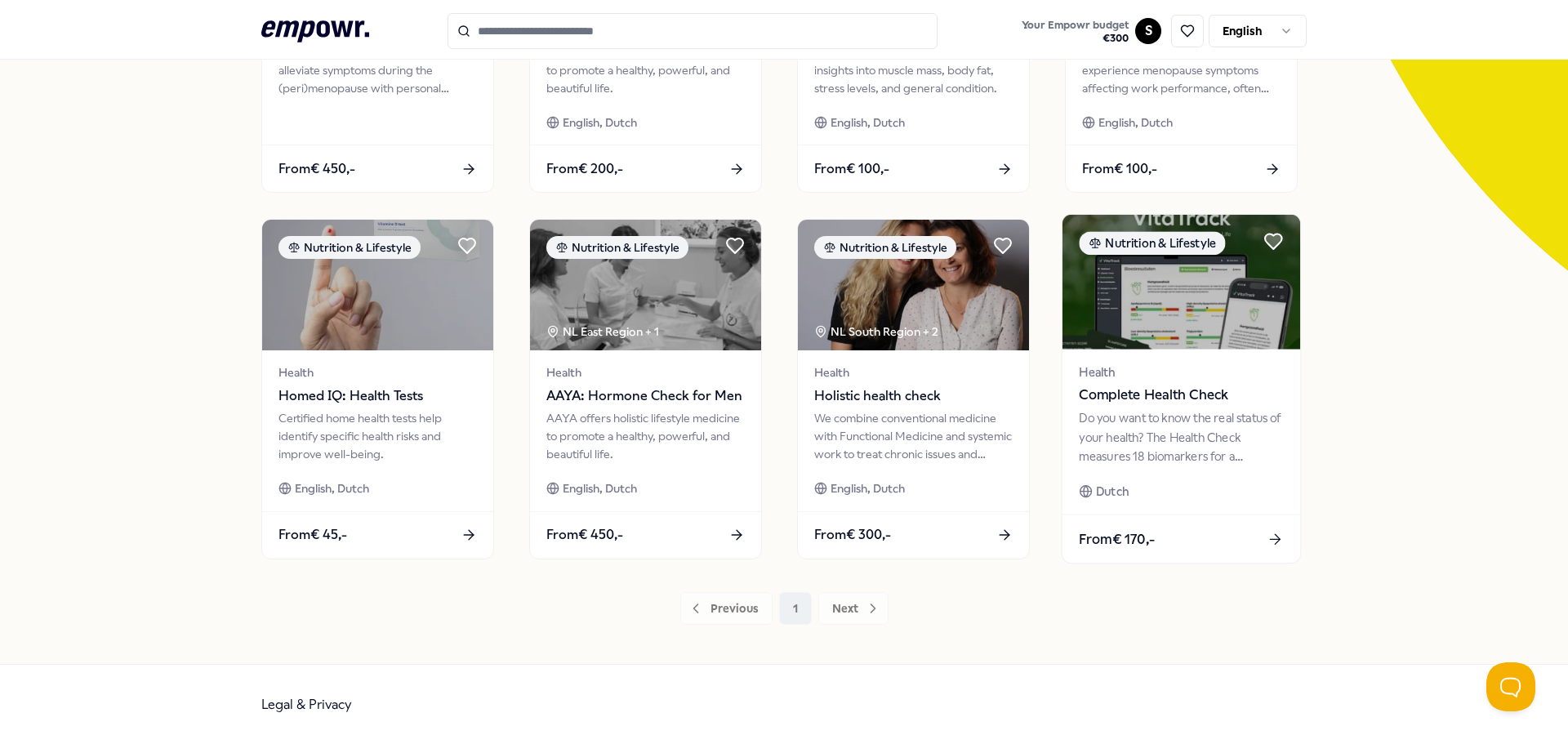click on "Complete Health Check" at bounding box center (1181, 395) 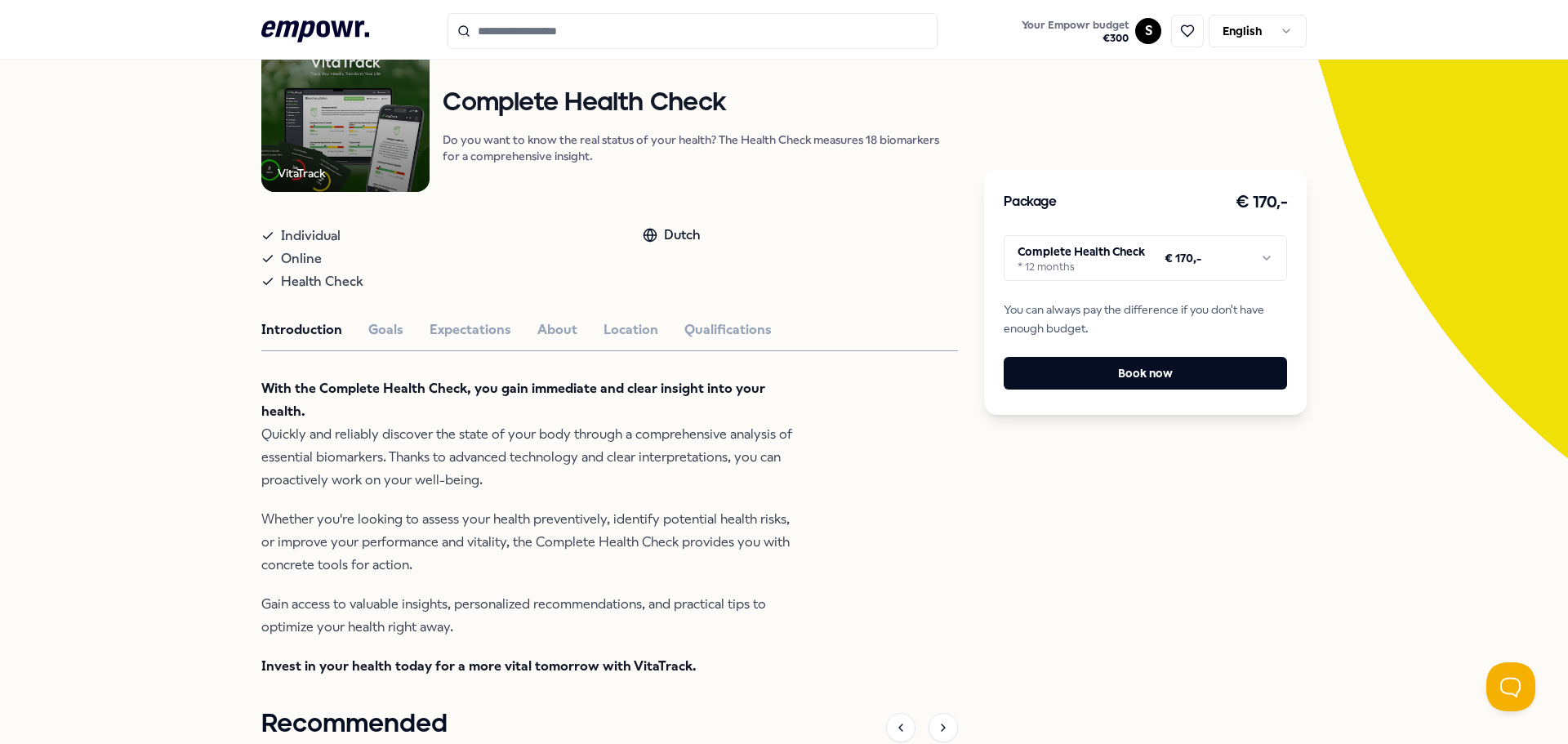 scroll, scrollTop: 242, scrollLeft: 0, axis: vertical 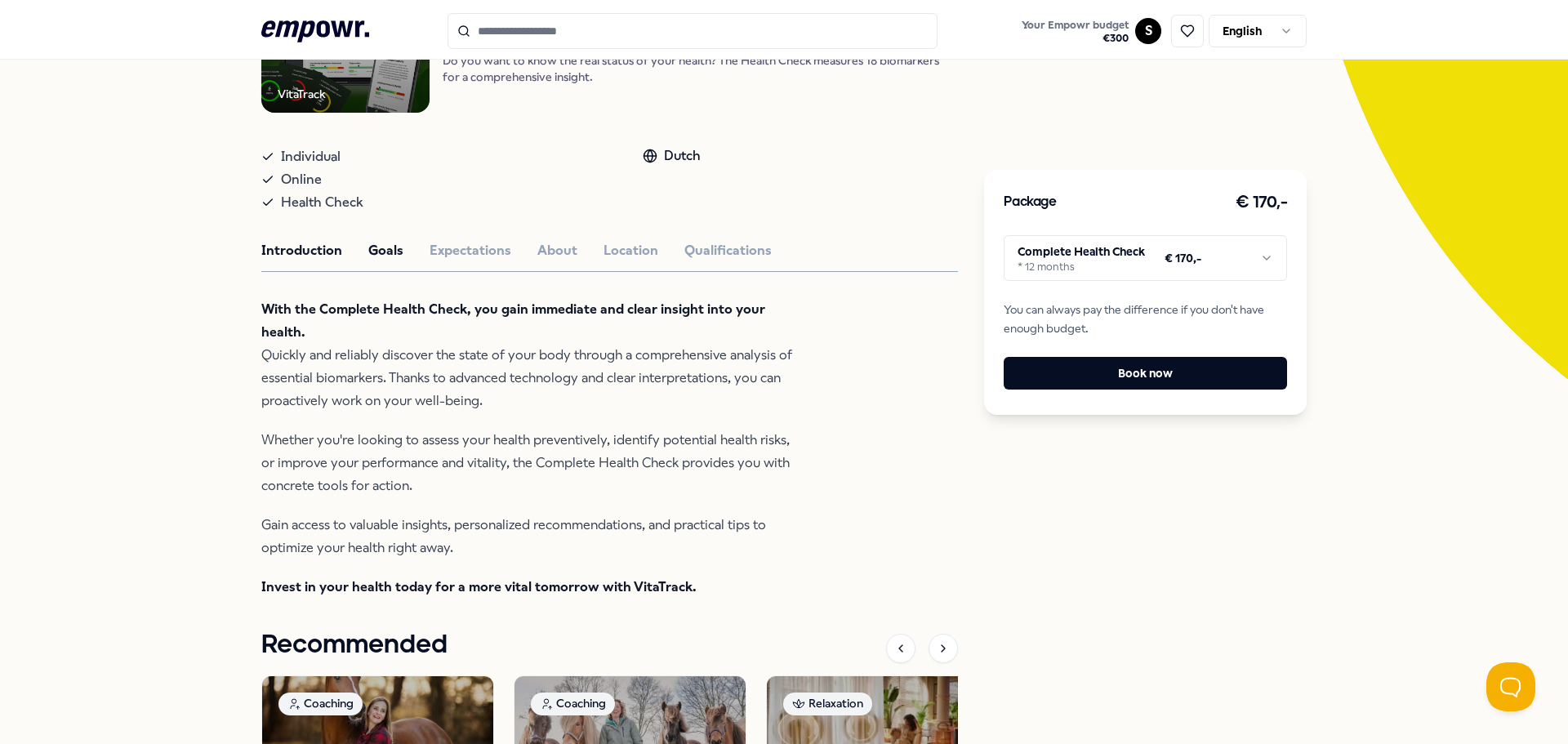 click on "Goals" at bounding box center [385, 251] 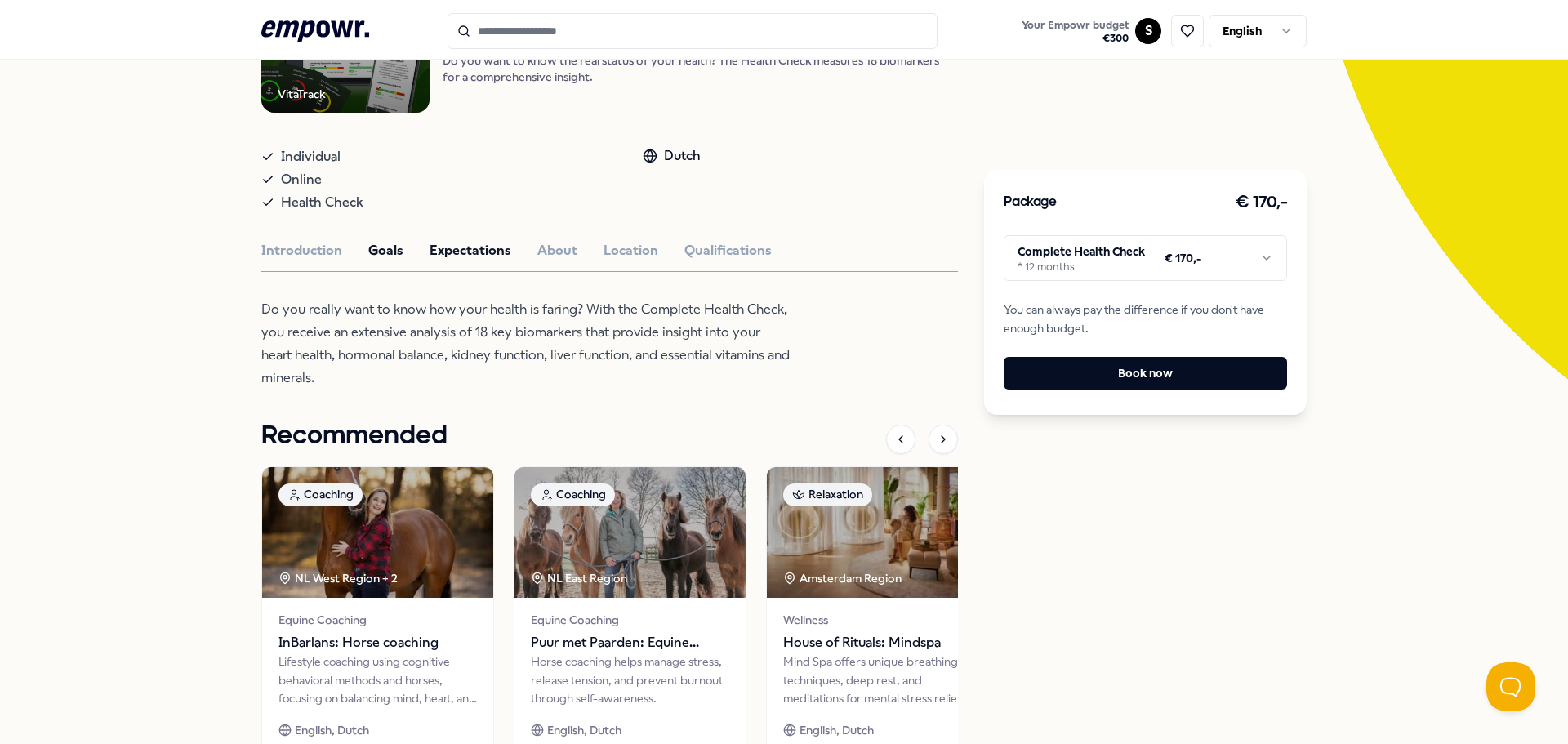click on "Expectations" at bounding box center (470, 251) 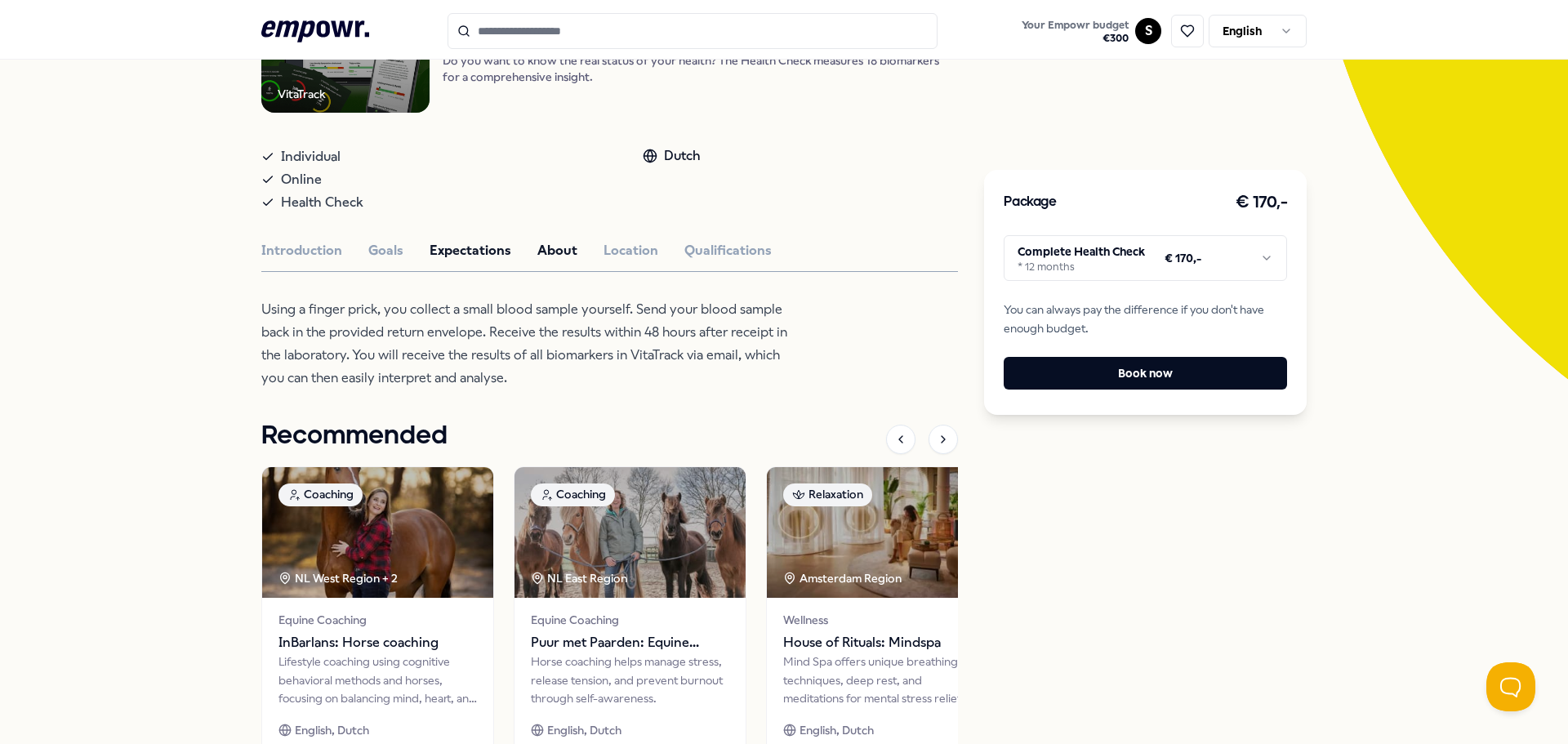 click on "About" at bounding box center [557, 251] 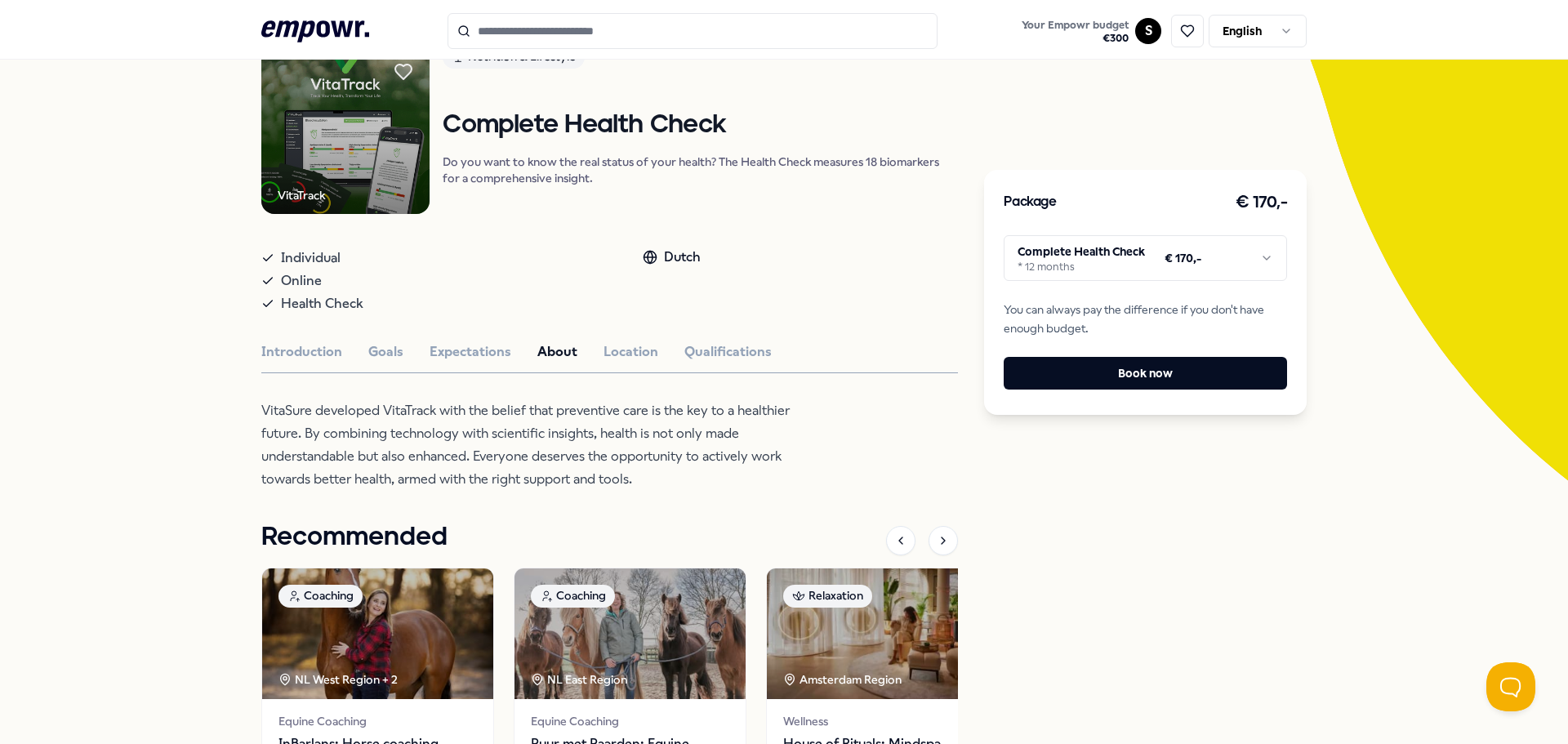 scroll, scrollTop: 0, scrollLeft: 0, axis: both 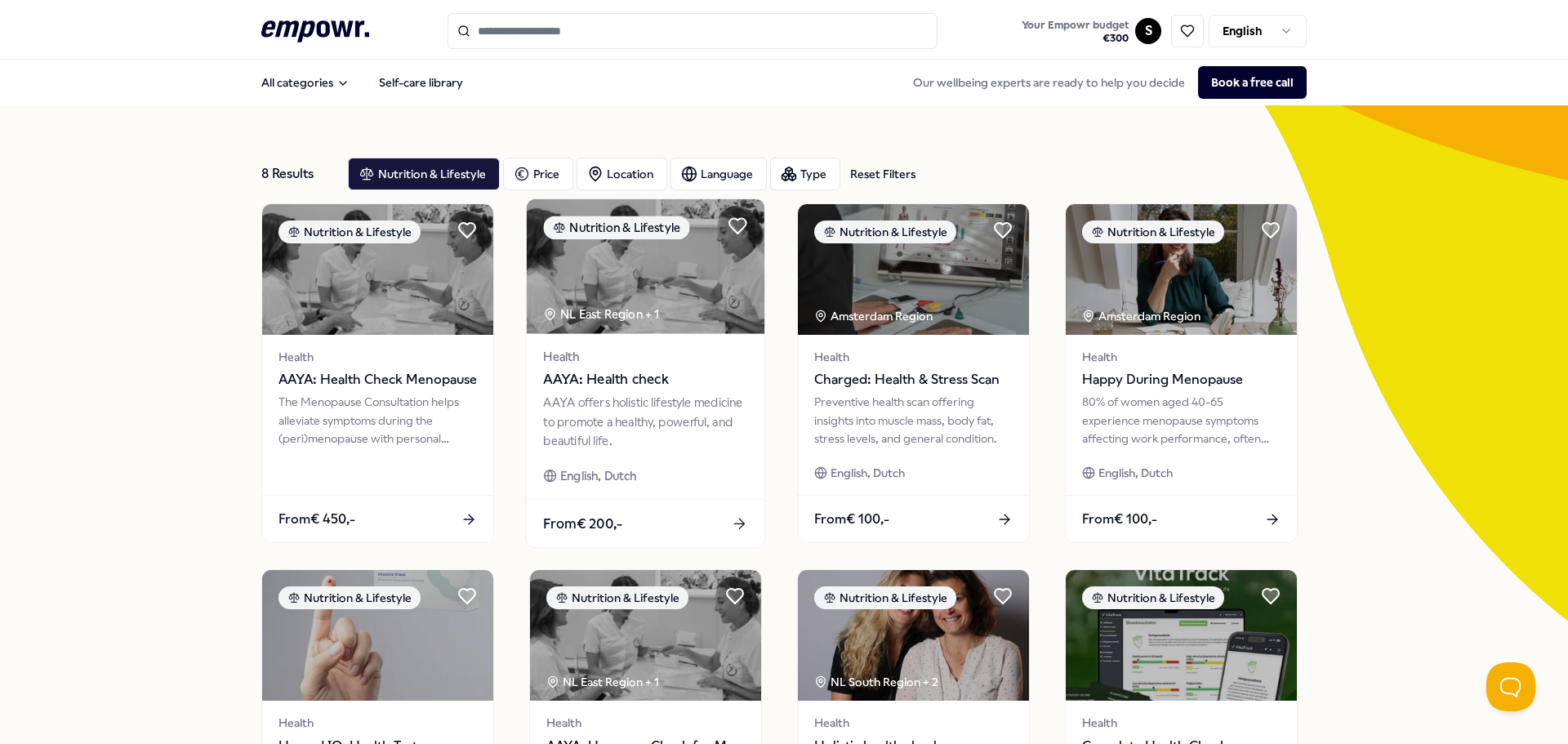 click on "AAYA: Health check" at bounding box center [645, 380] 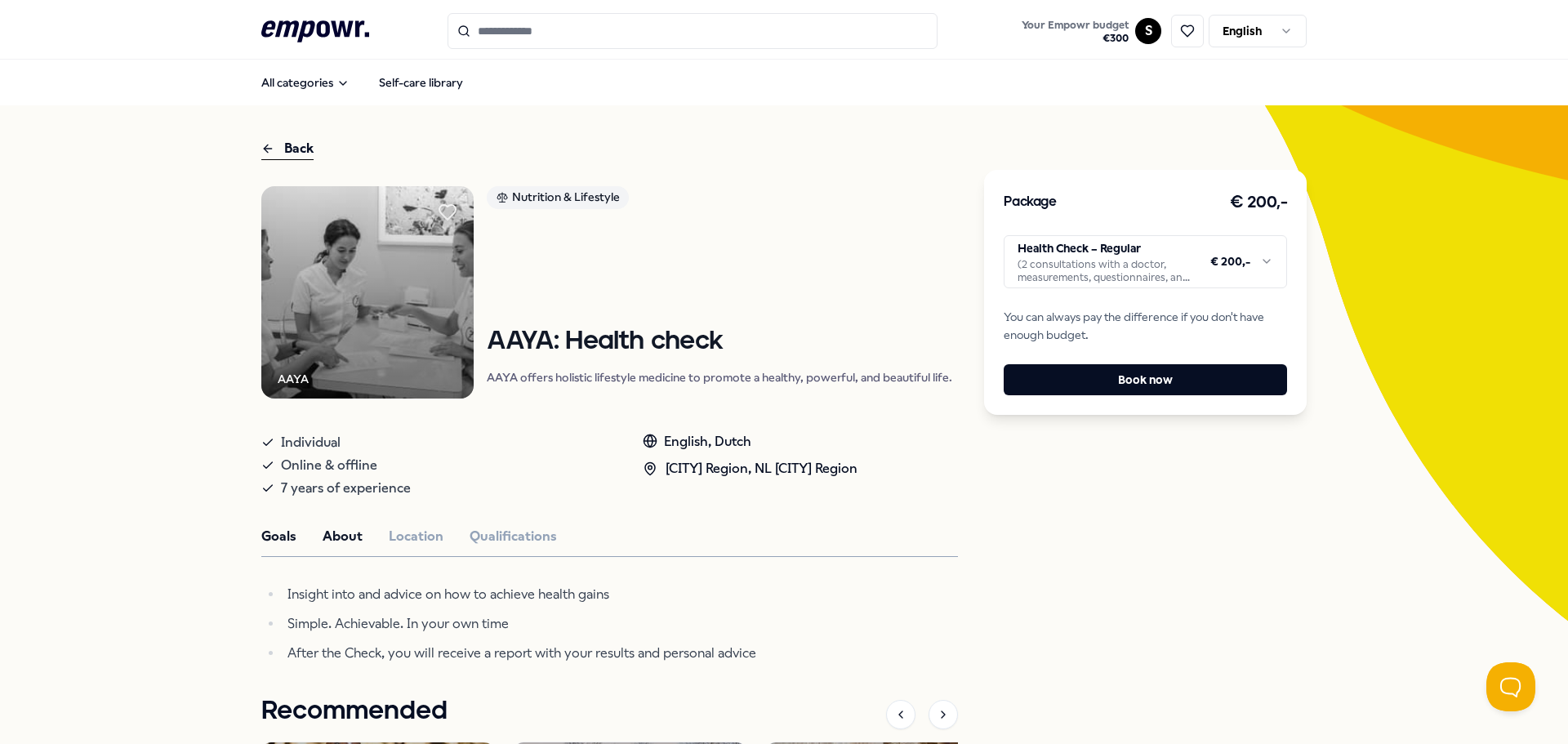 click on "About" at bounding box center [342, 537] 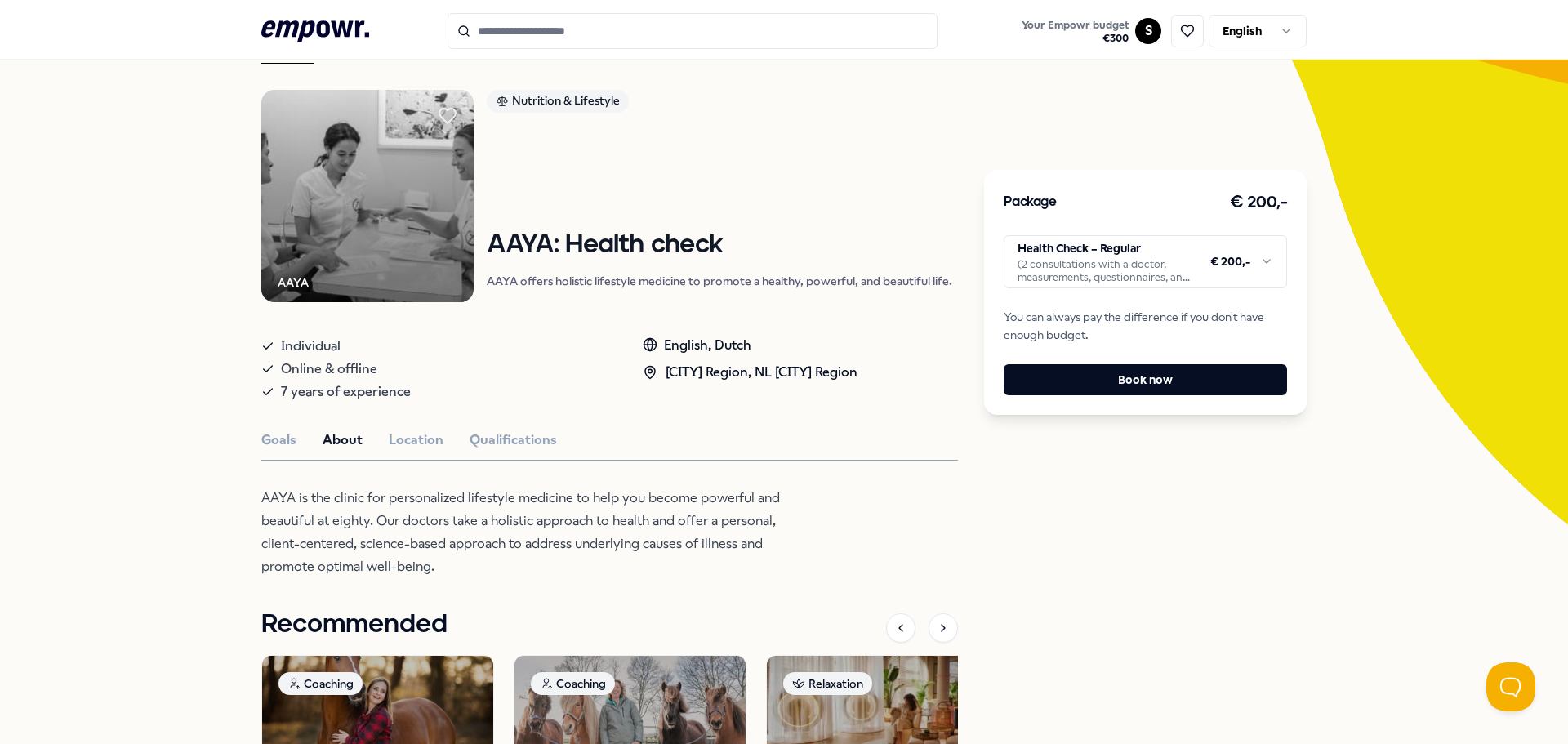 scroll, scrollTop: 136, scrollLeft: 0, axis: vertical 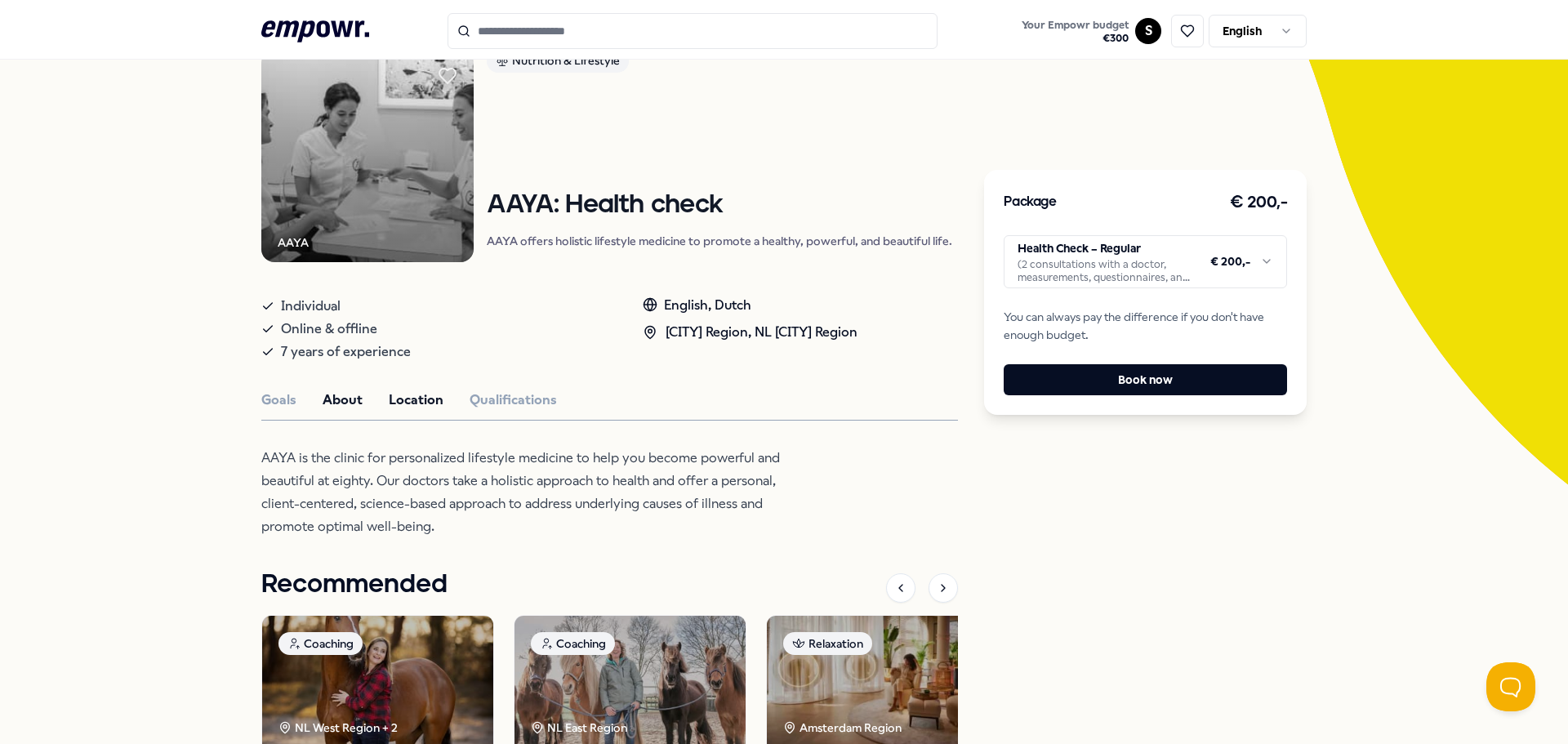 click on "Location" at bounding box center (416, 400) 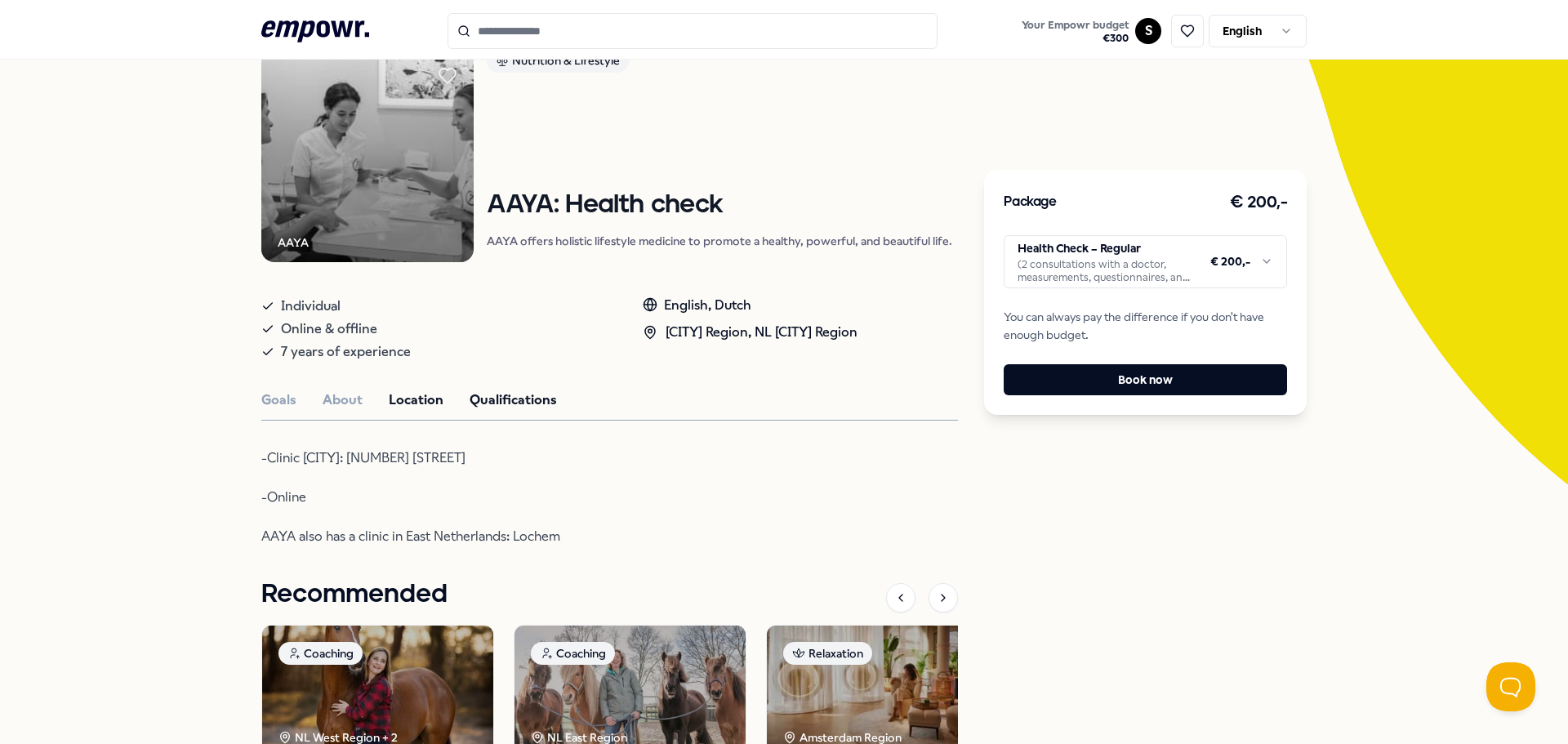 click on "Qualifications" at bounding box center [513, 400] 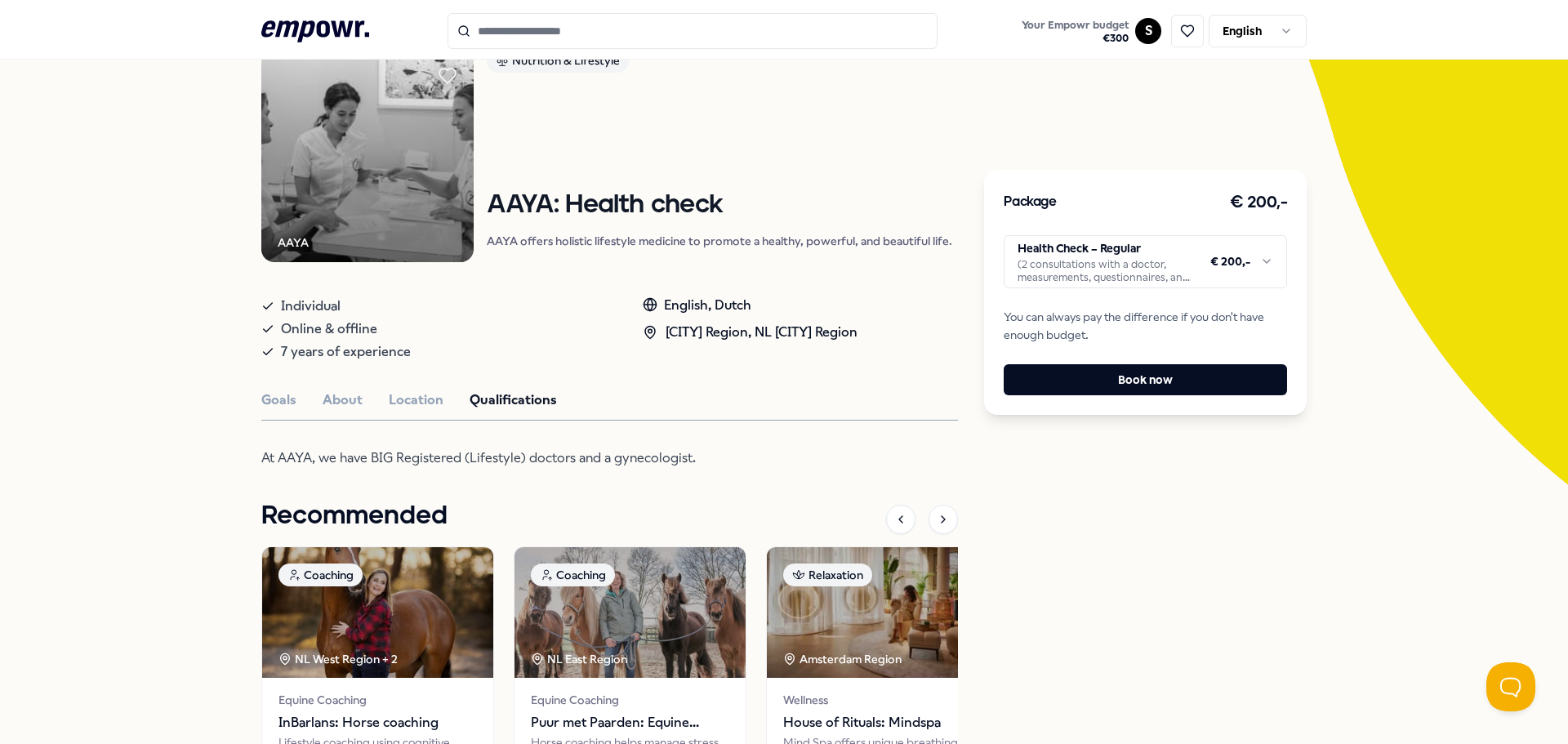 click on ".empowr-logo_svg__cls-1{fill:#03032f} Your Empowr budget € 300 S English All categories Self-care library Back AAYA Nutrition & Lifestyle AAYA: Health check AAYA offers holistic lifestyle medicine to promote a healthy, powerful, and beautiful life. Individual Online & offline 7 years of experience English, Dutch [CITY] Region, NL [CITY] Region Goals About Location Qualifications At AAYA, we have BIG Registered (Lifestyle) doctors and a gynecologist. Recommended Coaching NL [CITY] Region + 2 Equine Coaching InBarlans: Horse coaching Lifestyle coaching using cognitive behavioral methods and horses, focusing on
balancing mind, heart, and hands. English, Dutch From € 90,- Coaching NL [CITY] Region Equine Coaching Puur met Paarden: Equine coaching Horse coaching helps manage stress, release tension, and prevent burnout through
self-awareness. English, Dutch From € 130,- Relaxation [CITY] Region Wellness House of Rituals: Mindspa English, Dutch From € 90,- Relaxation [CITY] Region" at bounding box center [784, 372] 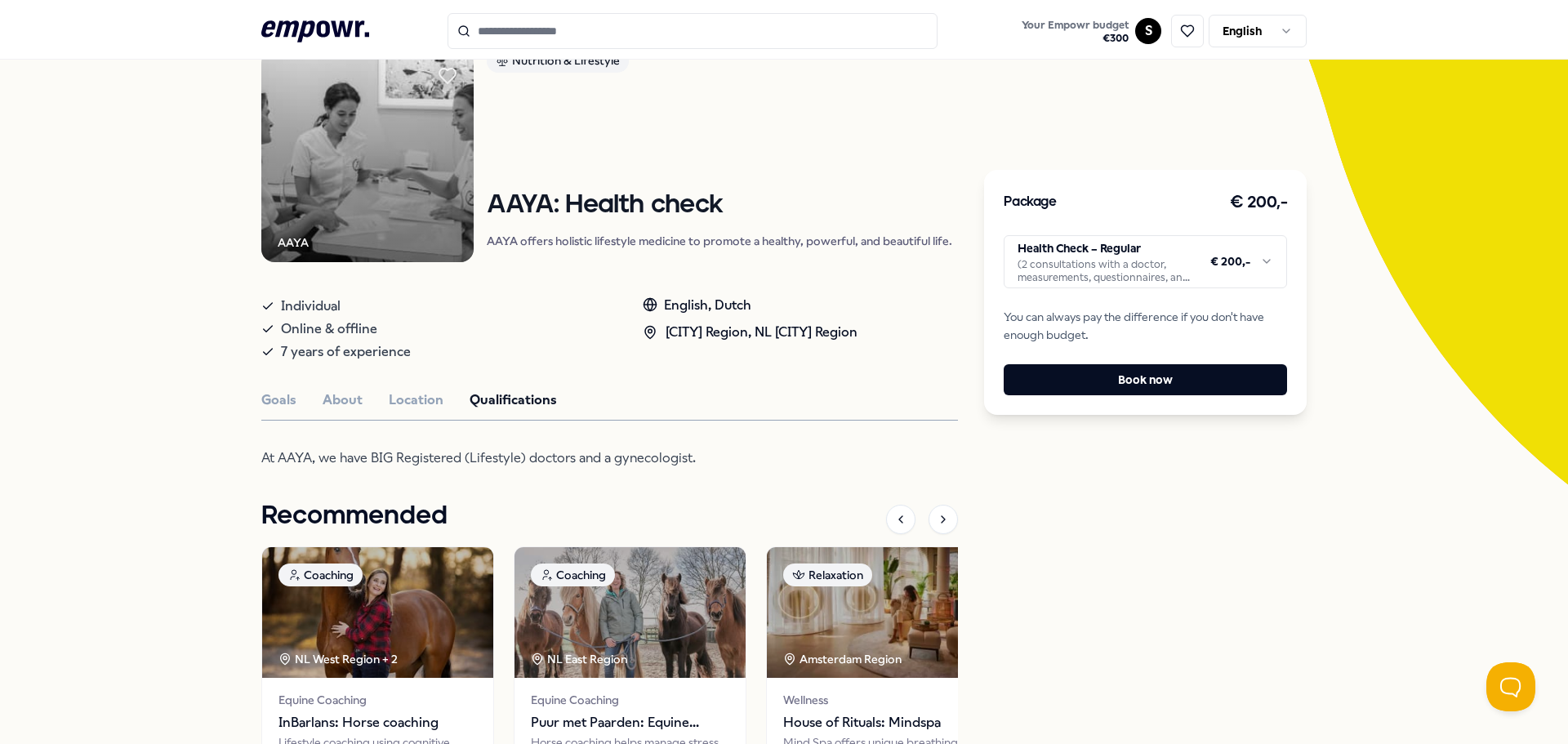 click on ".empowr-logo_svg__cls-1{fill:#03032f} Your Empowr budget € 300 S English All categories Self-care library Back AAYA Nutrition & Lifestyle AAYA: Health check AAYA offers holistic lifestyle medicine to promote a healthy, powerful, and beautiful life. Individual Online & offline 7 years of experience English, Dutch [CITY] Region, NL [CITY] Region Goals About Location Qualifications At AAYA, we have BIG Registered (Lifestyle) doctors and a gynecologist. Recommended Coaching NL [CITY] Region + 2 Equine Coaching InBarlans: Horse coaching Lifestyle coaching using cognitive behavioral methods and horses, focusing on
balancing mind, heart, and hands. English, Dutch From € 90,- Coaching NL [CITY] Region Equine Coaching Puur met Paarden: Equine coaching Horse coaching helps manage stress, release tension, and prevent burnout through
self-awareness. English, Dutch From € 130,- Relaxation [CITY] Region Wellness House of Rituals: Mindspa English, Dutch From € 90,- Relaxation [CITY] Region" at bounding box center [784, 372] 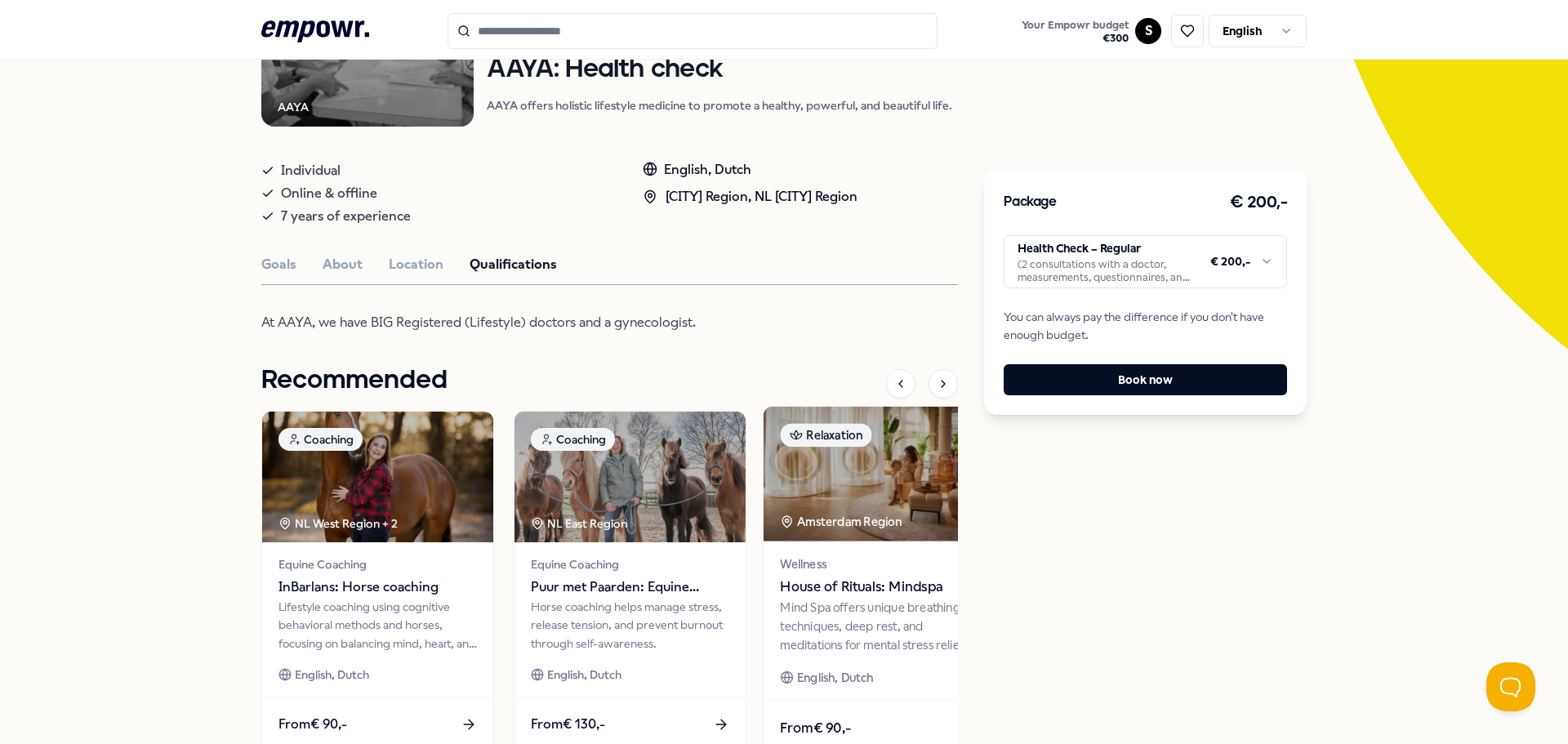 scroll, scrollTop: 136, scrollLeft: 0, axis: vertical 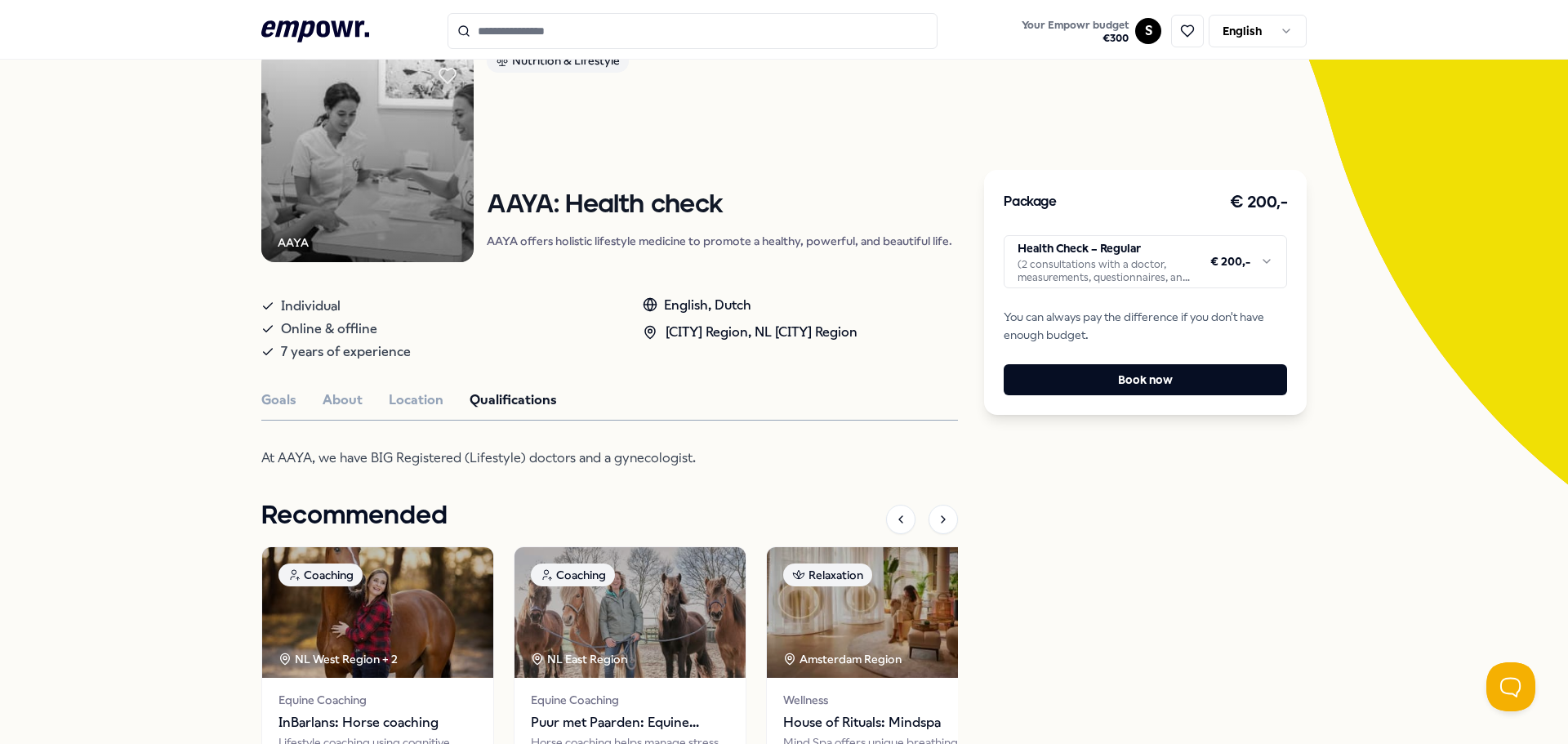 click on ".empowr-logo_svg__cls-1{fill:#03032f} Your Empowr budget € 300 S English All categories Self-care library Back AAYA Nutrition & Lifestyle AAYA: Health check AAYA offers holistic lifestyle medicine to promote a healthy, powerful, and beautiful life. Individual Online & offline 7 years of experience English, Dutch [CITY] Region, NL [CITY] Region Goals About Location Qualifications At AAYA, we have BIG Registered (Lifestyle) doctors and a gynecologist. Recommended Coaching NL [CITY] Region + 2 Equine Coaching InBarlans: Horse coaching Lifestyle coaching using cognitive behavioral methods and horses, focusing on
balancing mind, heart, and hands. English, Dutch From € 90,- Coaching NL [CITY] Region Equine Coaching Puur met Paarden: Equine coaching Horse coaching helps manage stress, release tension, and prevent burnout through
self-awareness. English, Dutch From € 130,- Relaxation [CITY] Region Wellness House of Rituals: Mindspa English, Dutch From € 90,- Relaxation [CITY] Region" at bounding box center (784, 372) 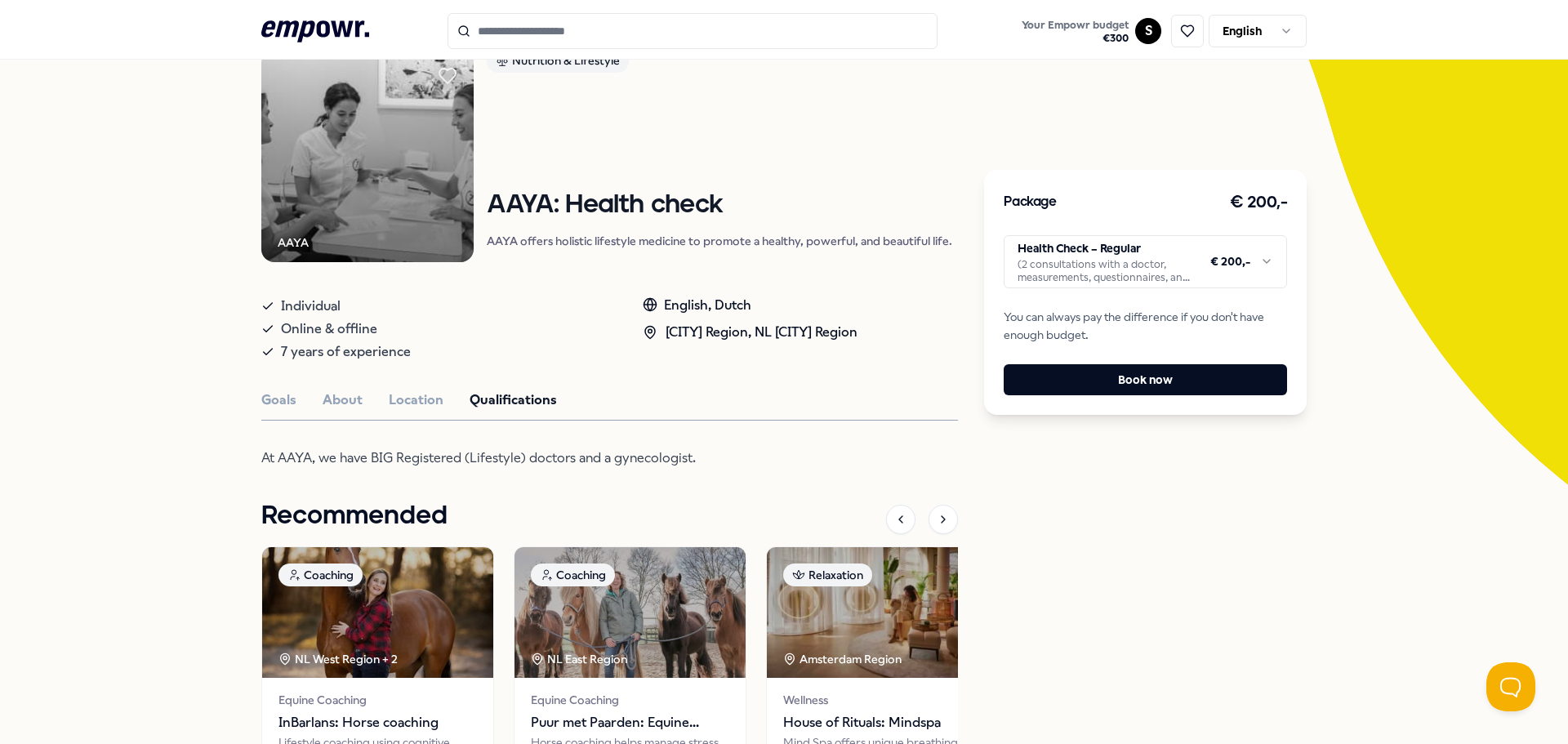 scroll, scrollTop: 0, scrollLeft: 0, axis: both 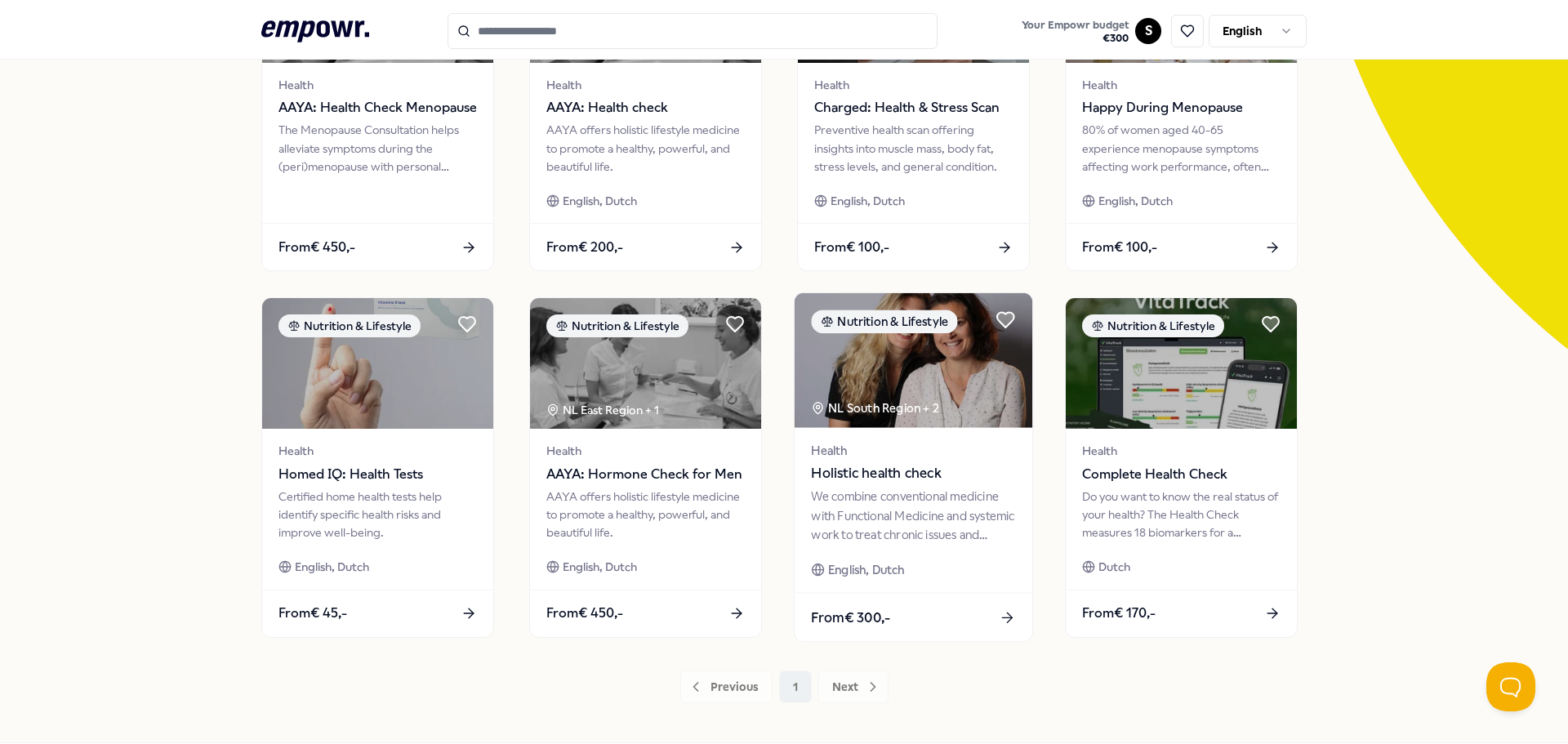 click 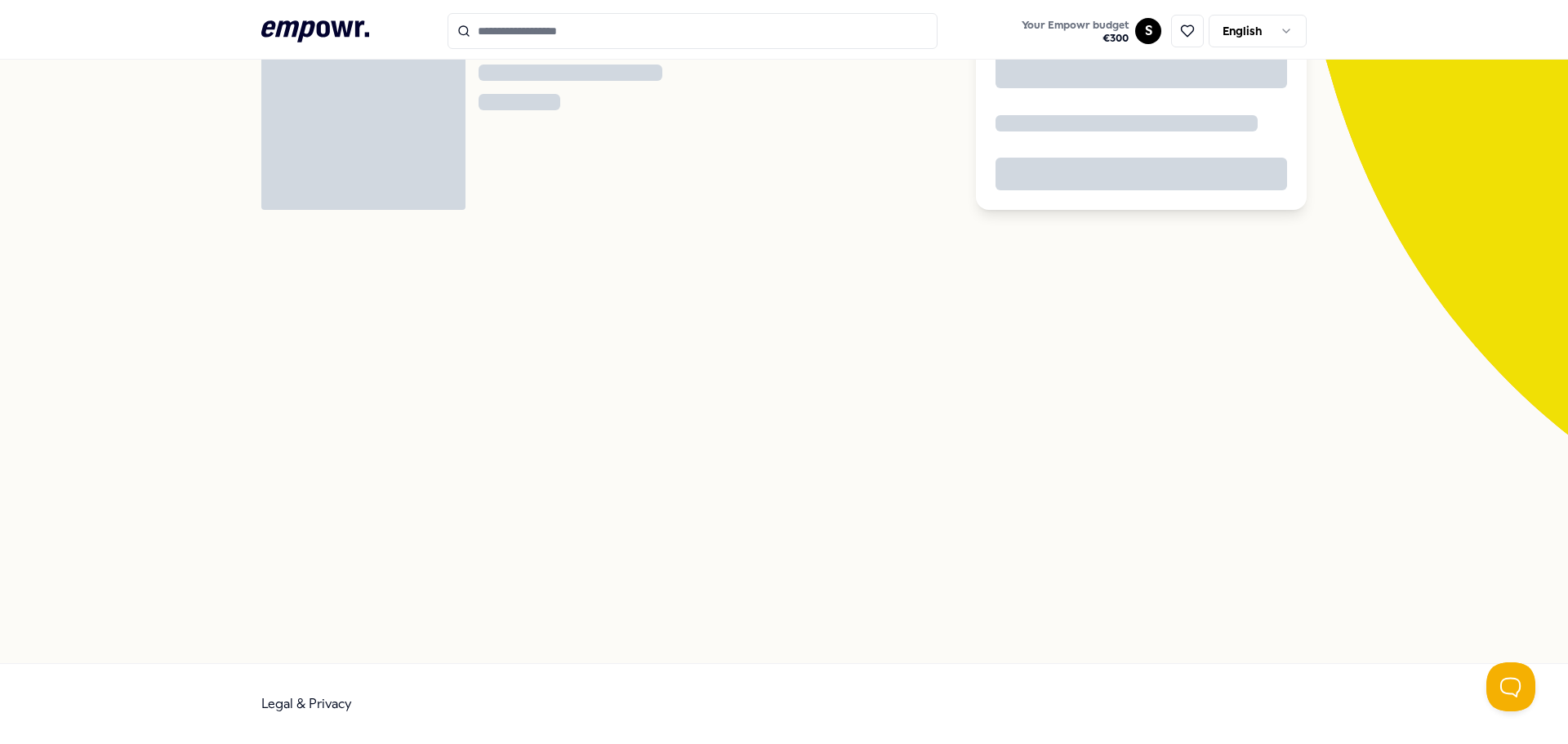 scroll, scrollTop: 105, scrollLeft: 0, axis: vertical 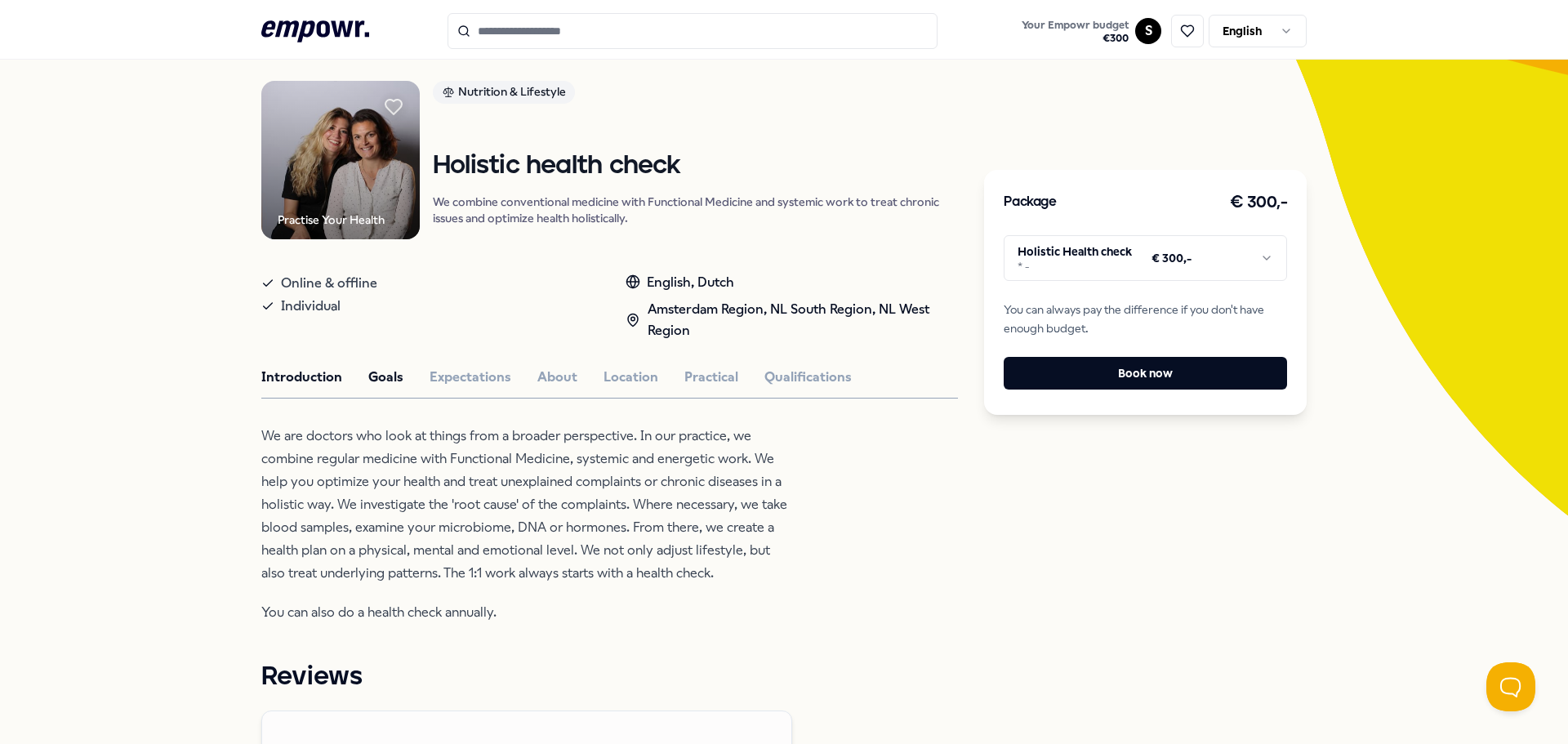click on "Goals" at bounding box center (385, 377) 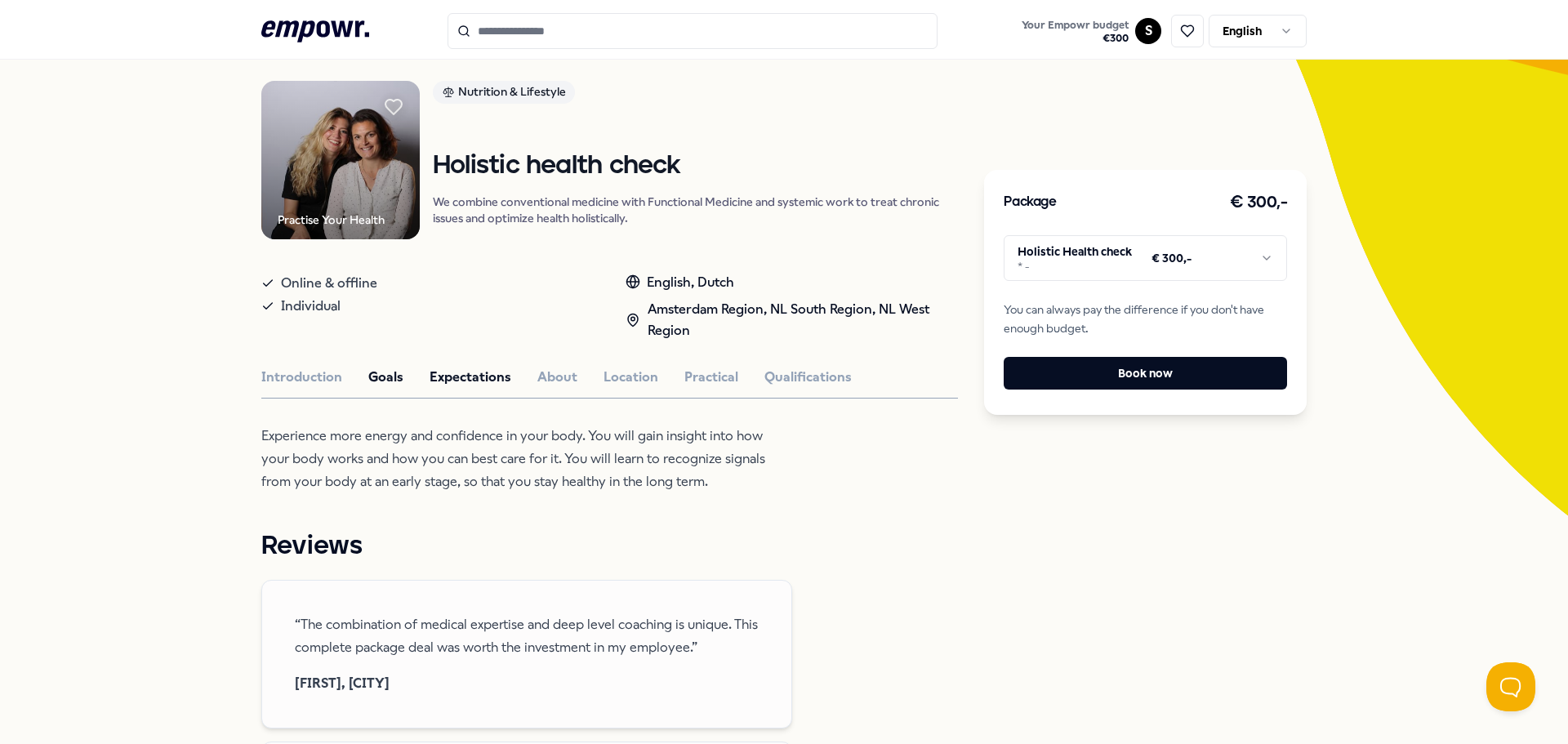 click on "Expectations" at bounding box center [470, 377] 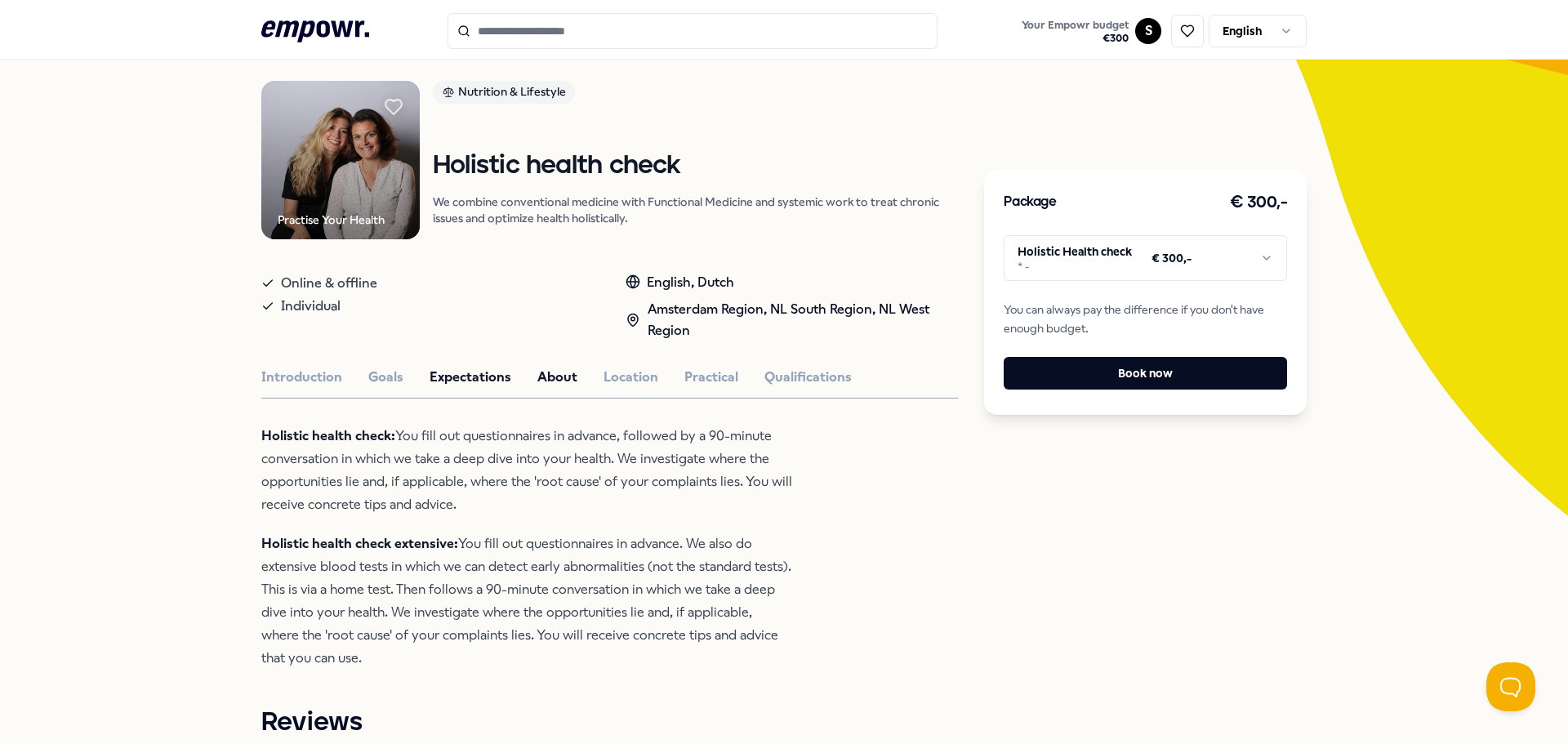 click on "About" at bounding box center (557, 377) 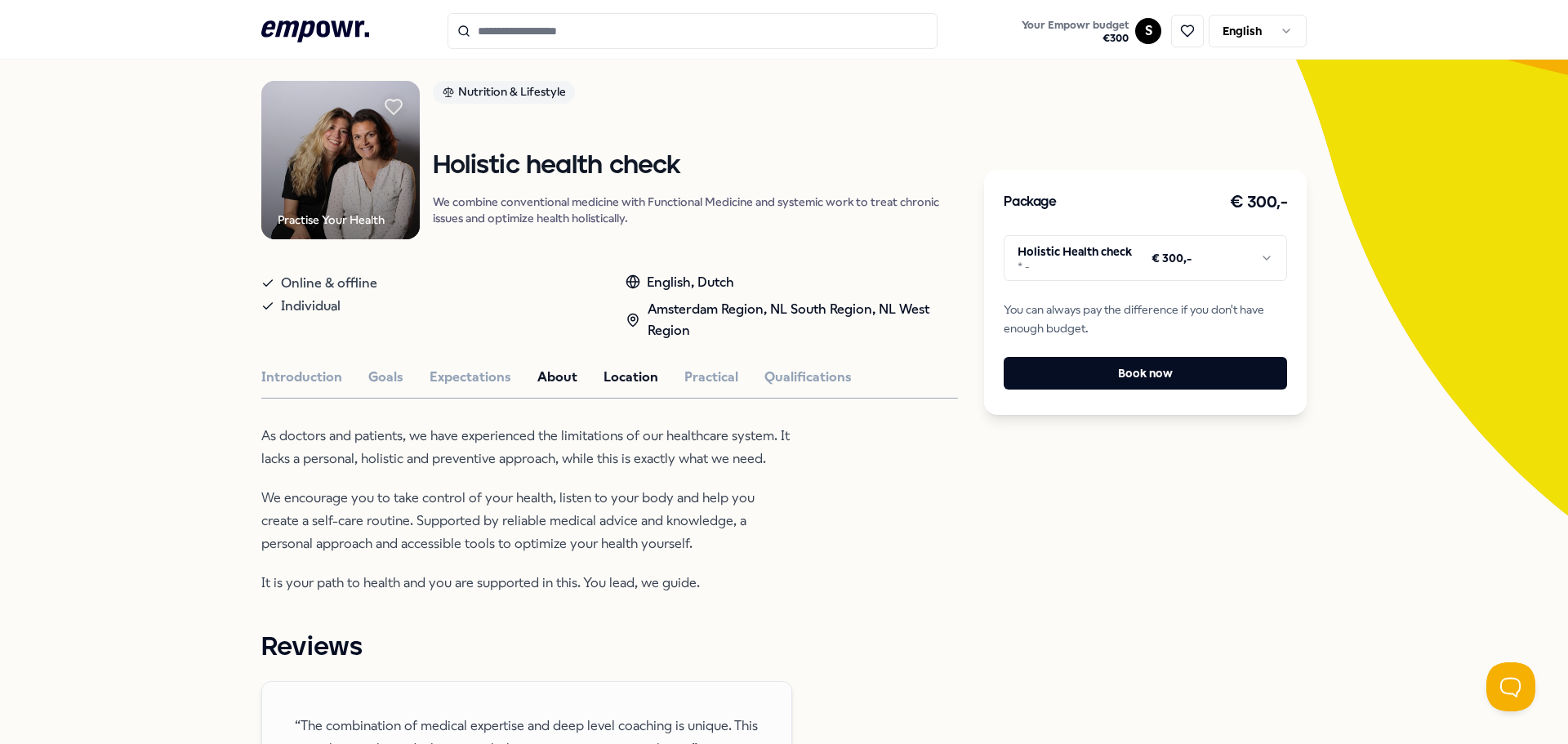 click on "Location" at bounding box center (630, 377) 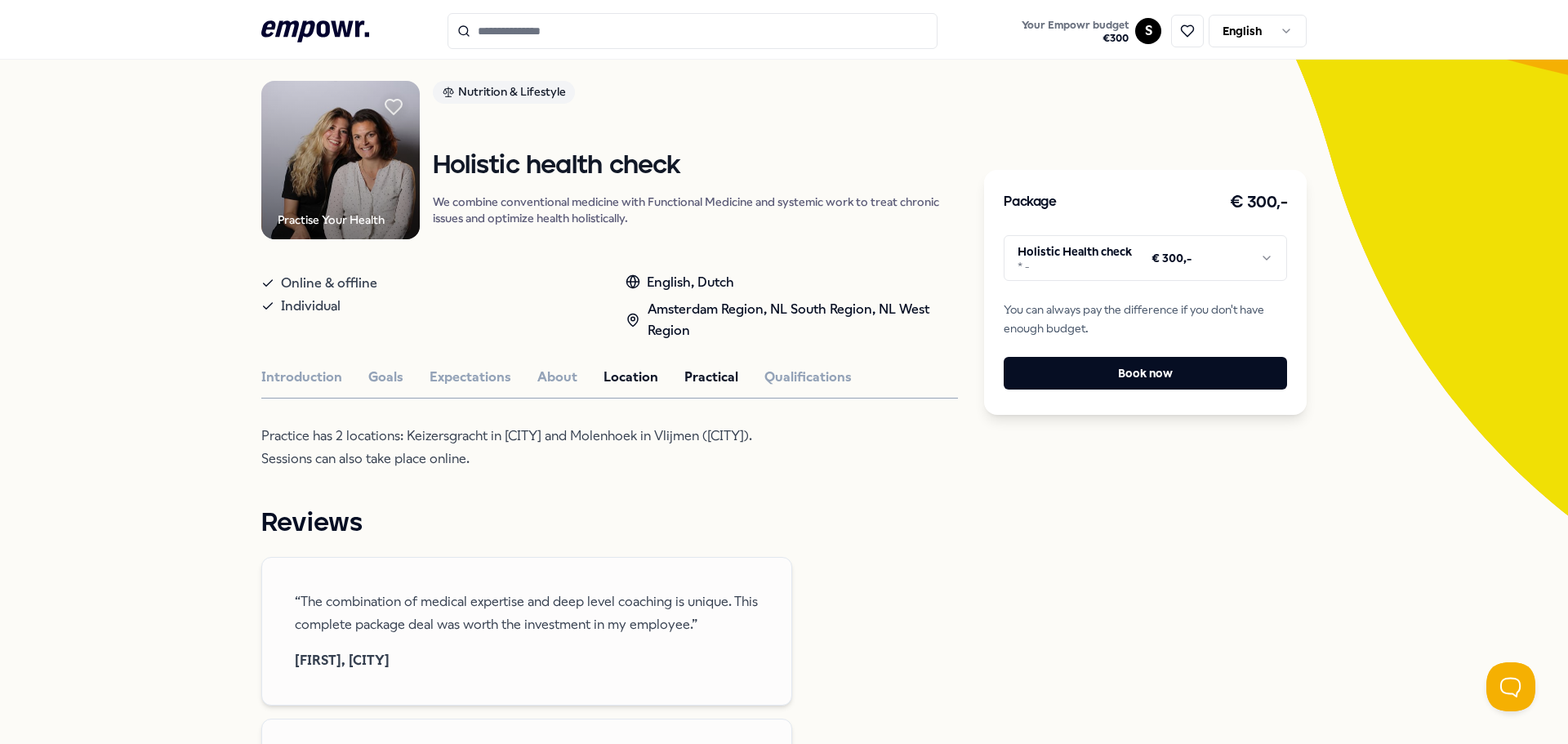 click on "Practical" at bounding box center [711, 377] 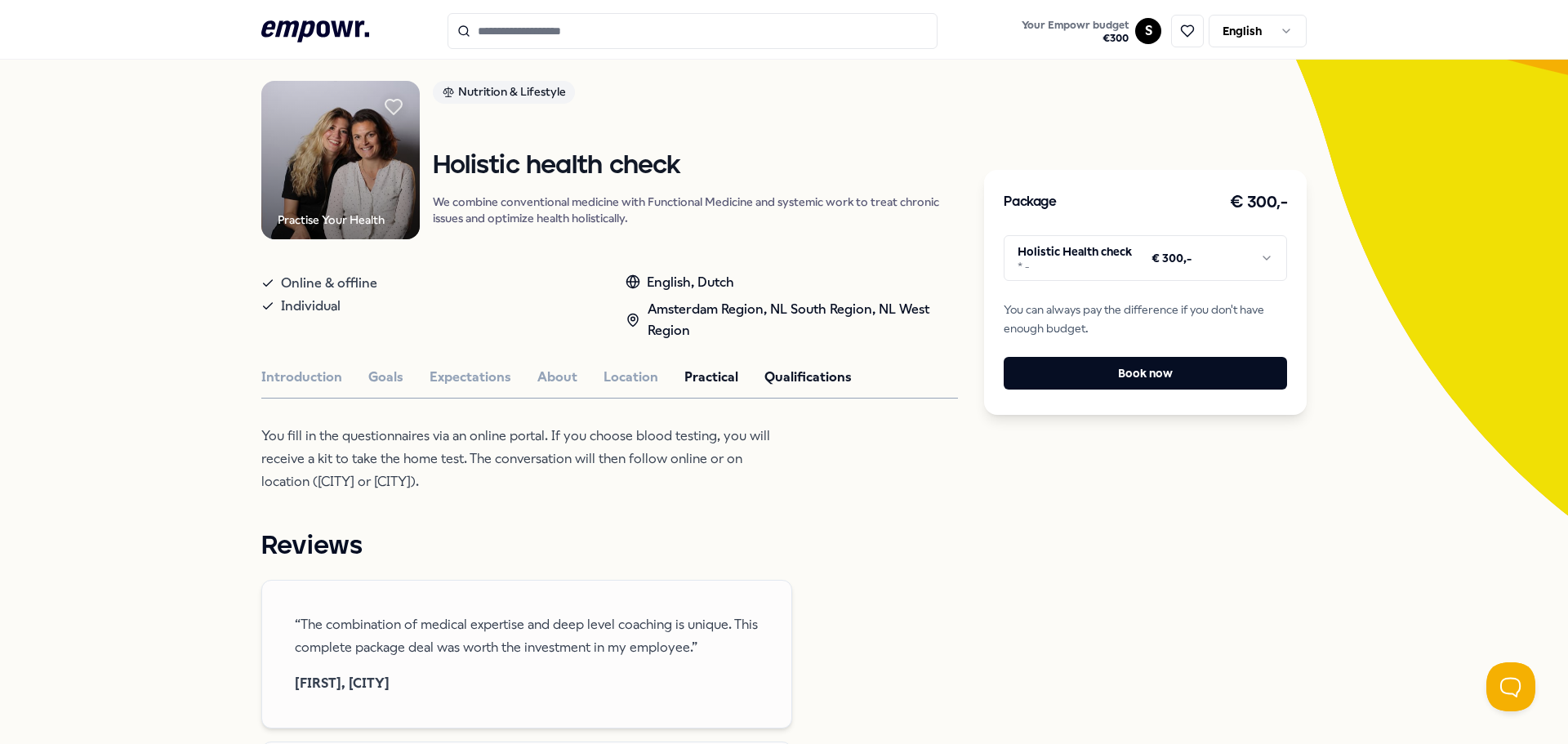 click on "Qualifications" at bounding box center (808, 377) 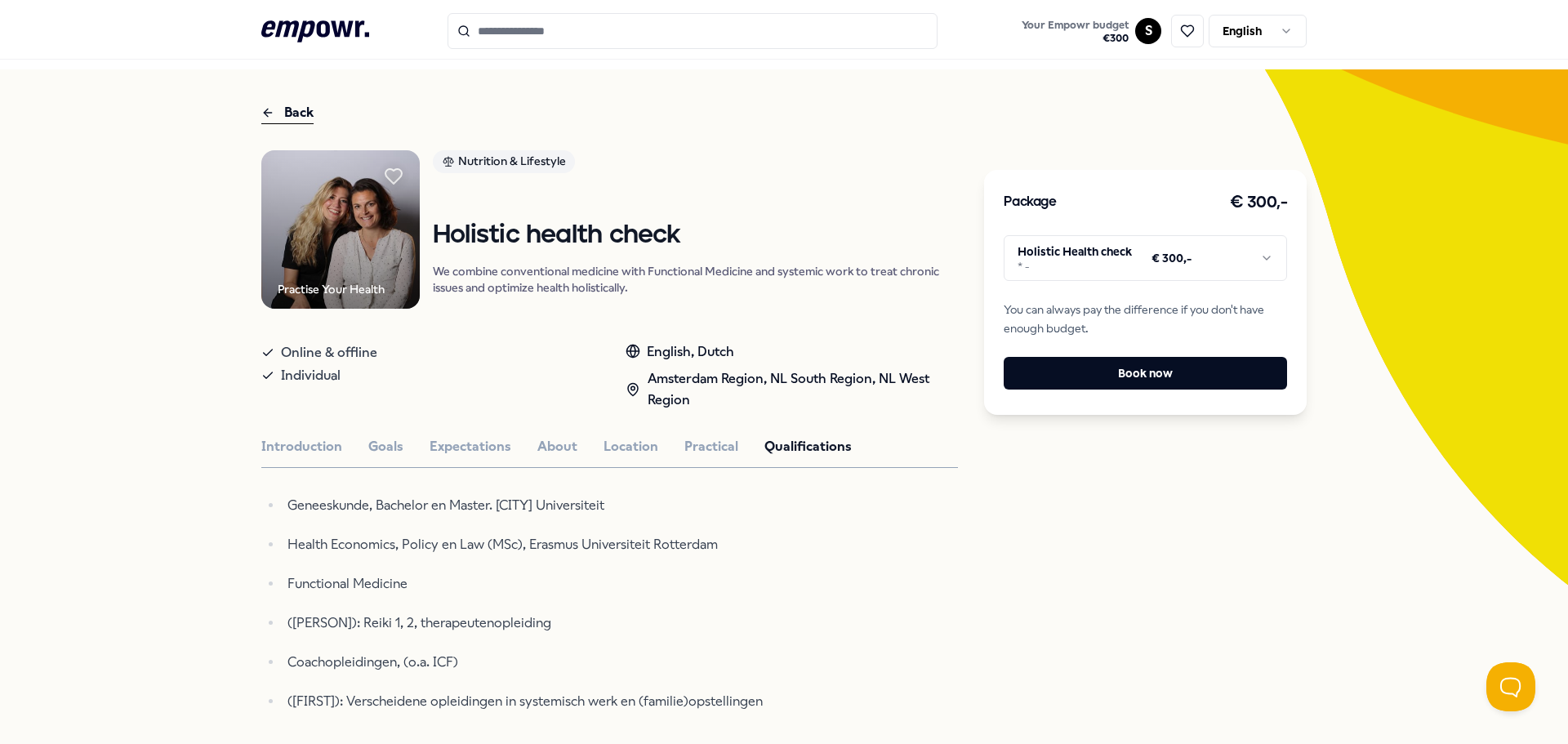 scroll, scrollTop: 0, scrollLeft: 0, axis: both 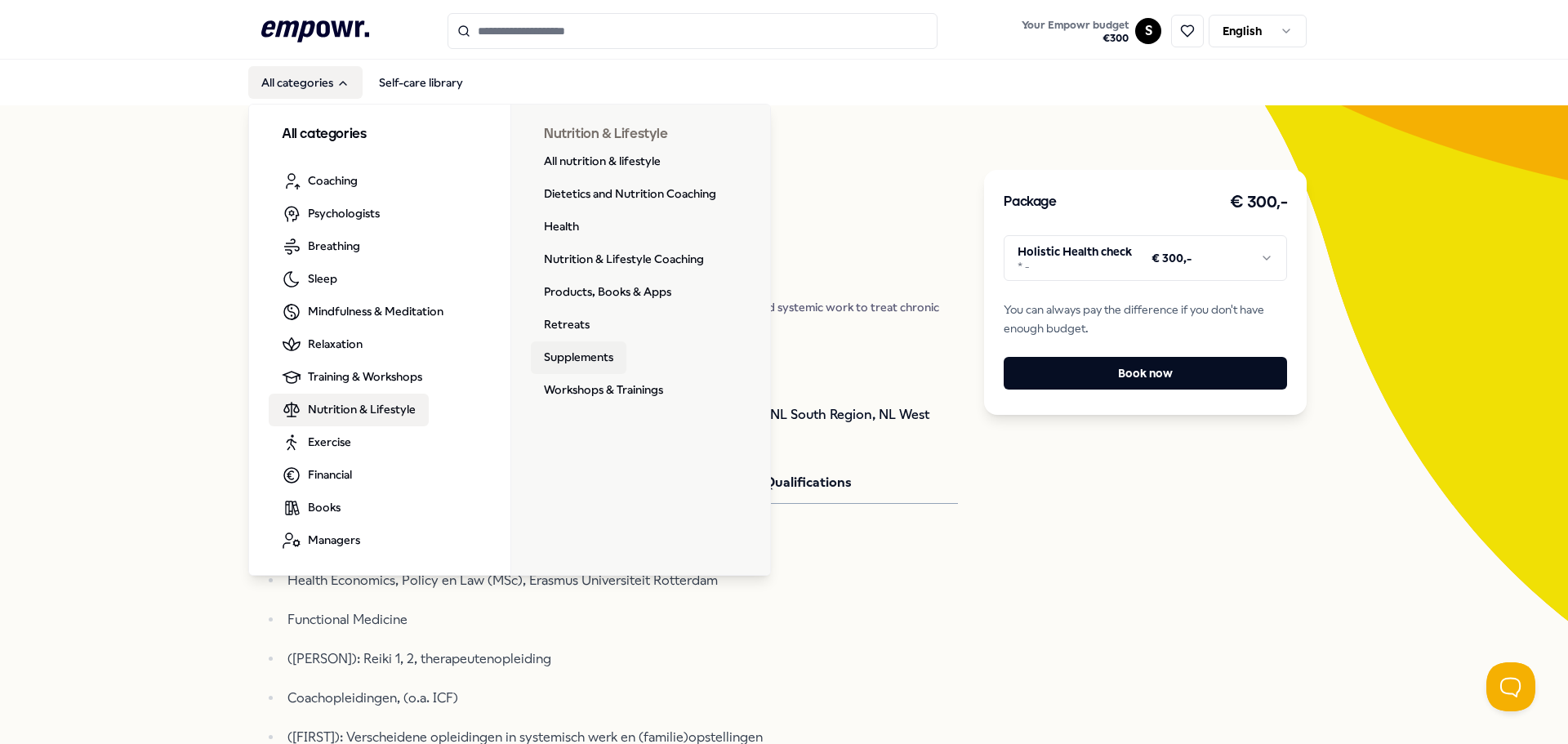 click on "Supplements" at bounding box center [578, 358] 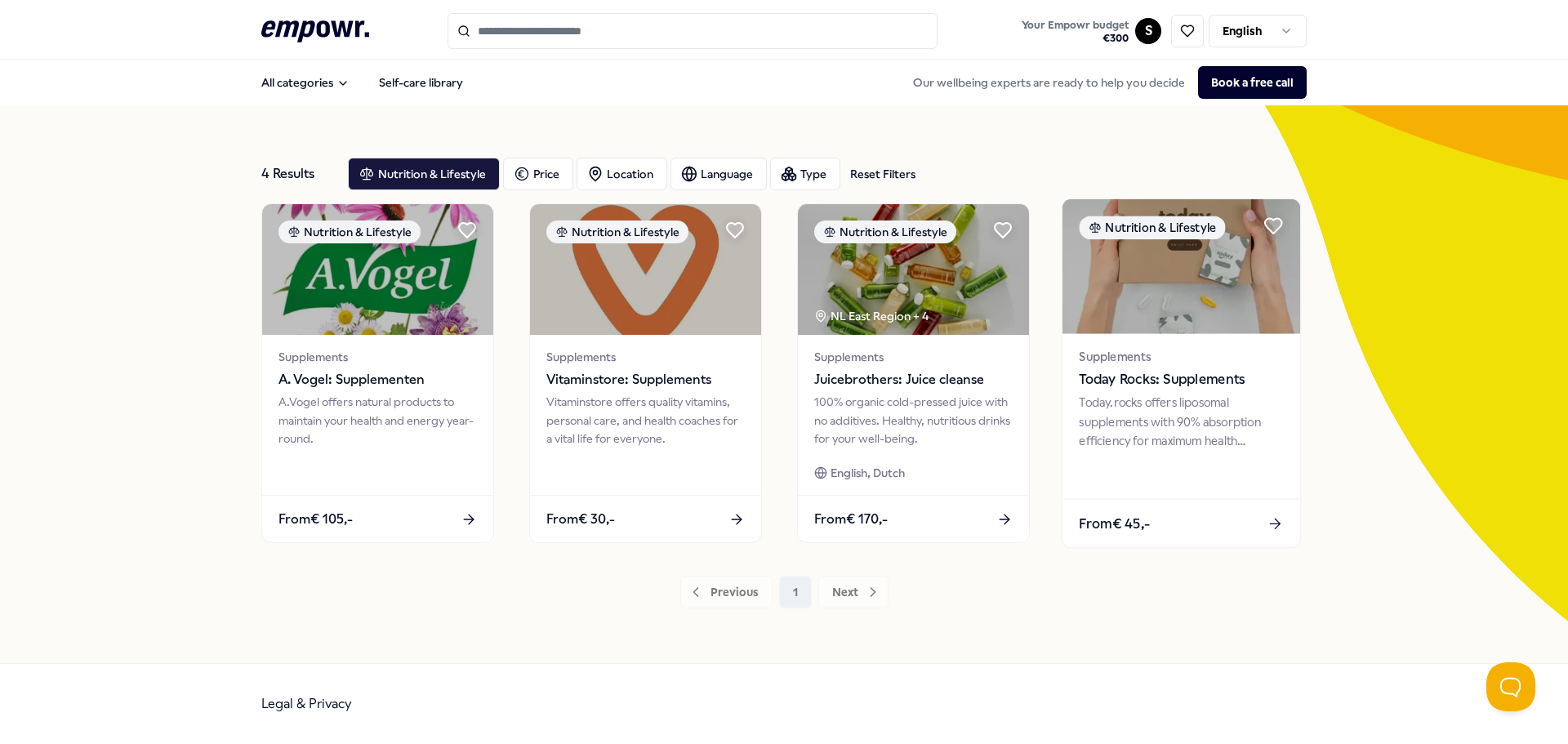click on "From  € 45,-" at bounding box center [1181, 523] 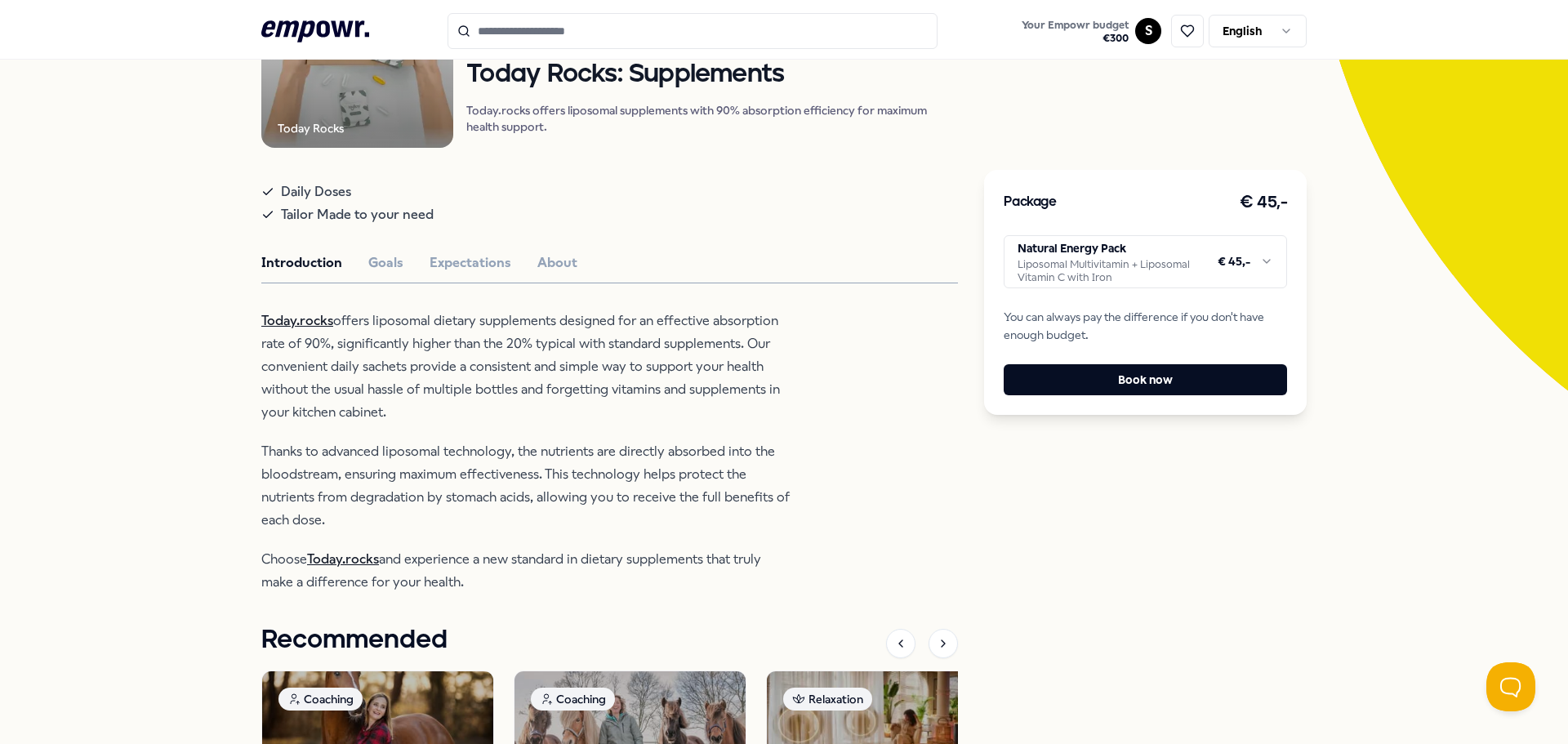 scroll, scrollTop: 136, scrollLeft: 0, axis: vertical 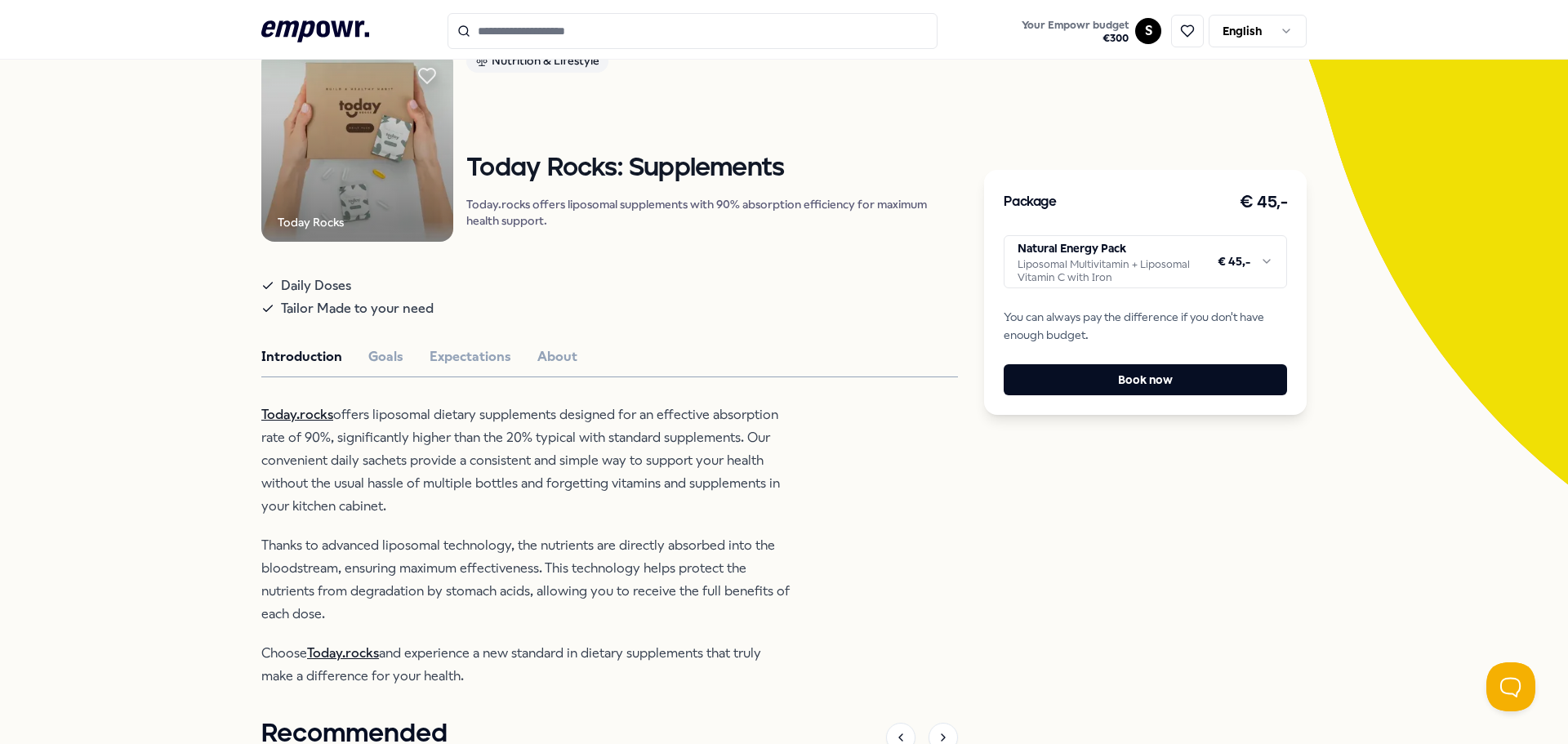 click on "Today Rocks Nutrition & Lifestyle Today Rocks: Supplements Today.rocks offers liposomal supplements with 90% absorption efficiency for maximum health support. Daily Doses Tailor Made to your need Introduction Goals Expectations About Today.rocks offers liposomal dietary supplements designed for an effective absorption rate of 90%, significantly higher than the 20% typical with standard supplements. Our convenient daily sachets provide a consistent and simple way to support your health without the usual hassle of multiple bottles and forgetting vitamins and supplements in your kitchen cabinet. Thanks to advanced liposomal technology, the nutrients are directly absorbed into the bloodstream, ensuring maximum effectiveness. This technology helps protect the nutrients from degradation by stomach acids, allowing you to receive the full benefits of each dose. Choose Today.rocks and experience a new standard in dietary supplements that truly make a difference for your health. Recommended Coaching NL [CITY] Region" at bounding box center (609, 586) 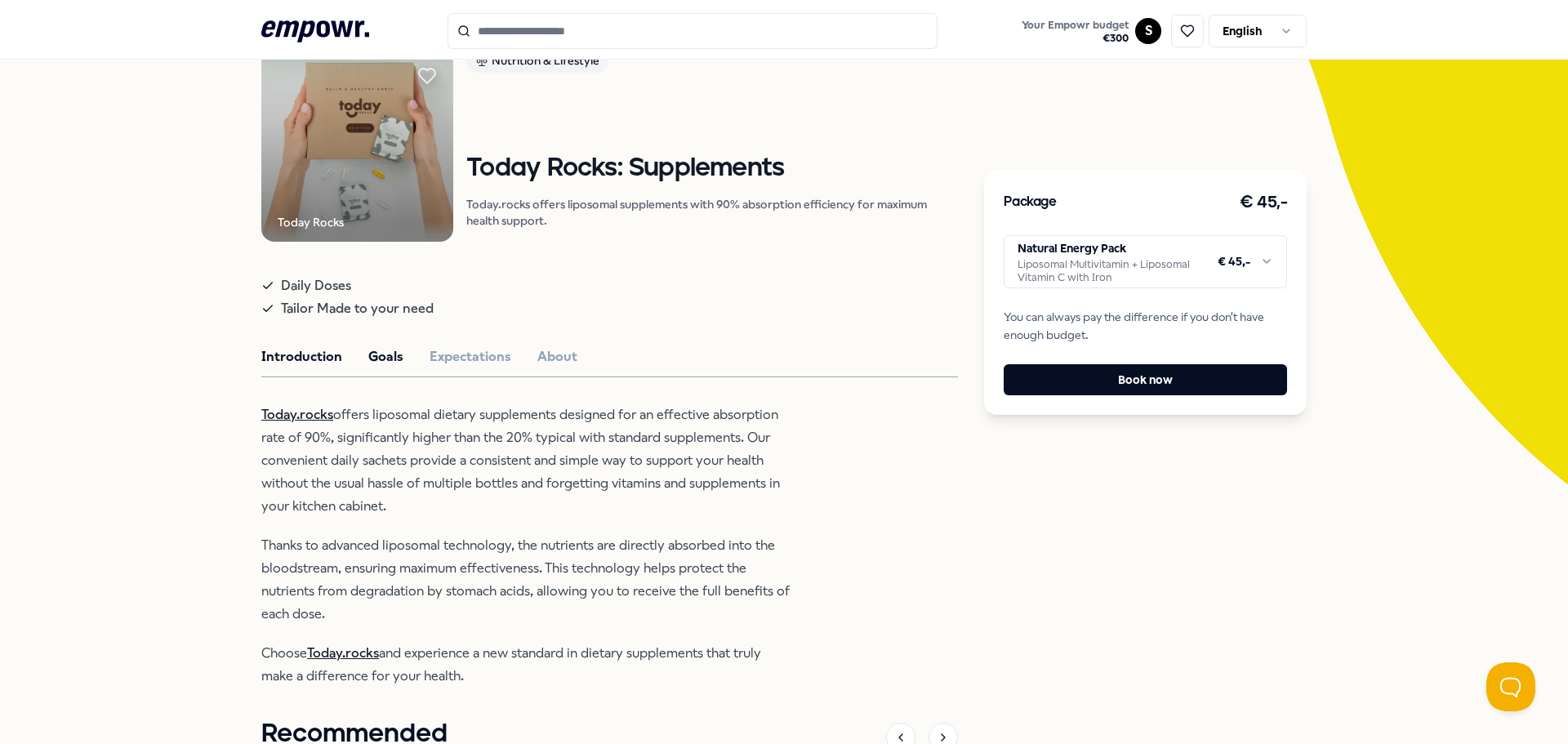 click on "Goals" at bounding box center (385, 357) 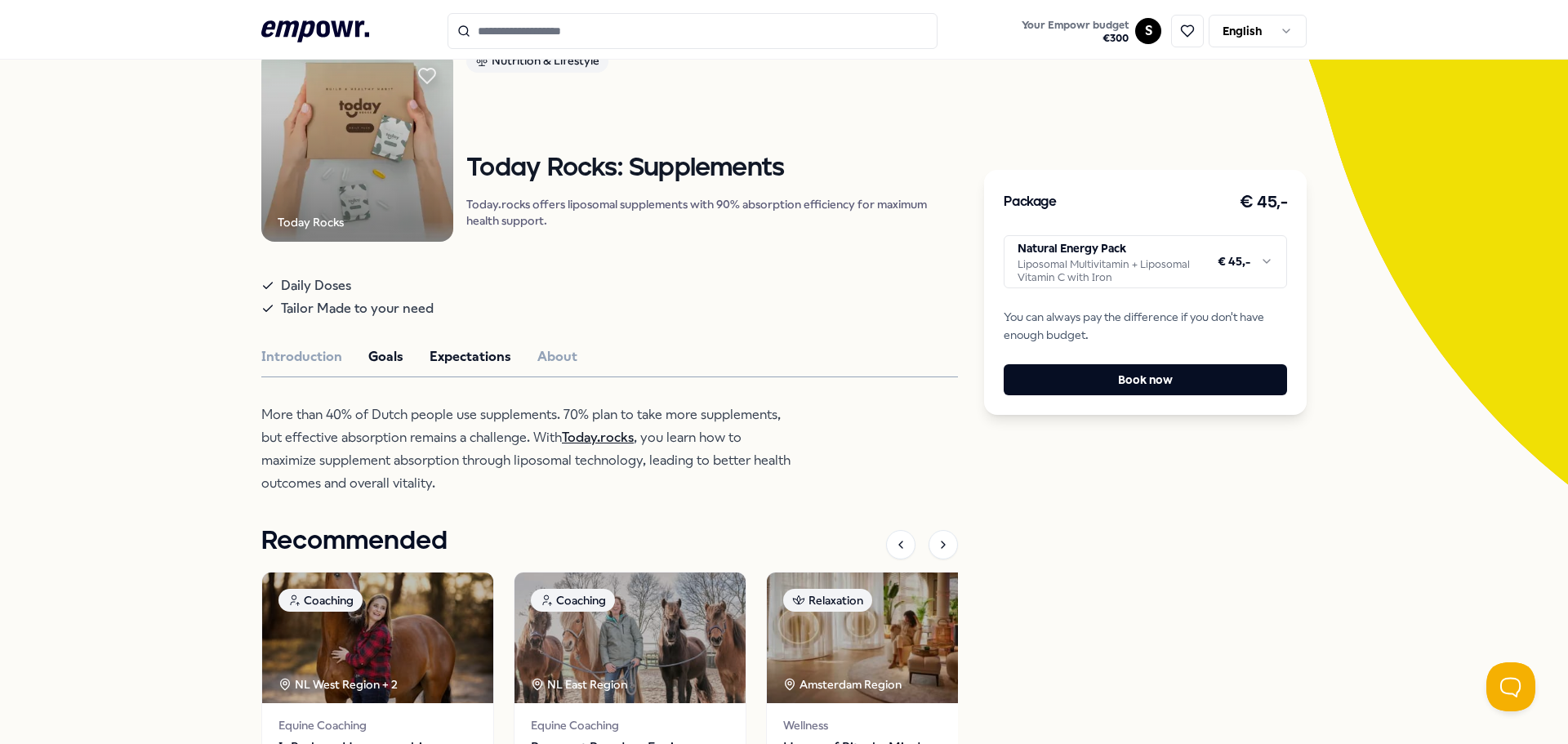 click on "Expectations" at bounding box center [470, 357] 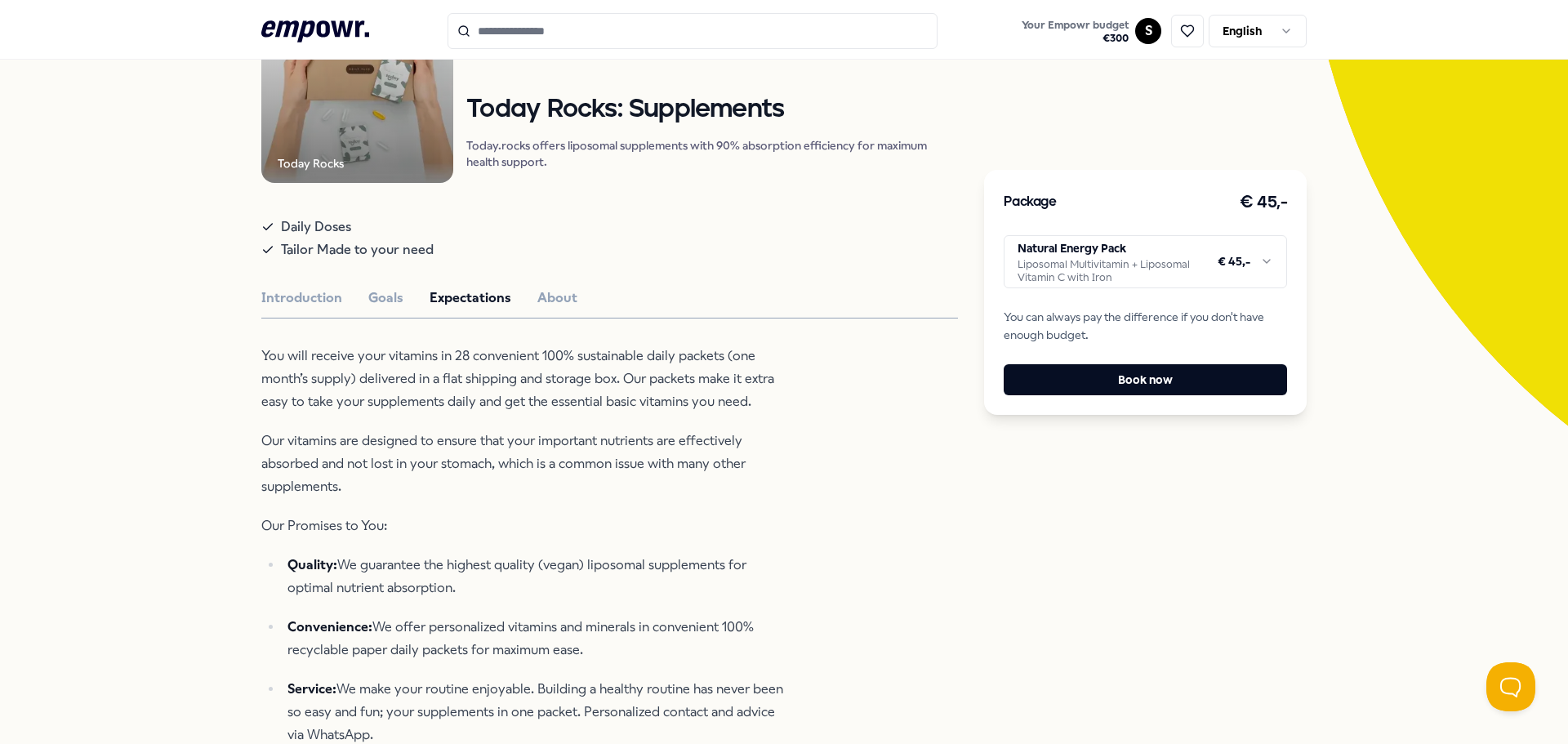 scroll, scrollTop: 136, scrollLeft: 0, axis: vertical 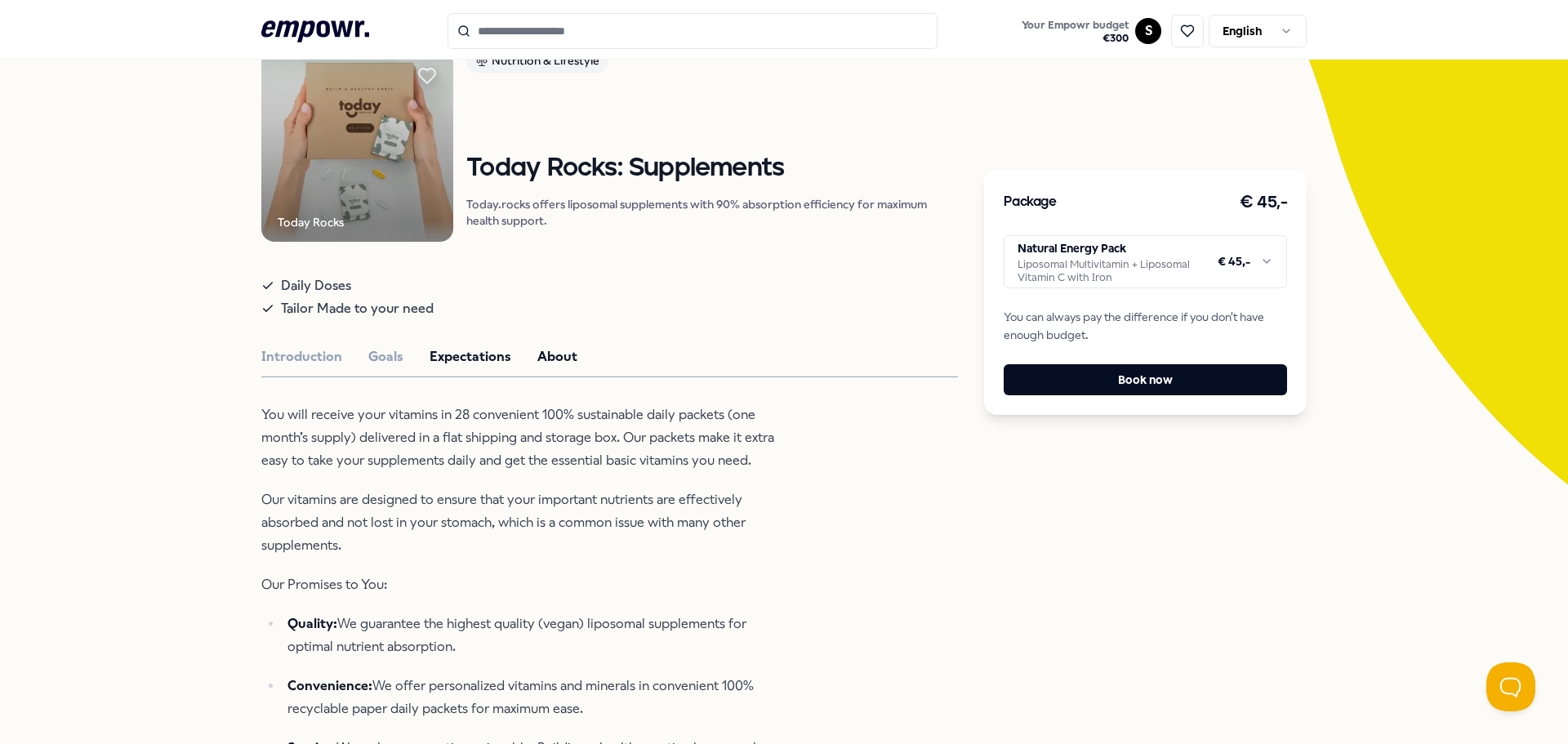 click on "About" at bounding box center [557, 357] 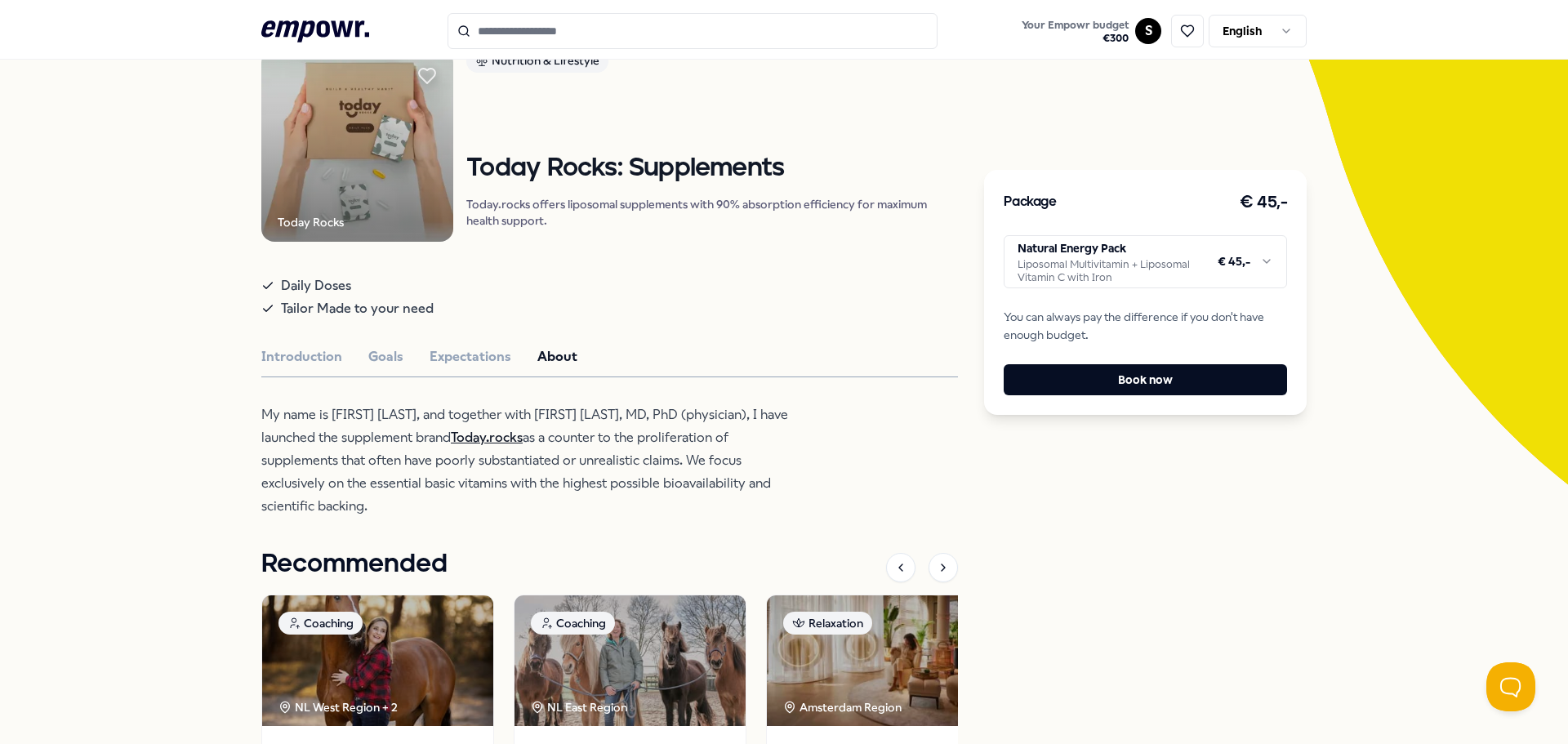 scroll, scrollTop: 0, scrollLeft: 0, axis: both 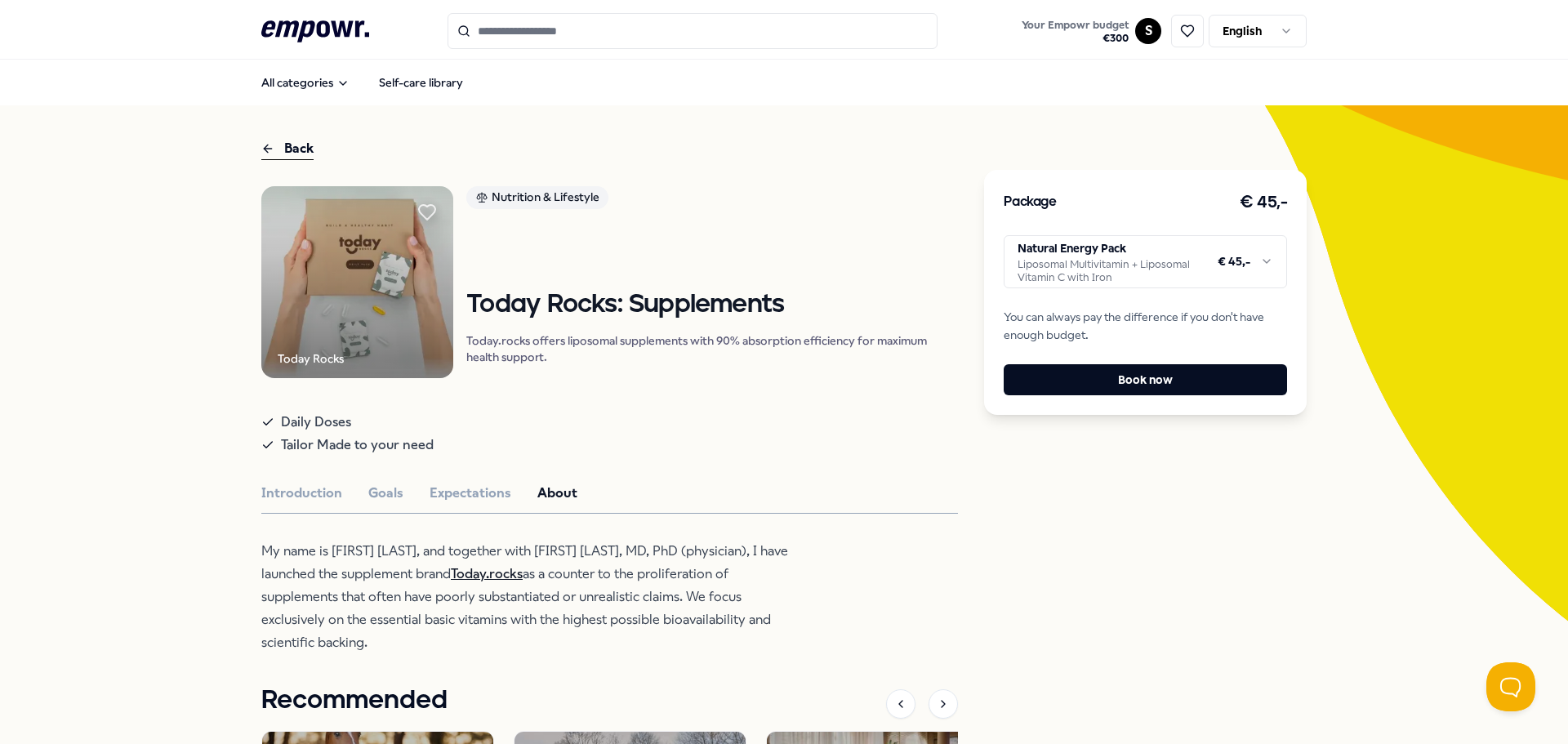 click on "Back" at bounding box center (287, 149) 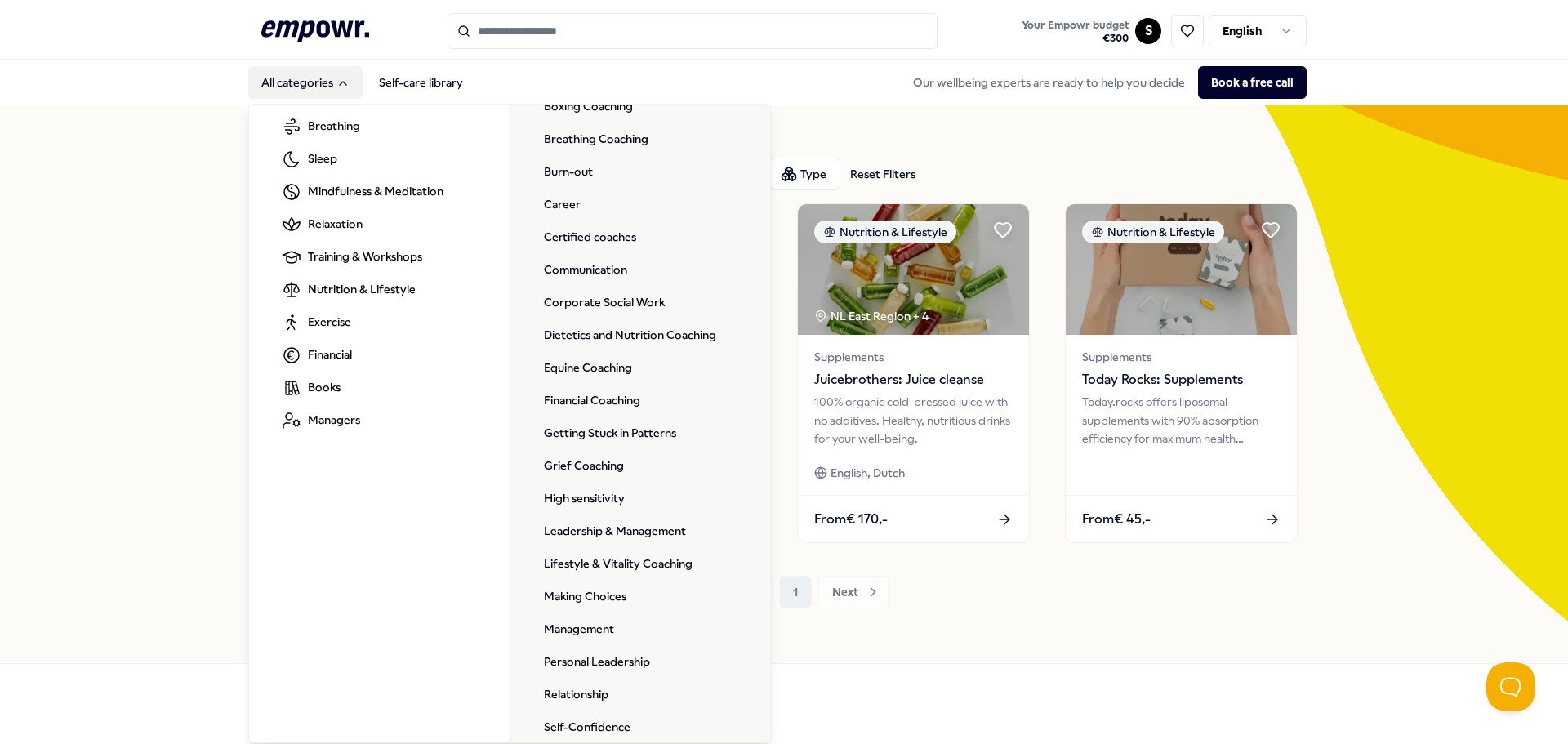 scroll, scrollTop: 270, scrollLeft: 0, axis: vertical 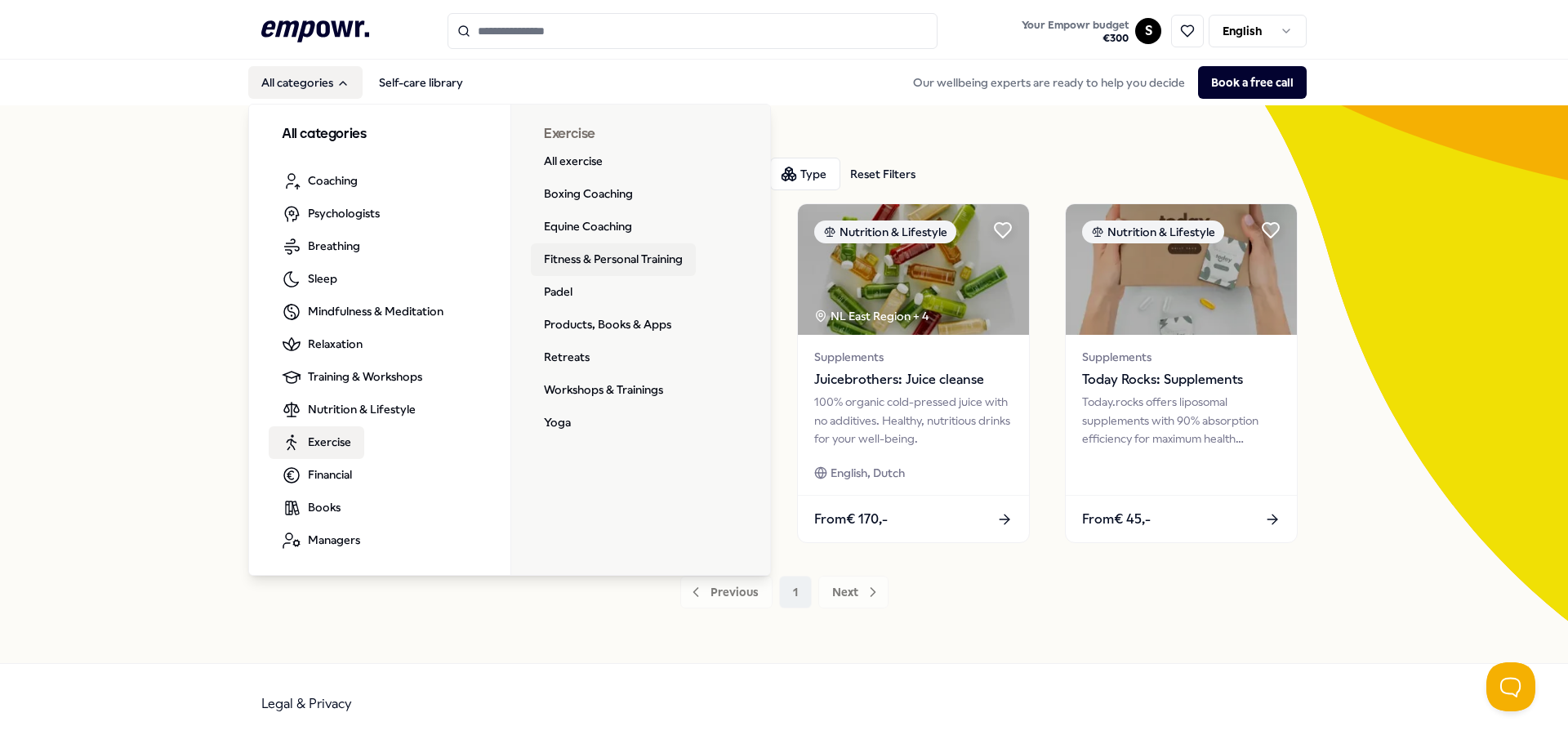 click on "Fitness & Personal Training" at bounding box center [613, 260] 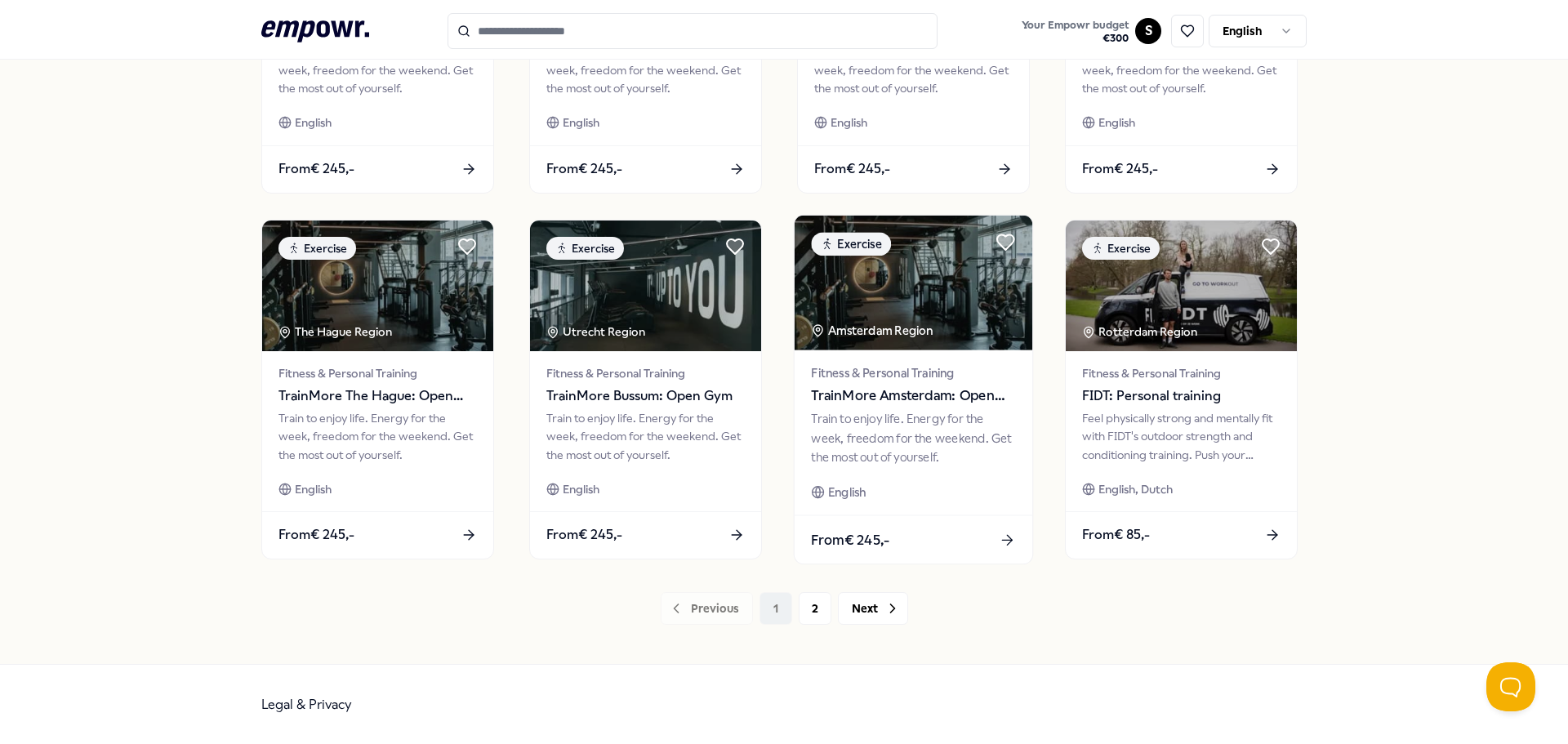 scroll, scrollTop: 717, scrollLeft: 0, axis: vertical 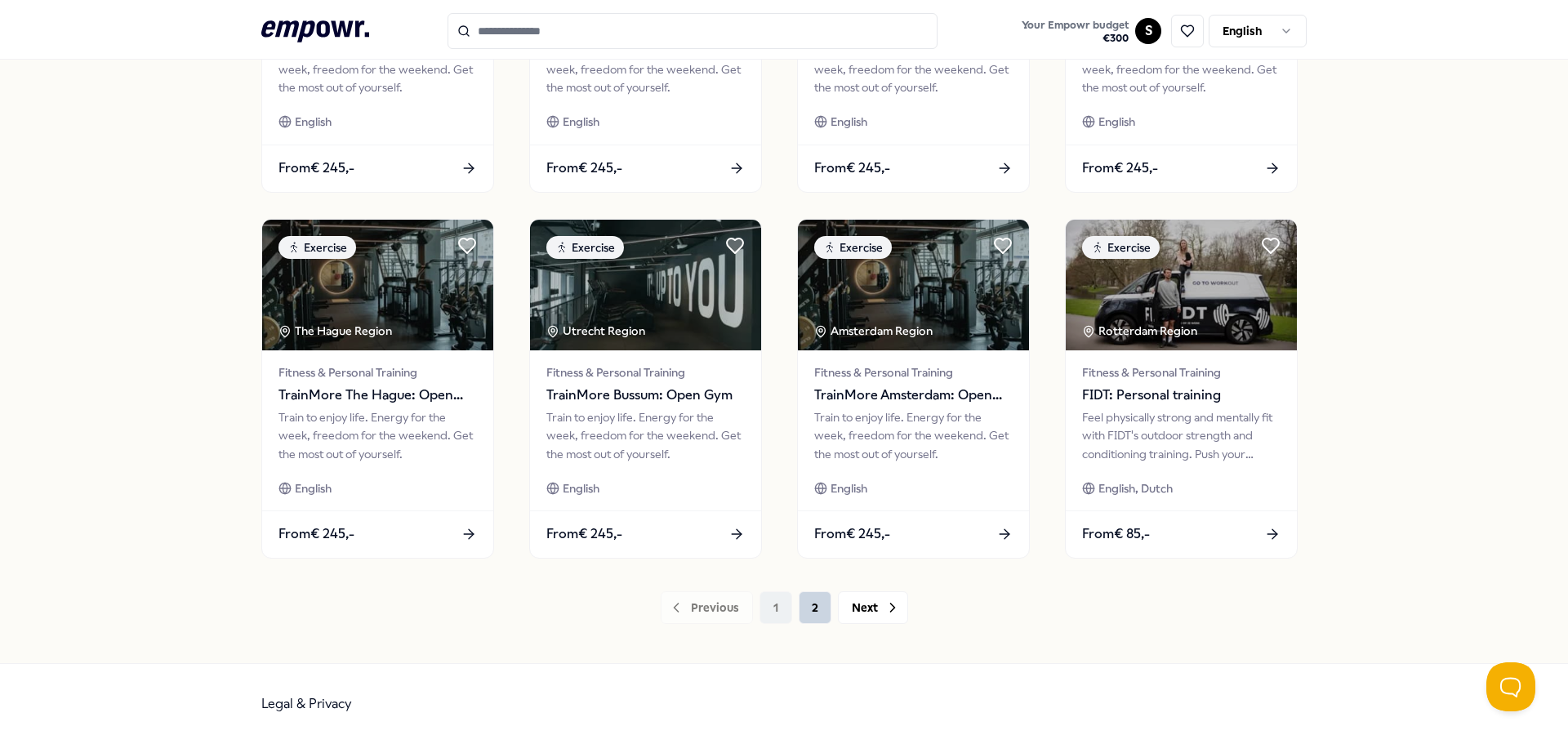 click on "2" at bounding box center (815, 608) 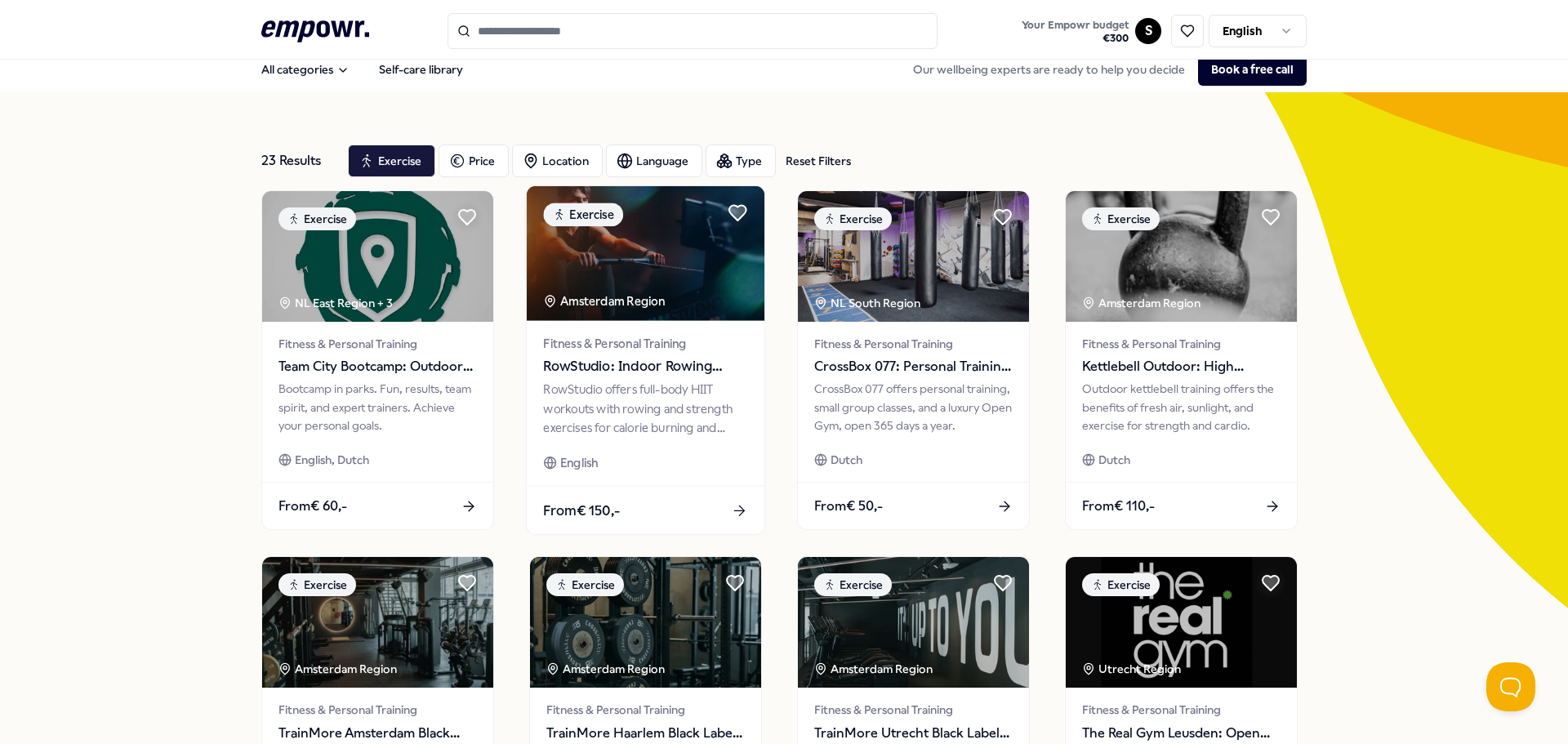 scroll, scrollTop: 0, scrollLeft: 0, axis: both 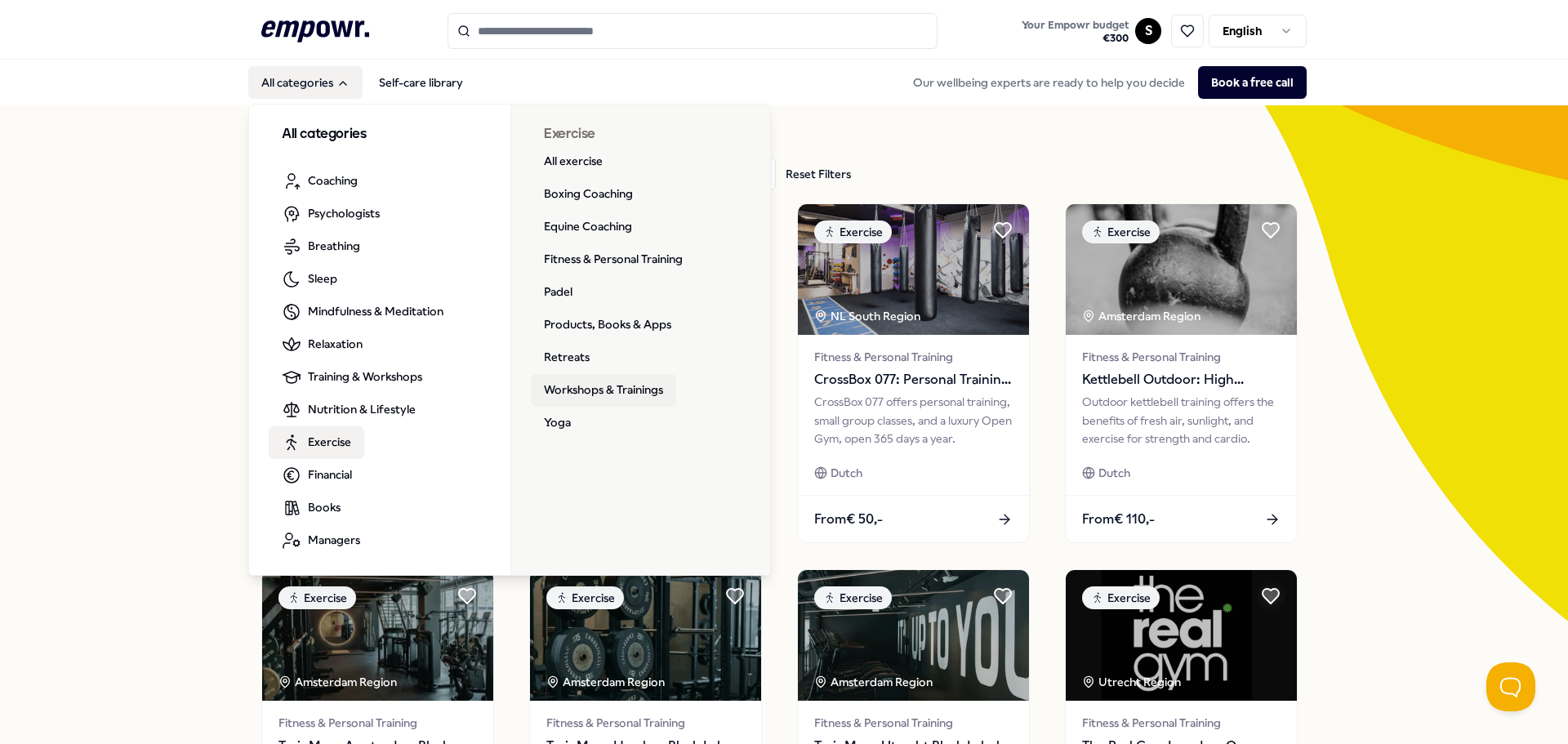 click on "Workshops & Trainings" at bounding box center (604, 390) 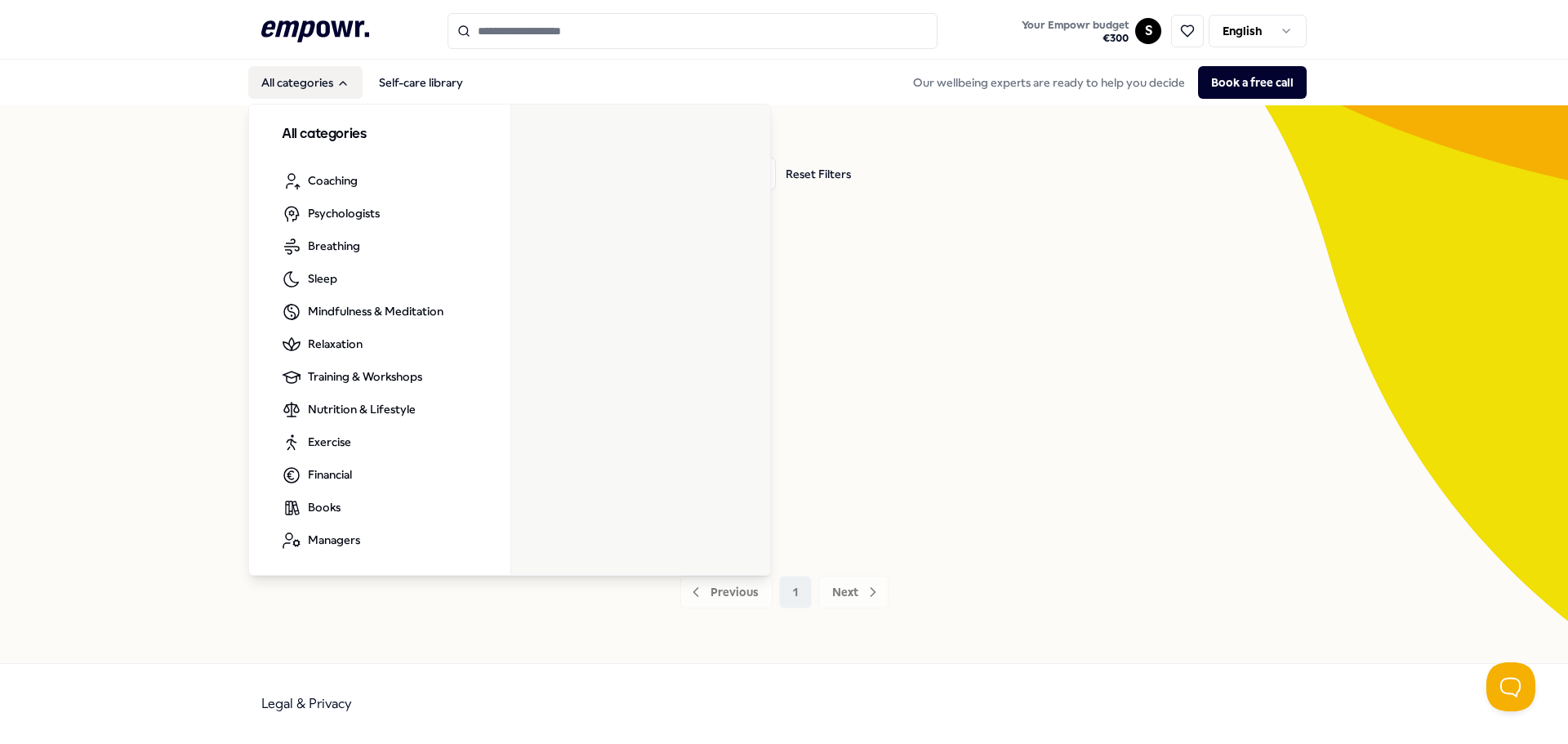 click on "All categories" at bounding box center [305, 82] 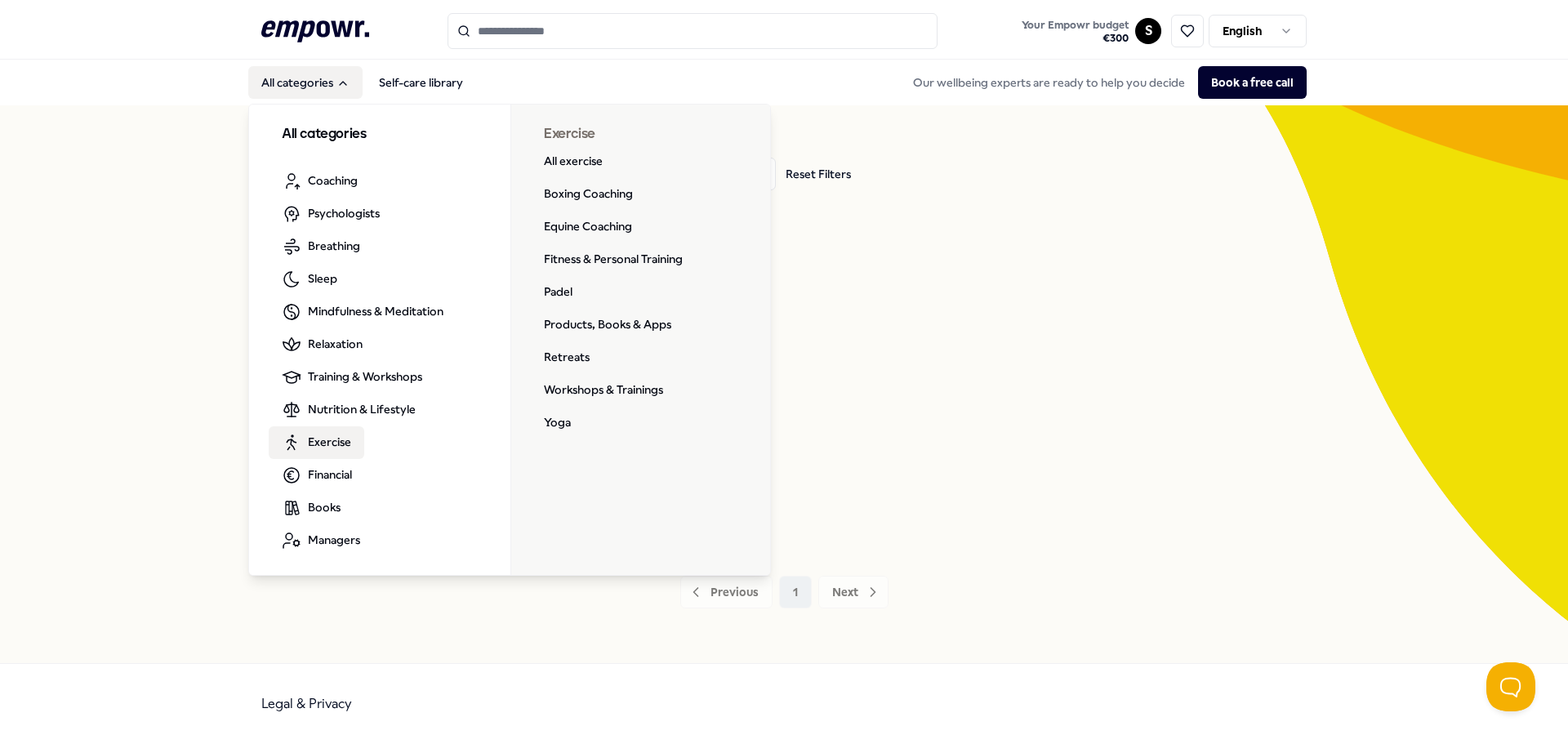 click on "Exercise" at bounding box center [316, 443] 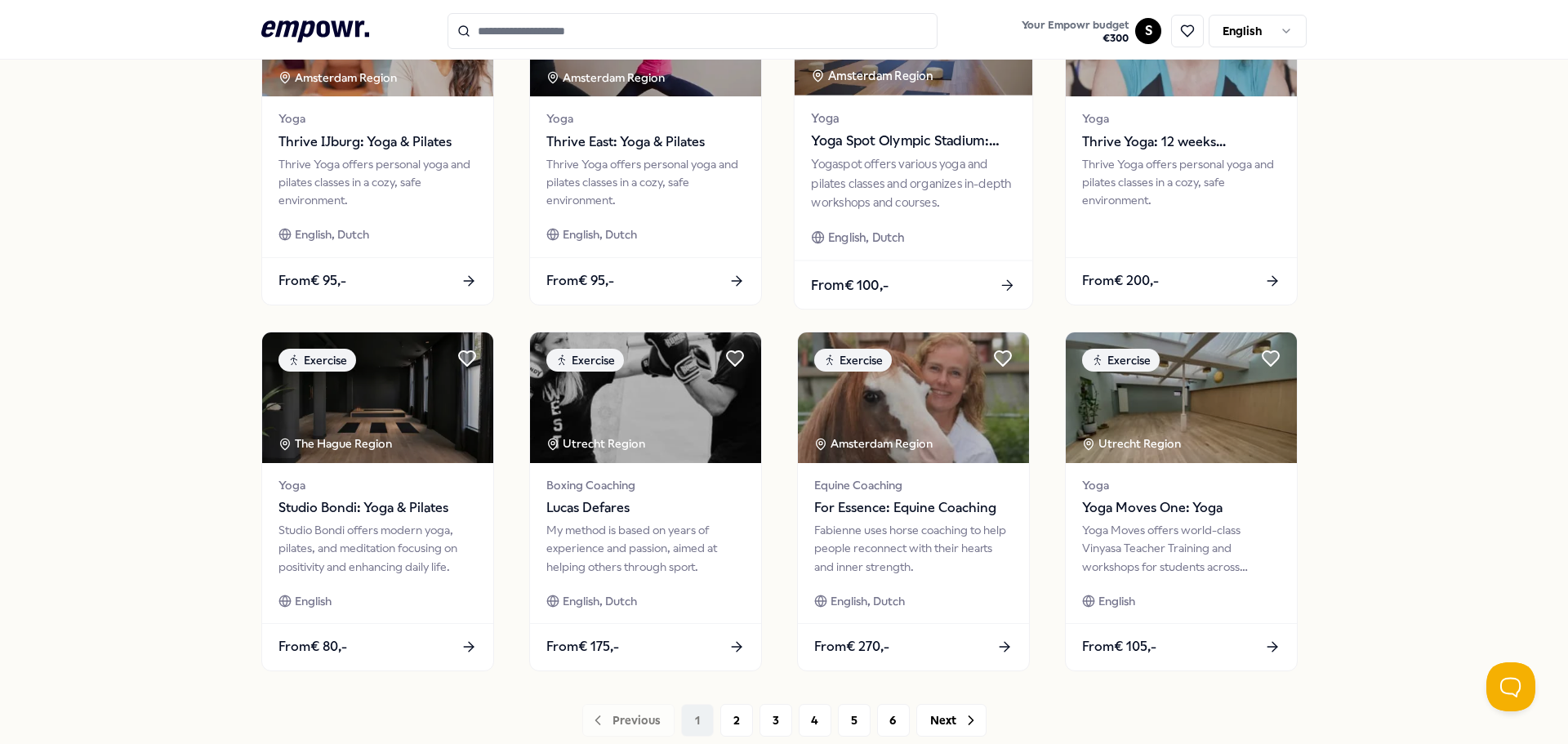 scroll, scrollTop: 680, scrollLeft: 0, axis: vertical 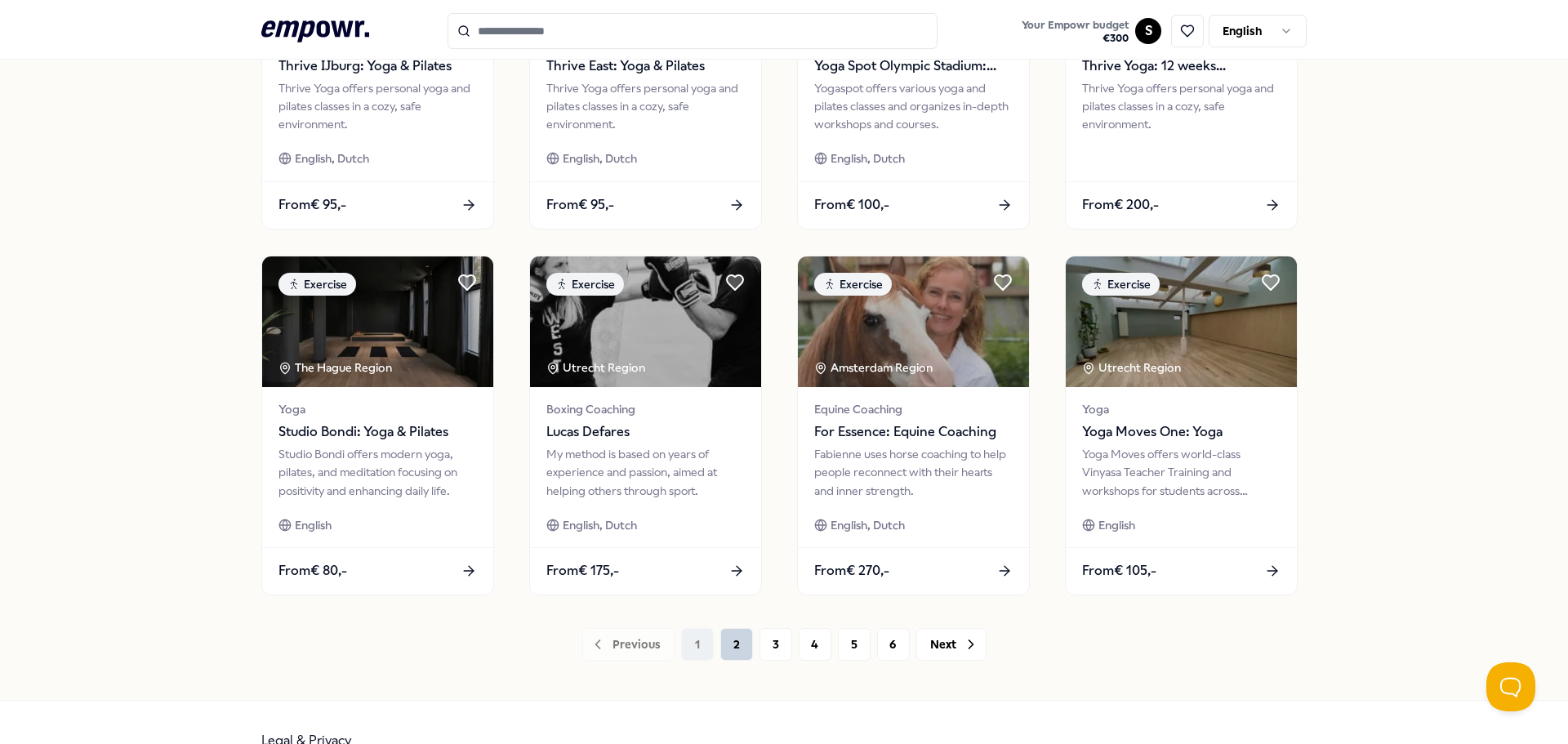 click on "2" at bounding box center [737, 644] 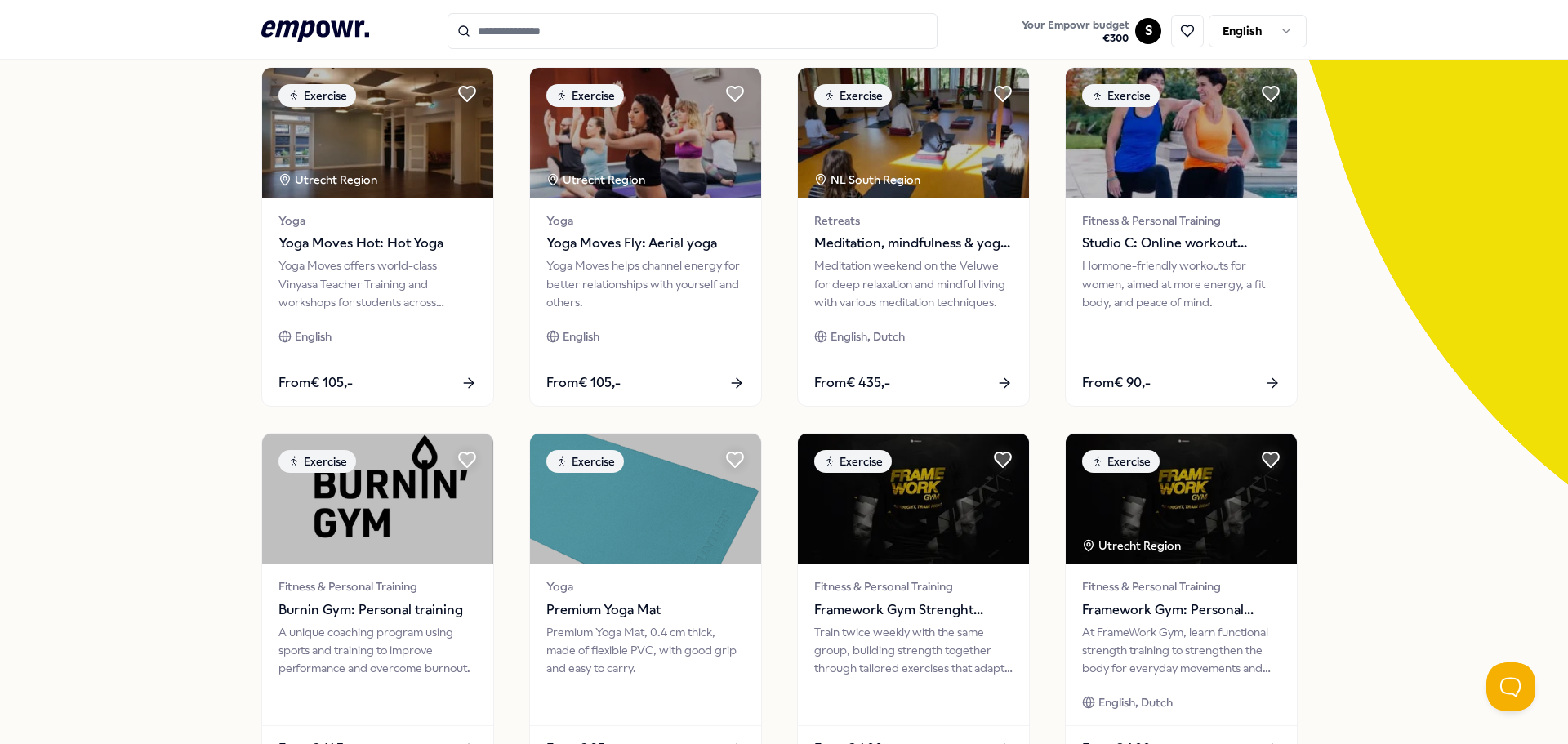scroll, scrollTop: 0, scrollLeft: 0, axis: both 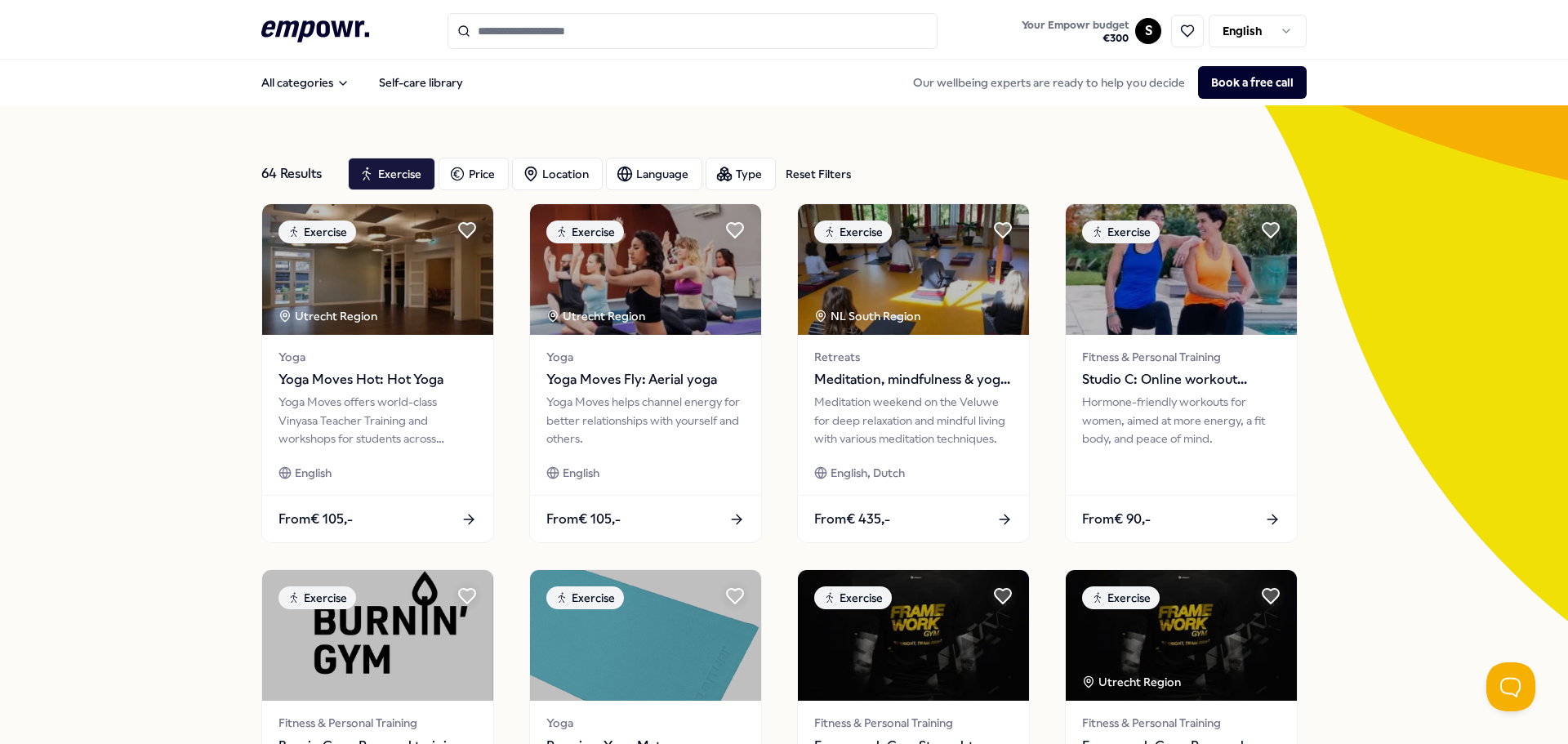 drag, startPoint x: 624, startPoint y: 471, endPoint x: 670, endPoint y: 562, distance: 101.96568 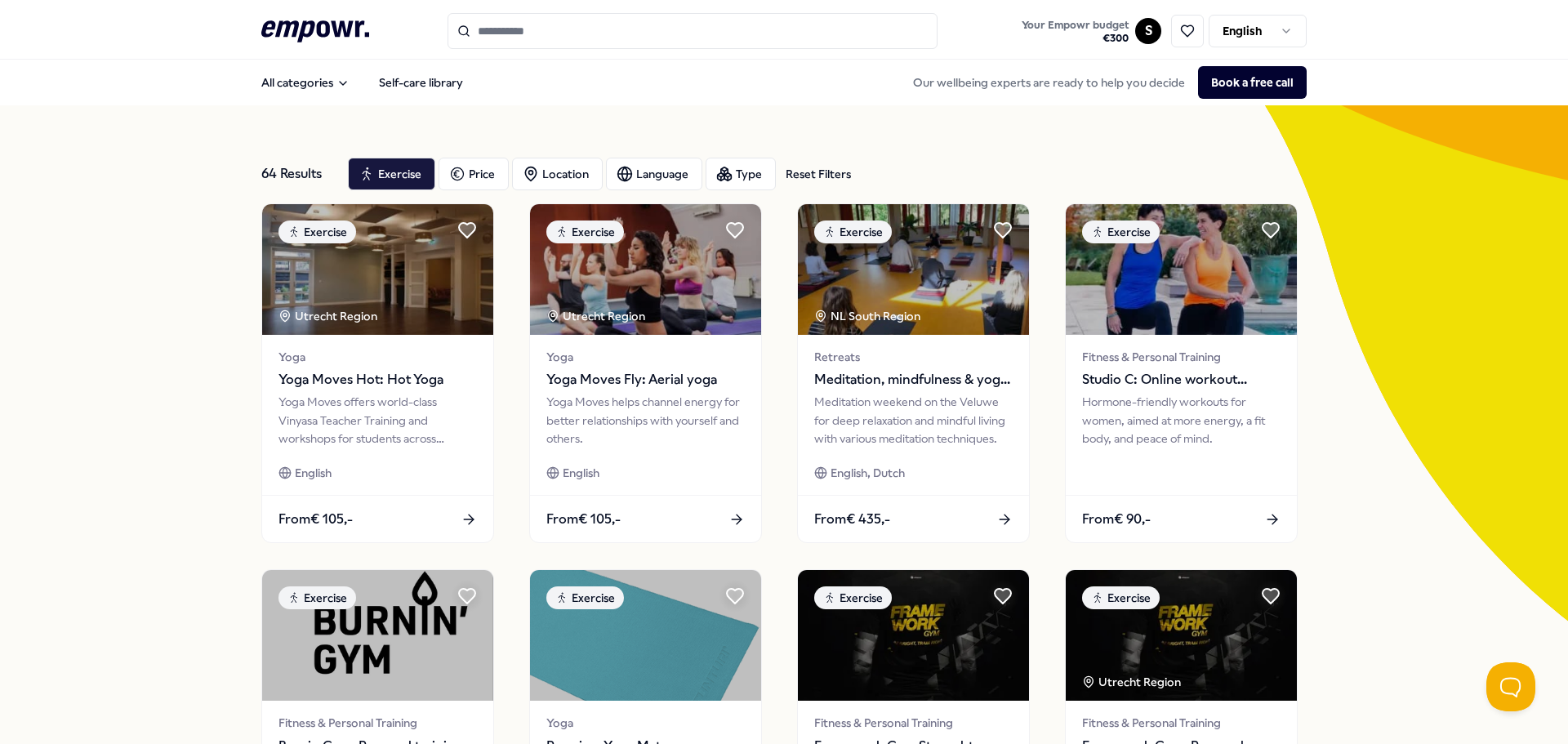 drag, startPoint x: 670, startPoint y: 562, endPoint x: 1362, endPoint y: 419, distance: 706.6208 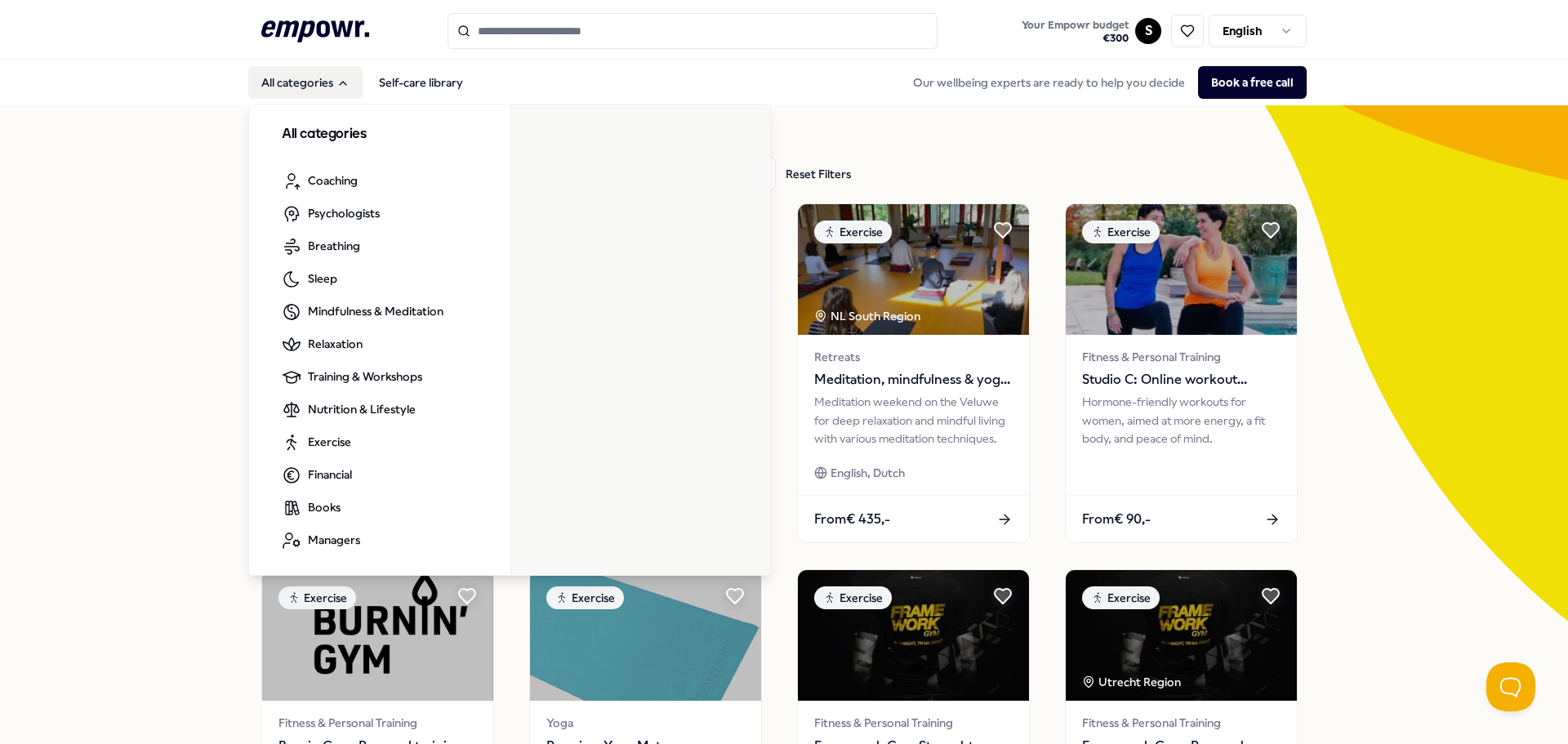 click on "All categories" at bounding box center [305, 82] 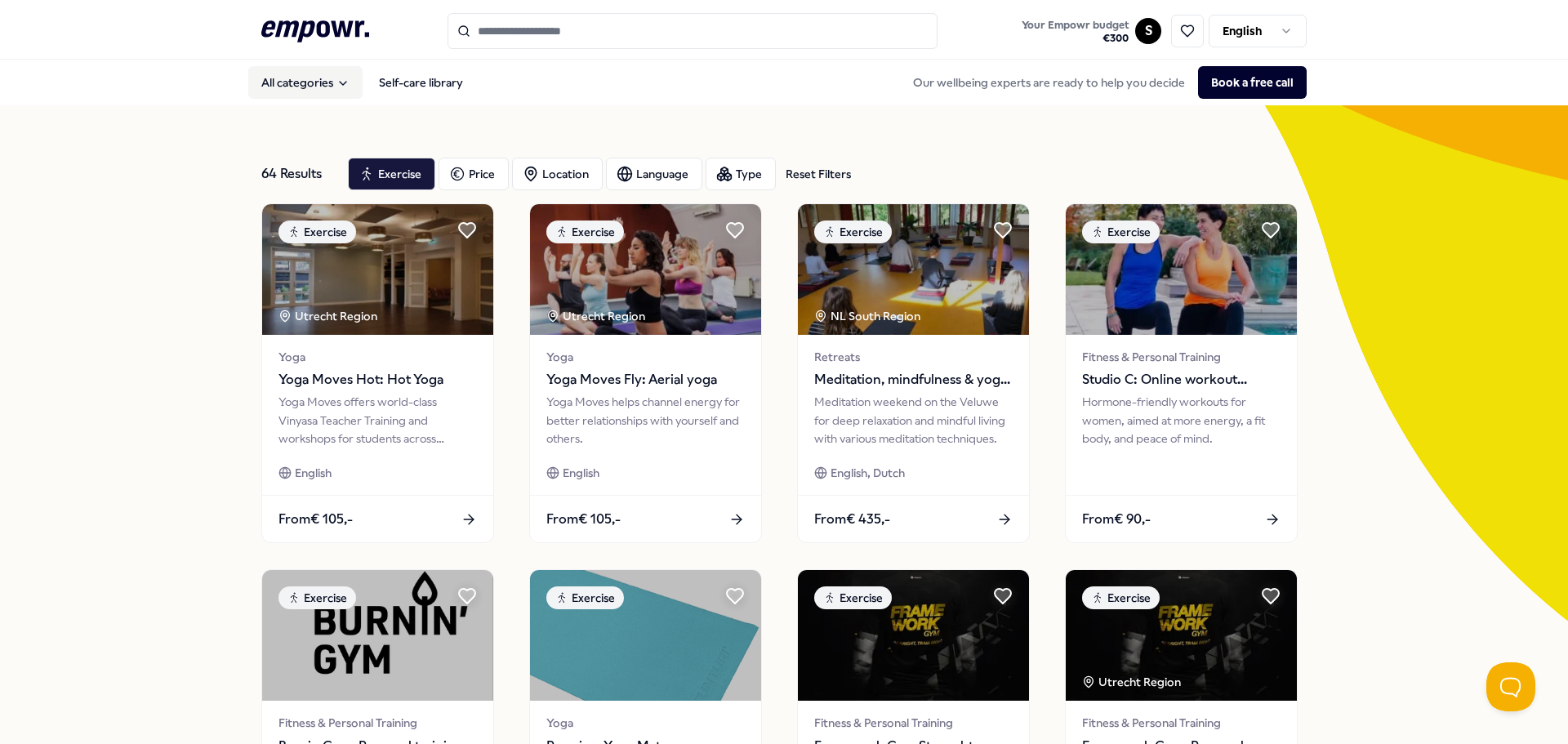 click on "All categories" at bounding box center [305, 82] 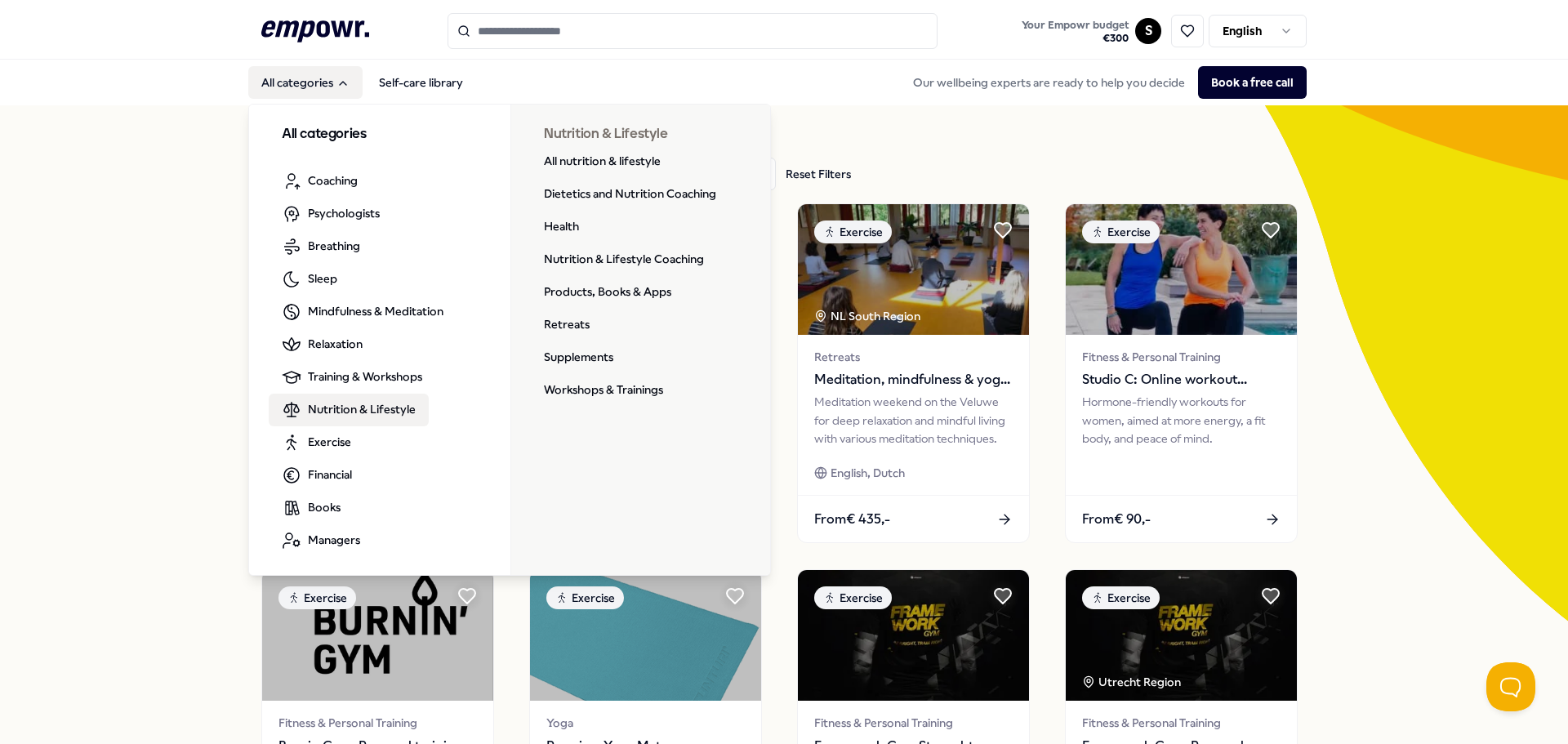 click on "Nutrition & Lifestyle" at bounding box center (362, 409) 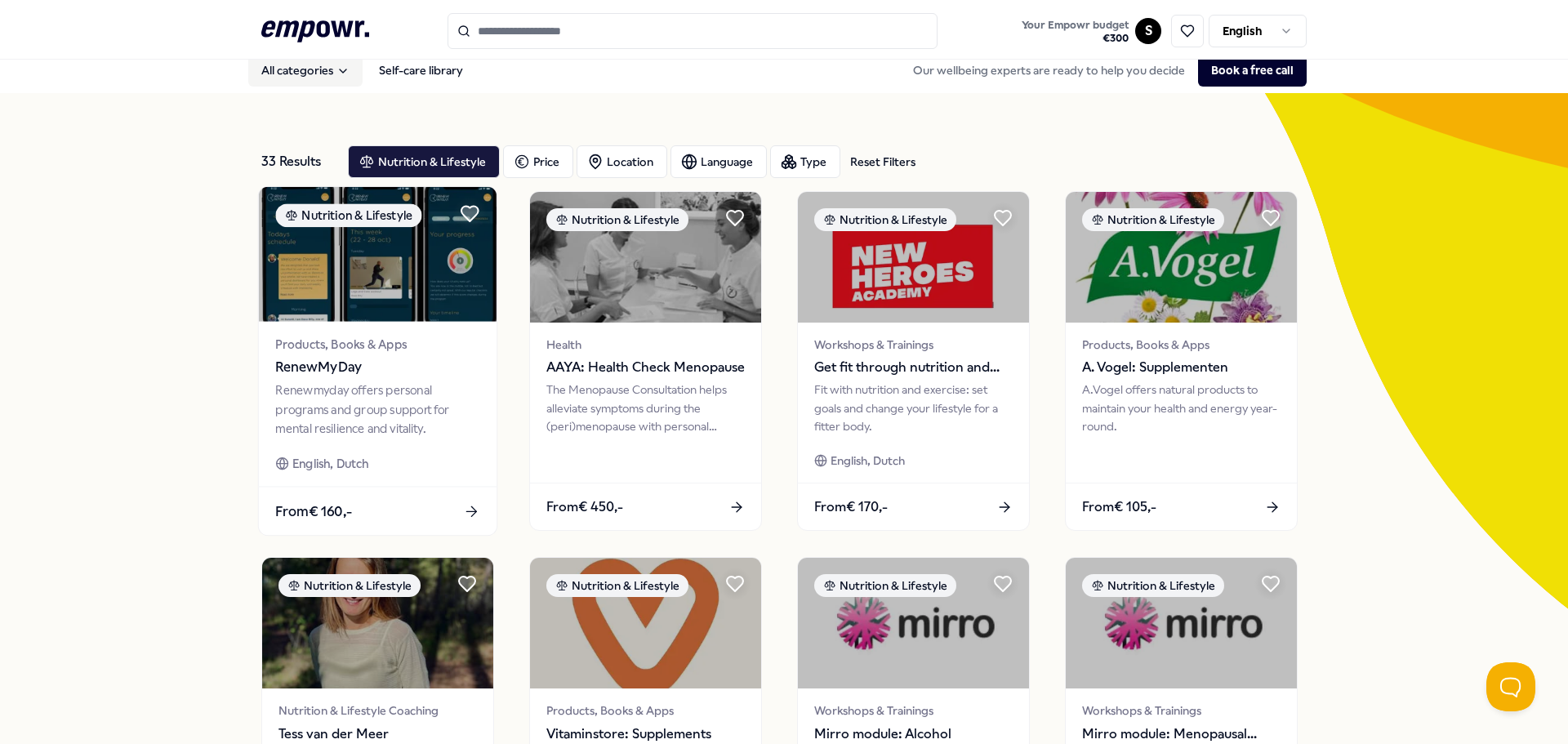 scroll, scrollTop: 0, scrollLeft: 0, axis: both 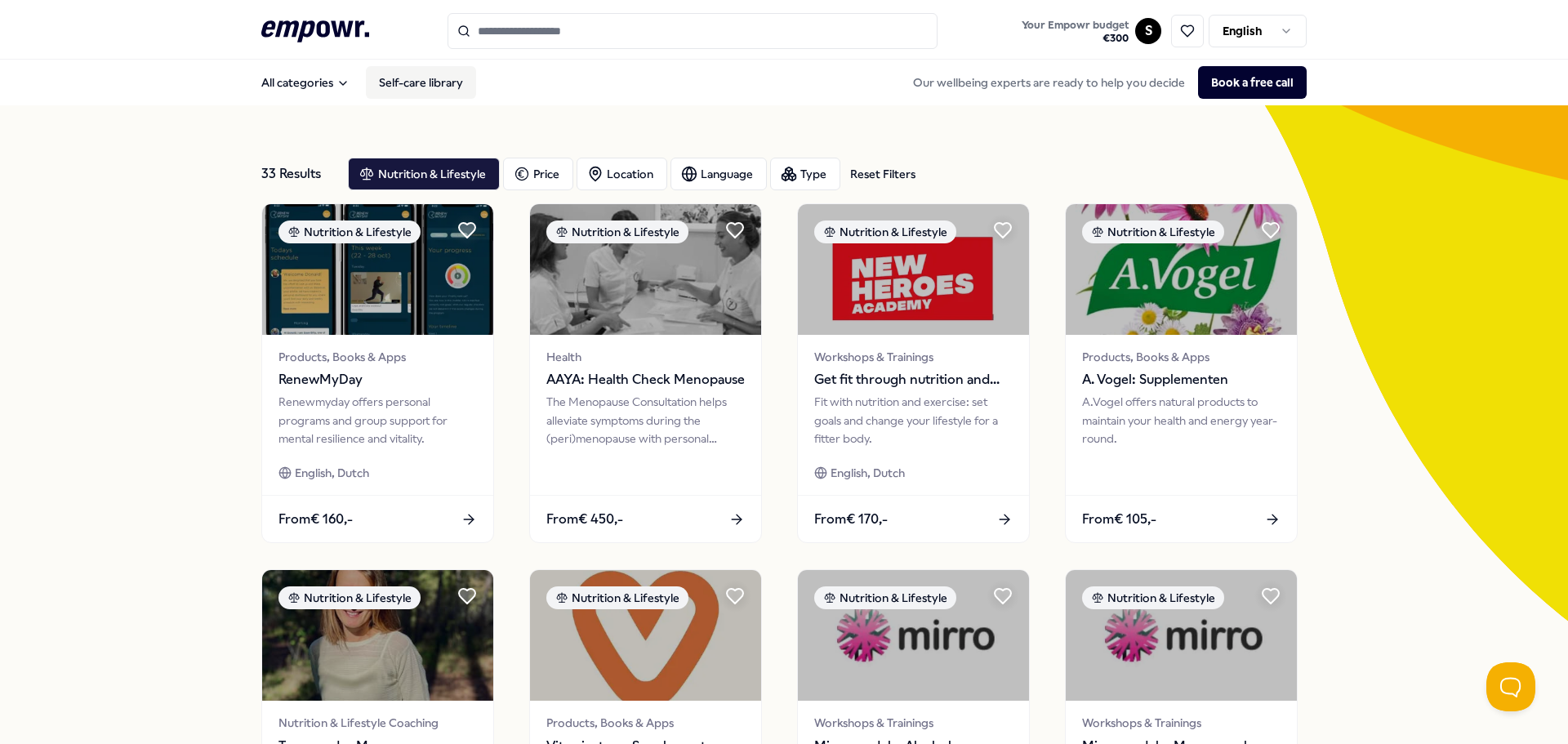 click on "Self-care library" at bounding box center [421, 82] 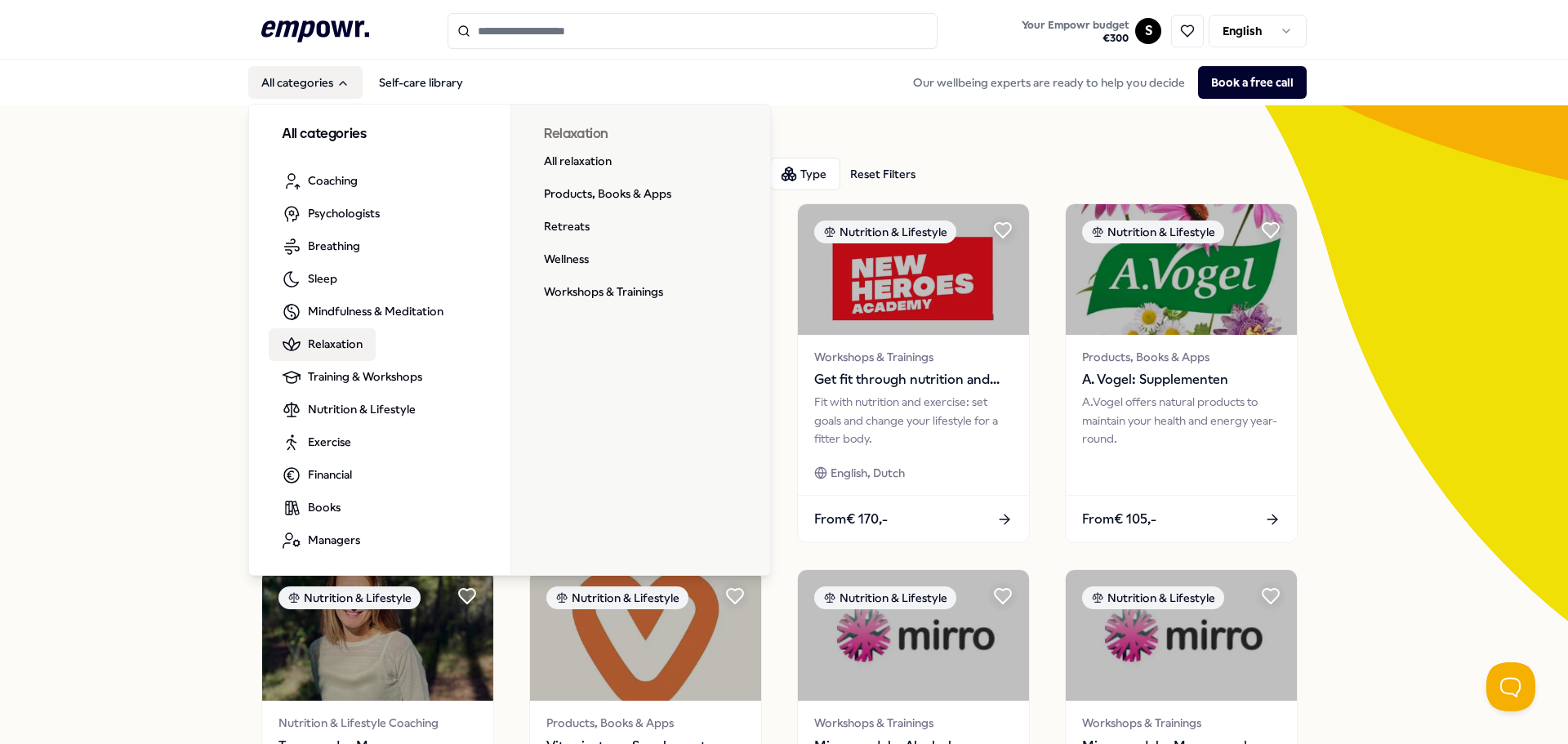click on "Relaxation" at bounding box center (335, 344) 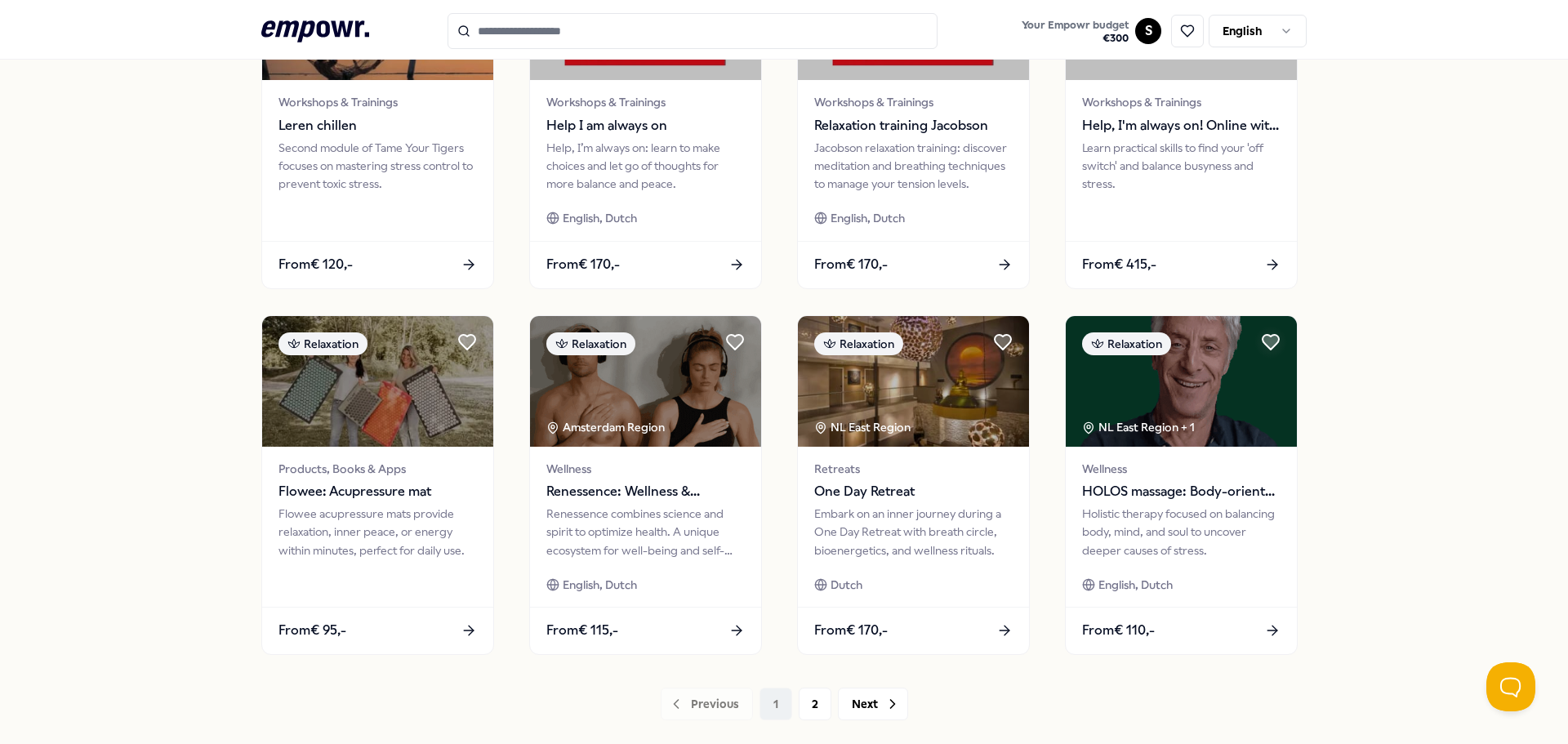 scroll, scrollTop: 717, scrollLeft: 0, axis: vertical 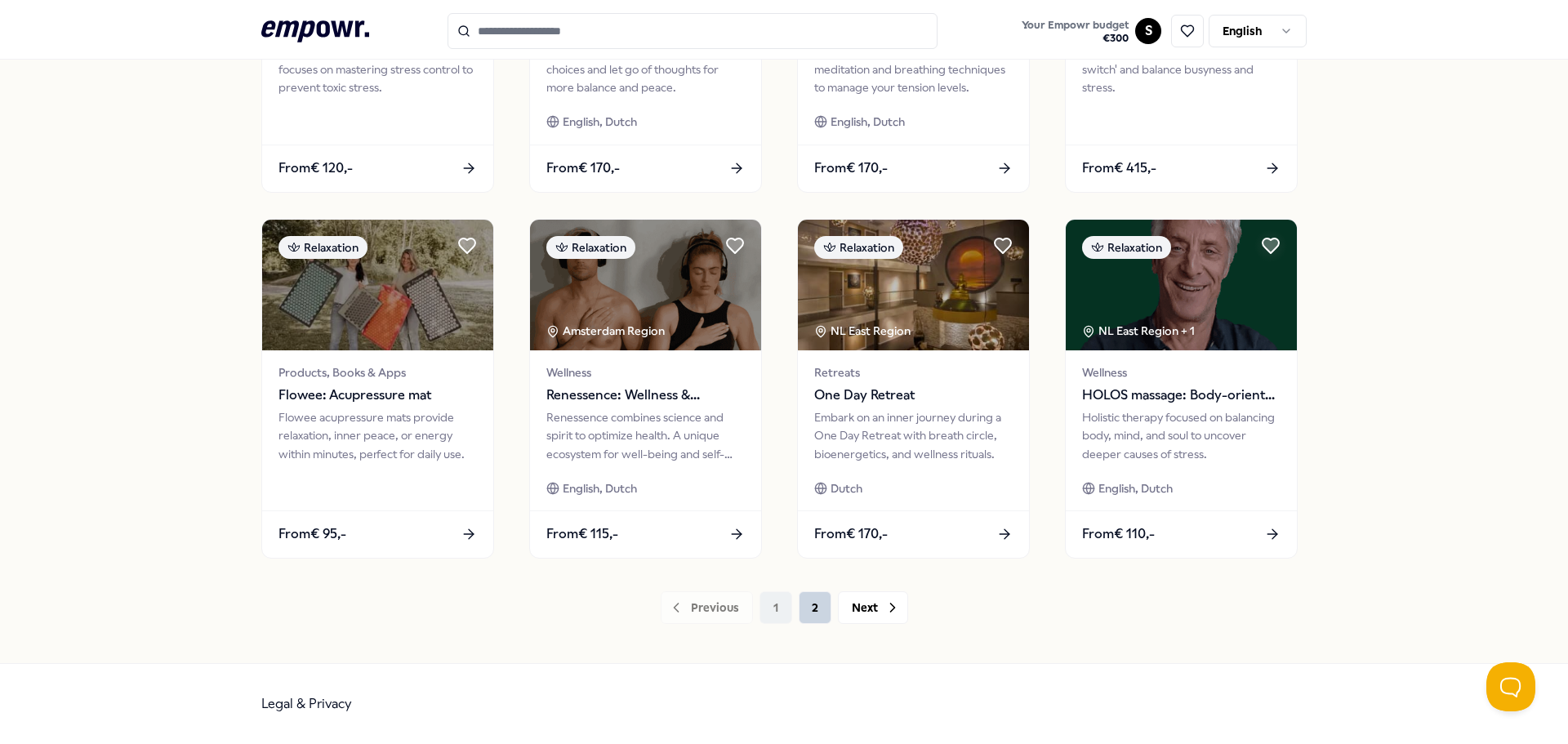 click on "2" at bounding box center (815, 608) 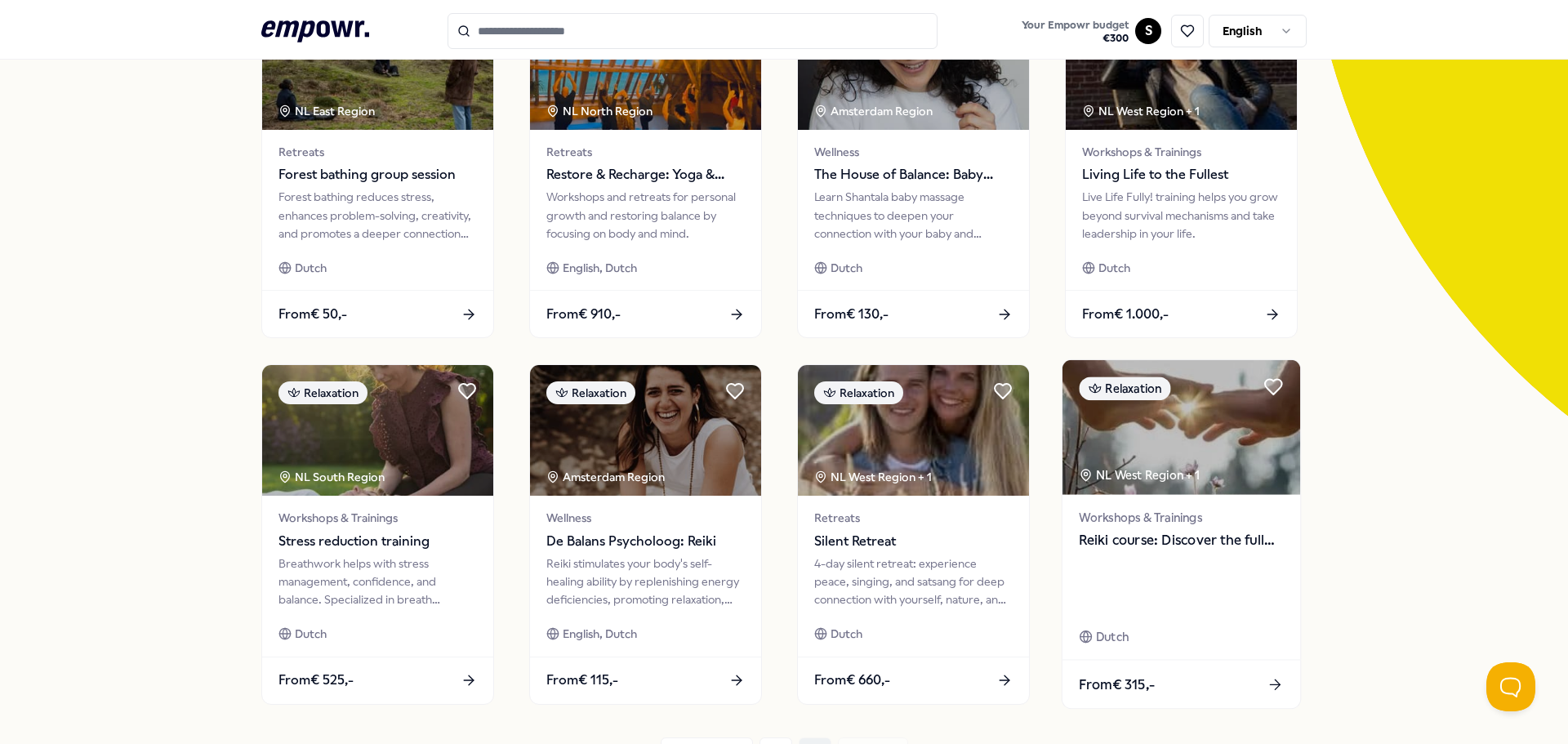 scroll, scrollTop: 350, scrollLeft: 0, axis: vertical 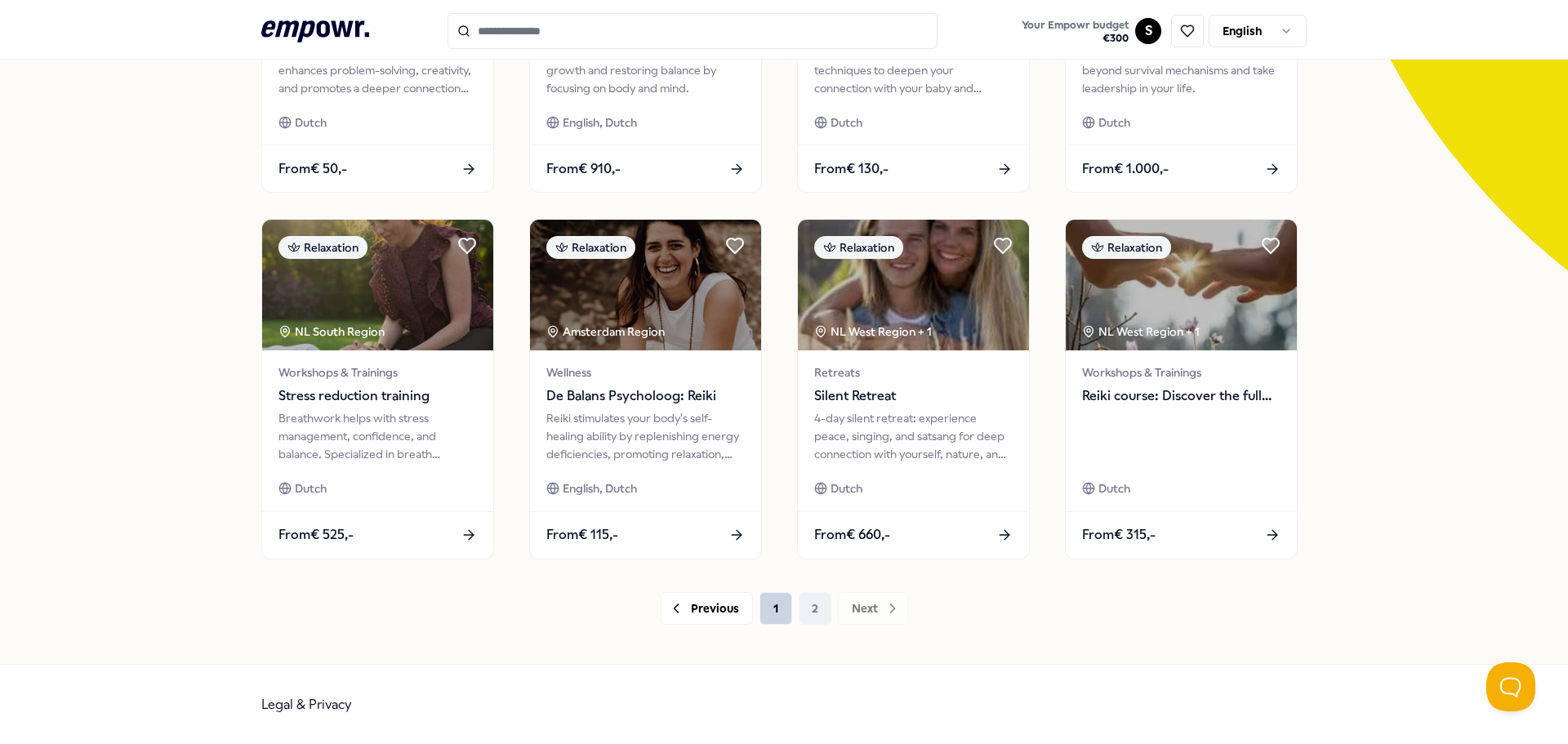 drag, startPoint x: 920, startPoint y: 474, endPoint x: 771, endPoint y: 604, distance: 197.73973 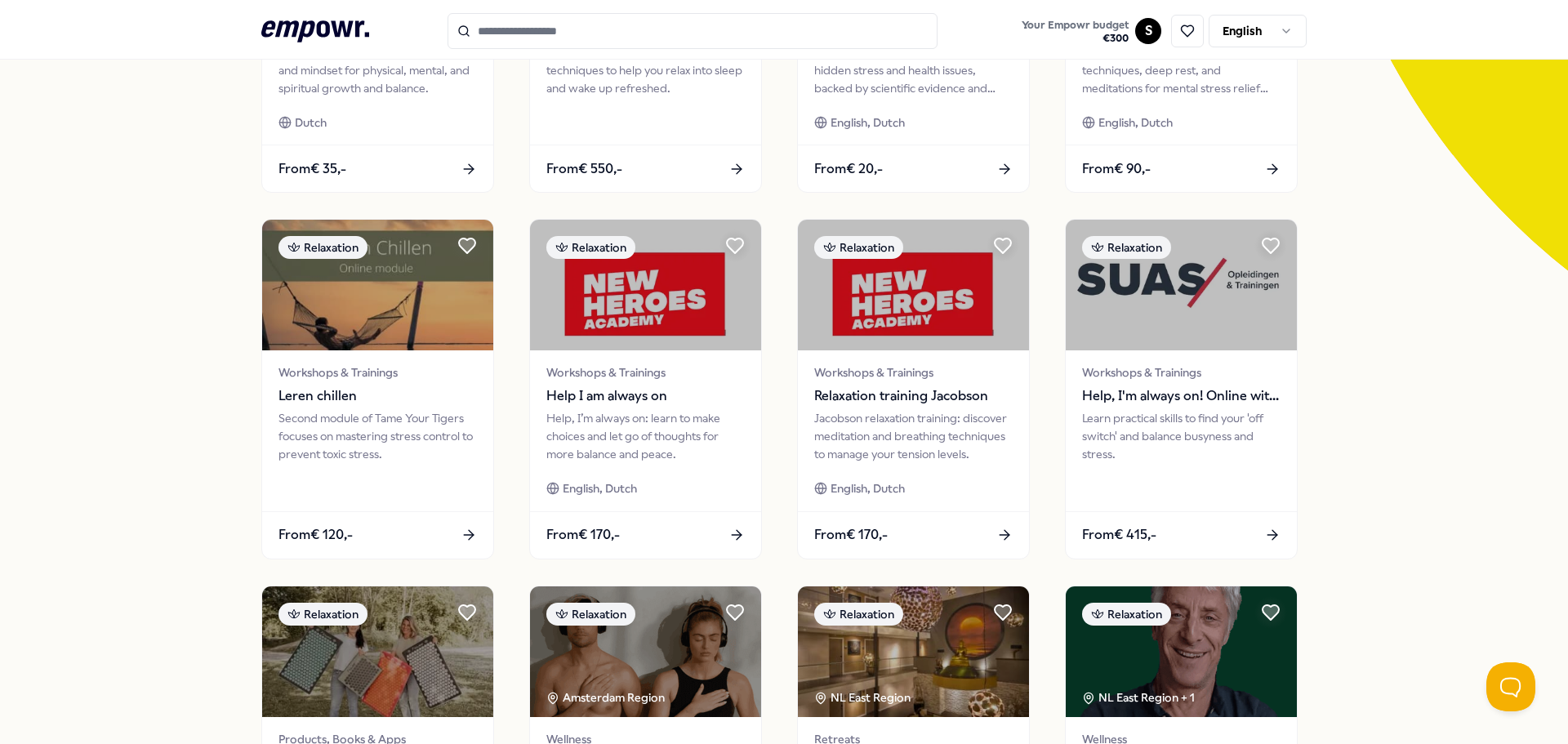 scroll, scrollTop: 622, scrollLeft: 0, axis: vertical 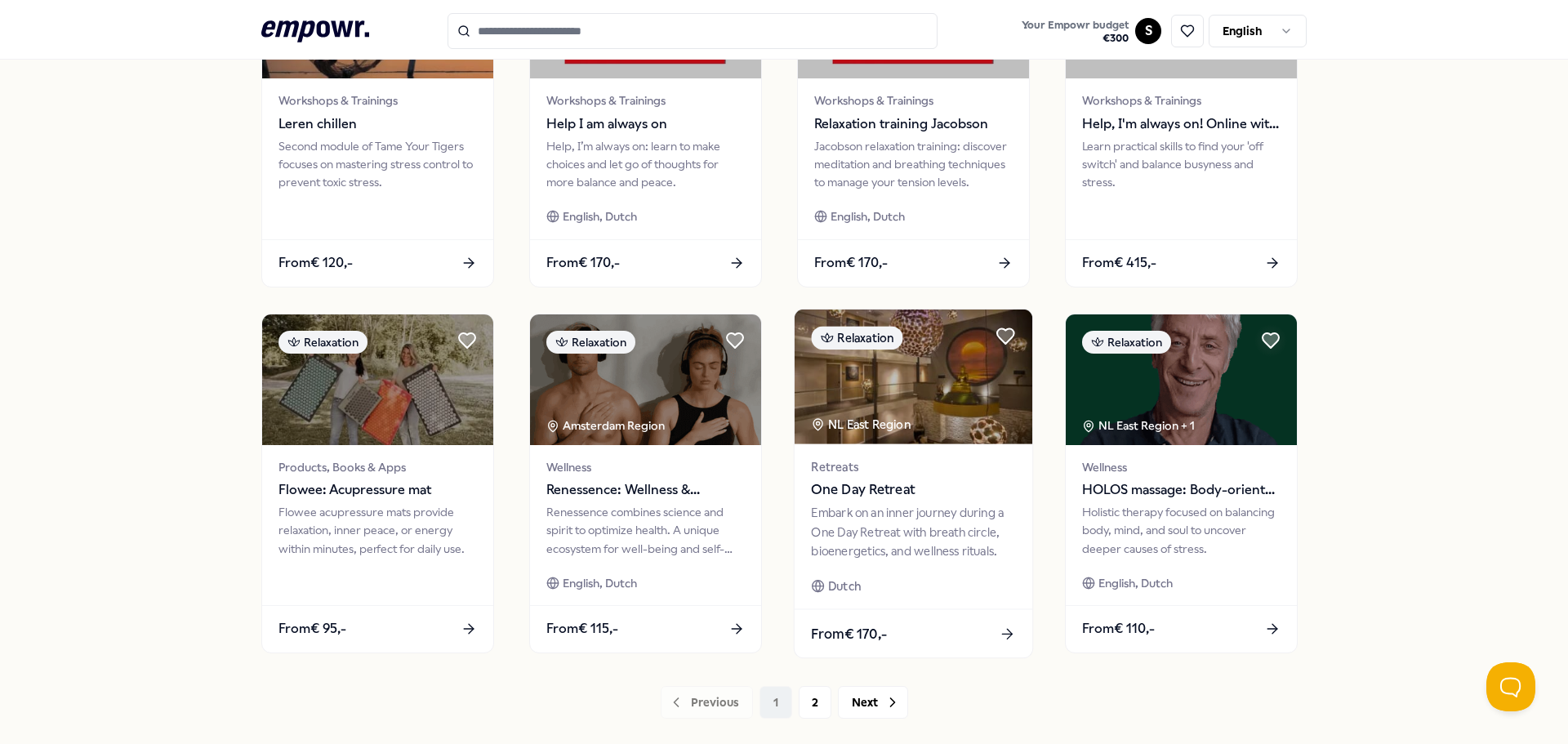 click on "Embark on an inner journey during a One Day Retreat with breath circle,
bioenergetics, and wellness rituals." at bounding box center [913, 532] 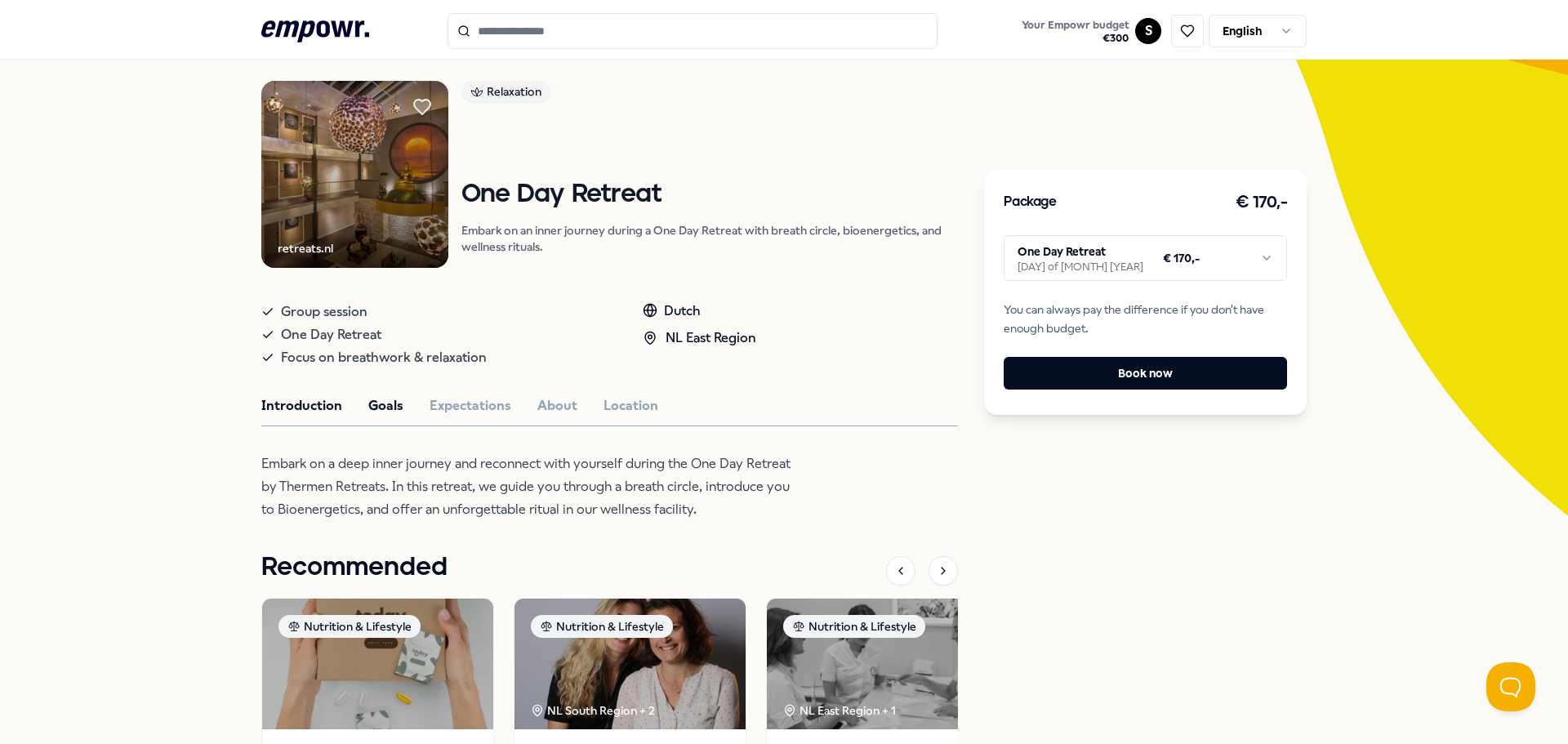 click on "Goals" at bounding box center [385, 406] 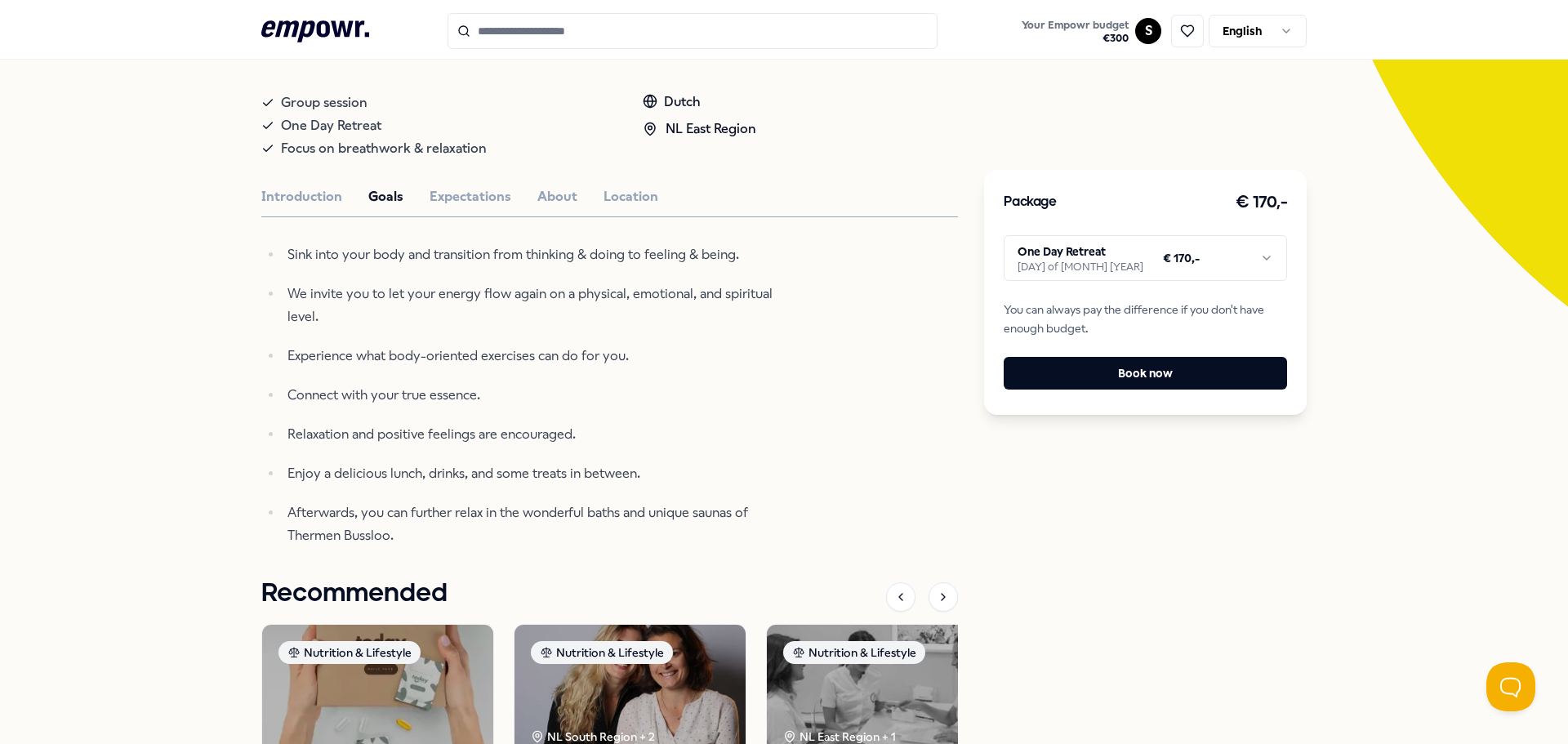 scroll, scrollTop: 378, scrollLeft: 0, axis: vertical 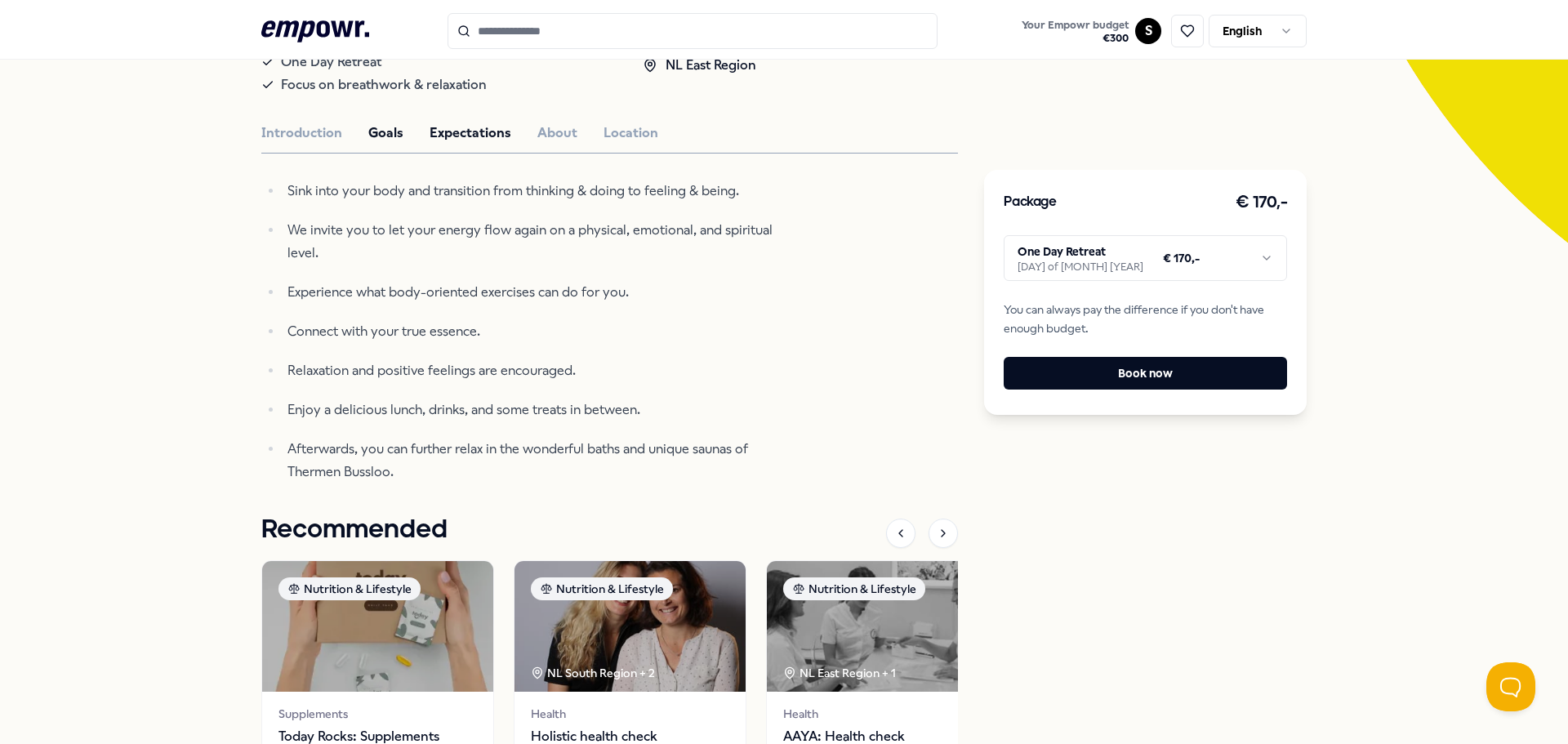 click on "Expectations" at bounding box center (470, 133) 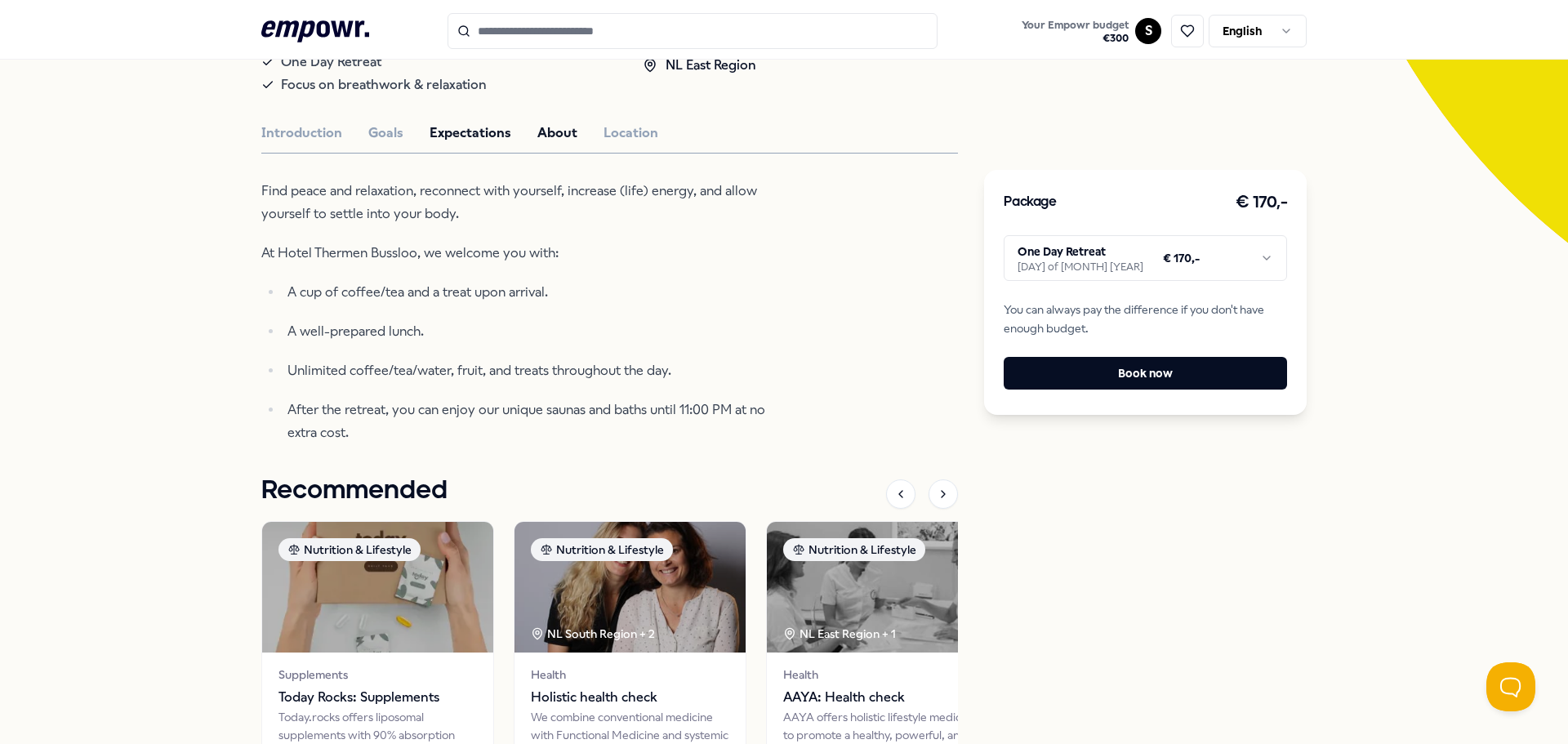 click on "About" at bounding box center [557, 133] 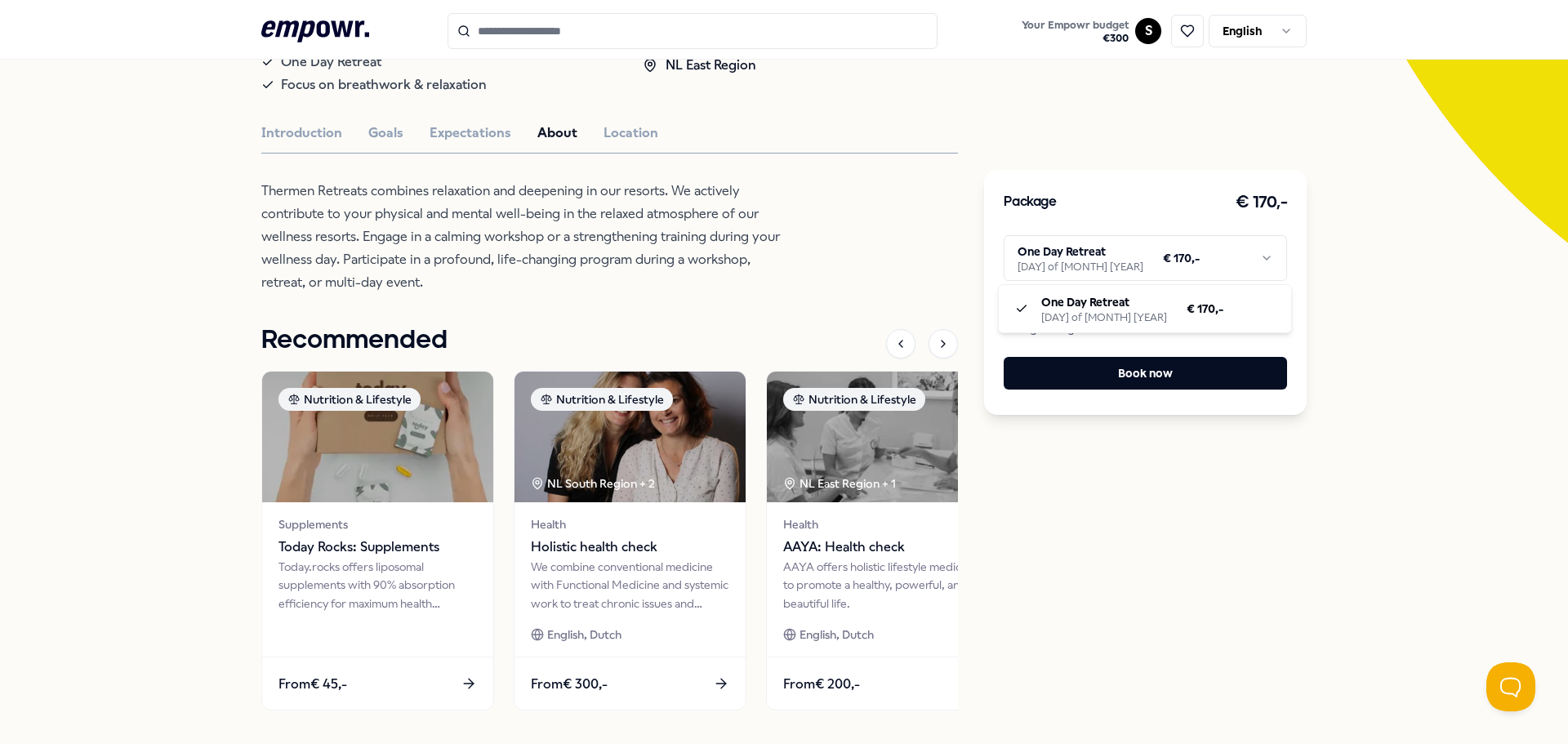 click on ".empowr-logo_svg__cls-1{fill:#03032f} Your Empowr budget € 300 S English All categories   Self-care library Back retreats.nl Relaxation One Day Retreat Embark on an inner journey during a One Day Retreat with breath circle, bioenergetics, and wellness rituals. Group session One Day Retreat Focus on breathwork & relaxation Dutch NL East Region Introduction Goals Expectations About Location Thermen Retreats combines relaxation and deepening in our resorts. We actively contribute to your physical and mental well-being in the relaxed atmosphere of our wellness resorts. Engage in a calming workshop or a strengthening training during your wellness day. Participate in a profound, life-changing program during a workshop, retreat, or multi-day event. Recommended Nutrition & Lifestyle Supplements Today Rocks: Supplementscitep.rocks offers liposomal supplements with 90% absorption efficiency for
maximum health support. From  € 45,- Nutrition & Lifestyle NL South Region   + 2 Health Holistic health check From" at bounding box center (784, 372) 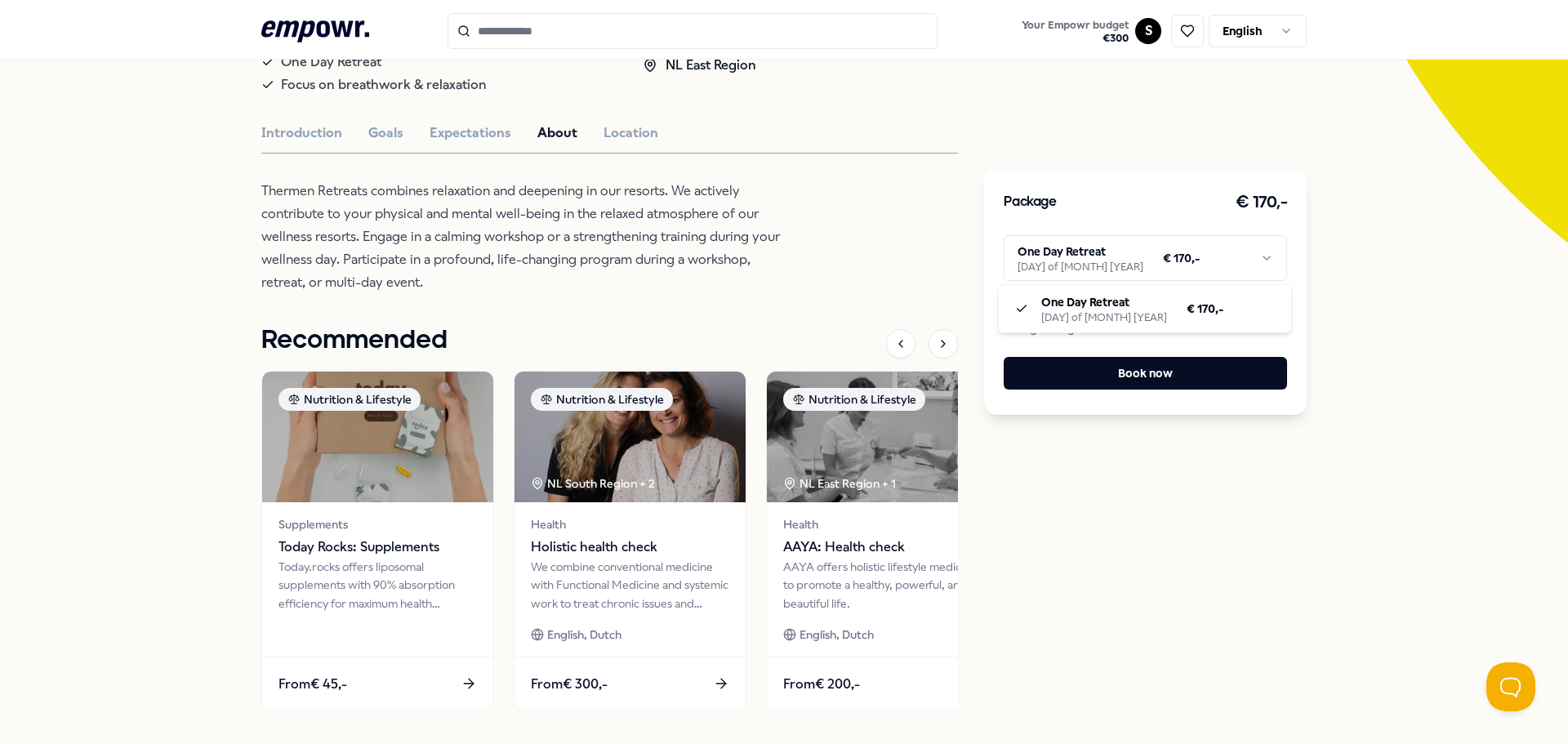 click on ".empowr-logo_svg__cls-1{fill:#03032f} Your Empowr budget € 300 S English All categories   Self-care library Back retreats.nl Relaxation One Day Retreat Embark on an inner journey during a One Day Retreat with breath circle, bioenergetics, and wellness rituals. Group session One Day Retreat Focus on breathwork & relaxation Dutch NL East Region Introduction Goals Expectations About Location Thermen Retreats combines relaxation and deepening in our resorts. We actively contribute to your physical and mental well-being in the relaxed atmosphere of our wellness resorts. Engage in a calming workshop or a strengthening training during your wellness day. Participate in a profound, life-changing program during a workshop, retreat, or multi-day event. Recommended Nutrition & Lifestyle Supplements Today Rocks: Supplementscitep.rocks offers liposomal supplements with 90% absorption efficiency for
maximum health support. From  € 45,- Nutrition & Lifestyle NL South Region   + 2 Health Holistic health check From" at bounding box center [784, 372] 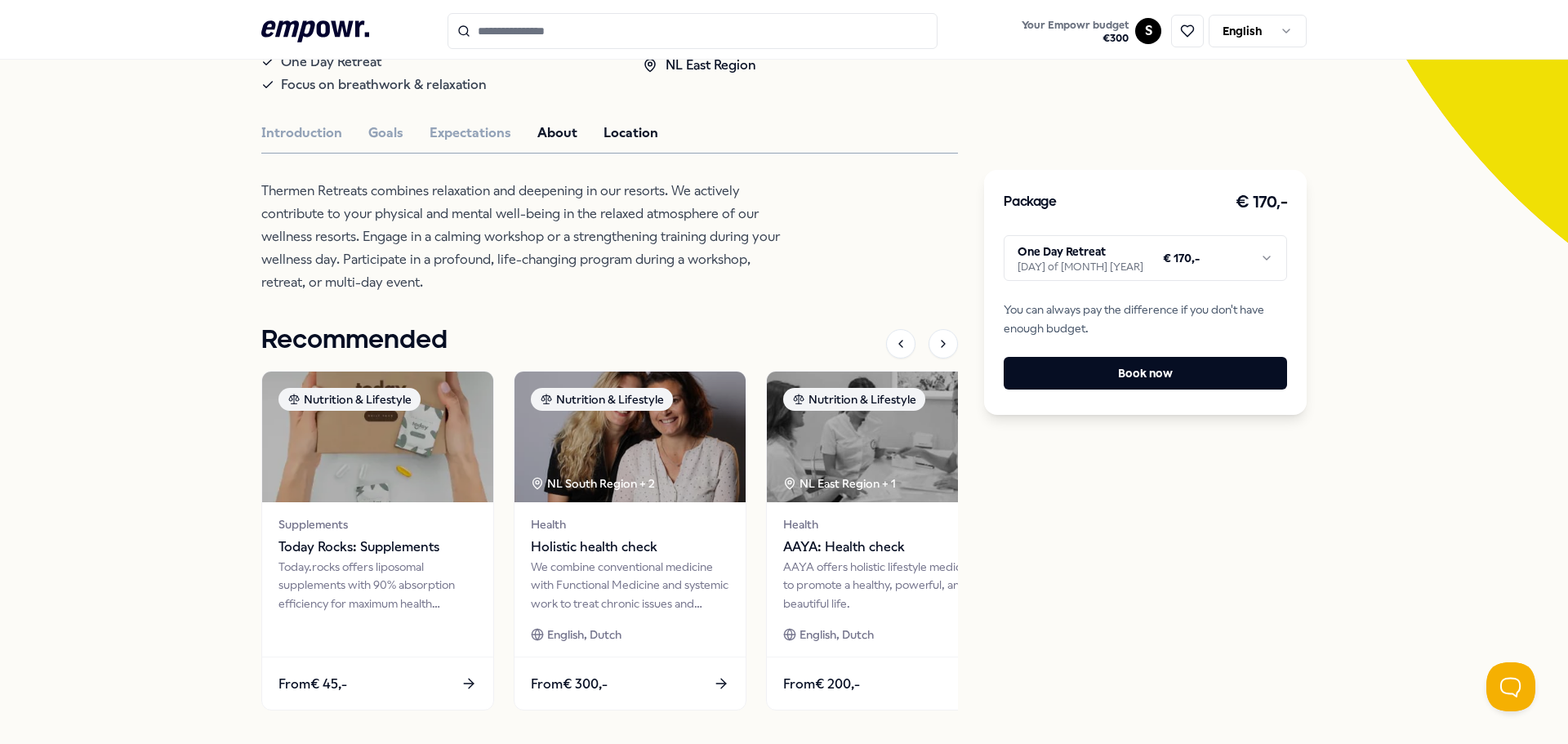 click on "Location" at bounding box center [630, 133] 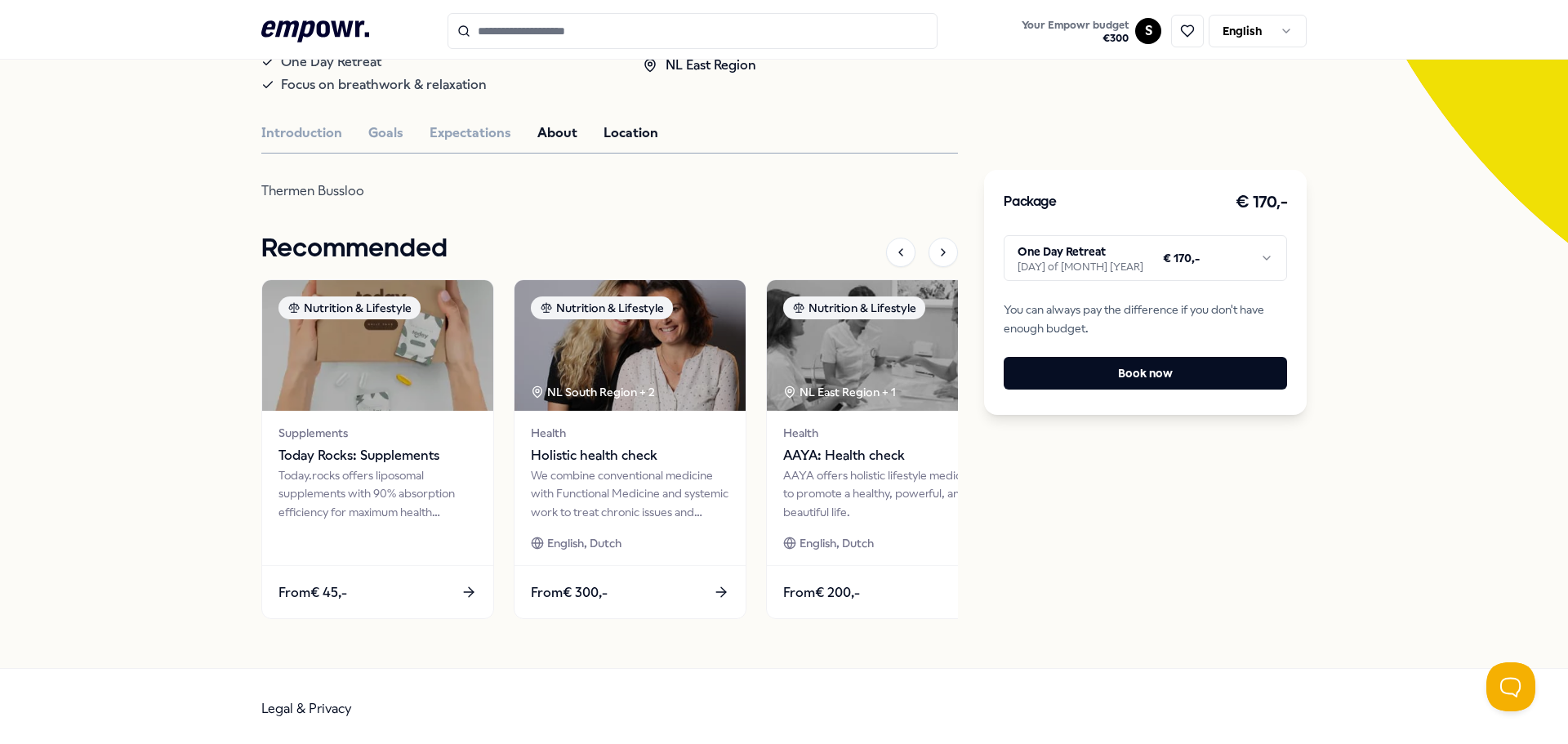 click on "About" at bounding box center (557, 133) 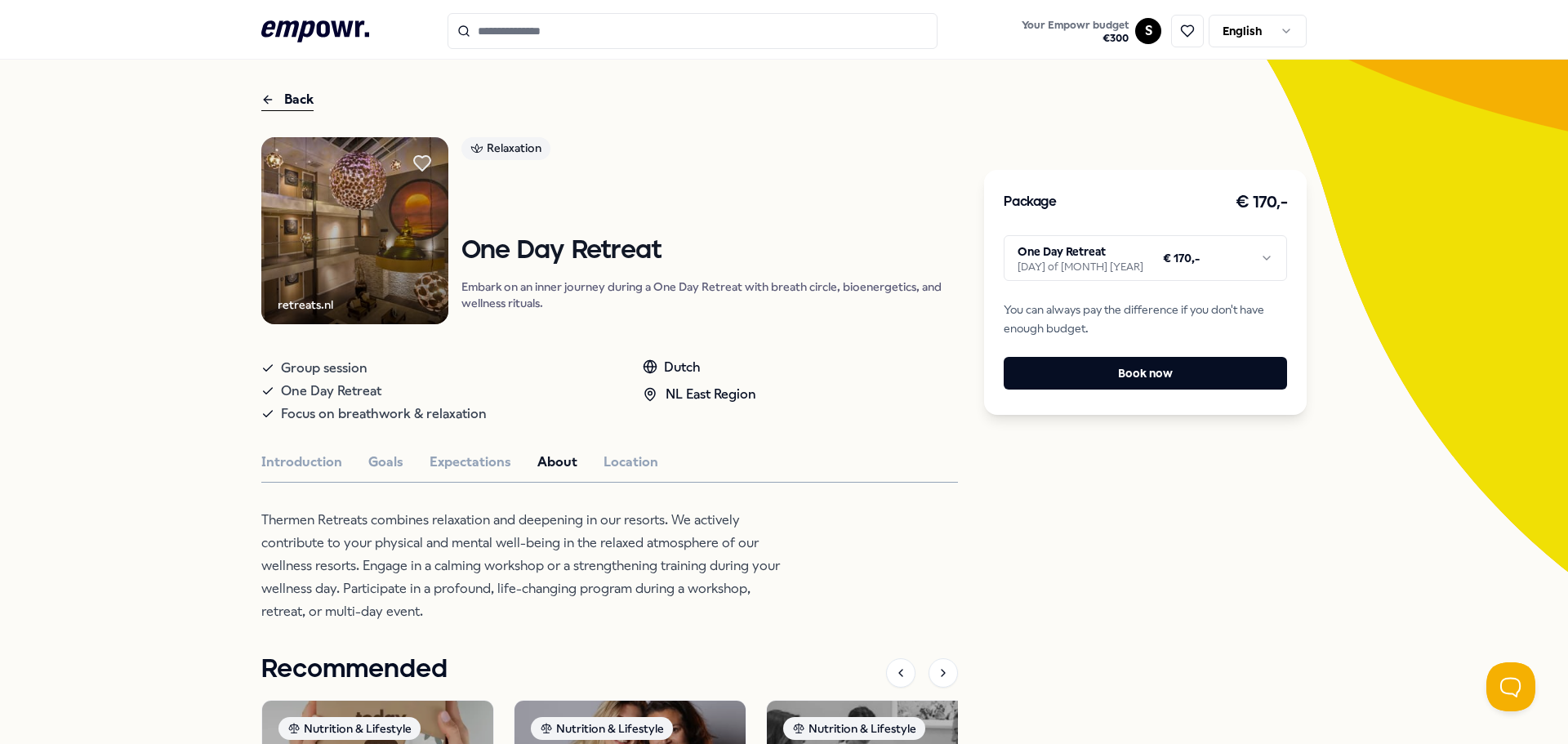 scroll, scrollTop: 0, scrollLeft: 0, axis: both 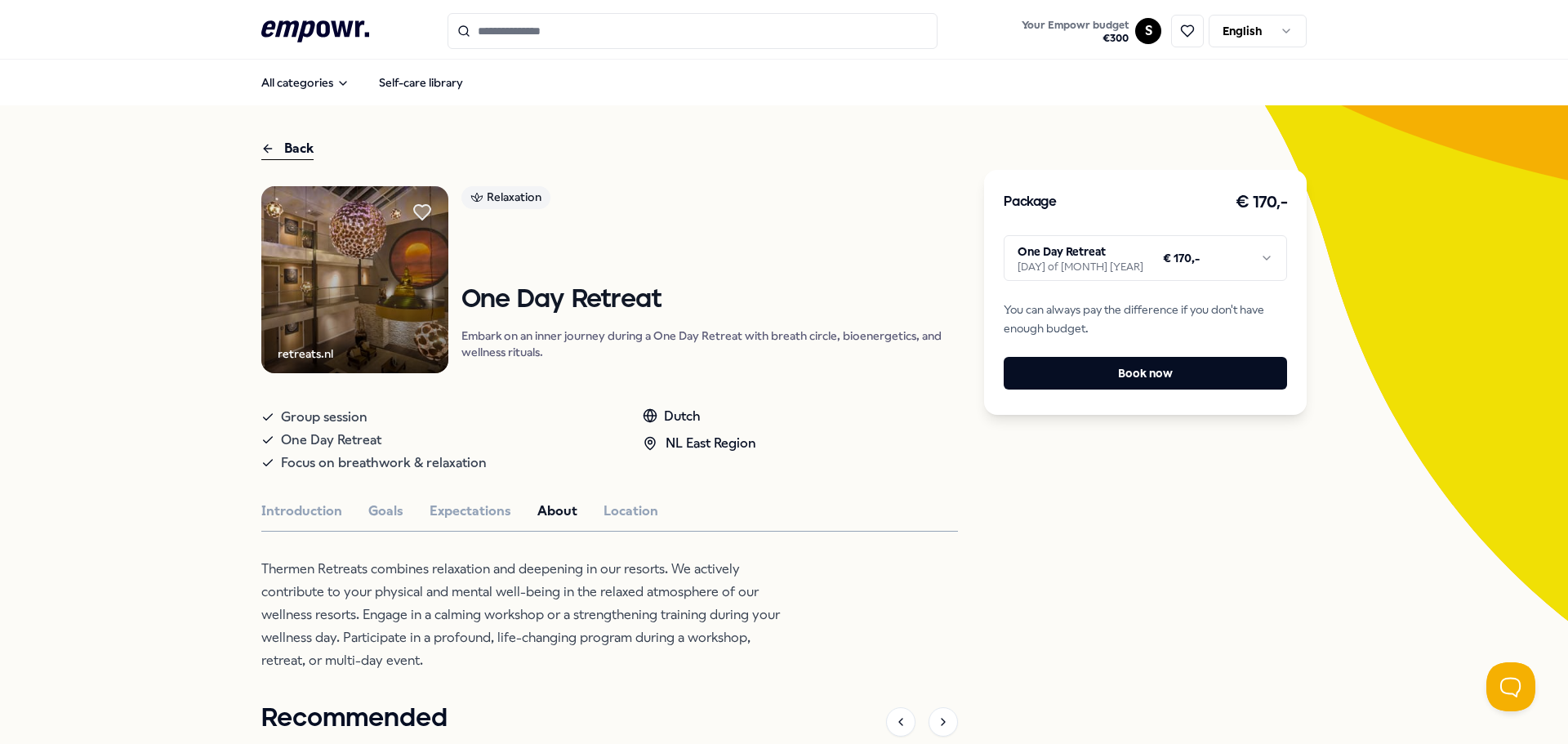 click 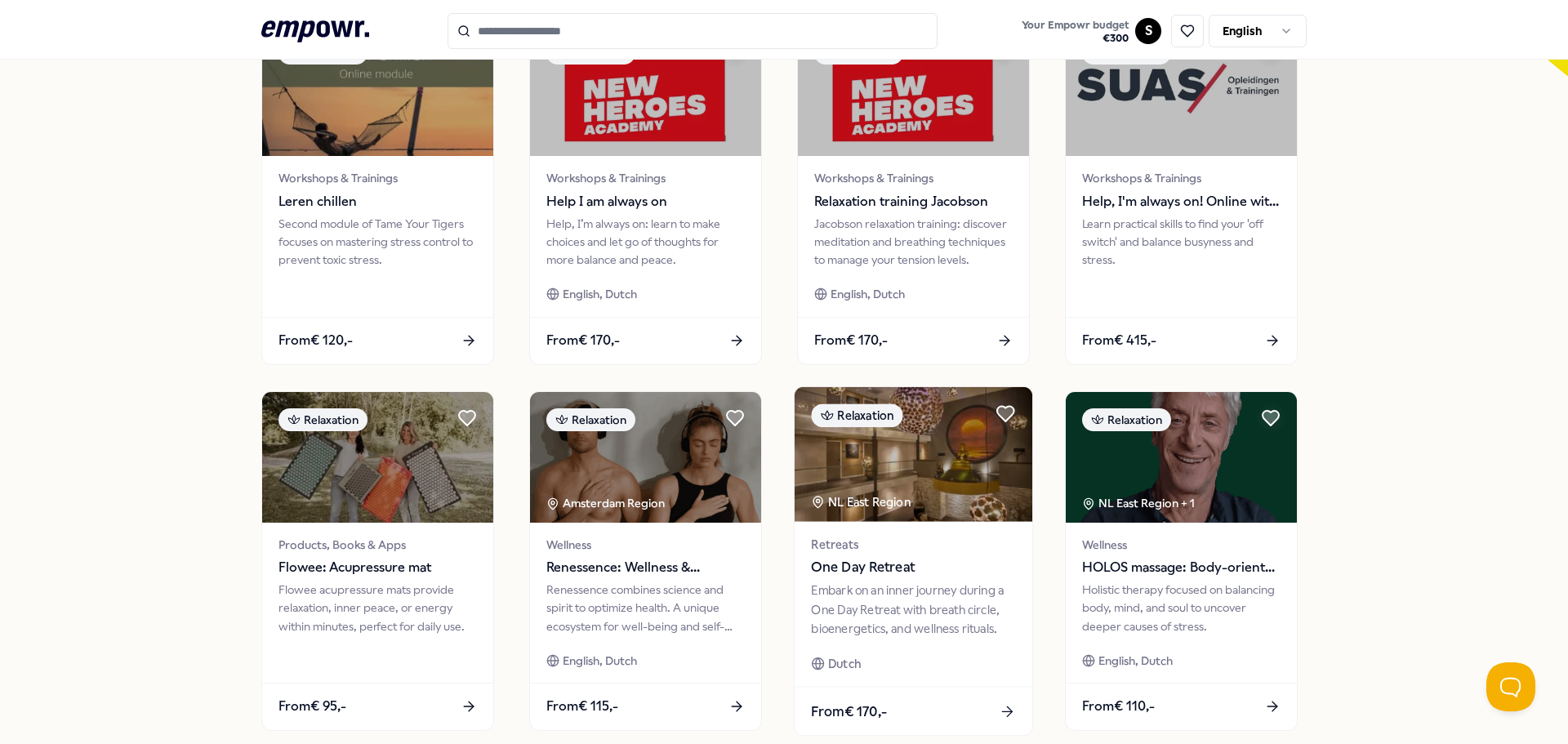 scroll, scrollTop: 680, scrollLeft: 0, axis: vertical 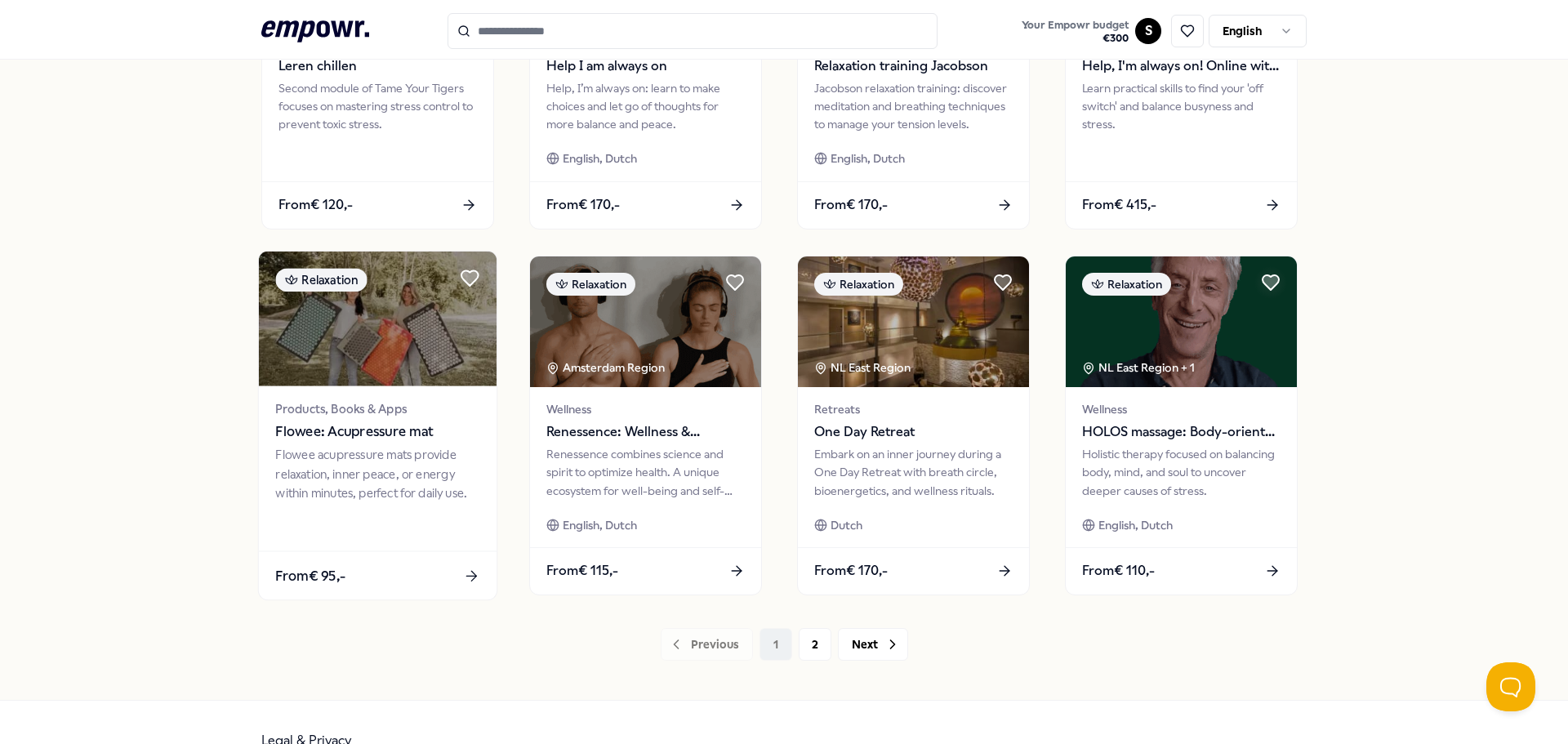 click on "Flowee acupressure mats provide relaxation, inner peace, or energy within
minutes, perfect for daily use." at bounding box center [377, 474] 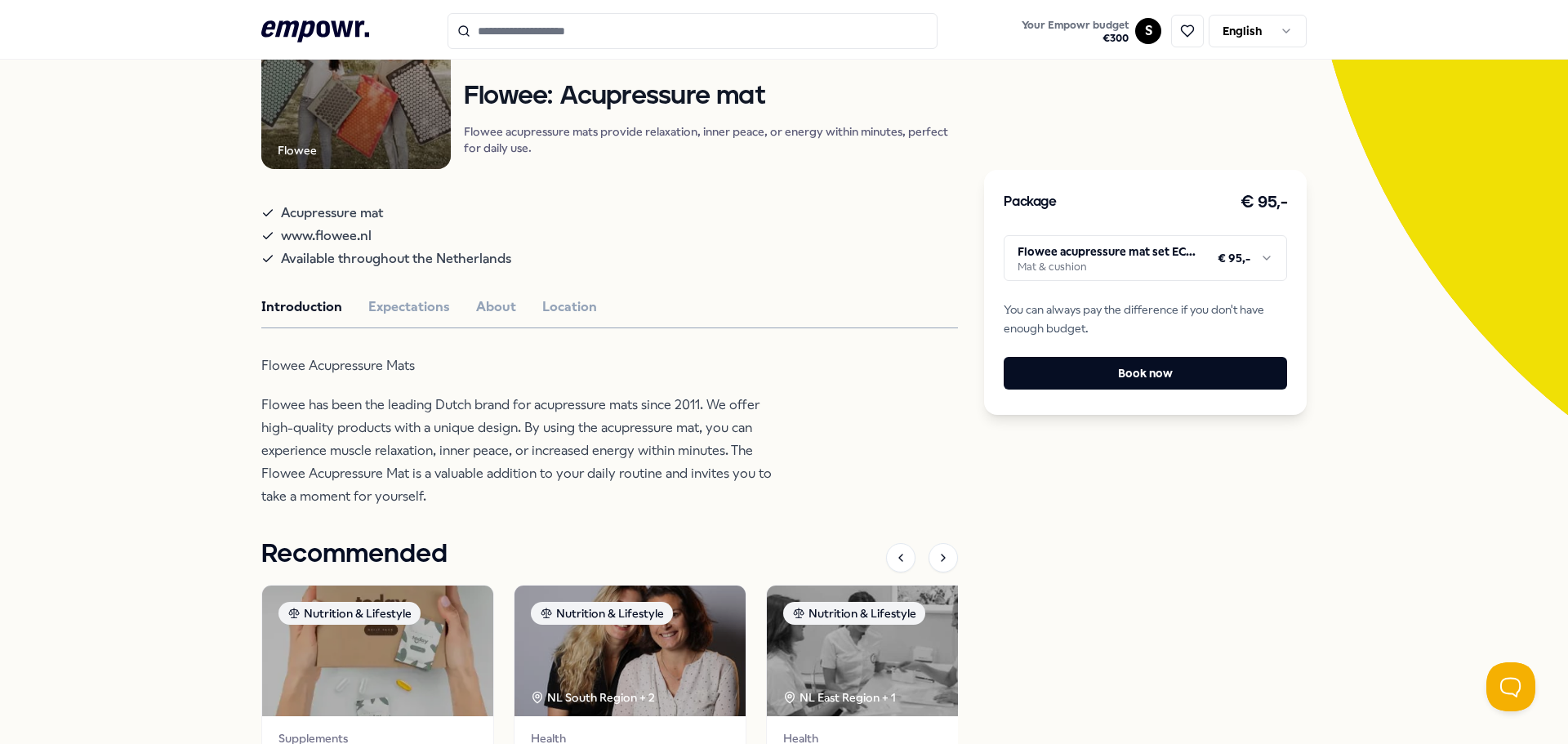 scroll, scrollTop: 242, scrollLeft: 0, axis: vertical 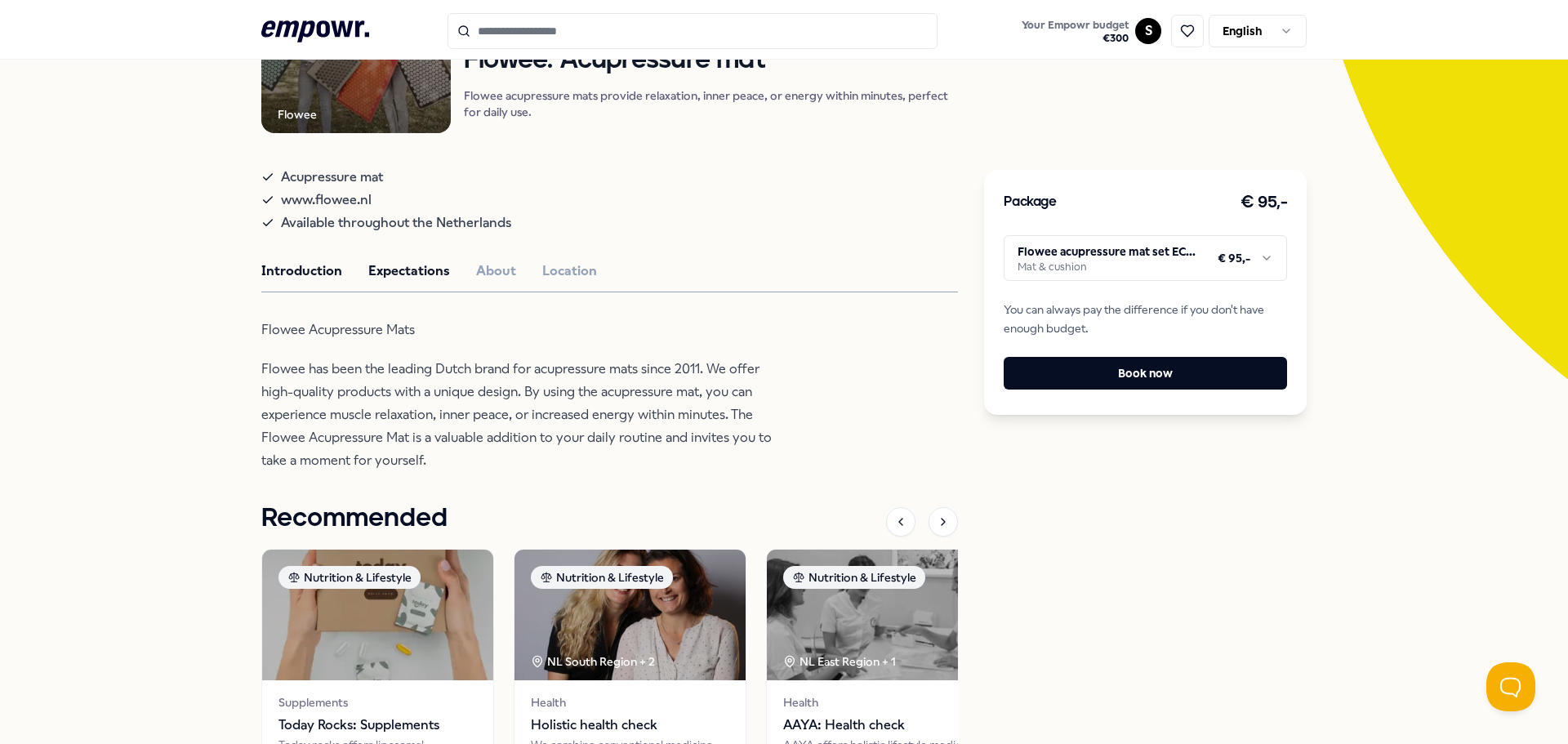 click on "Expectations" at bounding box center [409, 271] 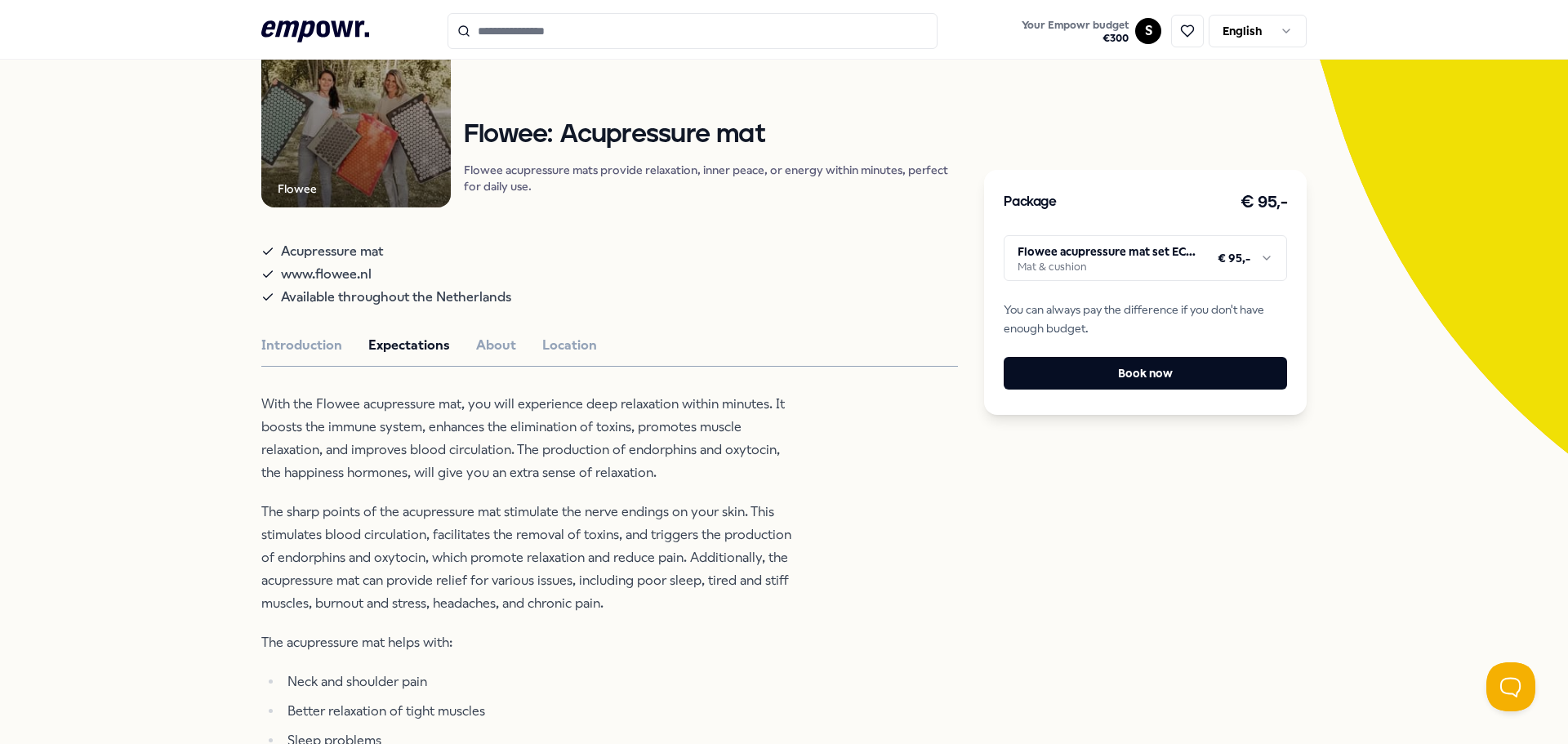 scroll, scrollTop: 105, scrollLeft: 0, axis: vertical 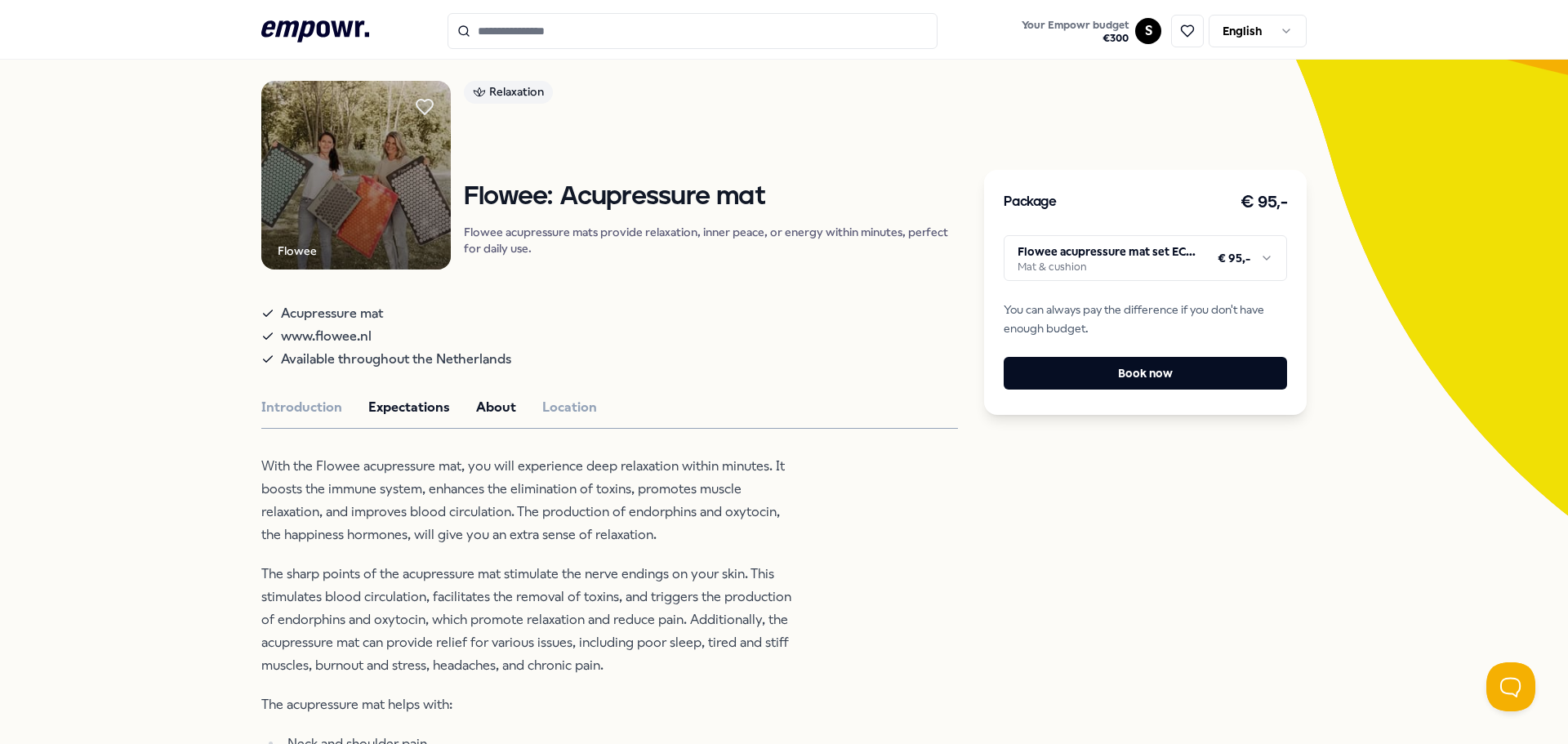 click on "About" at bounding box center (496, 408) 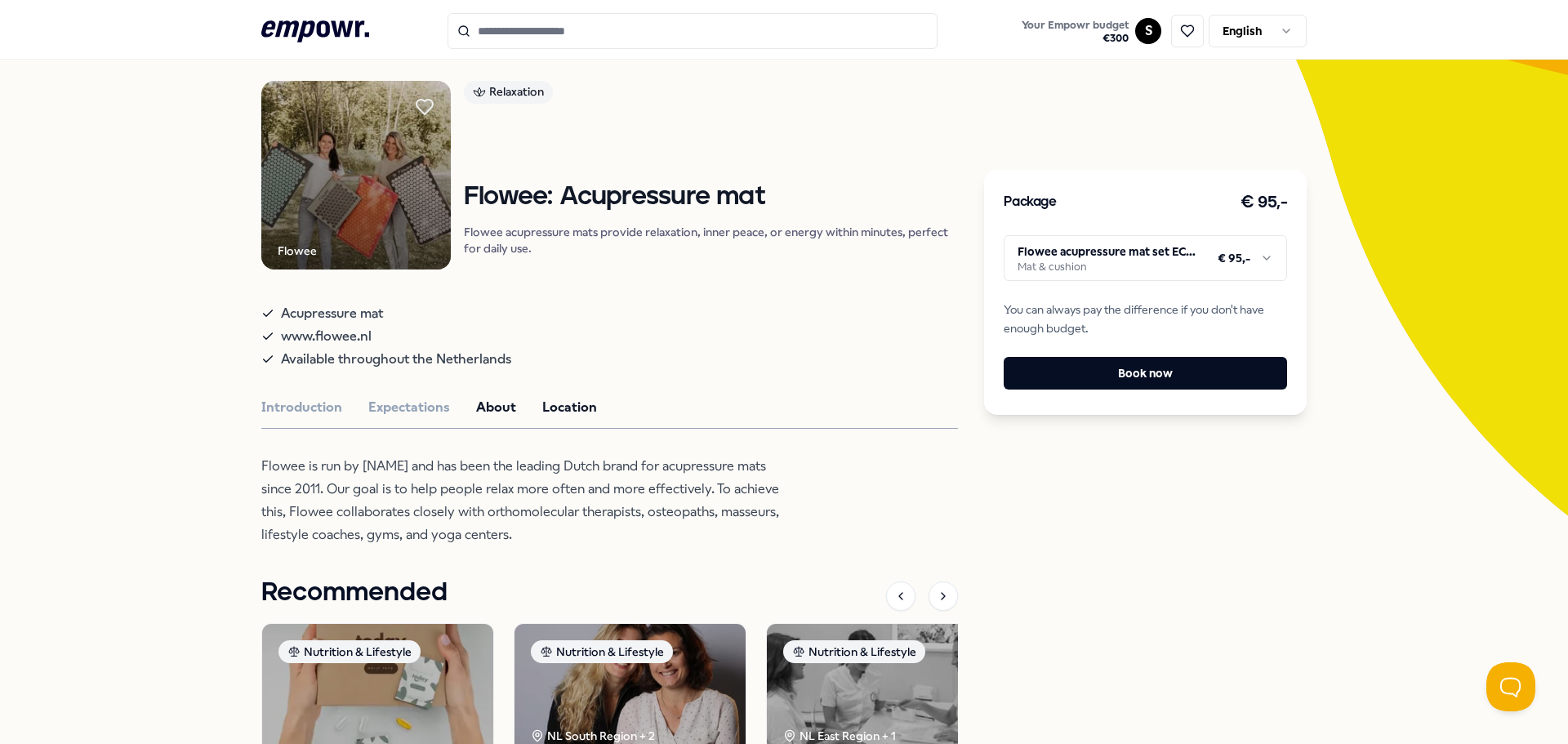 click on "Location" at bounding box center [569, 408] 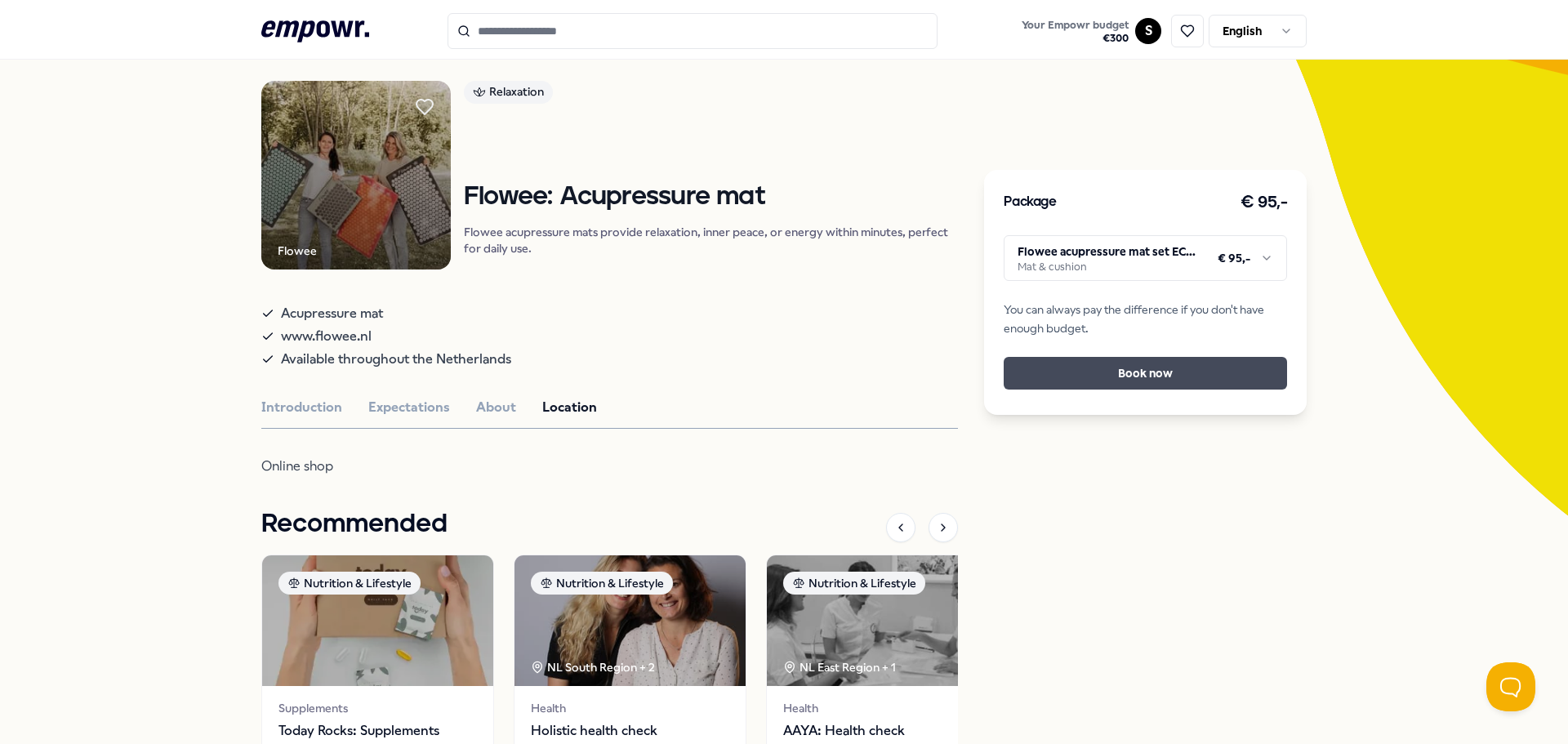 click on "Book now" at bounding box center [1145, 373] 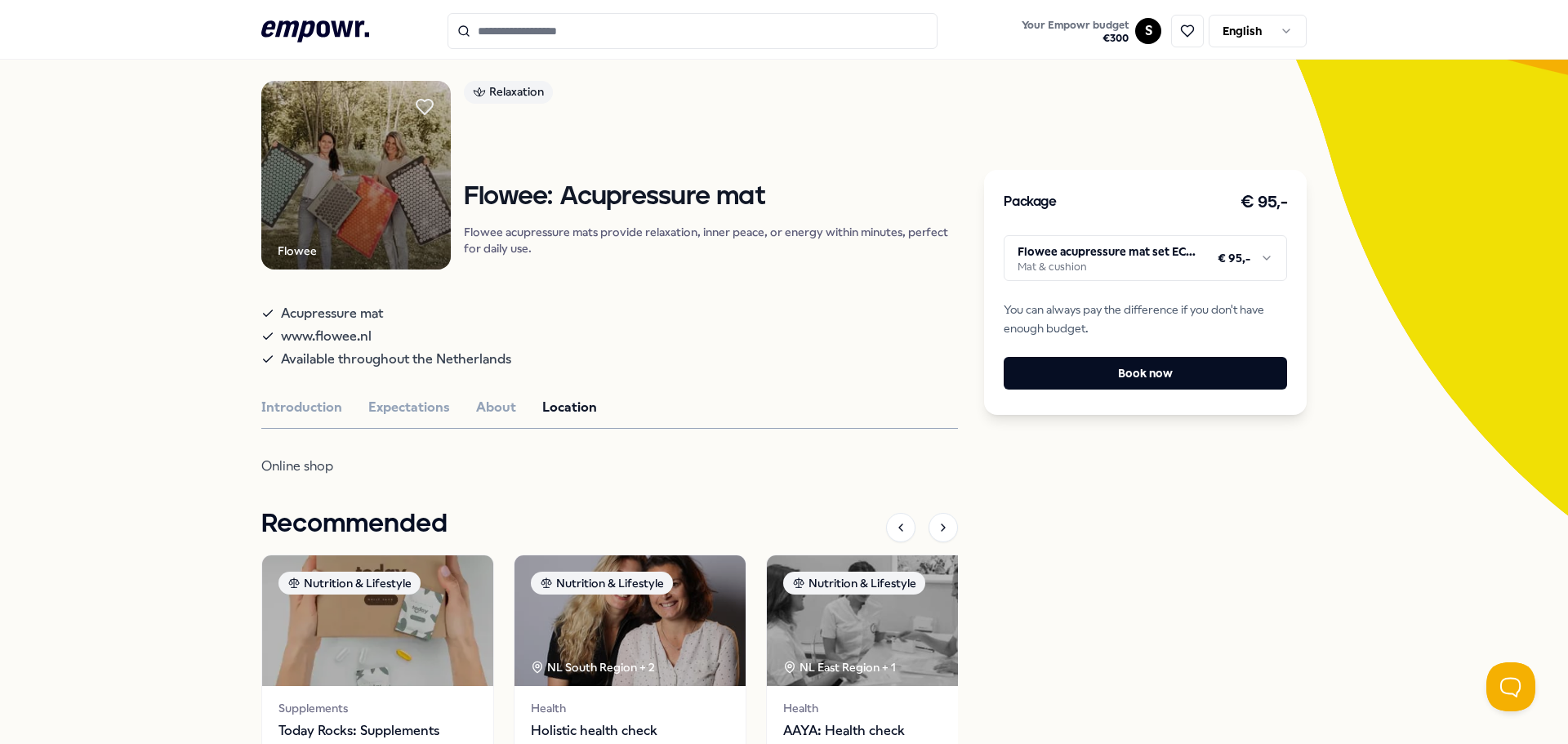 scroll, scrollTop: 0, scrollLeft: 0, axis: both 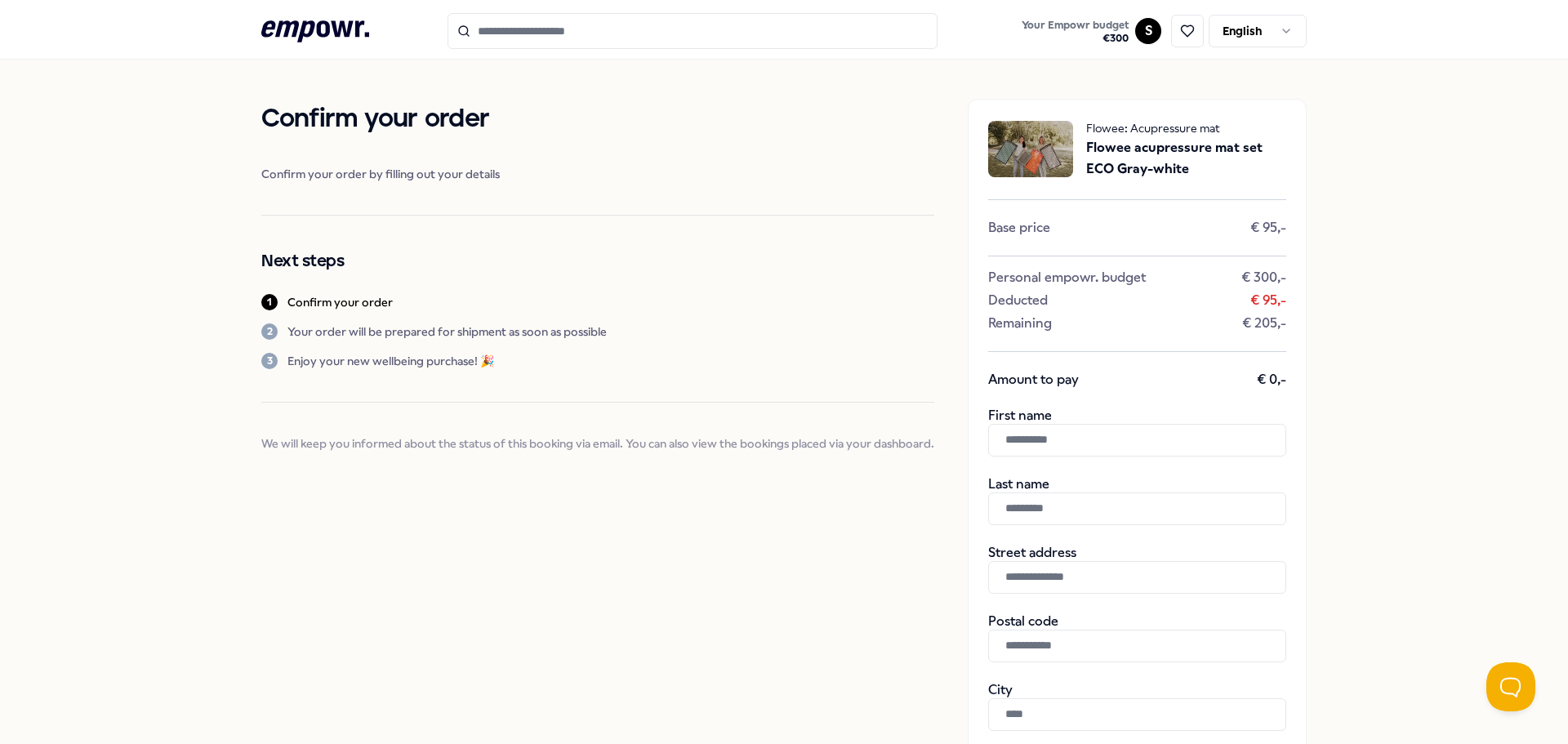click at bounding box center [1137, 440] 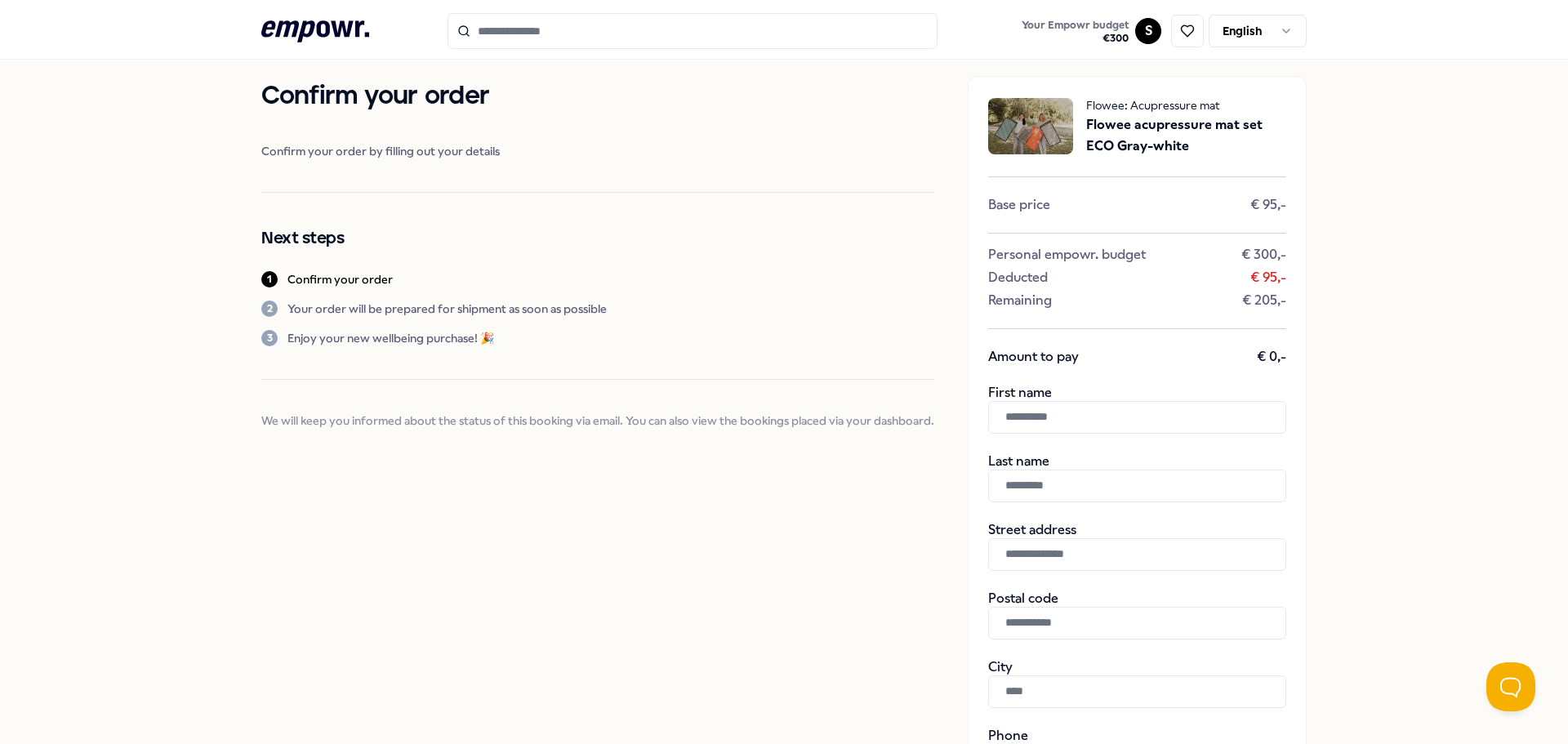 scroll, scrollTop: 0, scrollLeft: 0, axis: both 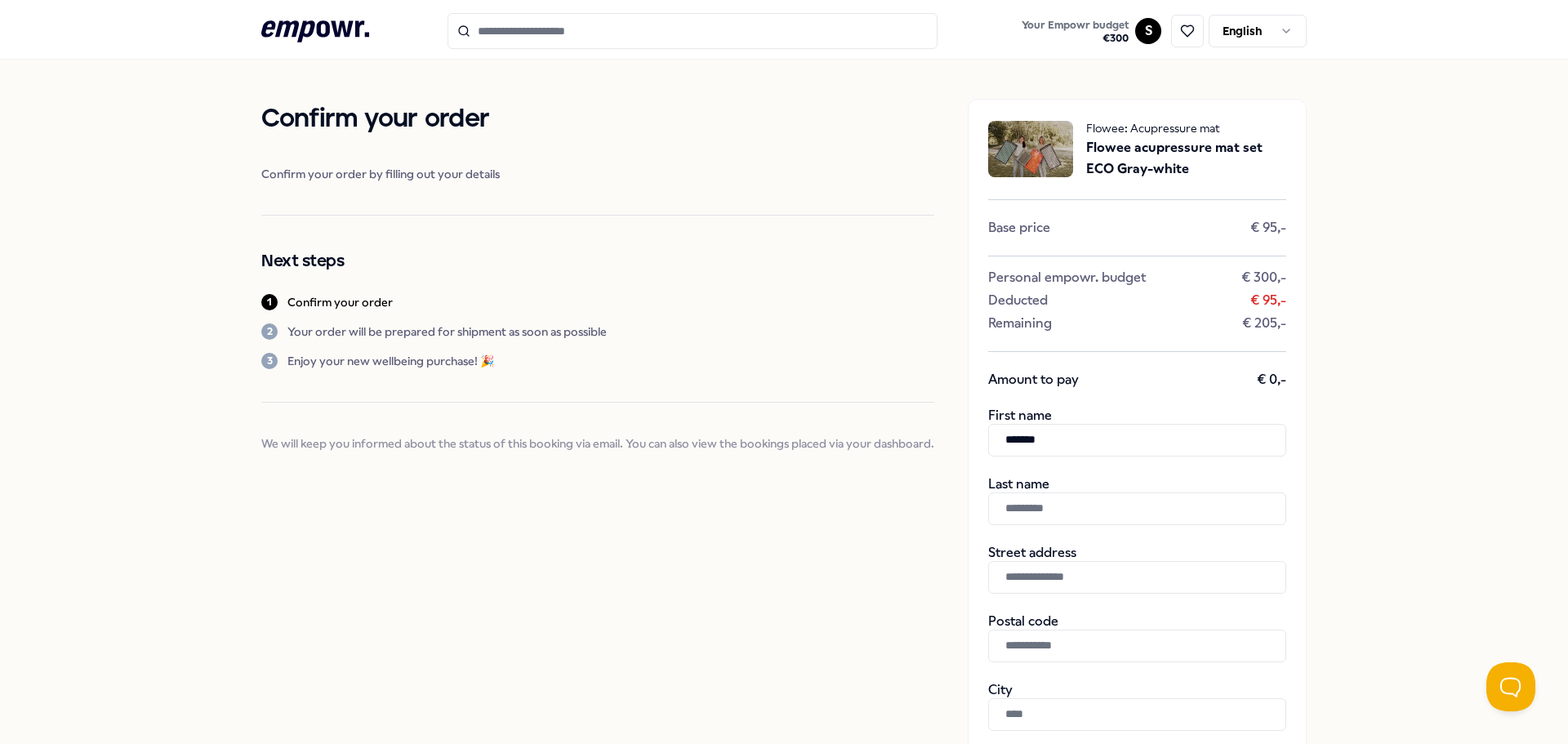 type on "*******" 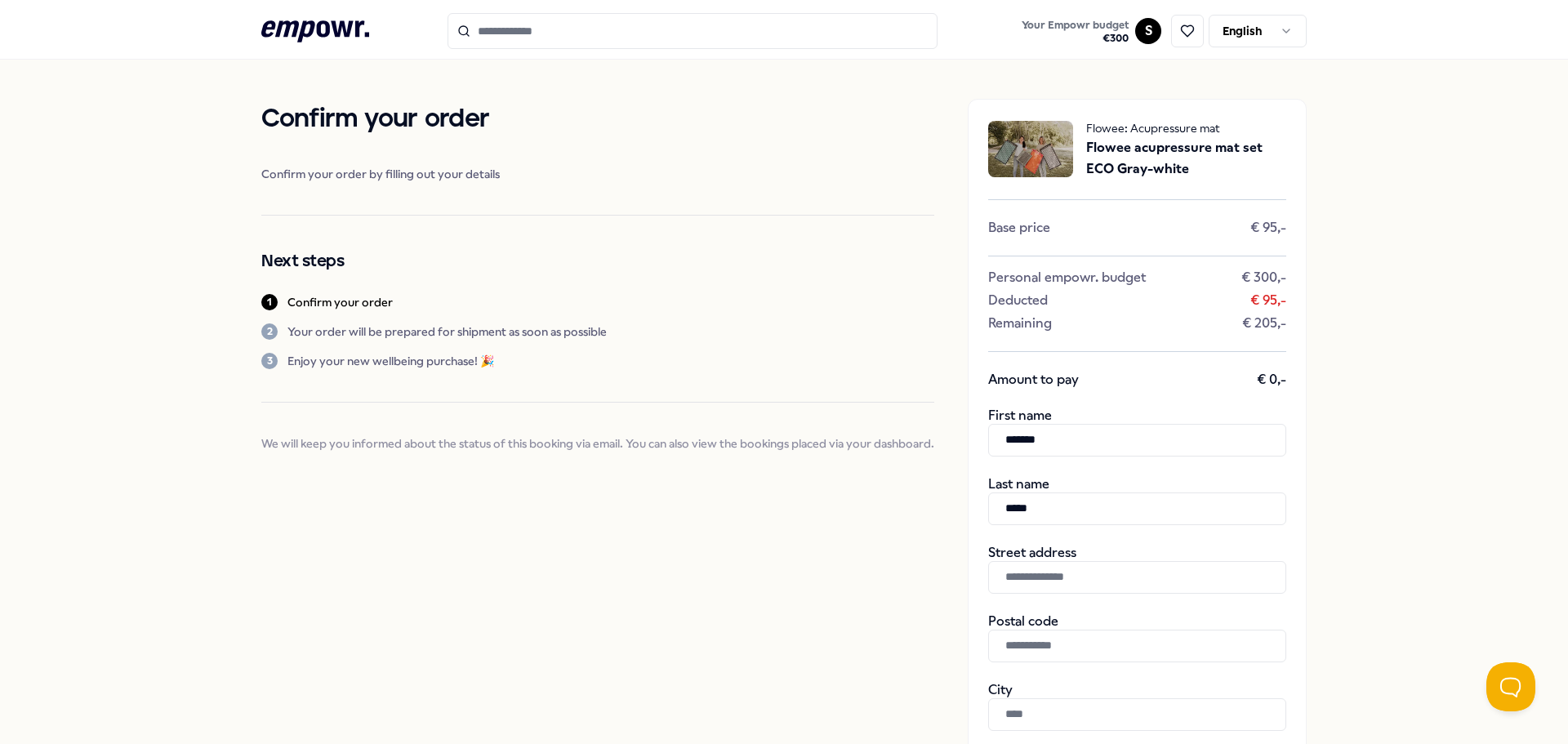 type on "*****" 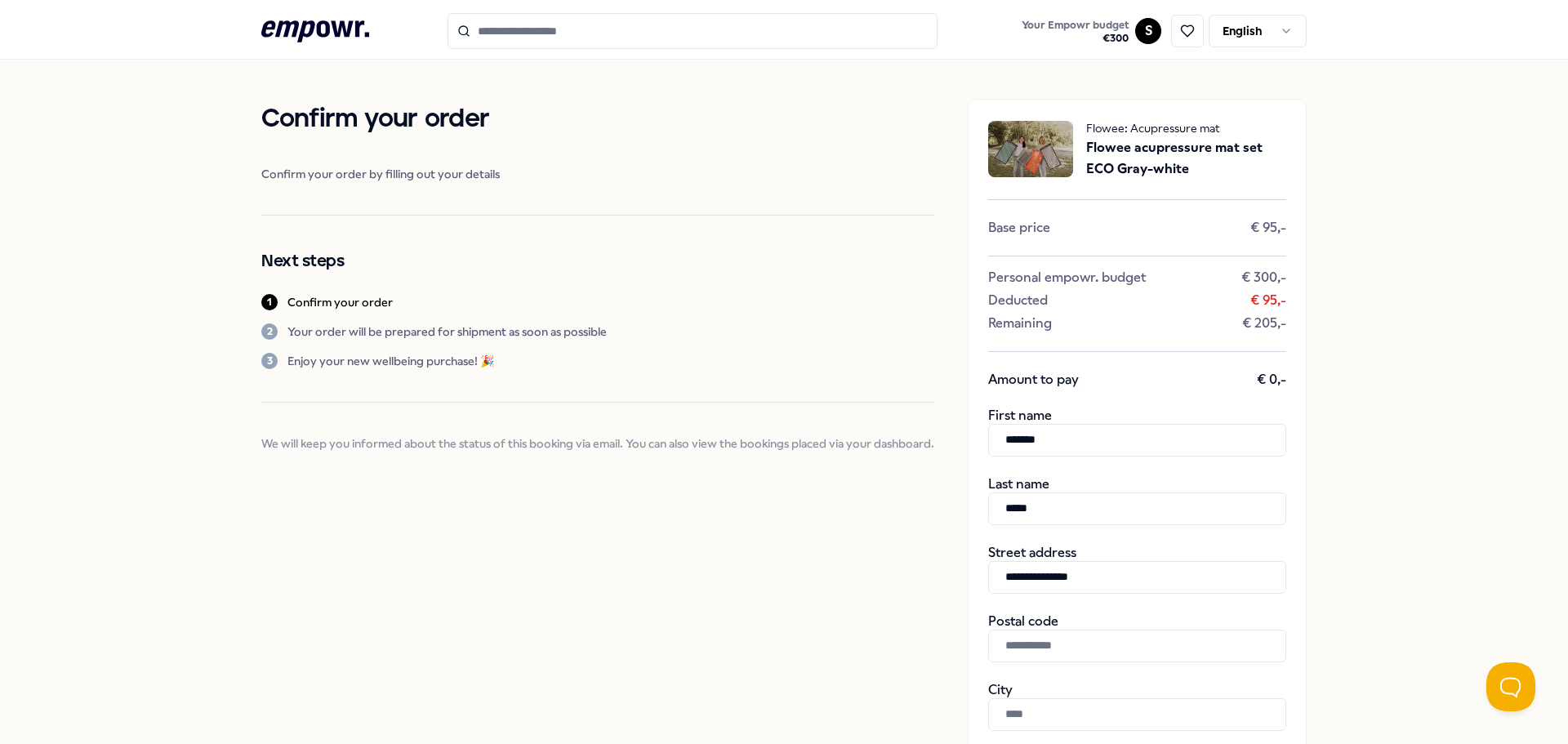 type on "**********" 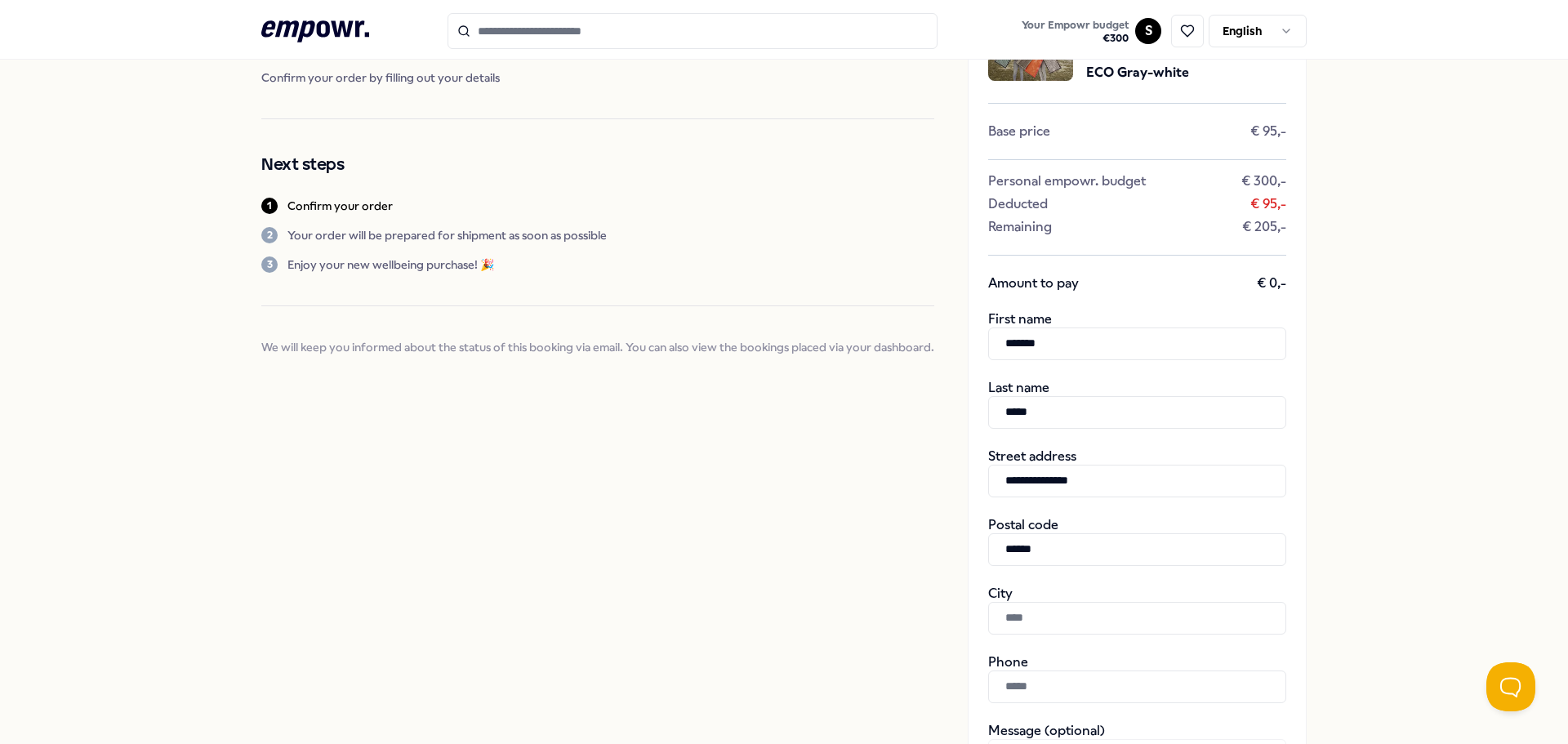 scroll, scrollTop: 136, scrollLeft: 0, axis: vertical 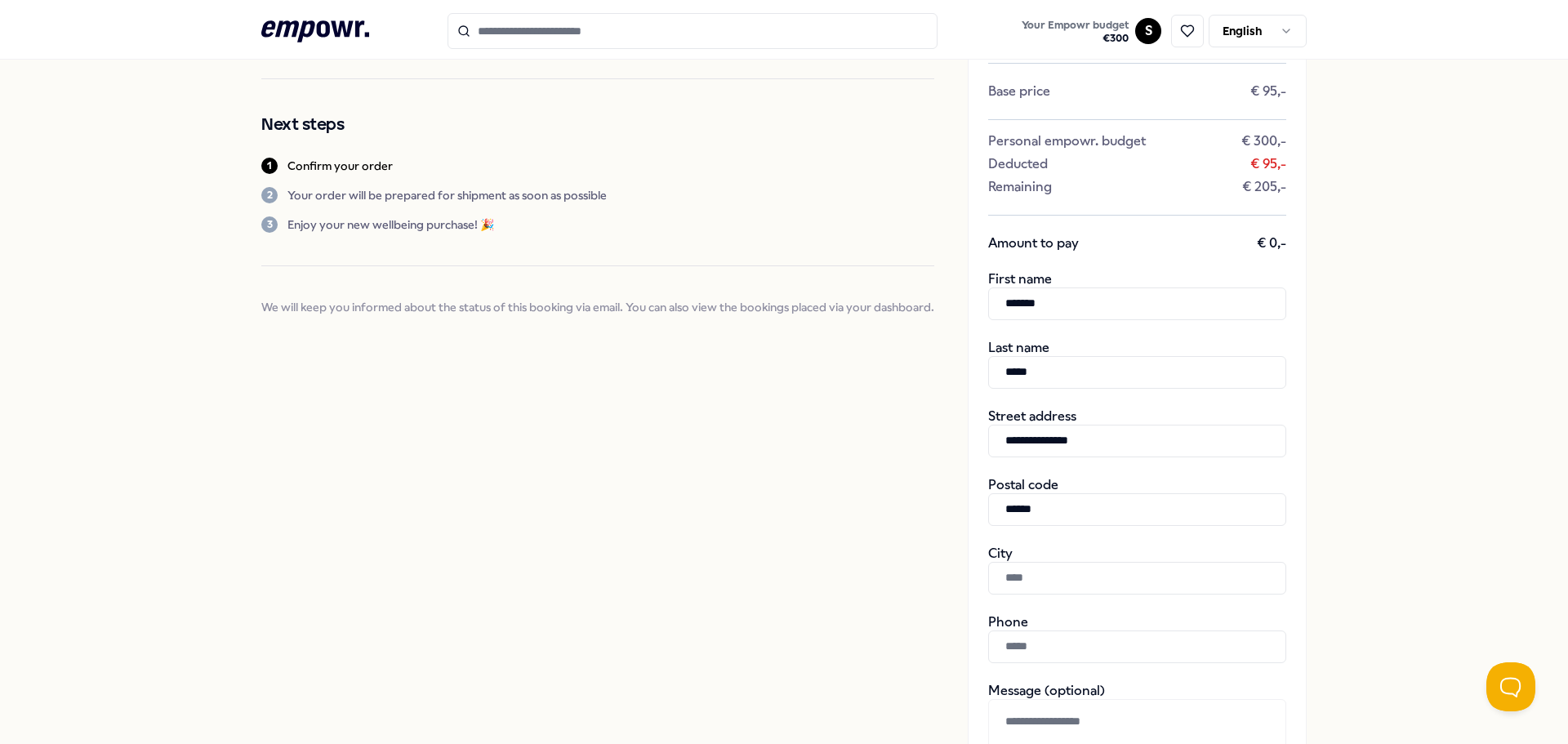 type on "******" 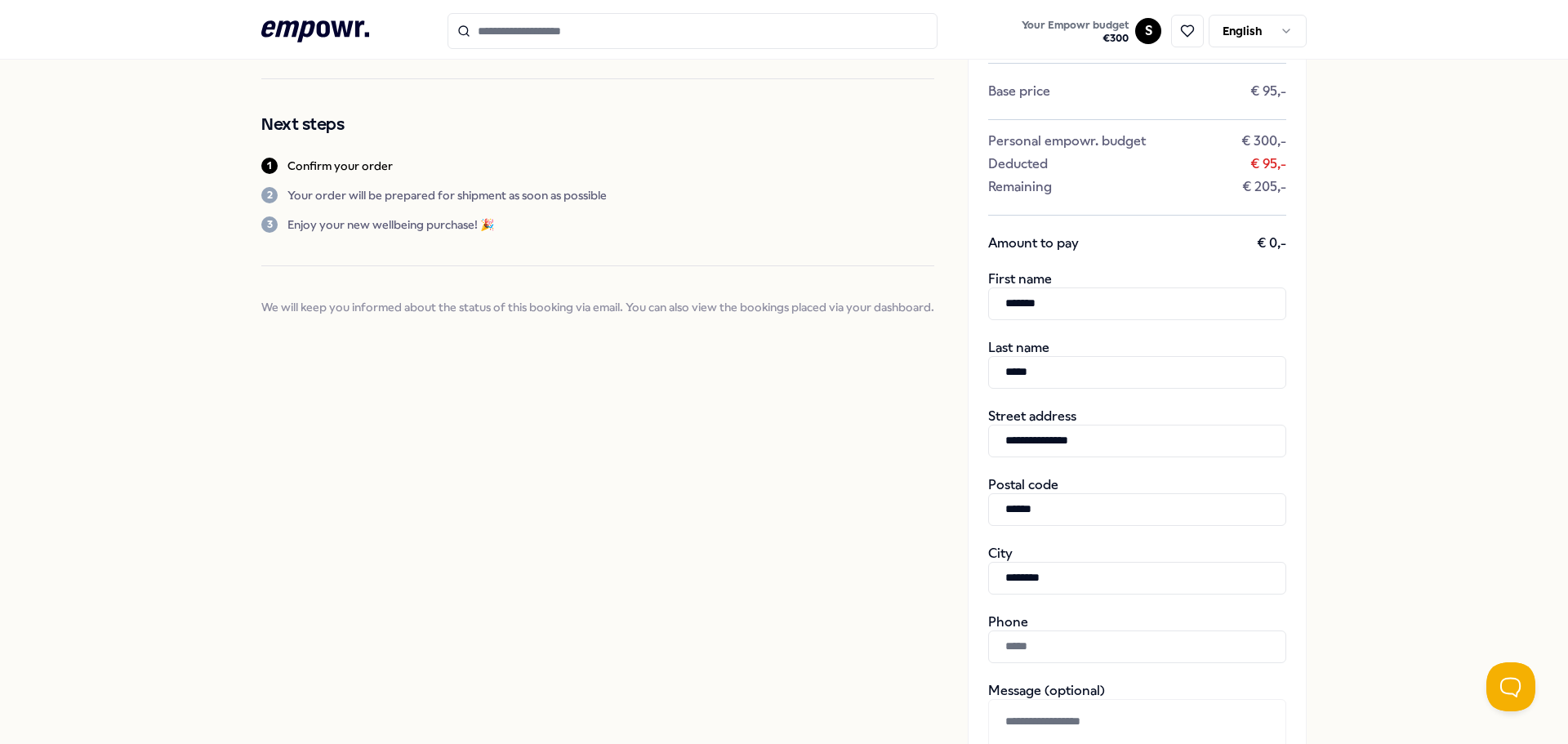 type on "********" 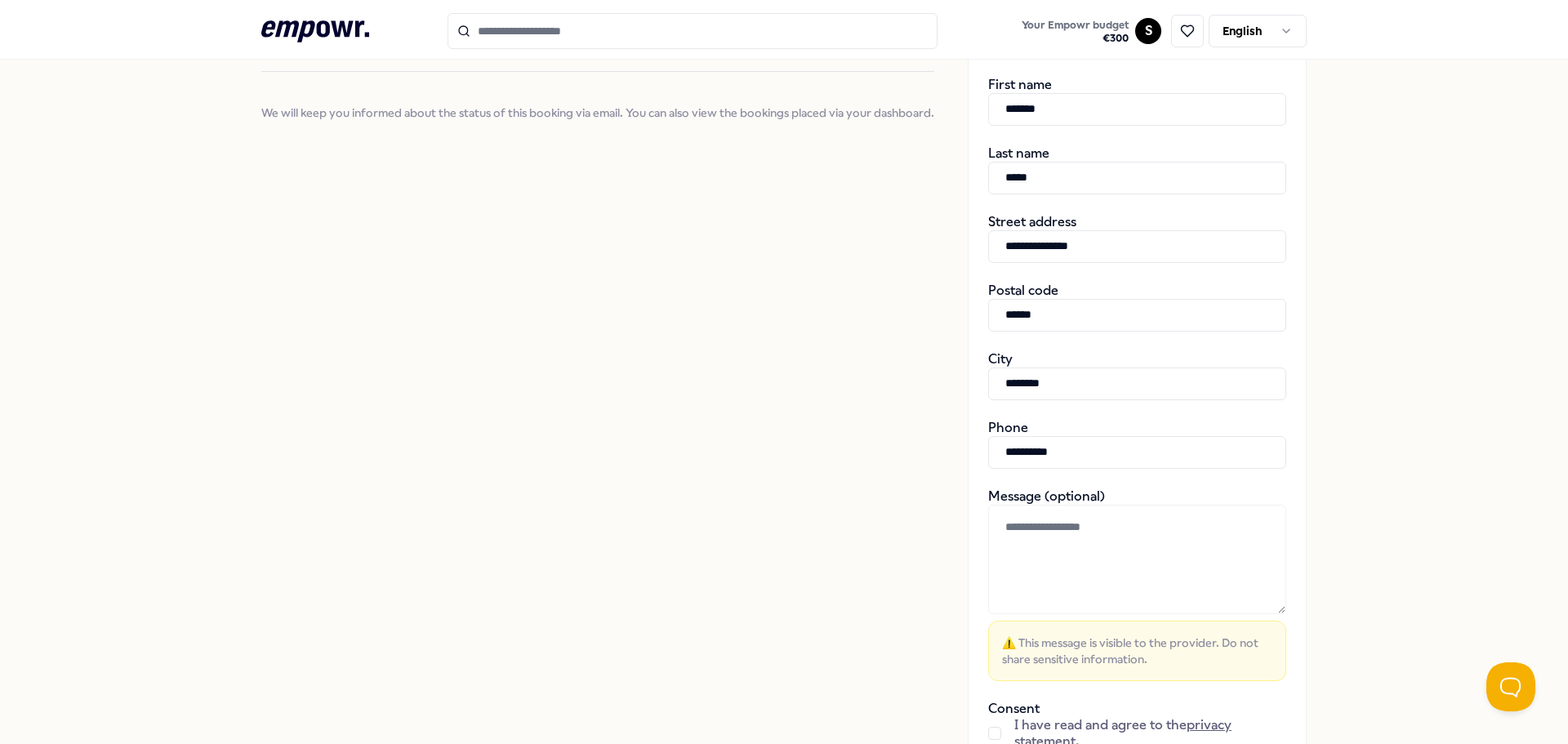 scroll, scrollTop: 528, scrollLeft: 0, axis: vertical 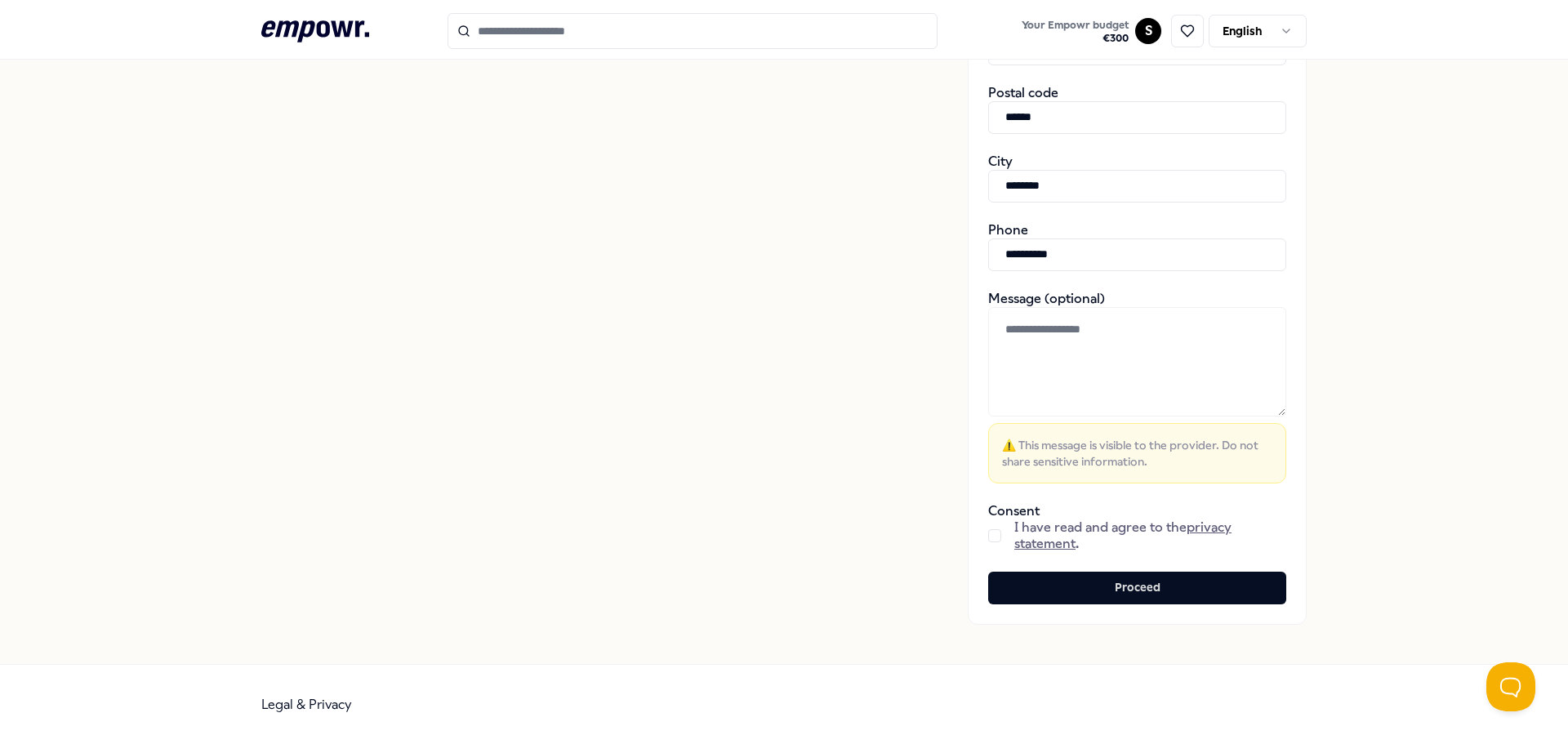type on "**********" 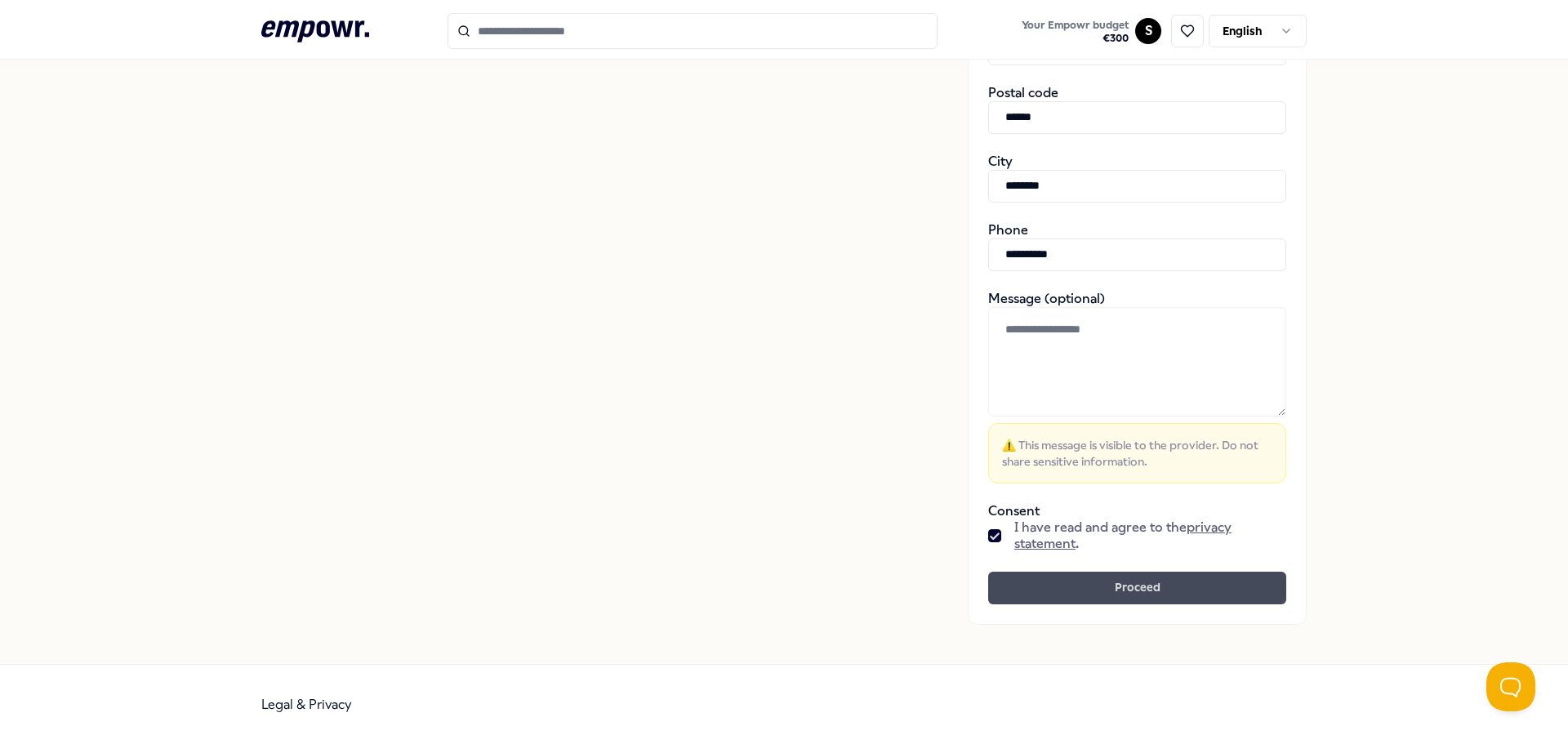 click on "Proceed" at bounding box center [1137, 588] 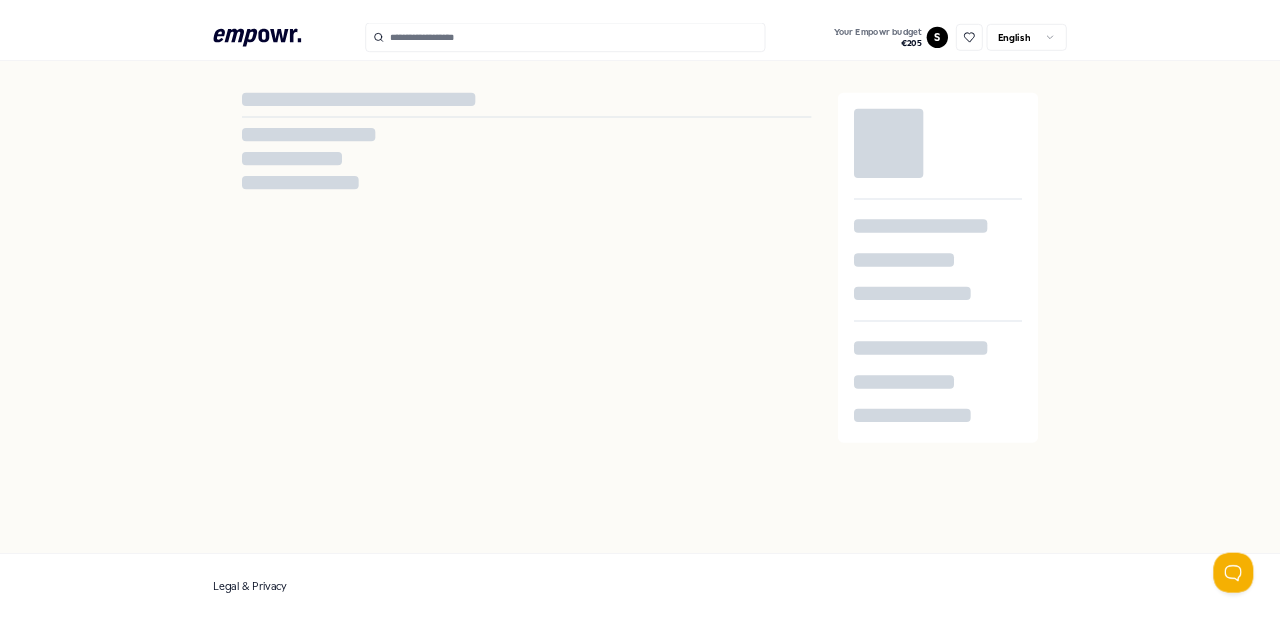 scroll, scrollTop: 0, scrollLeft: 0, axis: both 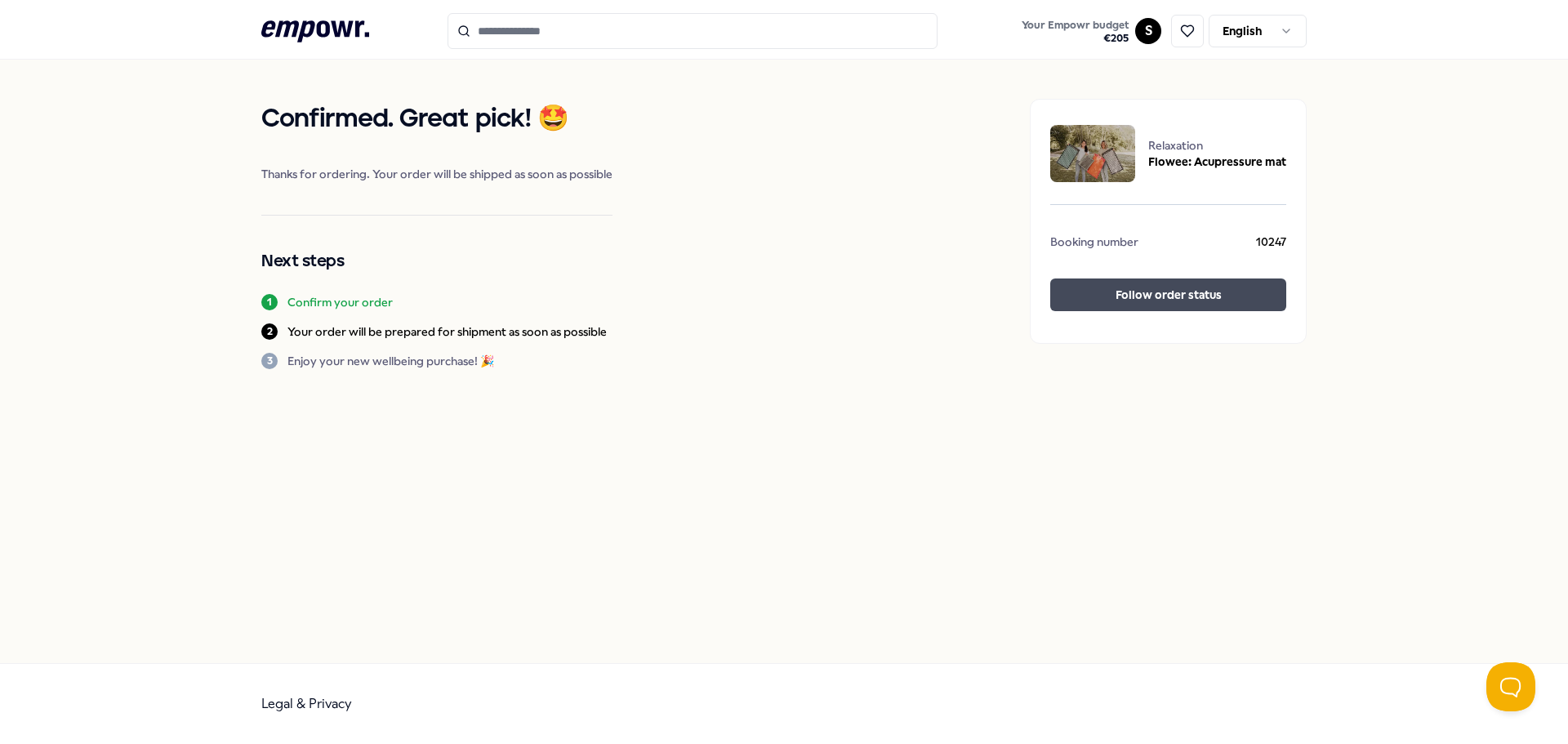click on "Follow order status" at bounding box center [1168, 295] 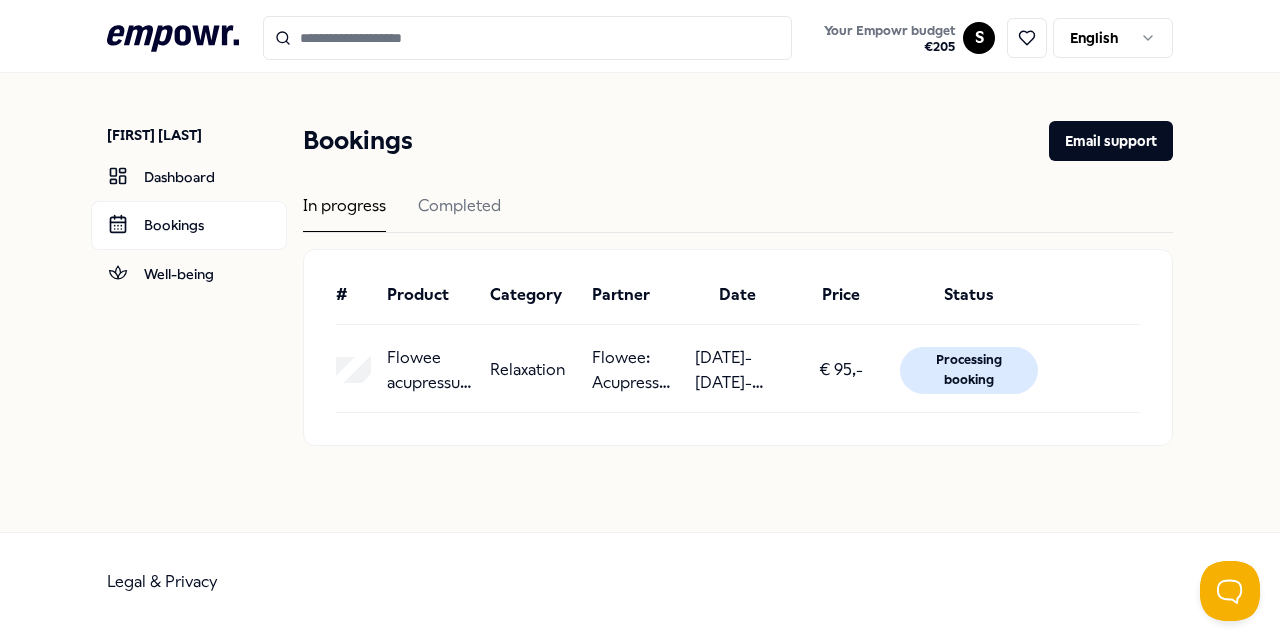 click 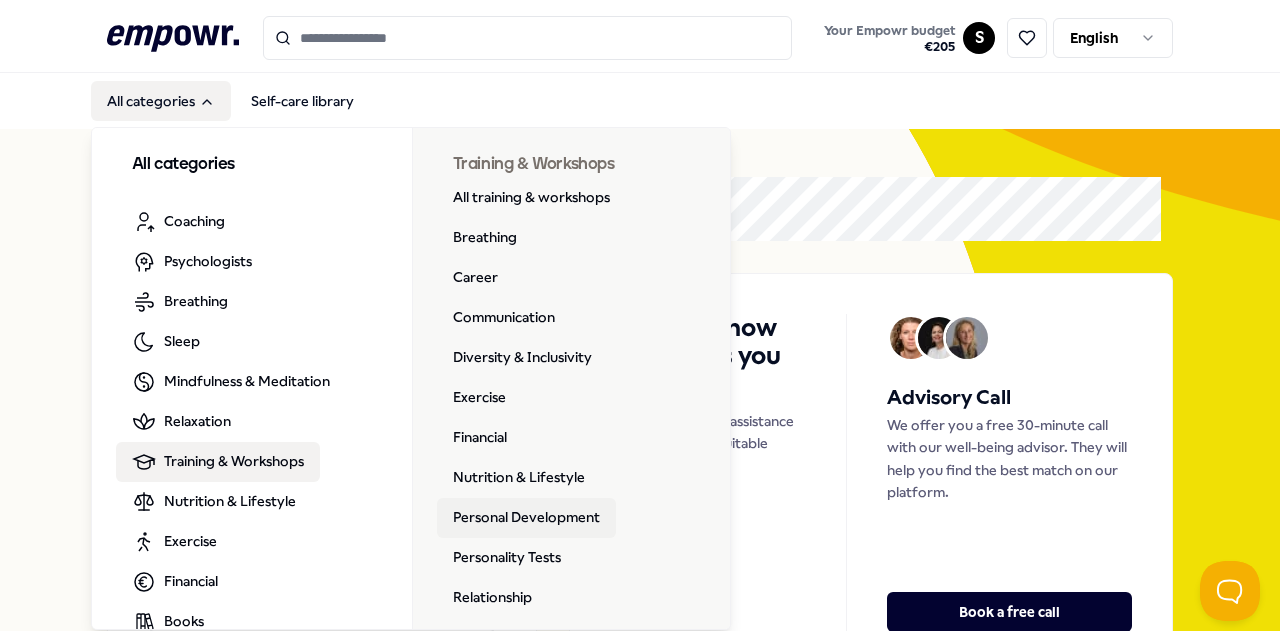 scroll, scrollTop: 90, scrollLeft: 0, axis: vertical 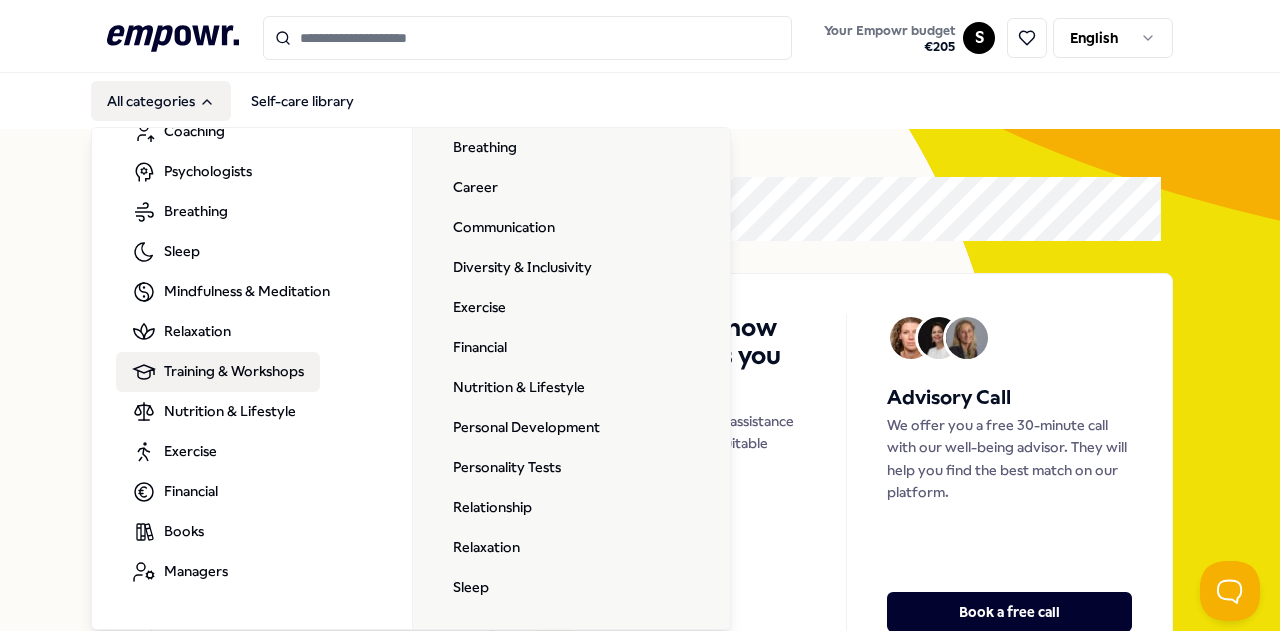 click on "Exercise" at bounding box center [564, 308] 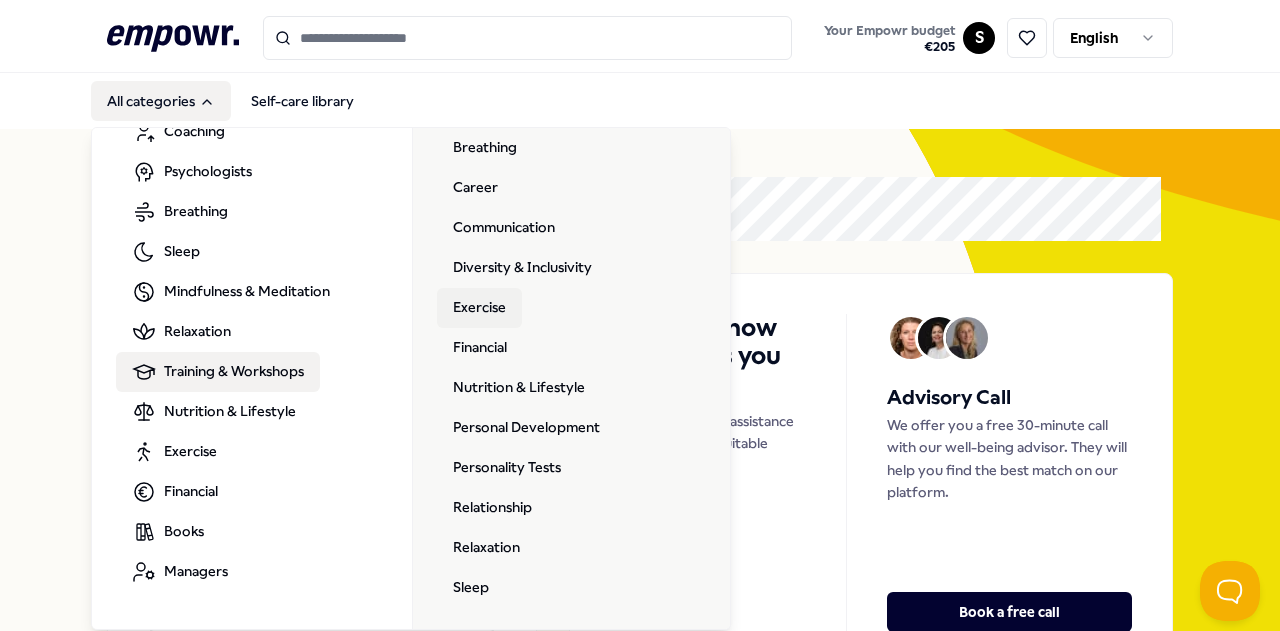 click on "Exercise" at bounding box center [479, 308] 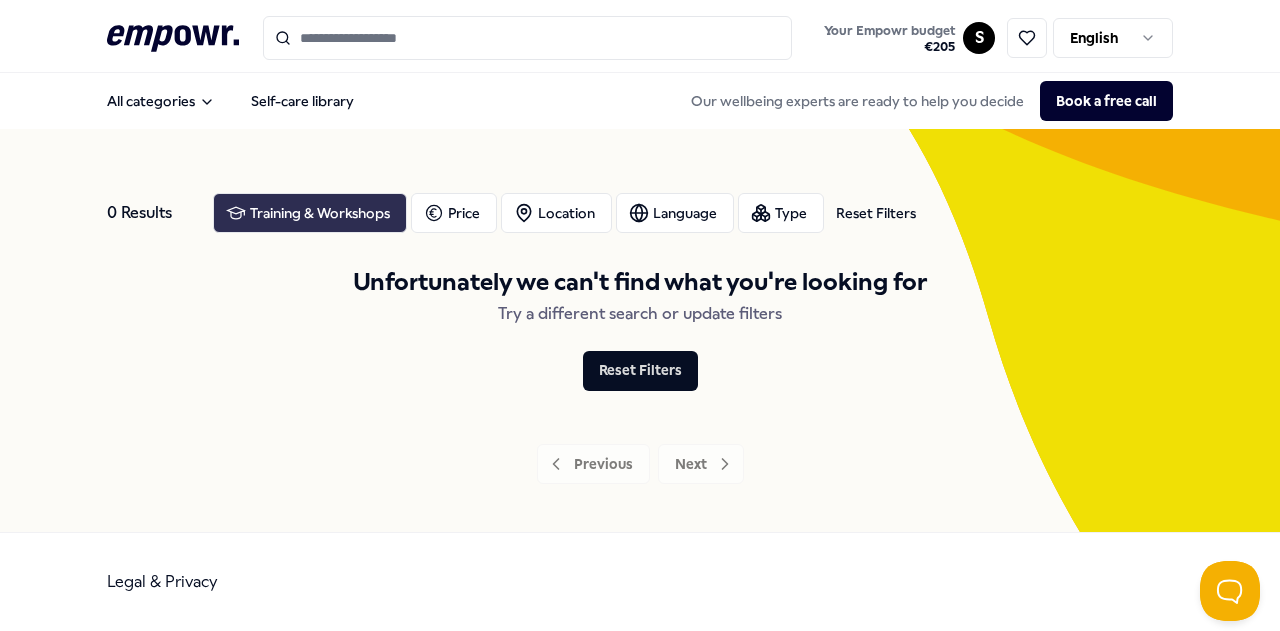 click on "Training & Workshops" at bounding box center (310, 213) 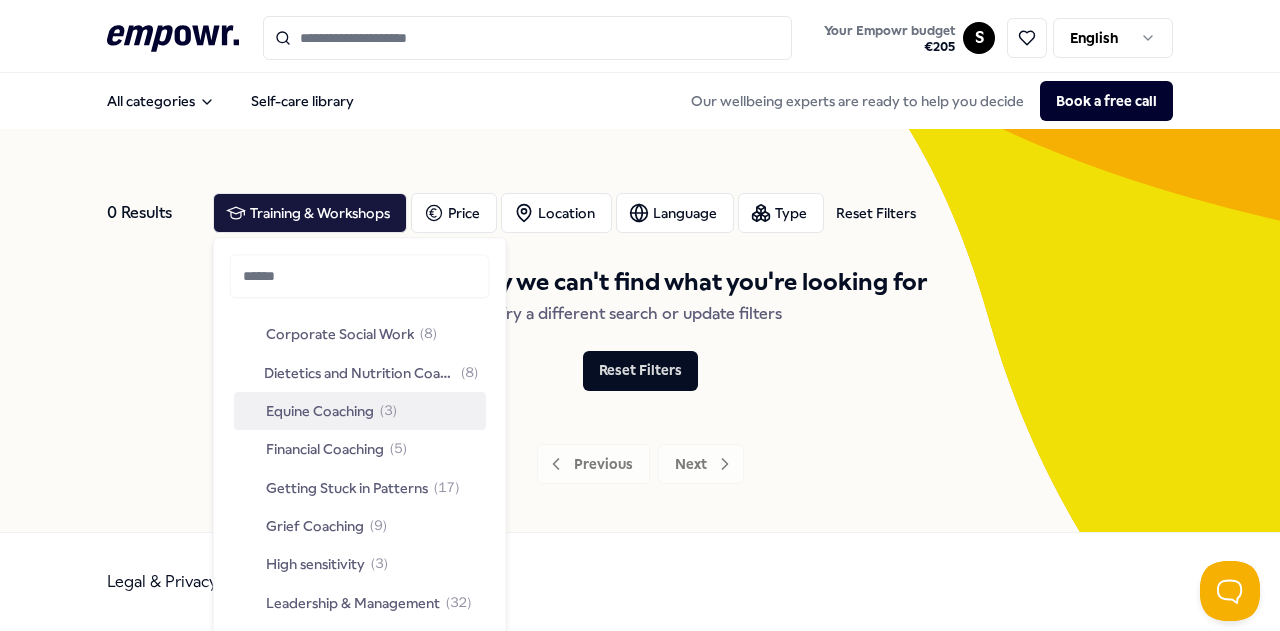 scroll, scrollTop: 333, scrollLeft: 0, axis: vertical 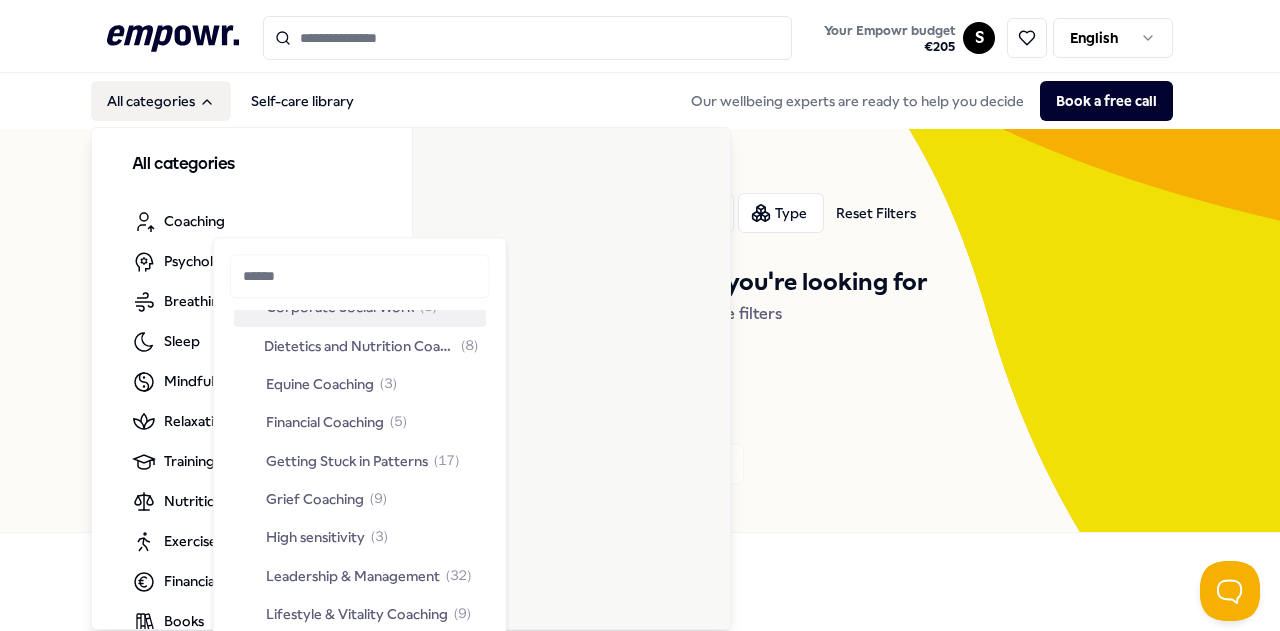 click on "All categories" at bounding box center [161, 101] 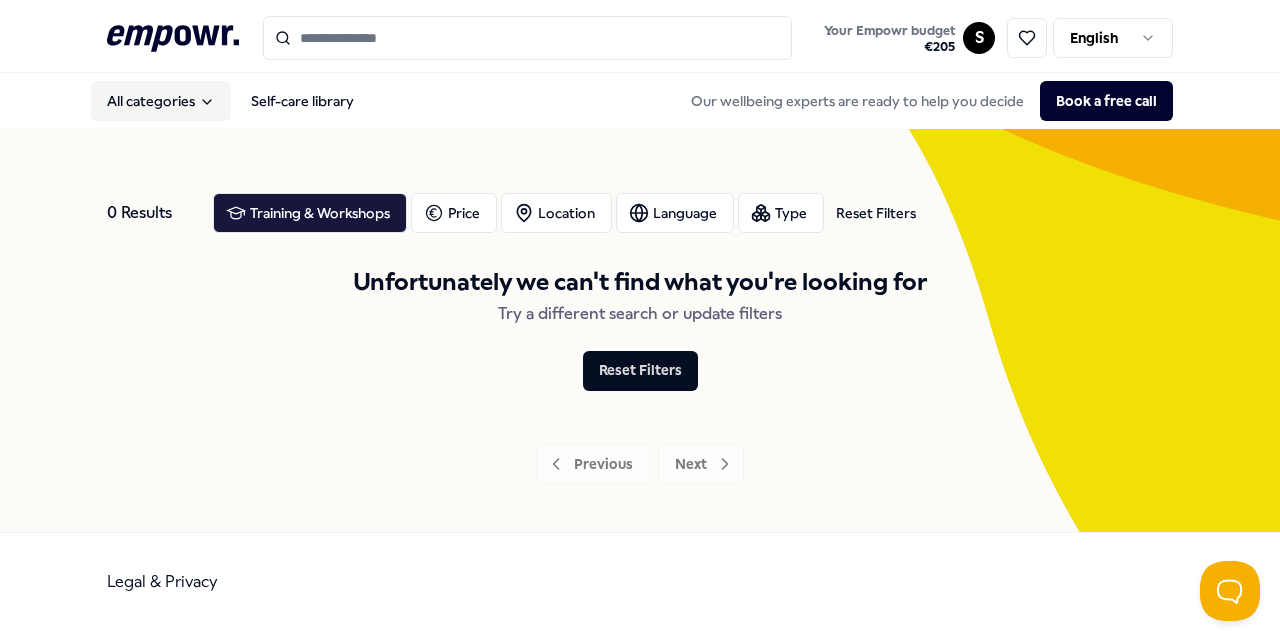click on "All categories" at bounding box center [161, 101] 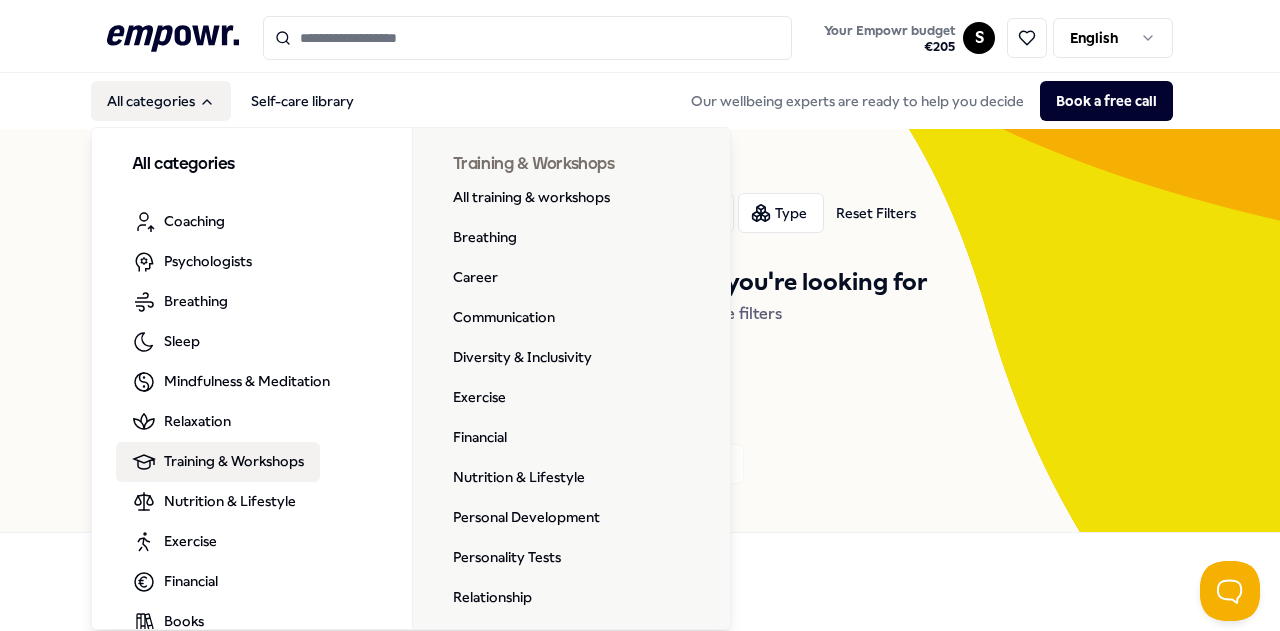 click on "Training & Workshops" at bounding box center [234, 461] 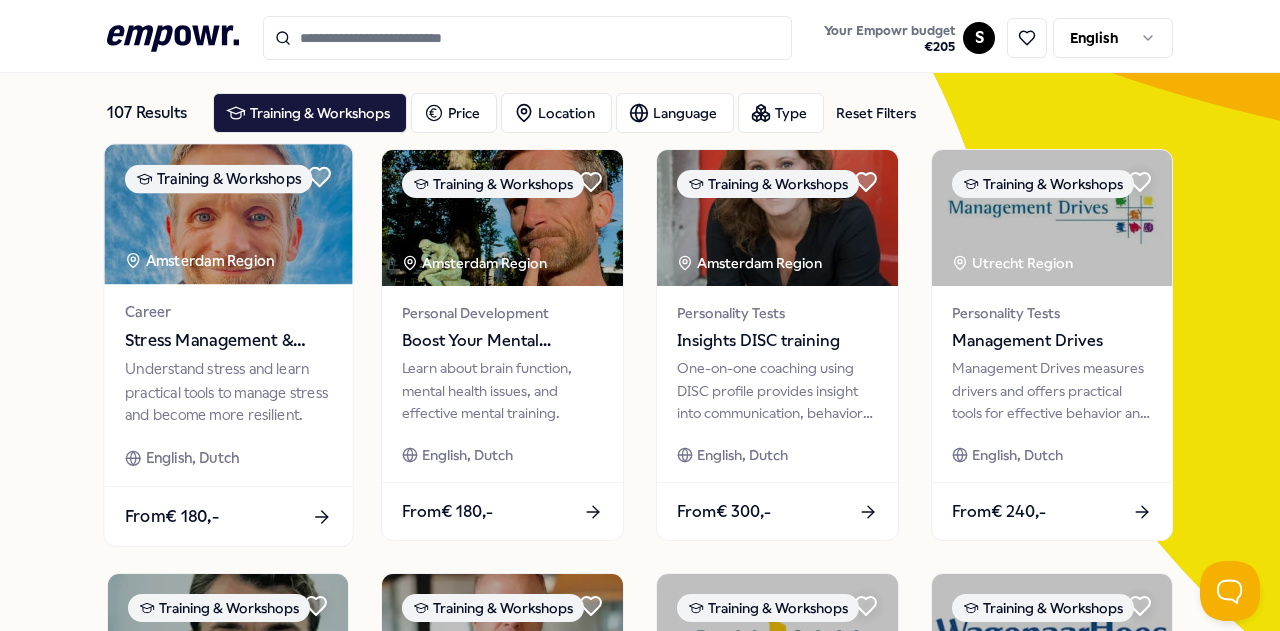 scroll, scrollTop: 0, scrollLeft: 0, axis: both 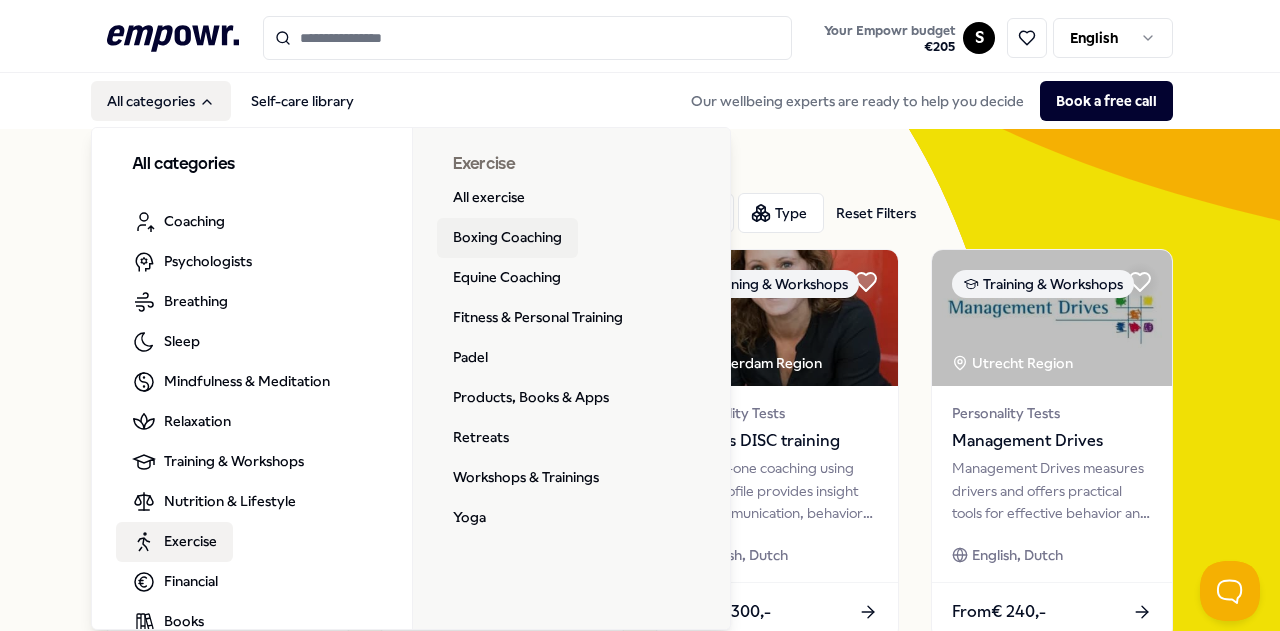 click on "Boxing Coaching" at bounding box center (507, 238) 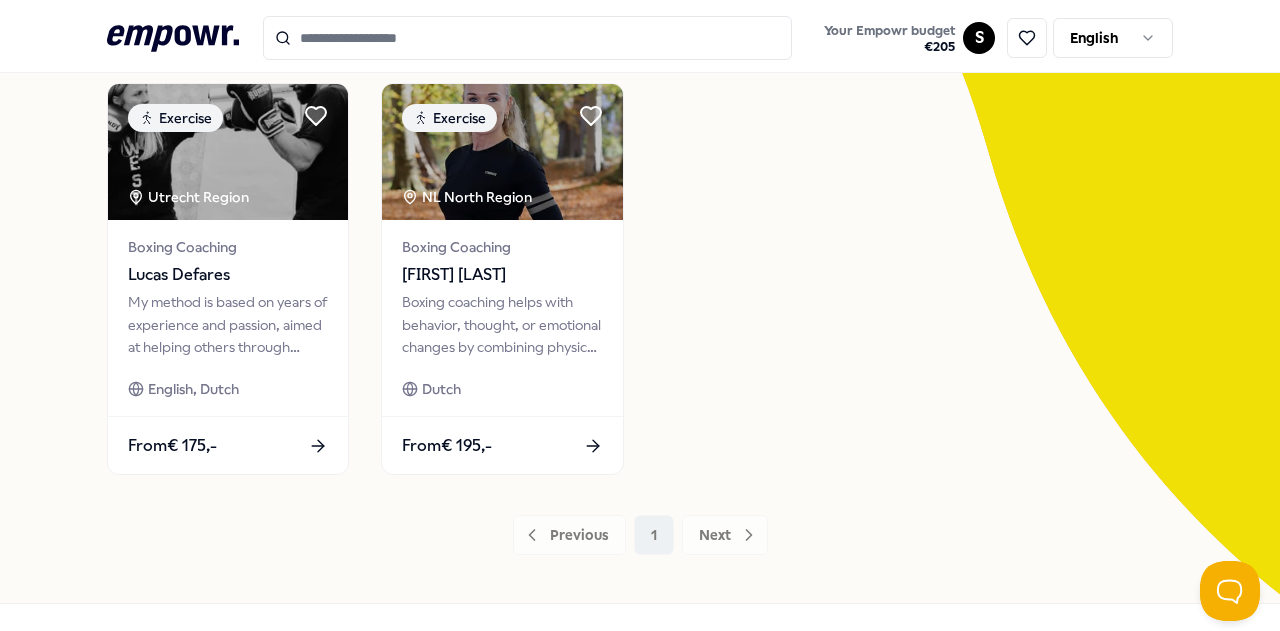 scroll, scrollTop: 0, scrollLeft: 0, axis: both 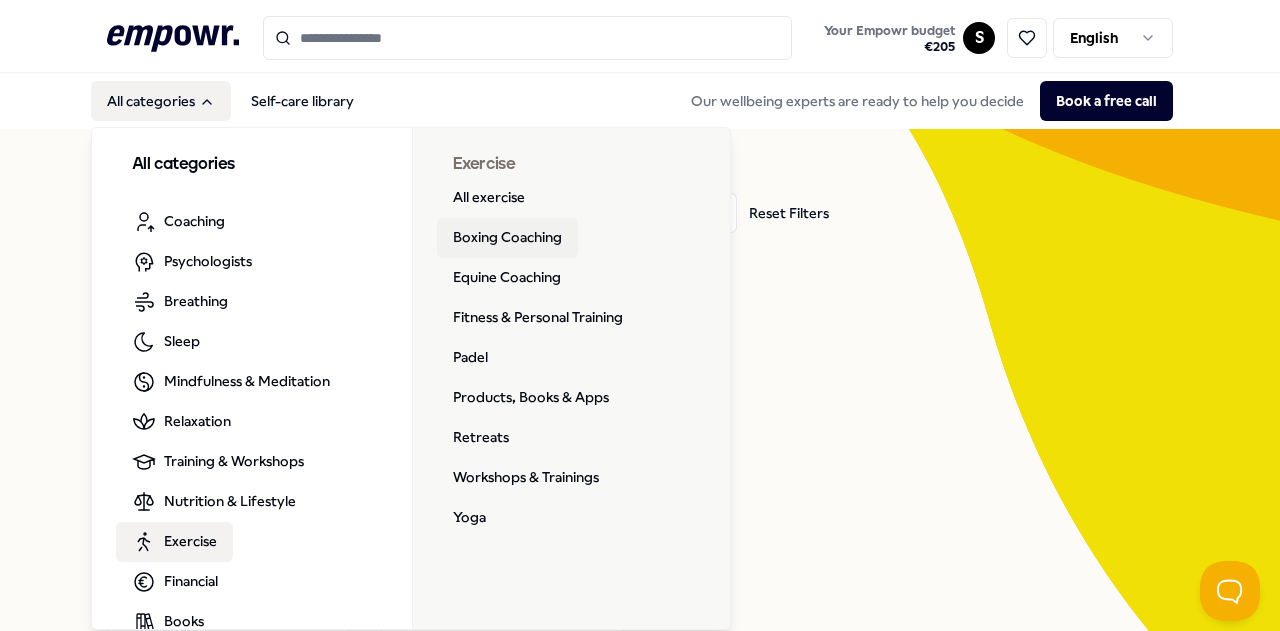 click on "Boxing Coaching" at bounding box center [507, 238] 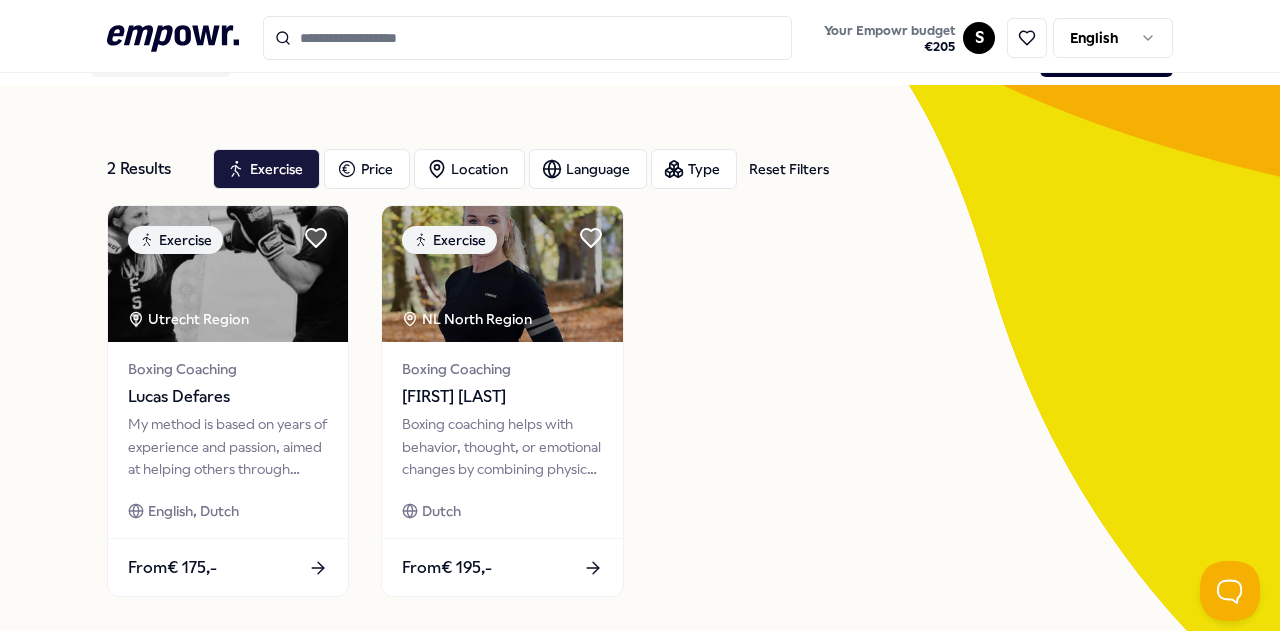 scroll, scrollTop: 0, scrollLeft: 0, axis: both 